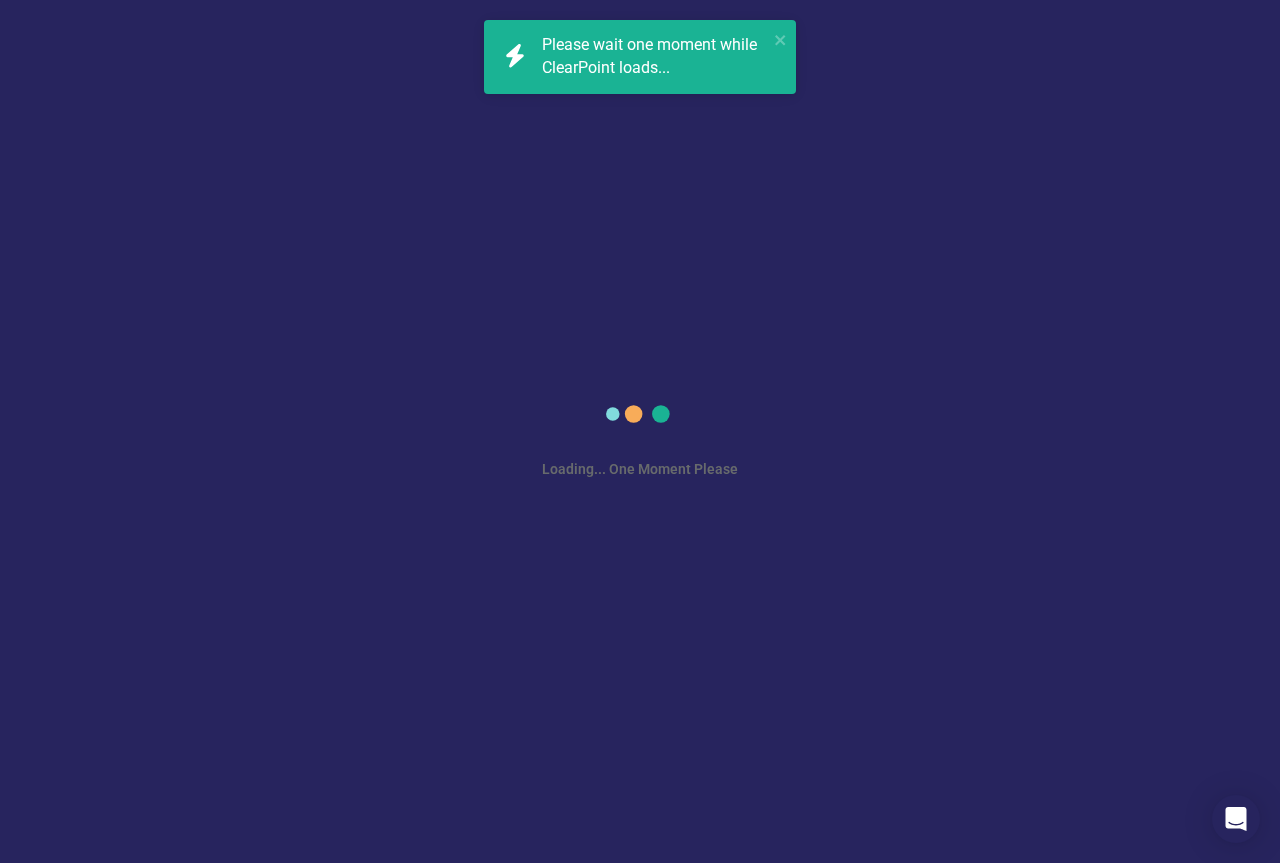 scroll, scrollTop: 0, scrollLeft: 0, axis: both 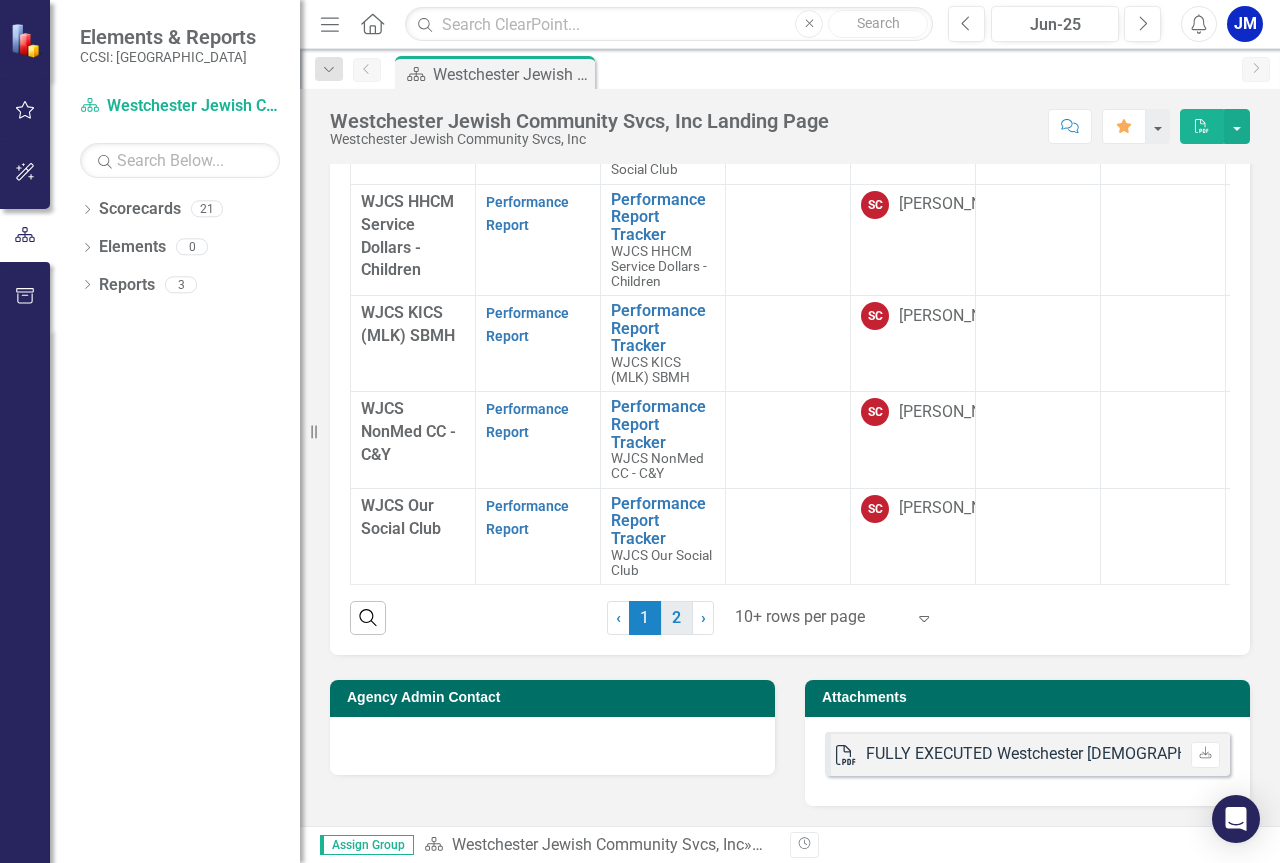 click on "2" at bounding box center (677, 618) 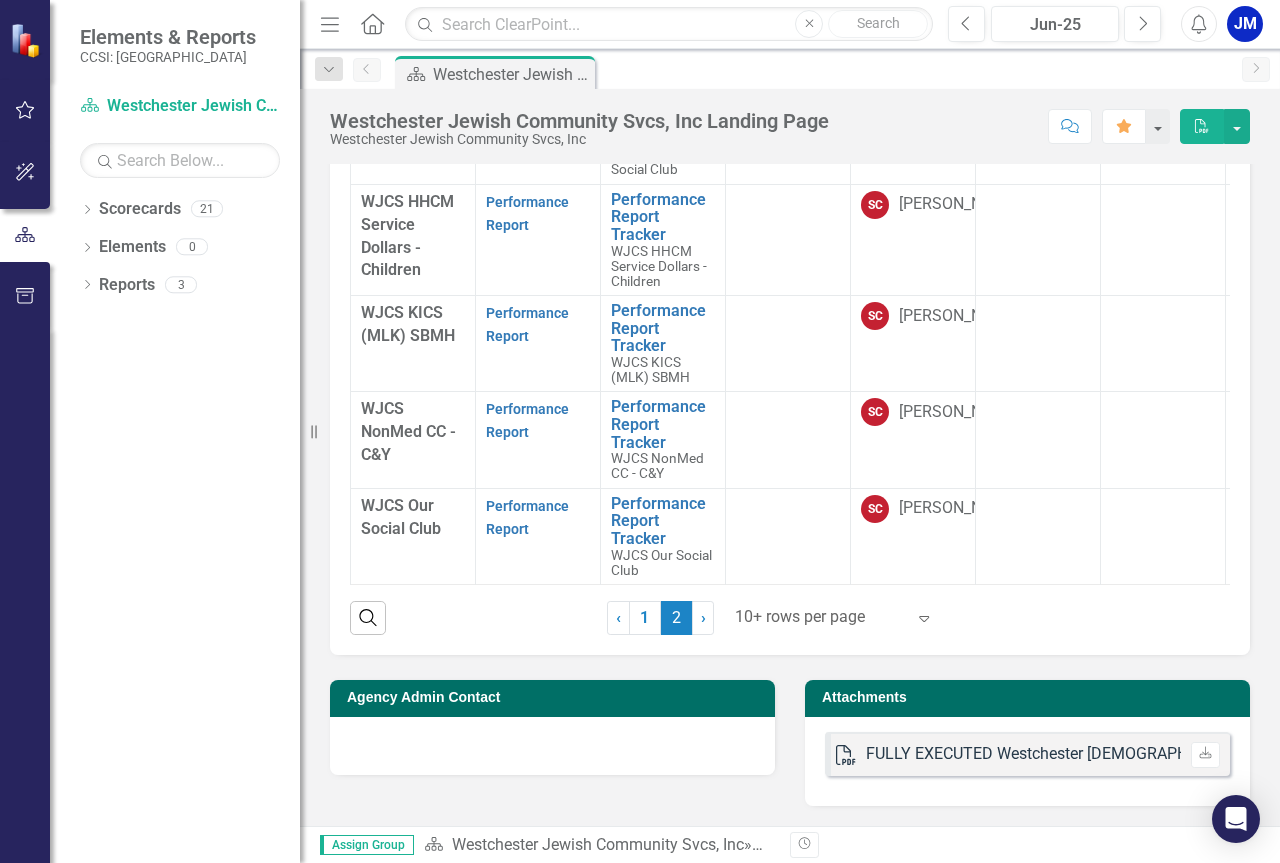 scroll, scrollTop: 0, scrollLeft: 0, axis: both 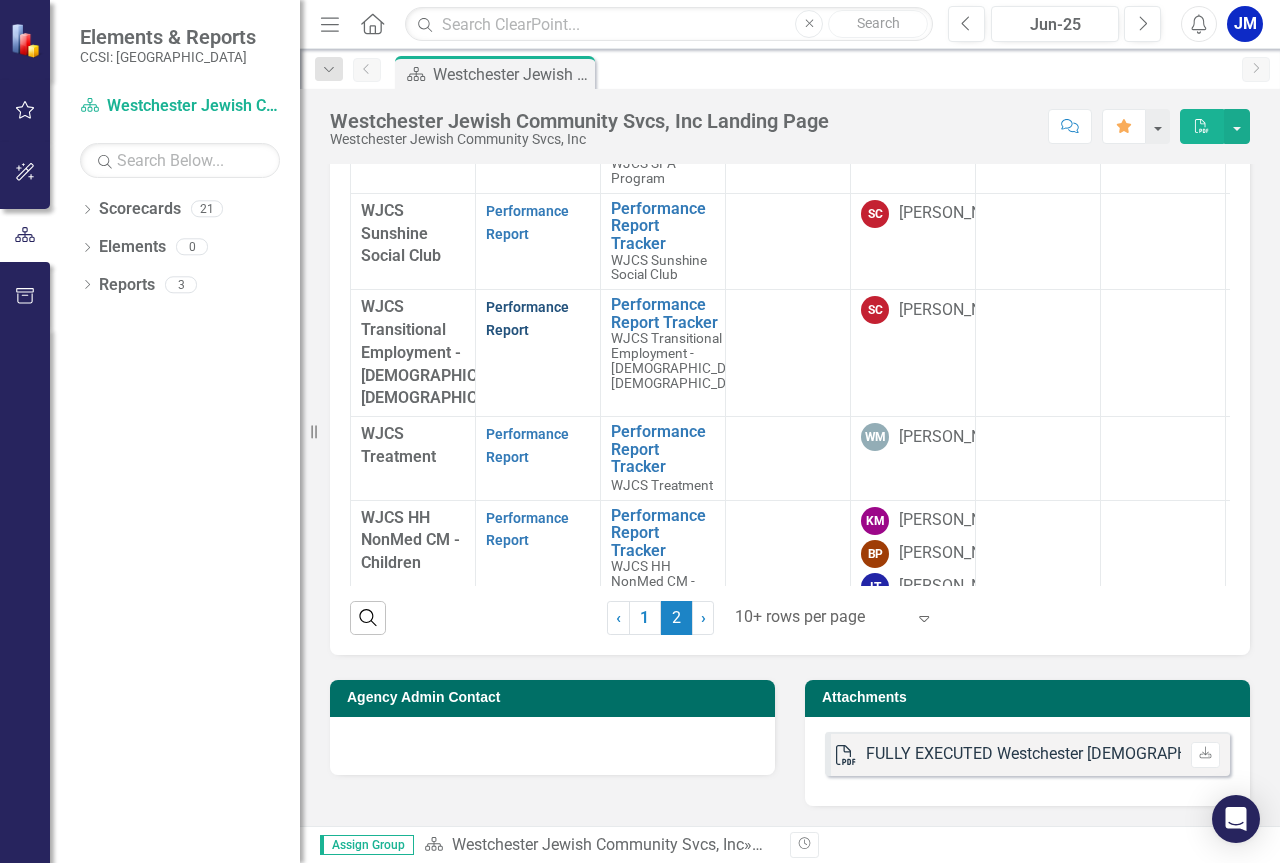 click on "Performance Report" at bounding box center (527, 318) 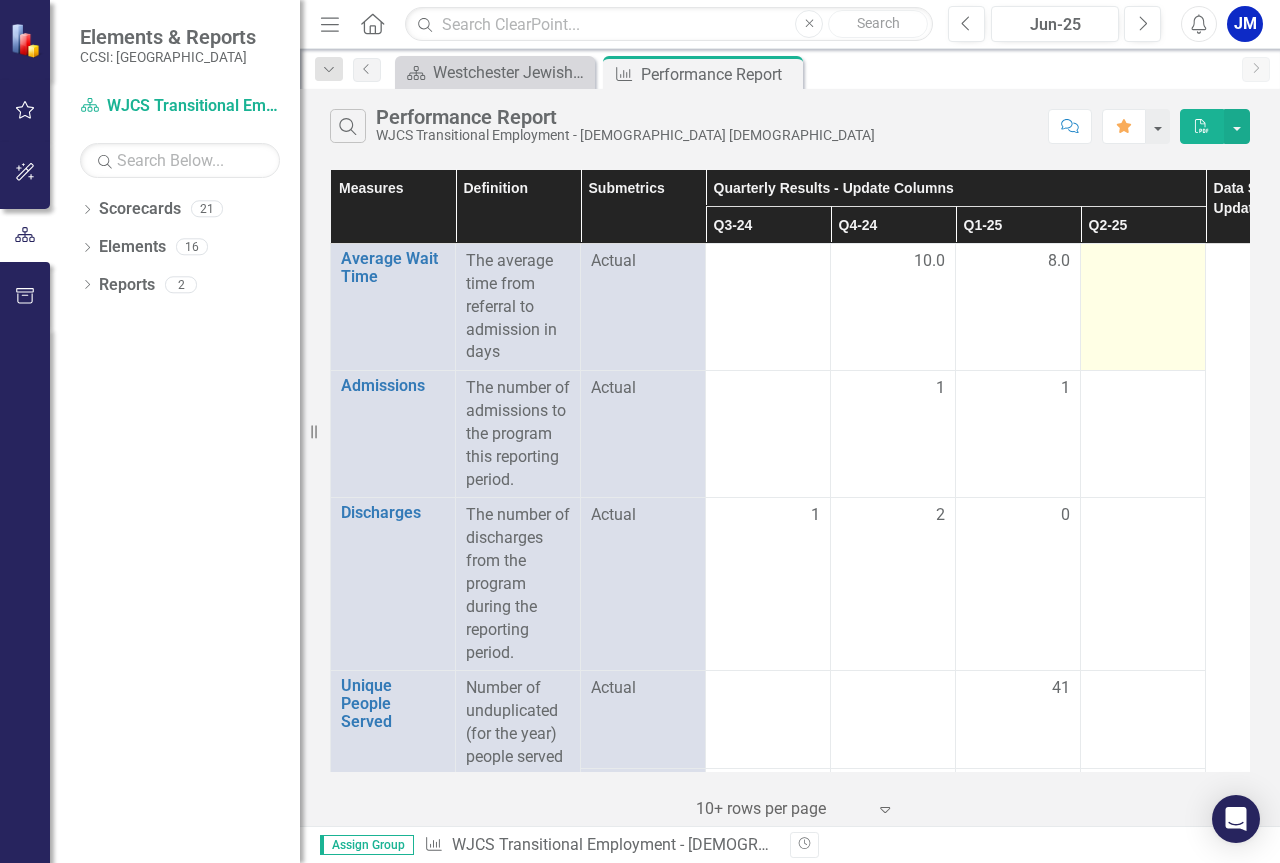 click at bounding box center [1143, 262] 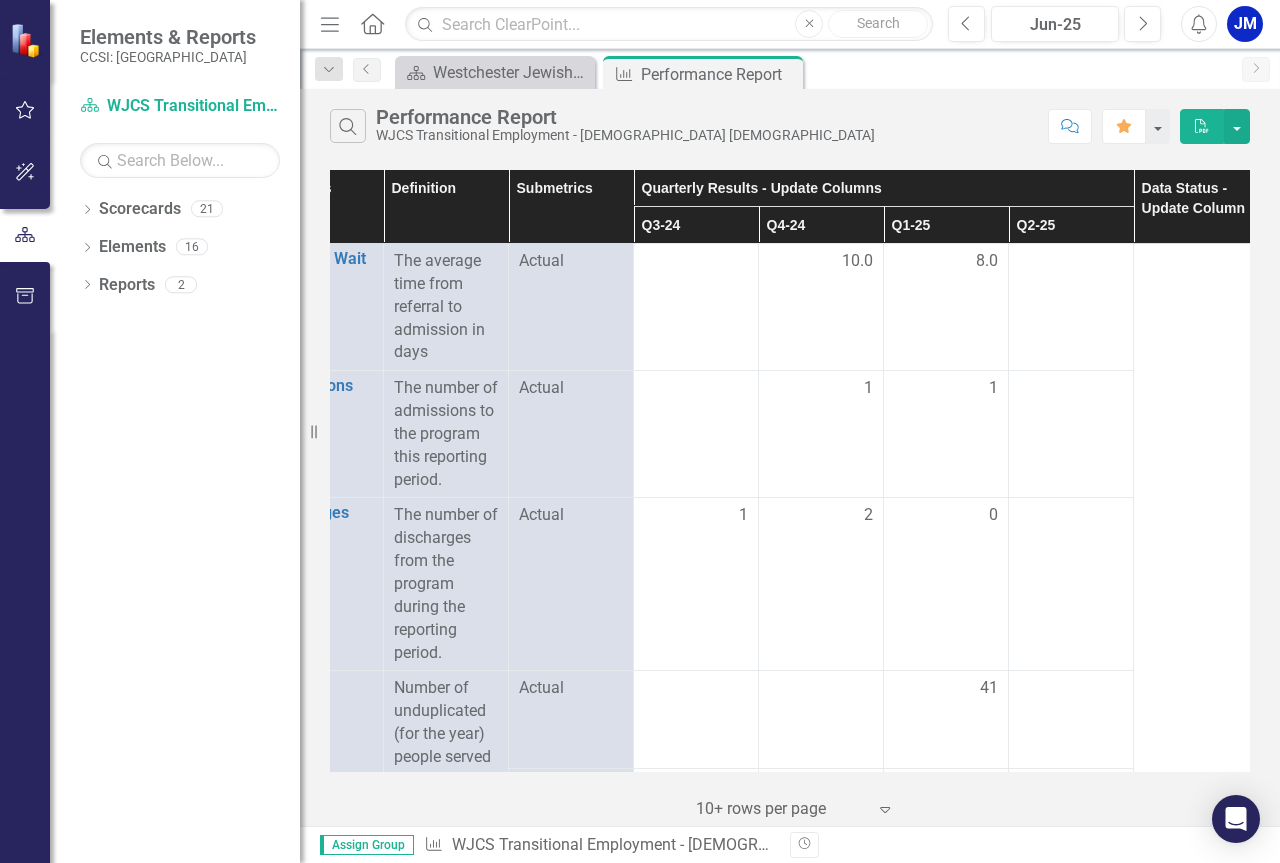 scroll, scrollTop: 0, scrollLeft: 77, axis: horizontal 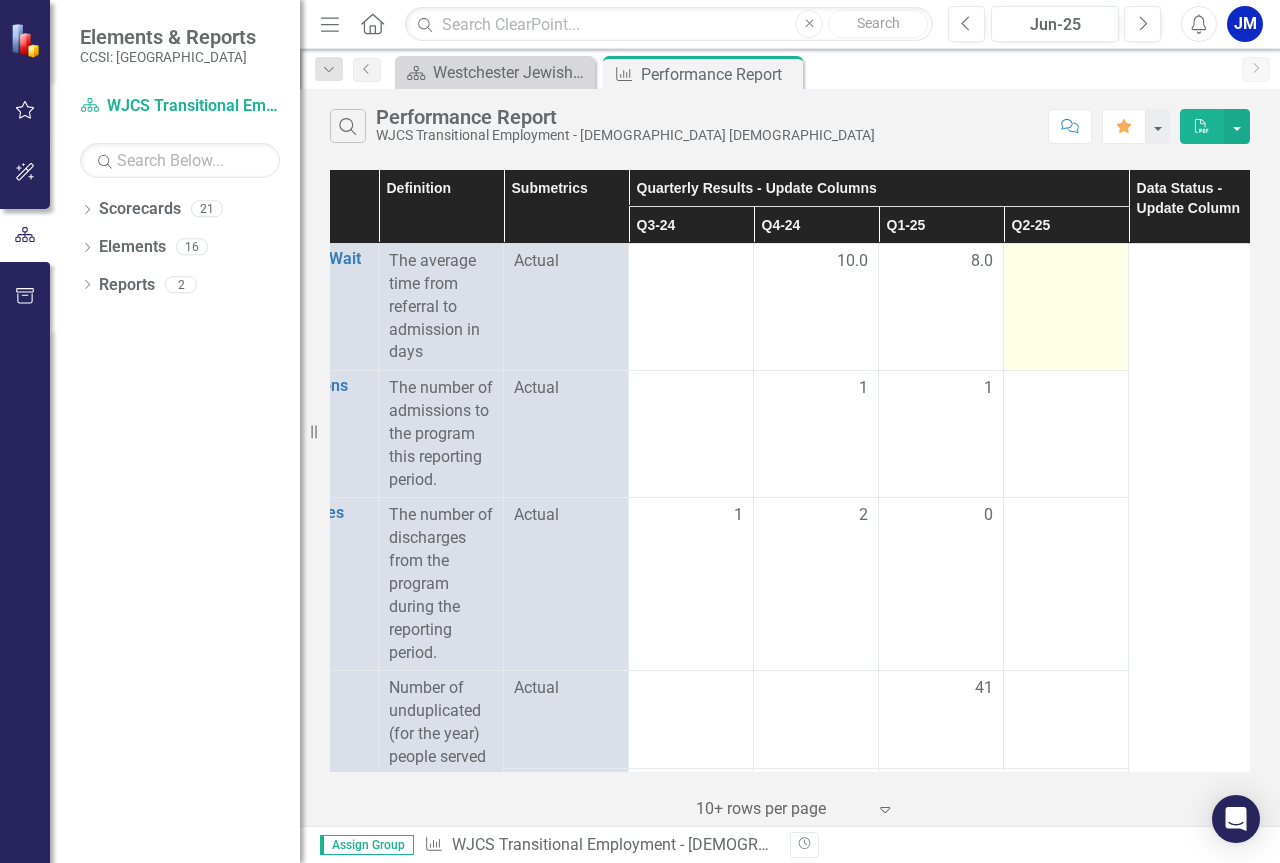 click at bounding box center (1066, 262) 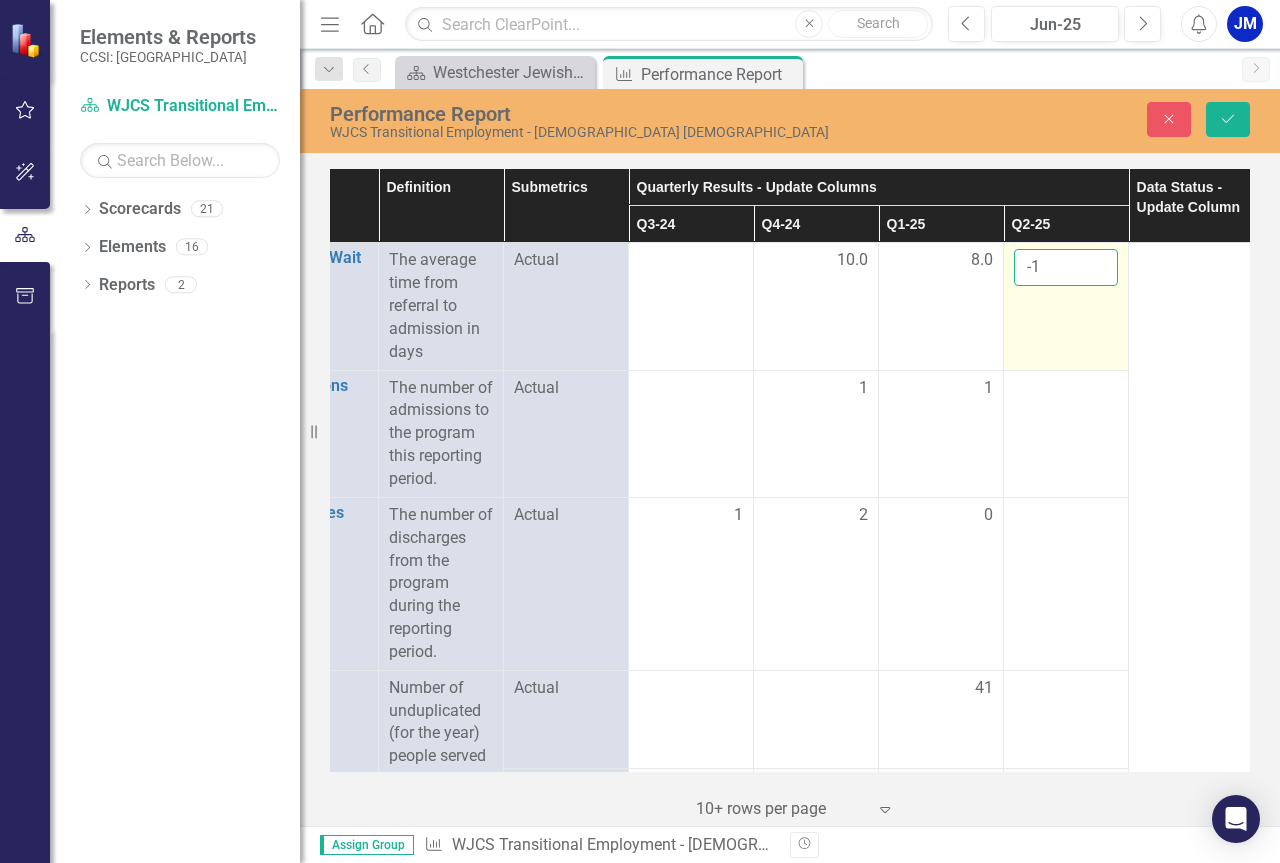 click on "-1" at bounding box center [1066, 267] 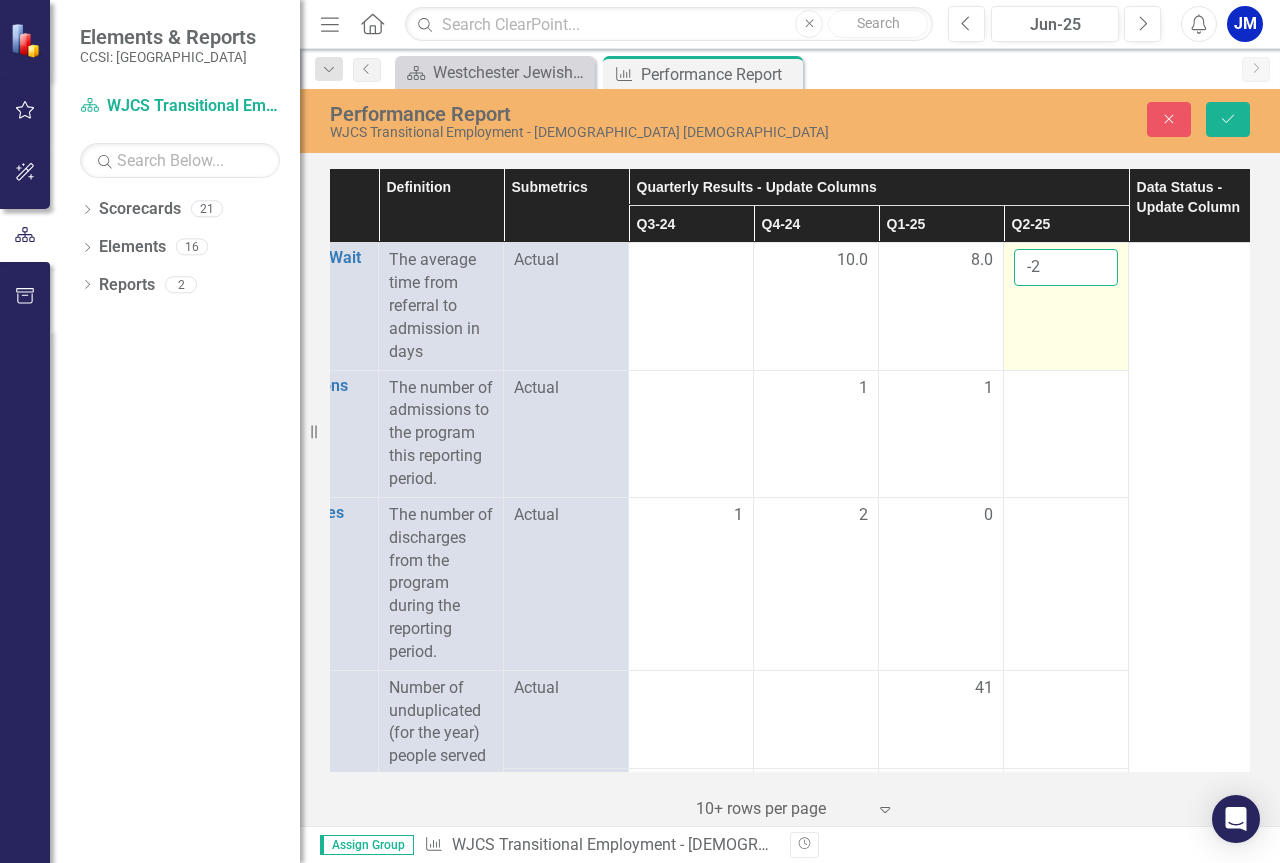 click on "-2" at bounding box center [1066, 267] 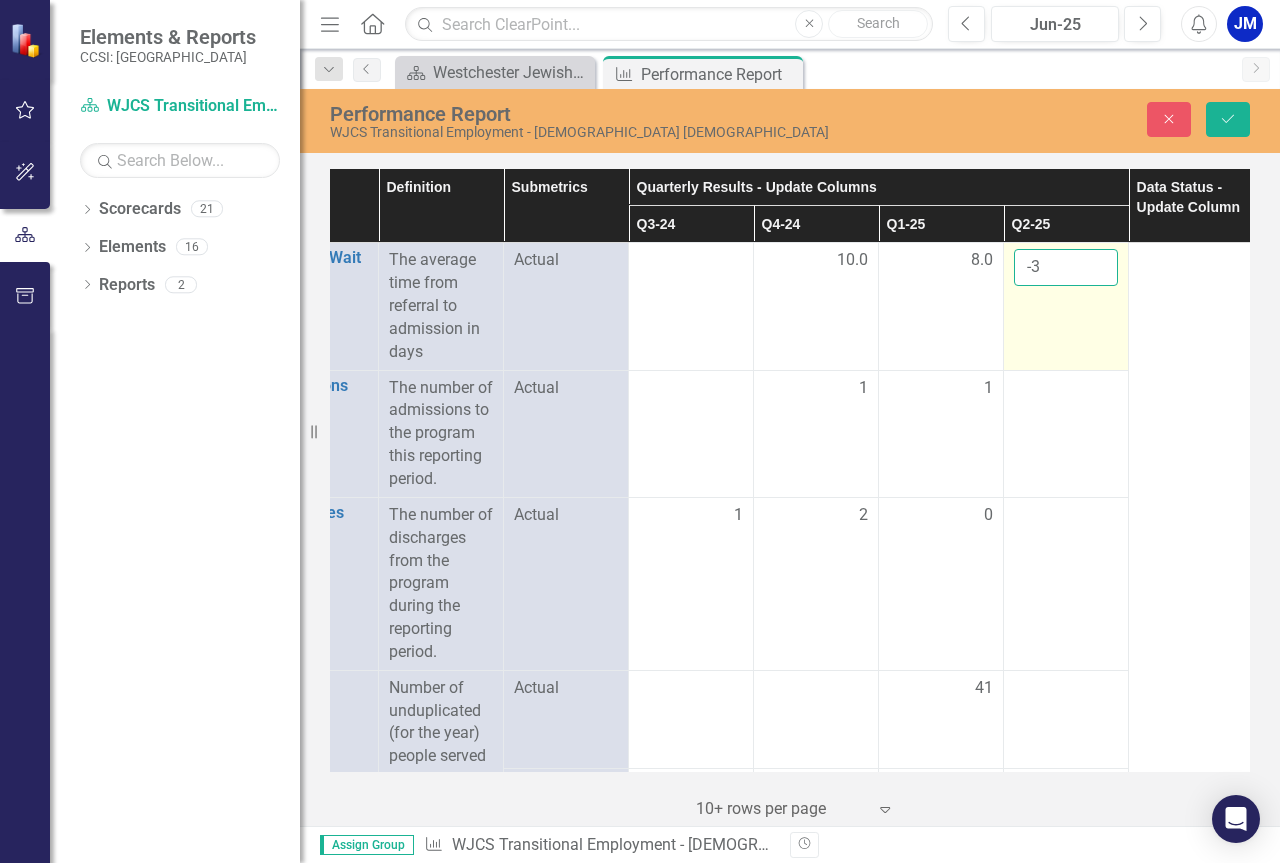 click on "-3" at bounding box center (1066, 267) 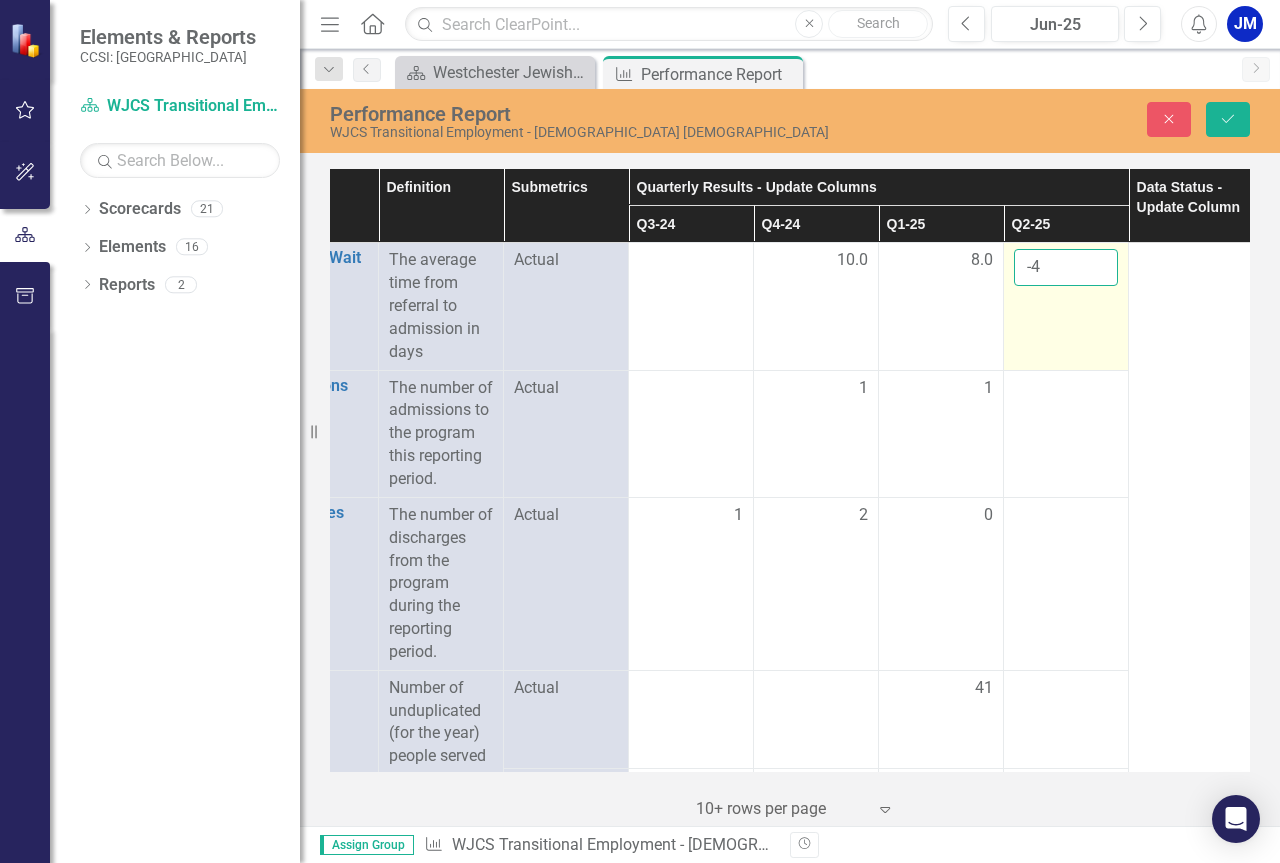 click on "-4" at bounding box center [1066, 267] 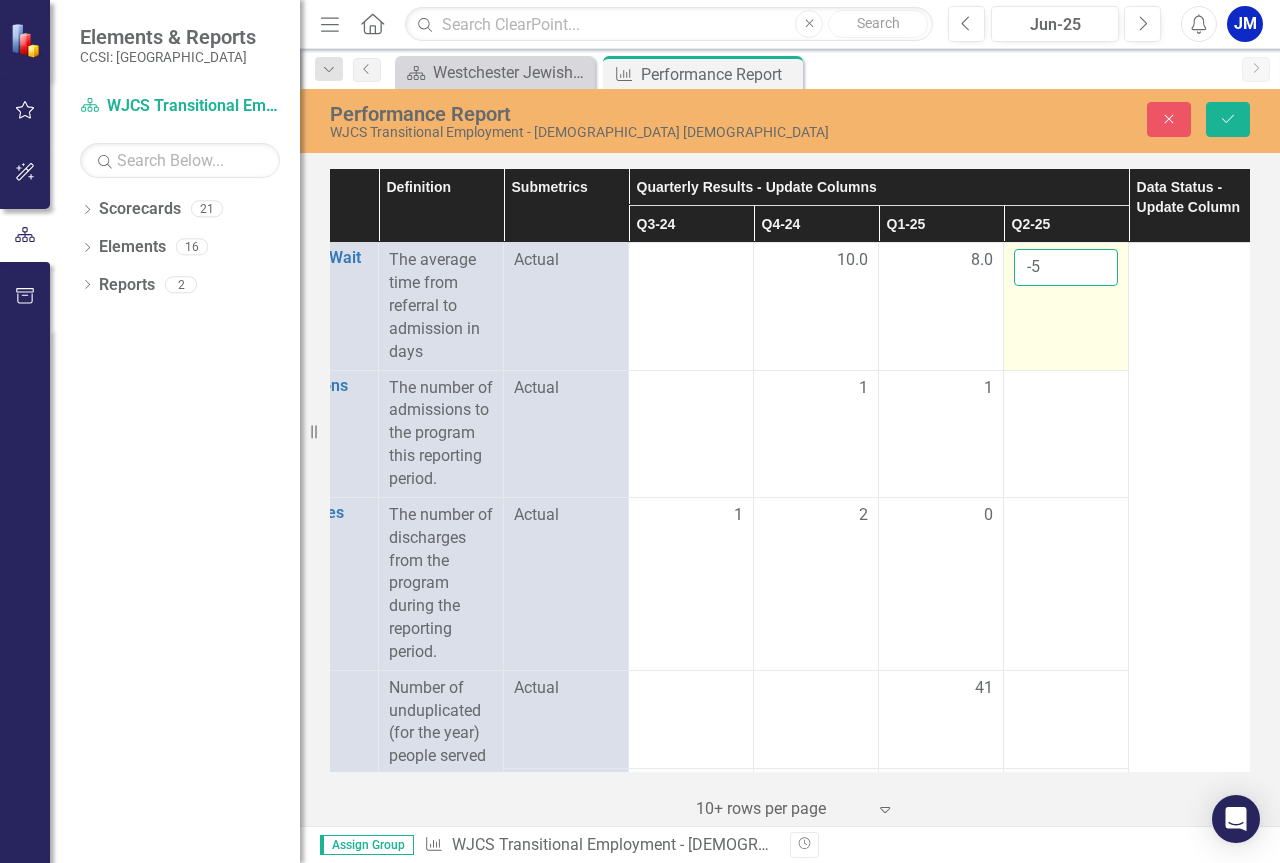click on "-5" at bounding box center [1066, 267] 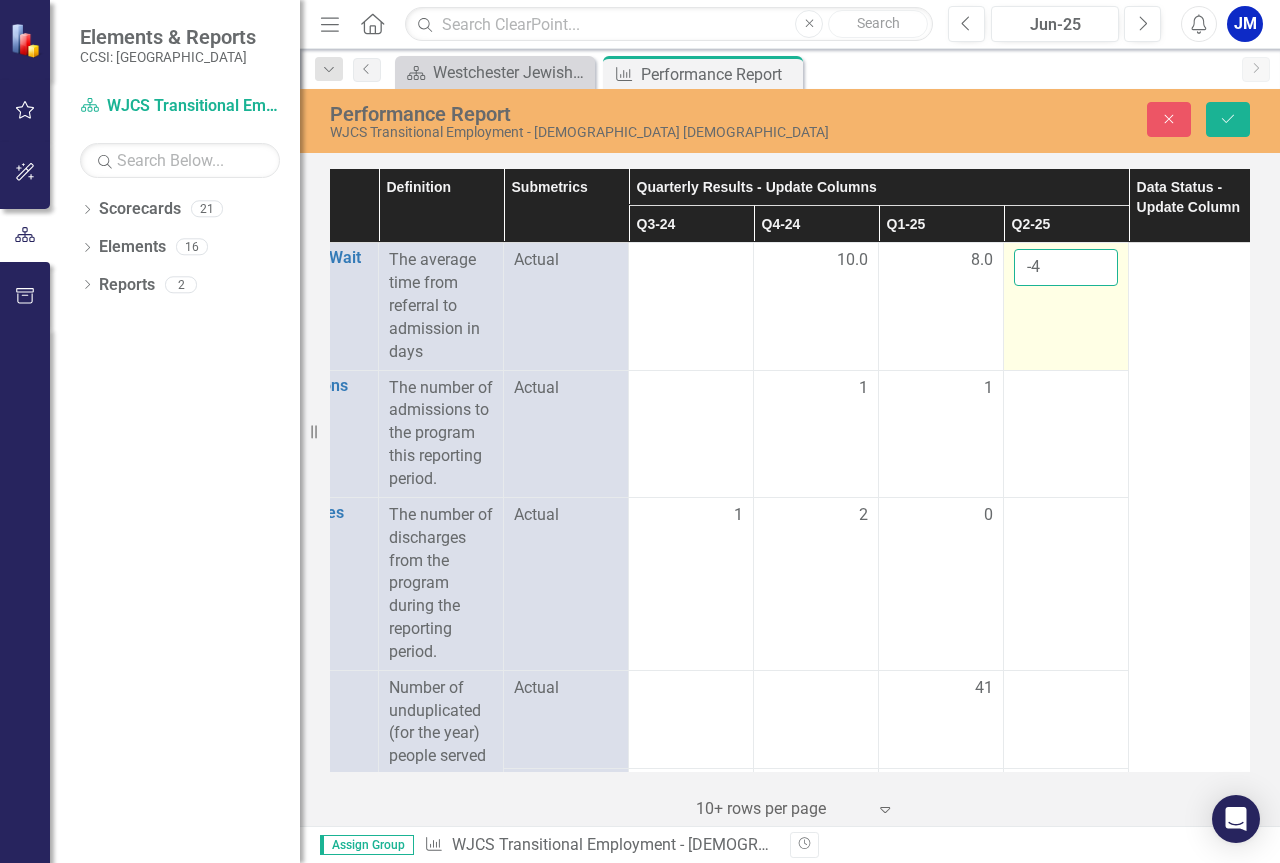 click on "-4" at bounding box center (1066, 267) 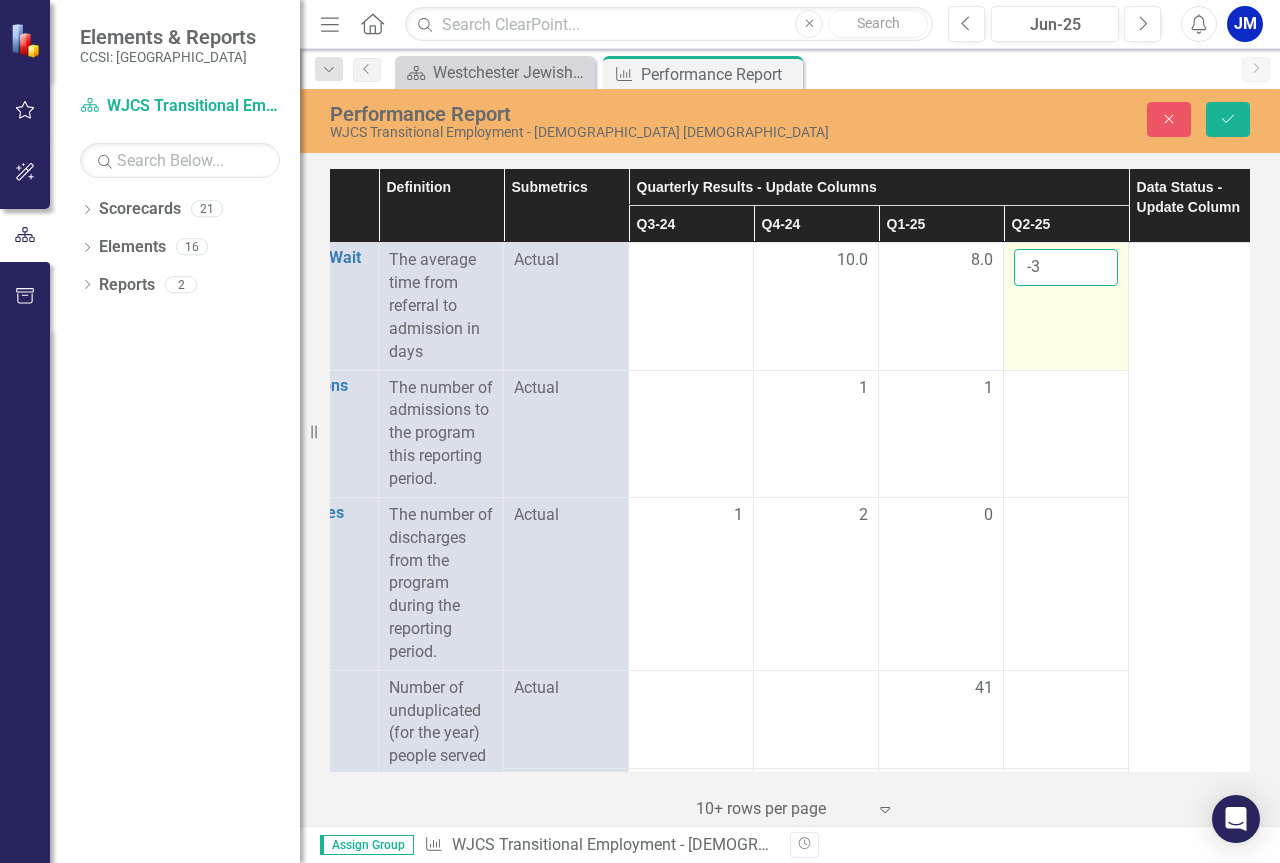 click on "-3" at bounding box center (1066, 267) 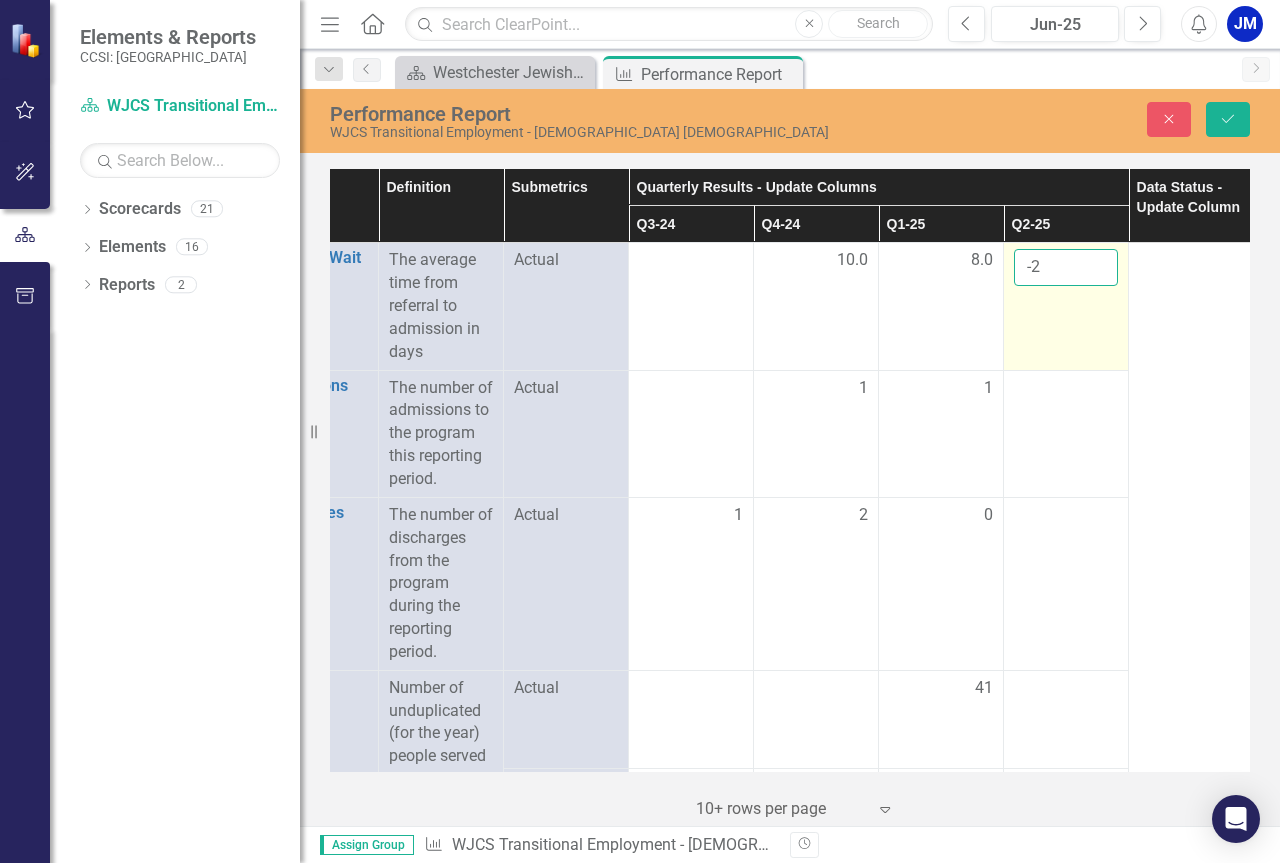 click on "-2" at bounding box center [1066, 267] 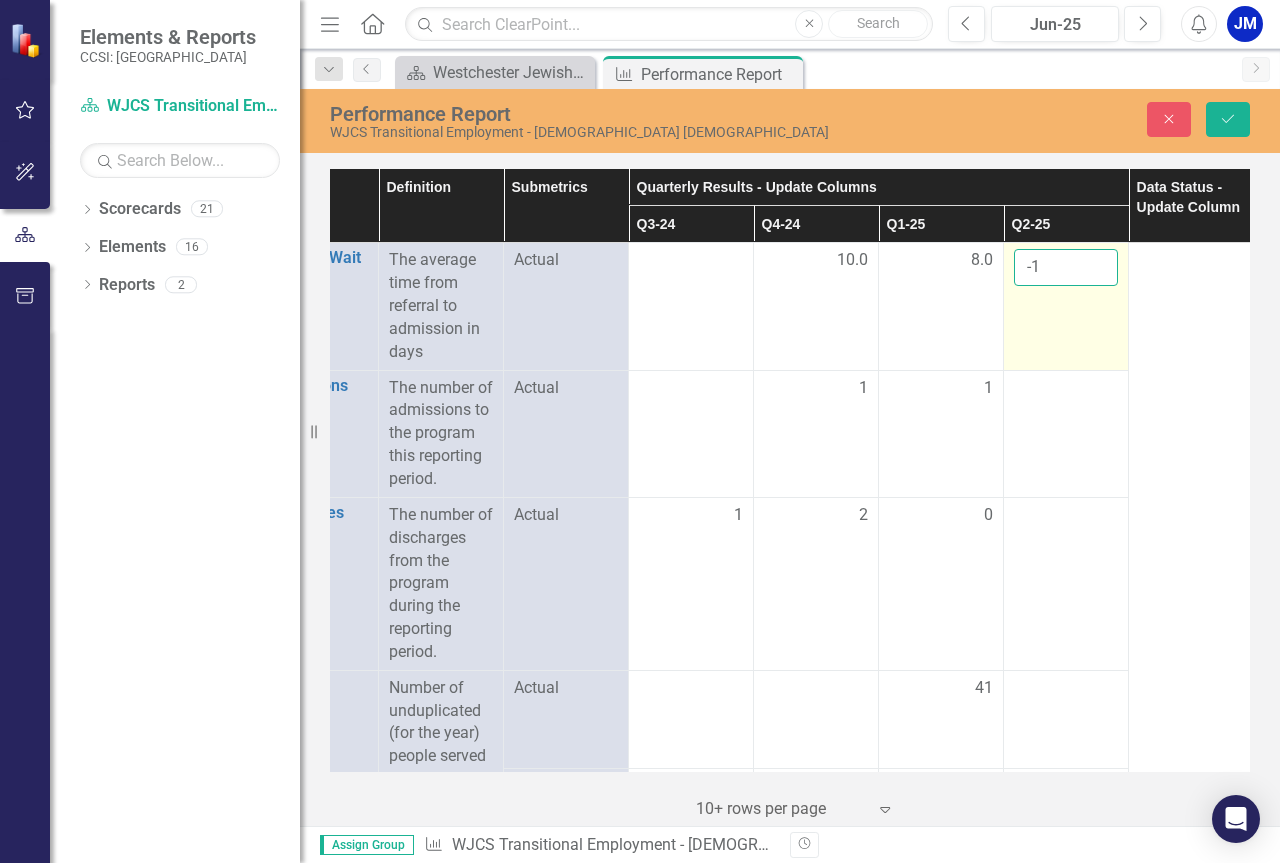 click on "-1" at bounding box center [1066, 267] 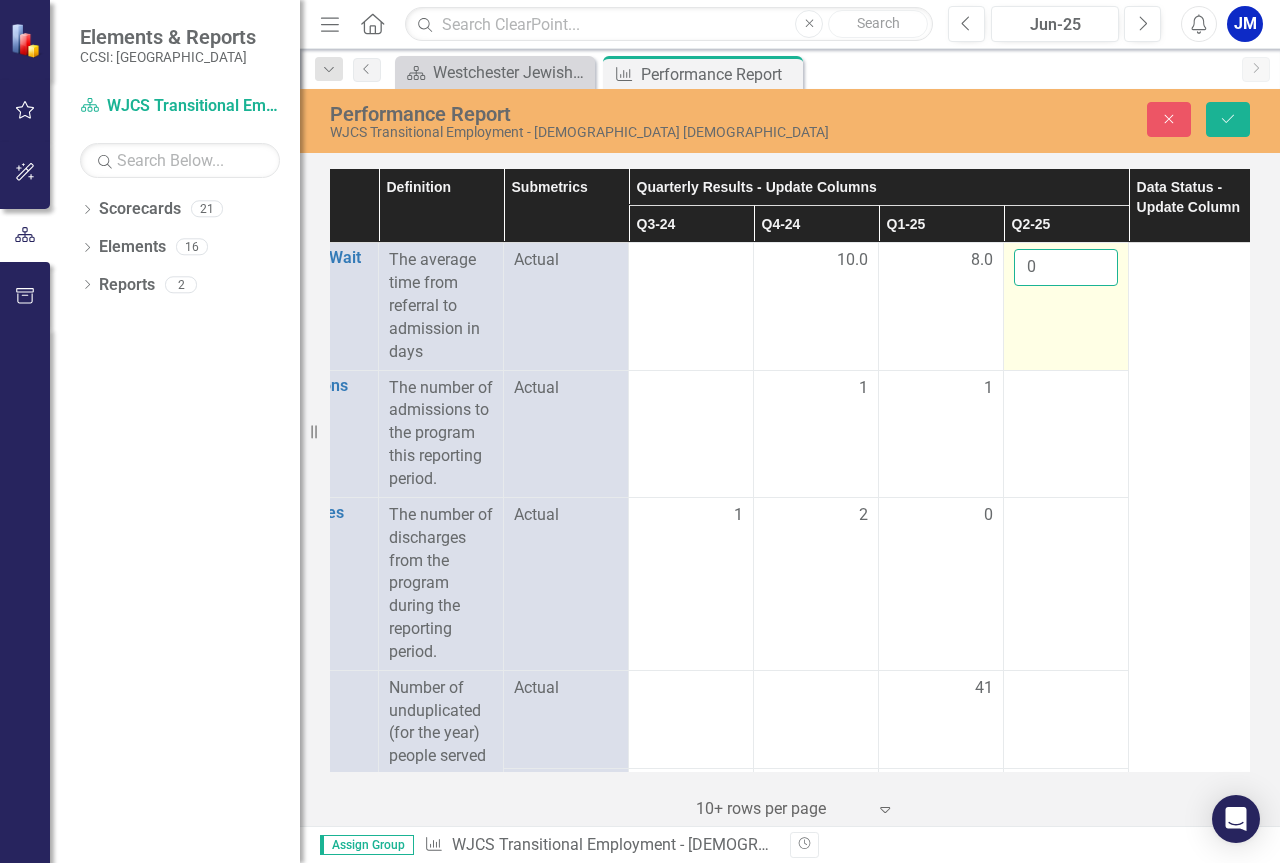 click on "0" at bounding box center (1066, 267) 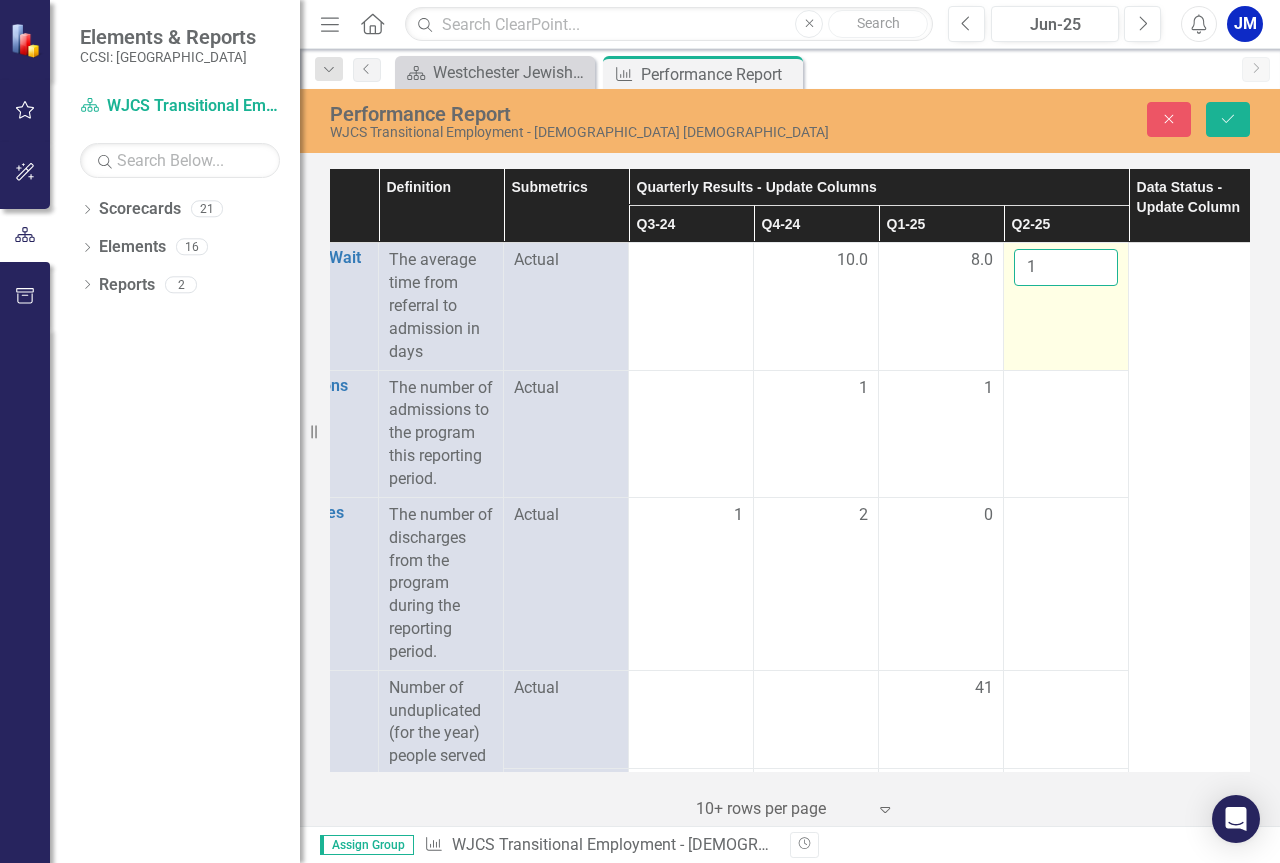 click on "1" at bounding box center [1066, 267] 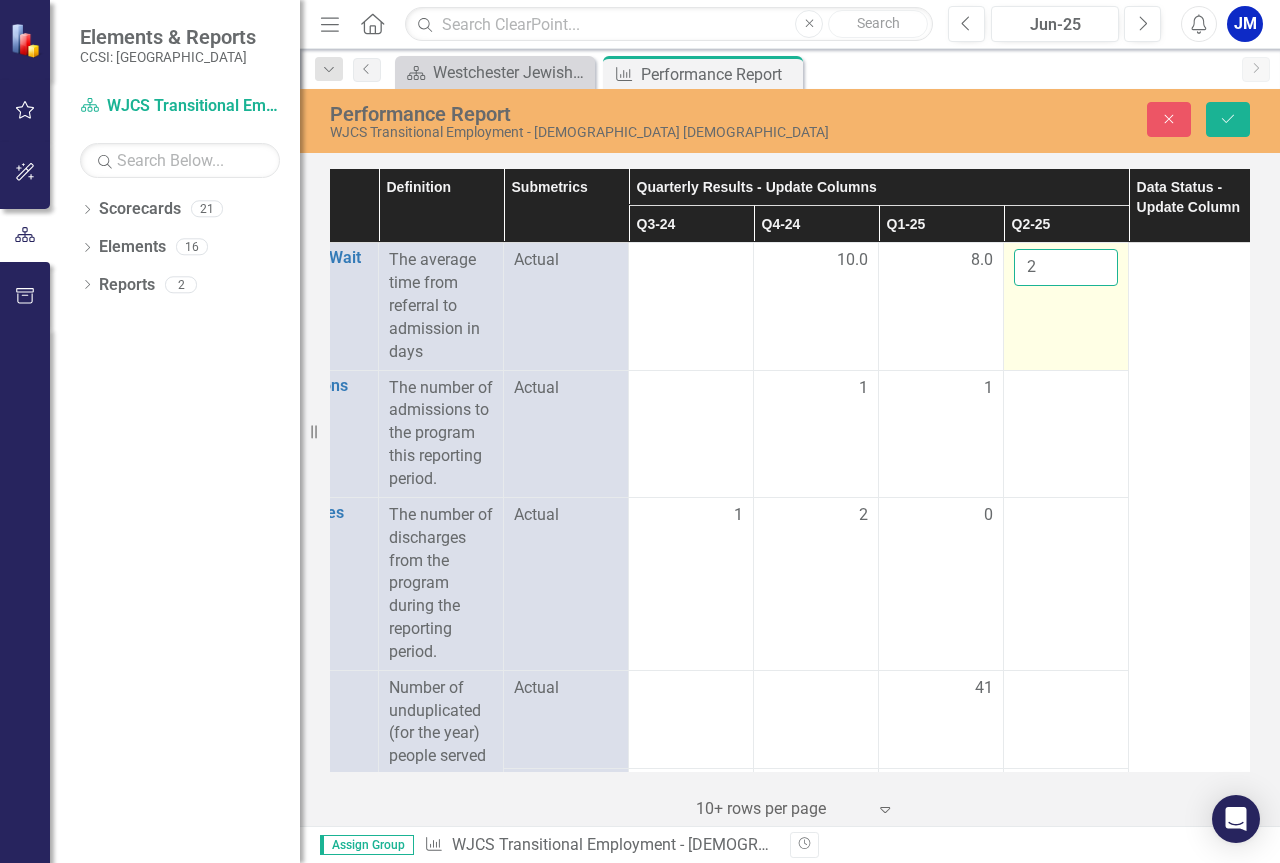 click on "2" at bounding box center [1066, 267] 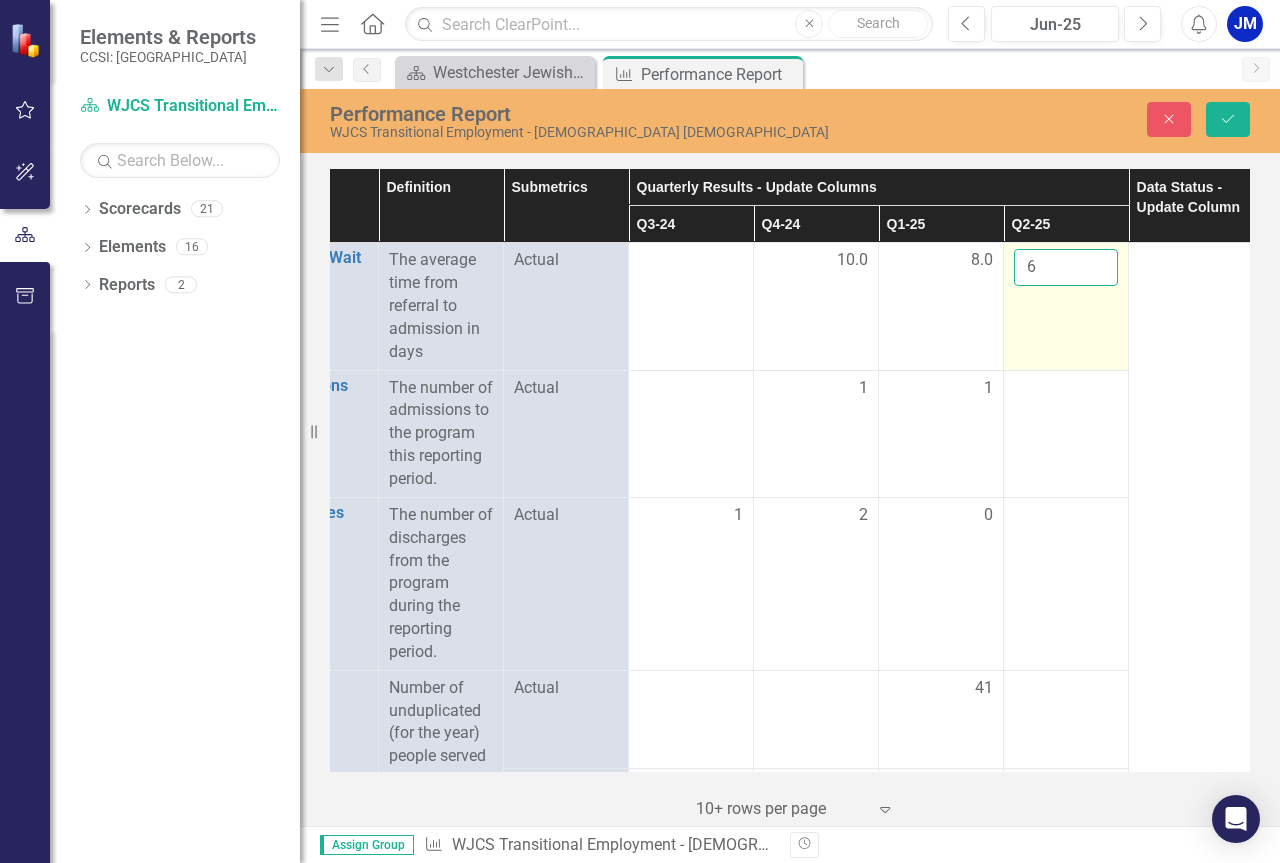 click on "6" at bounding box center [1066, 267] 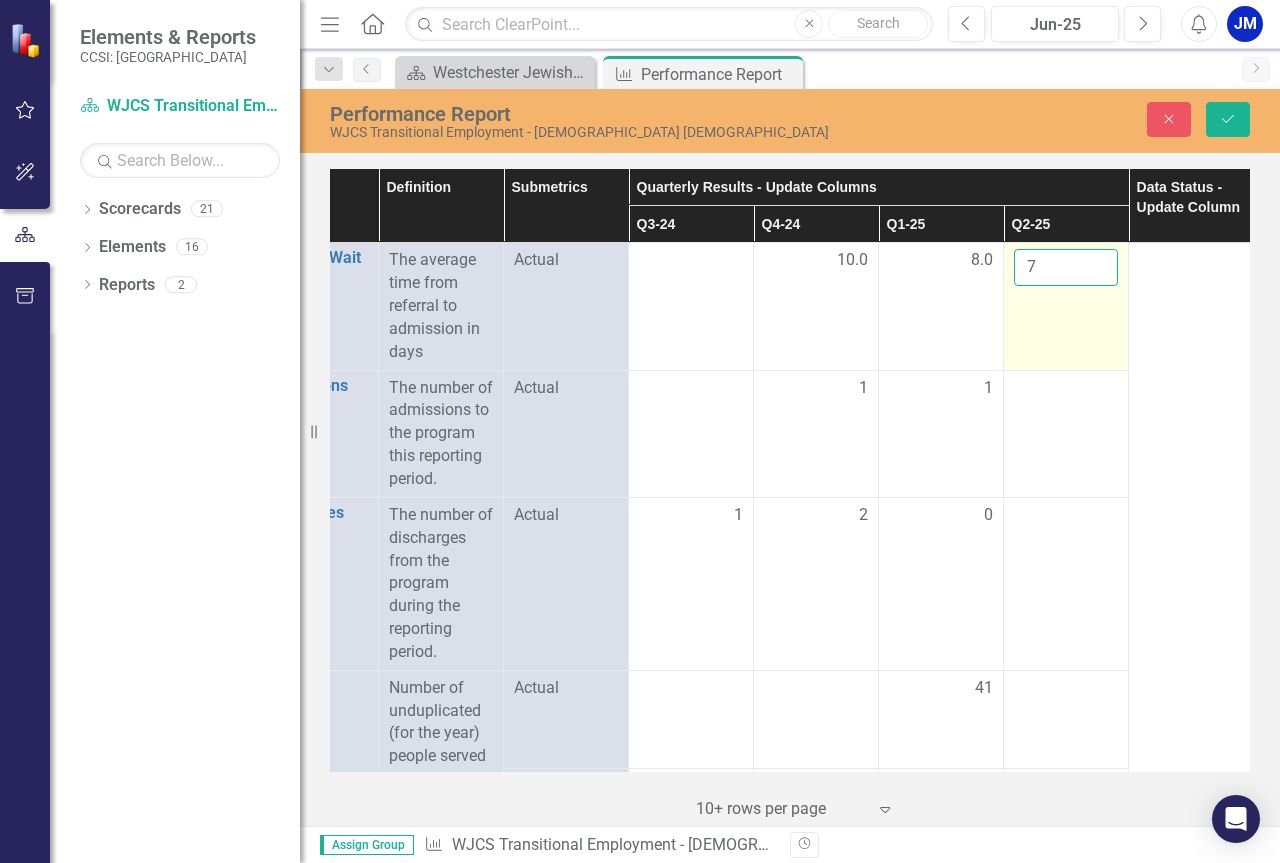 click on "7" at bounding box center [1066, 267] 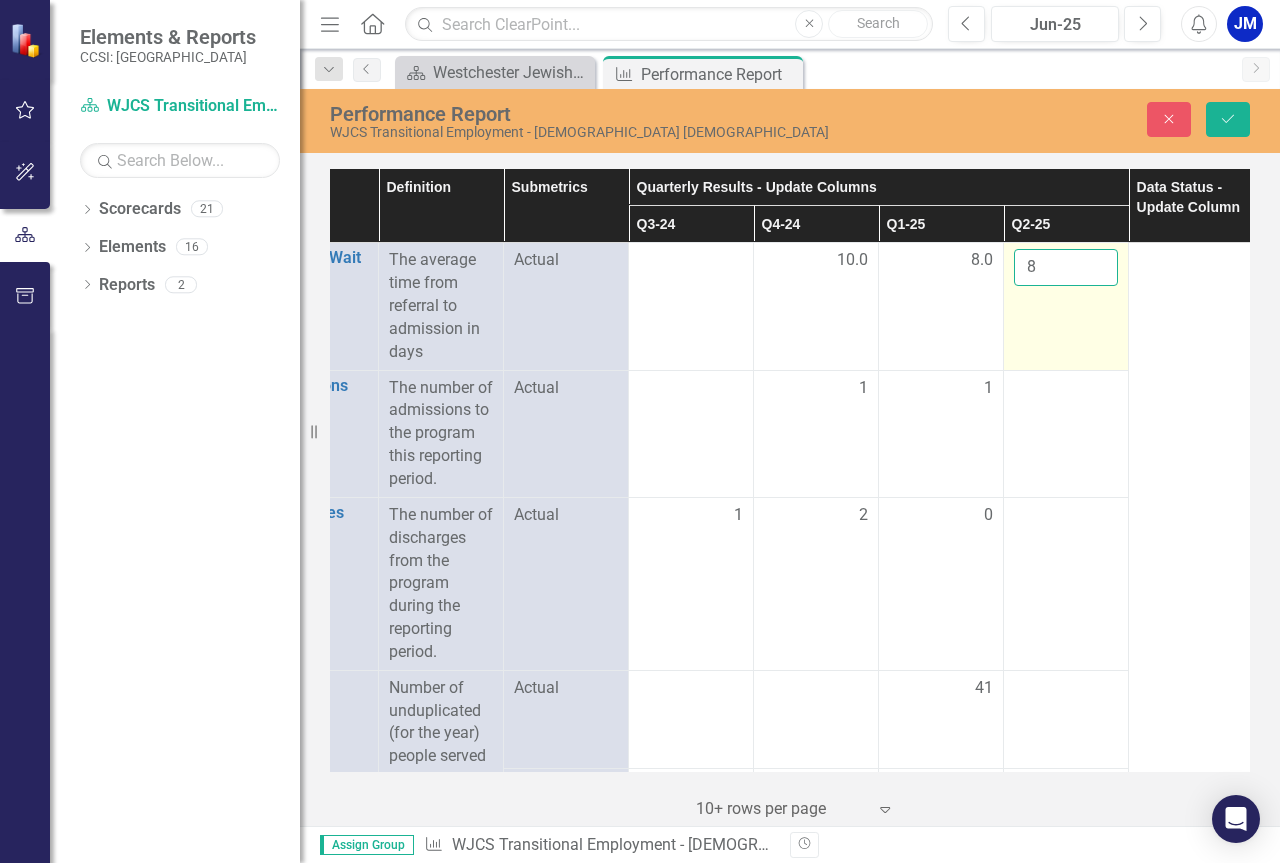 click on "8" at bounding box center (1066, 267) 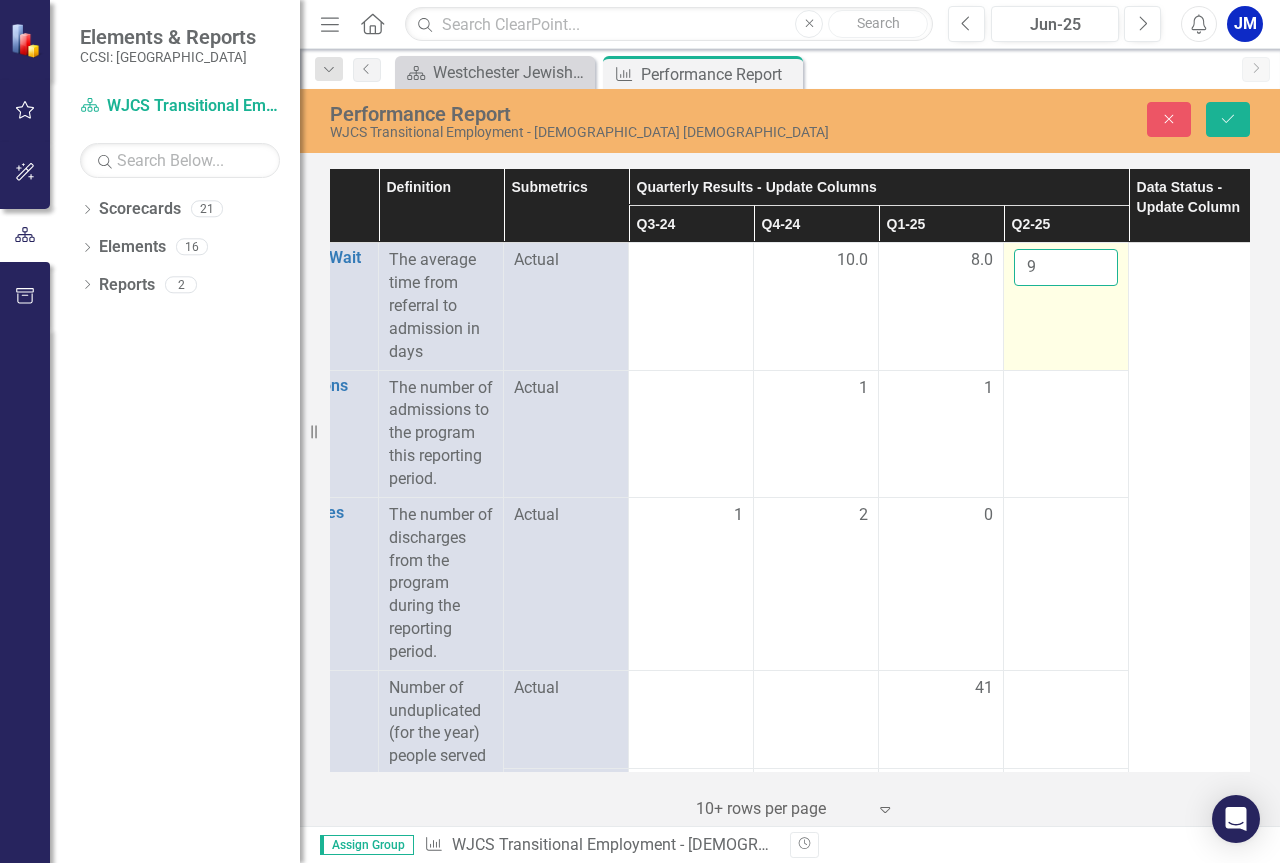 click on "9" at bounding box center (1066, 267) 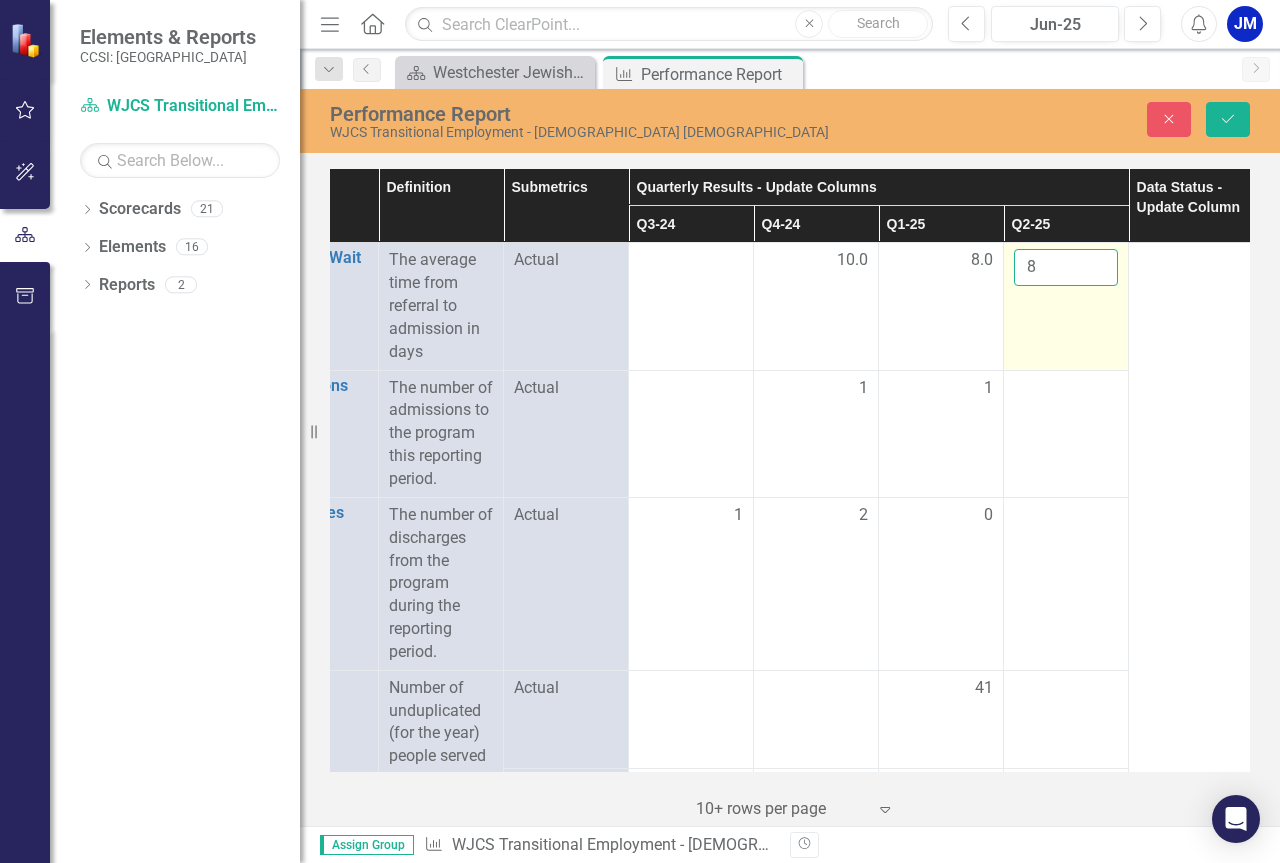 click on "8" at bounding box center (1066, 267) 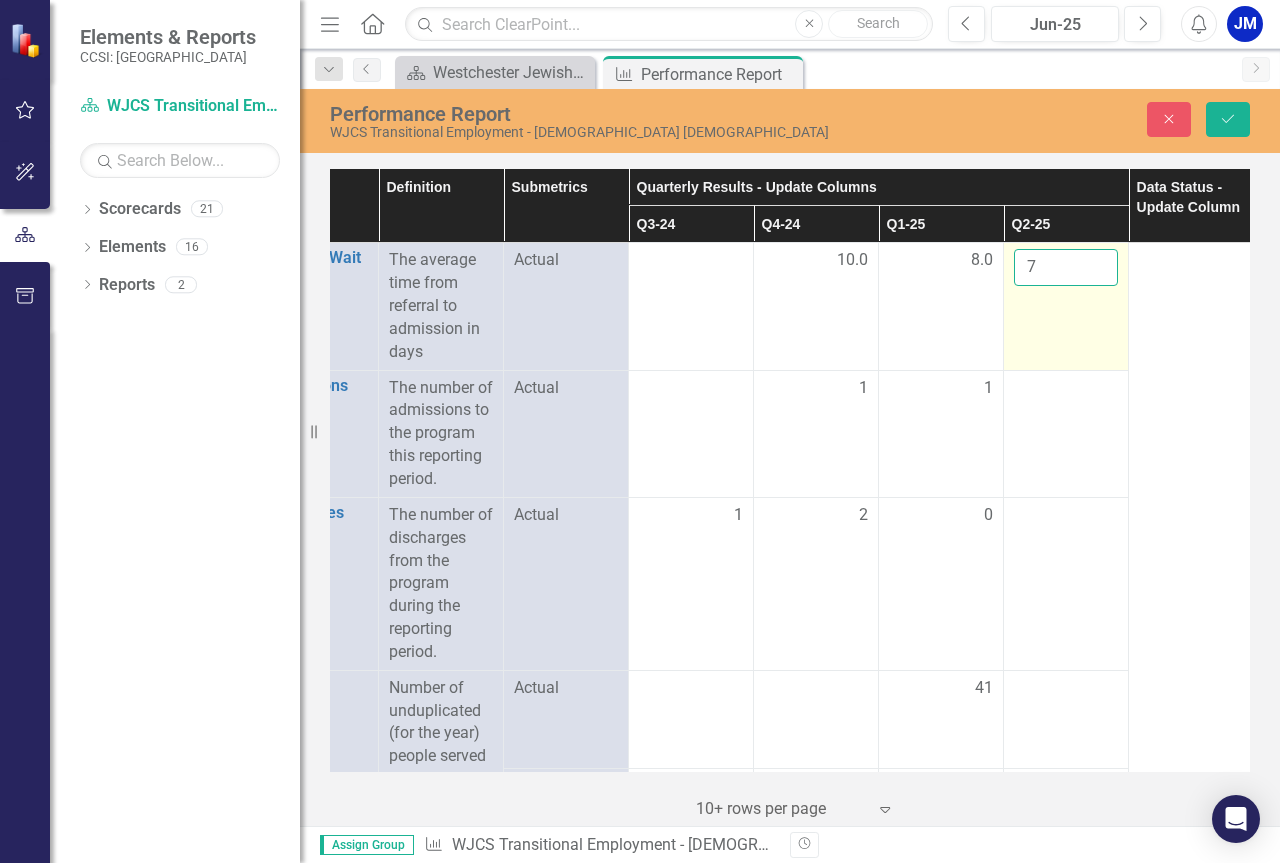 click on "7" at bounding box center [1066, 267] 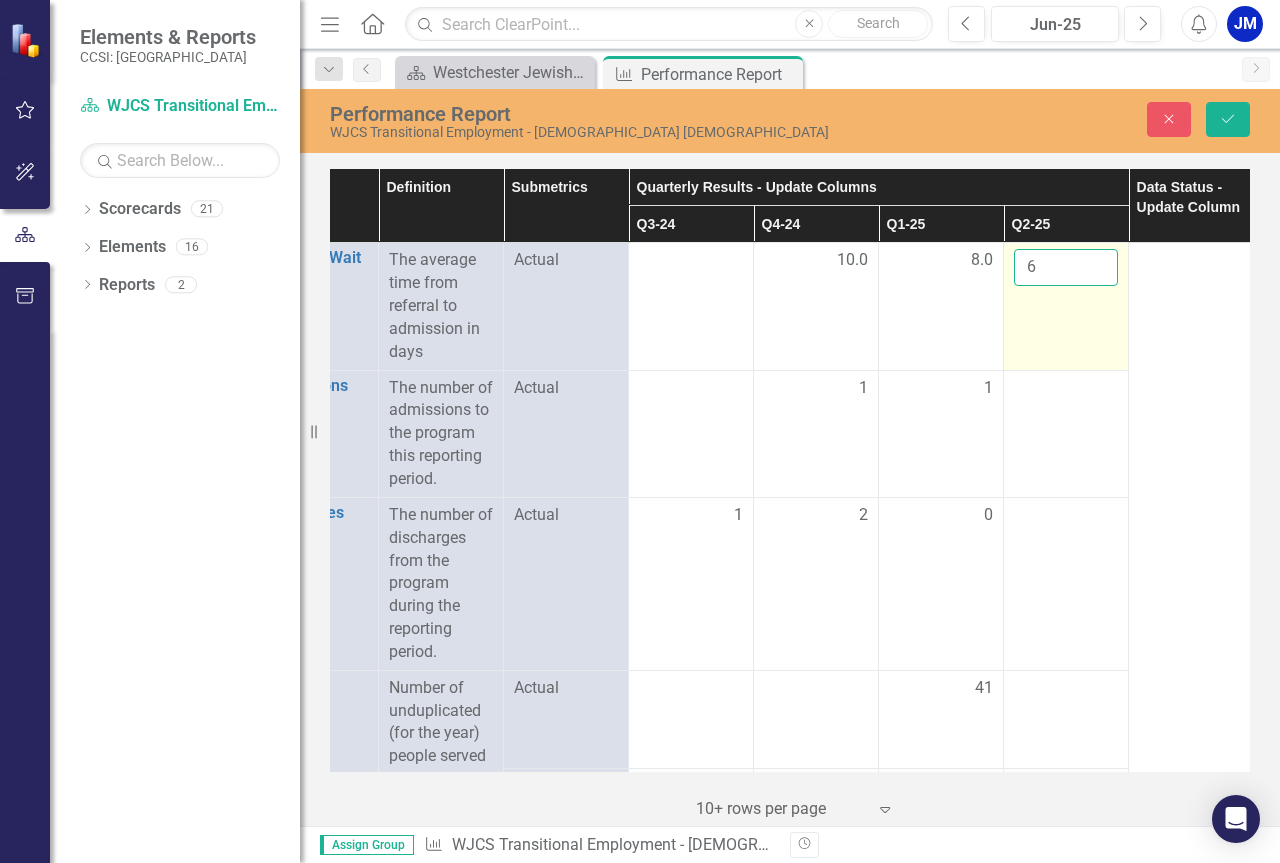 type on "6" 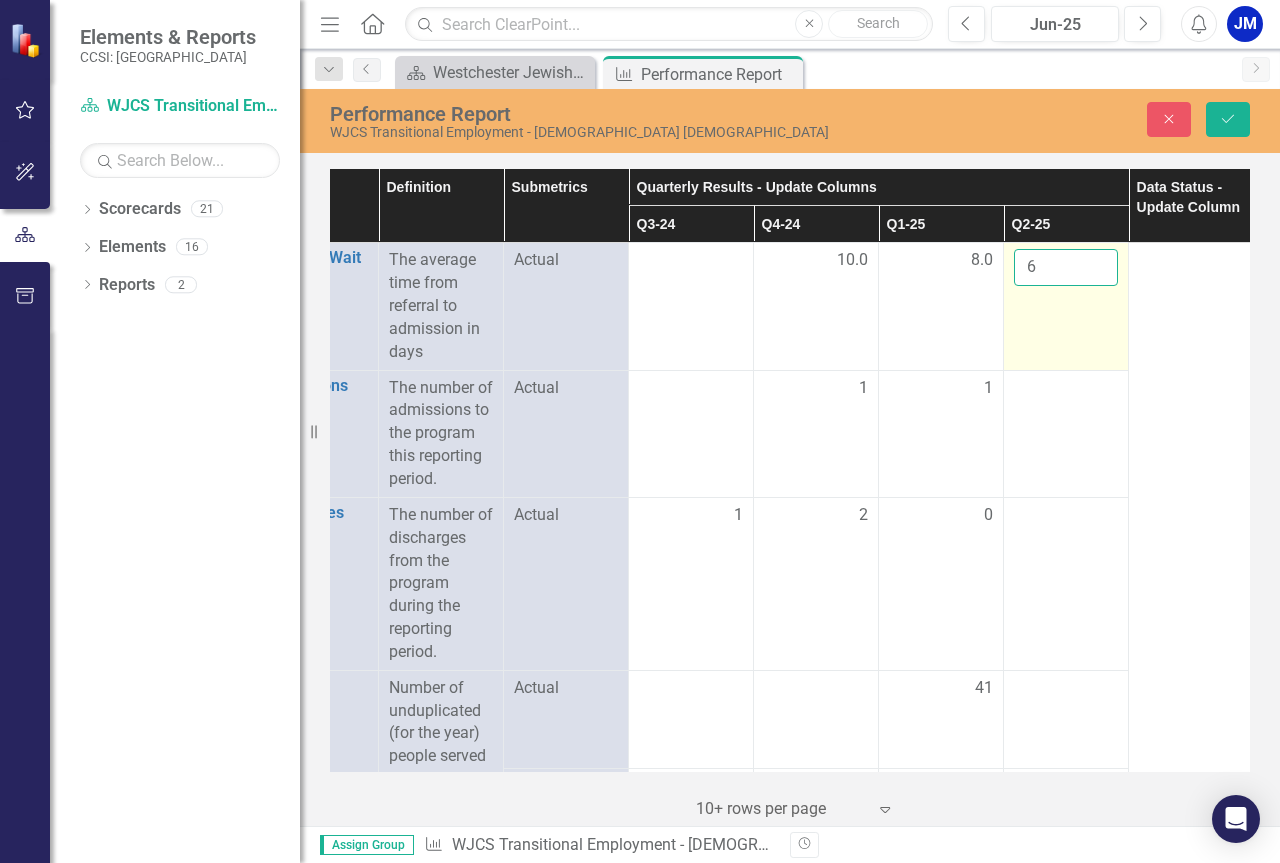 click on "6" at bounding box center (1066, 306) 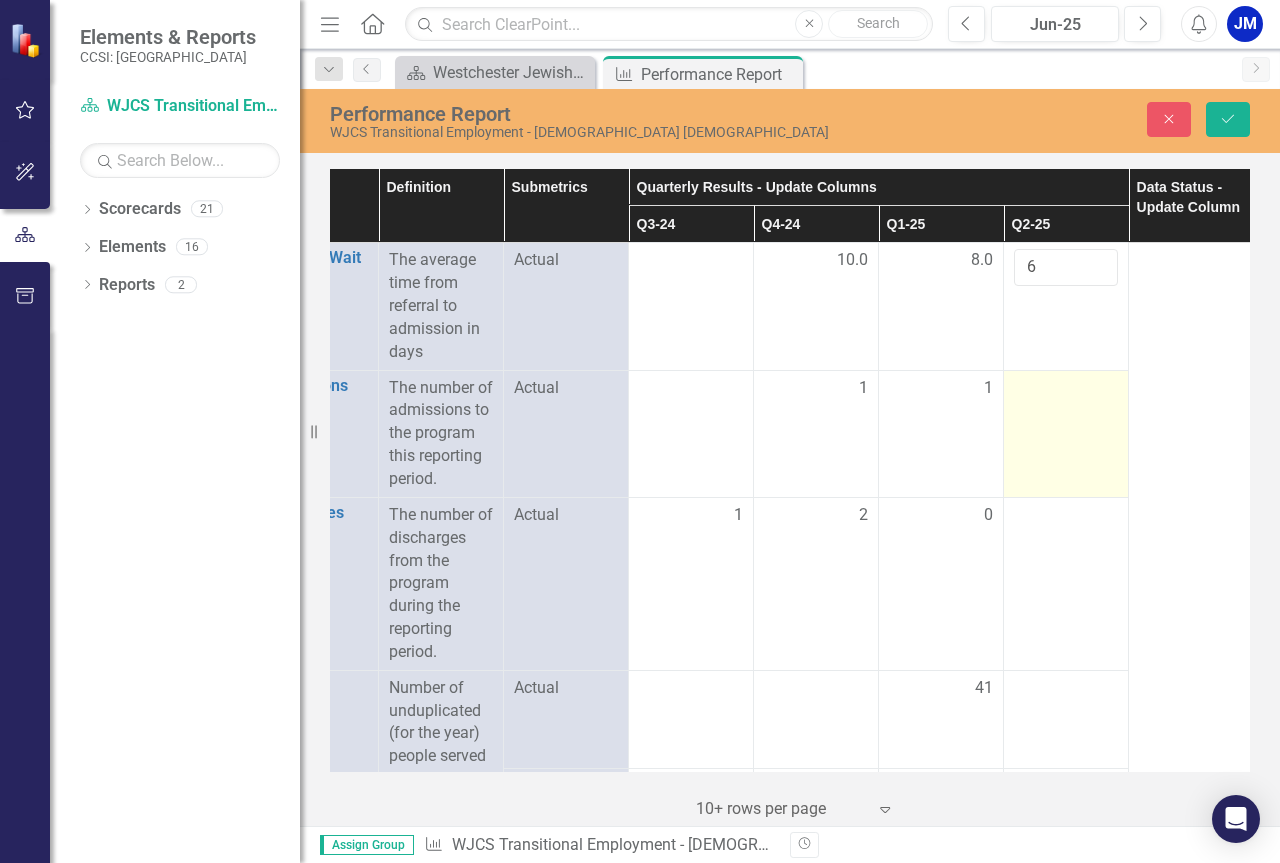 click at bounding box center [1066, 389] 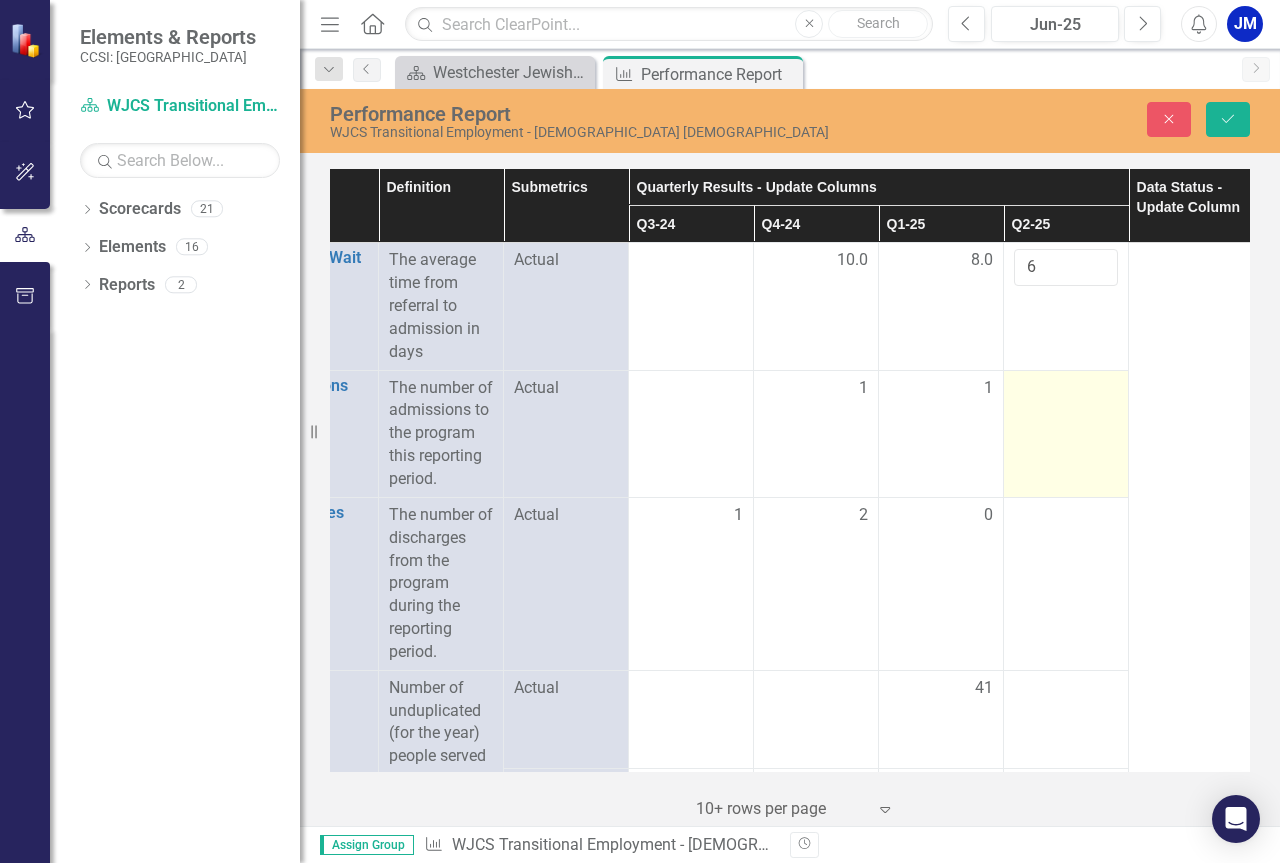 click at bounding box center (1066, 389) 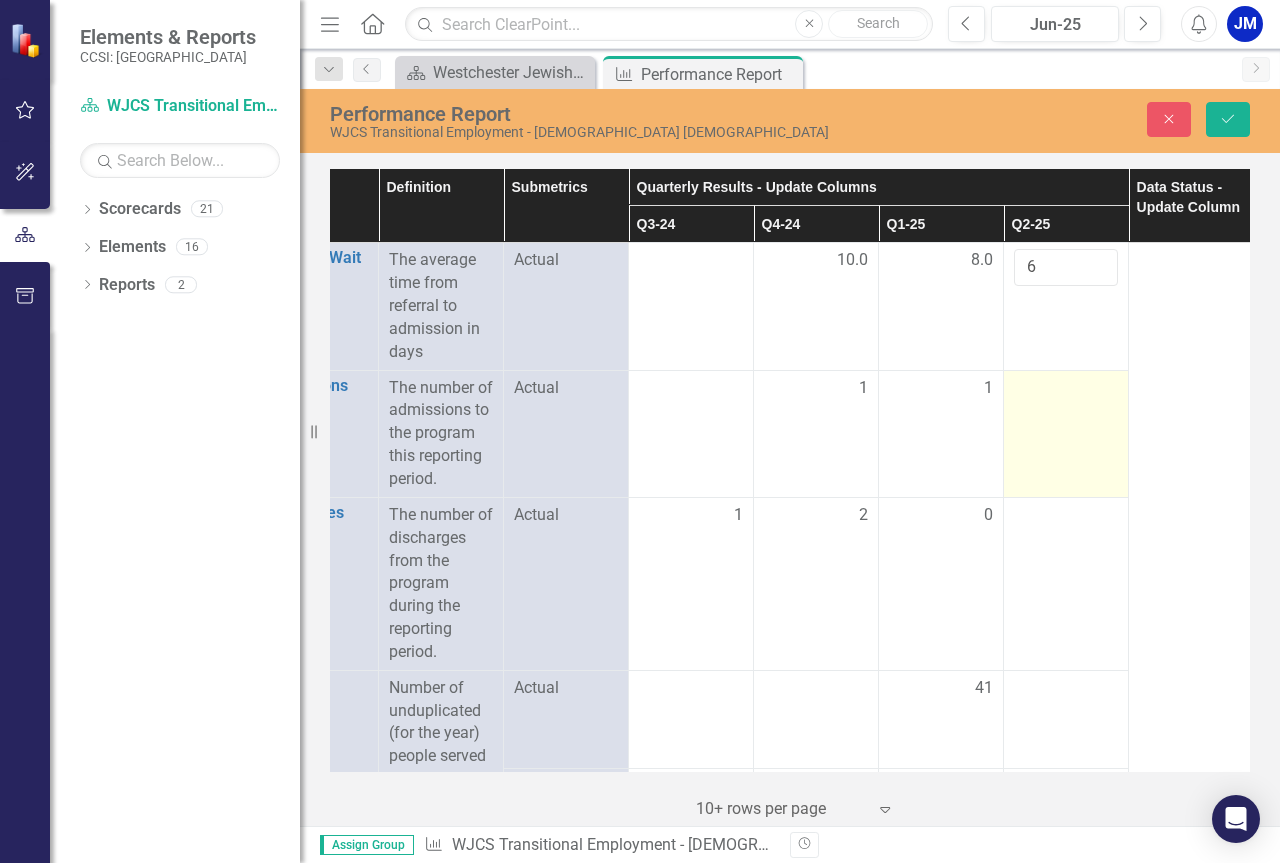 click at bounding box center (1066, 389) 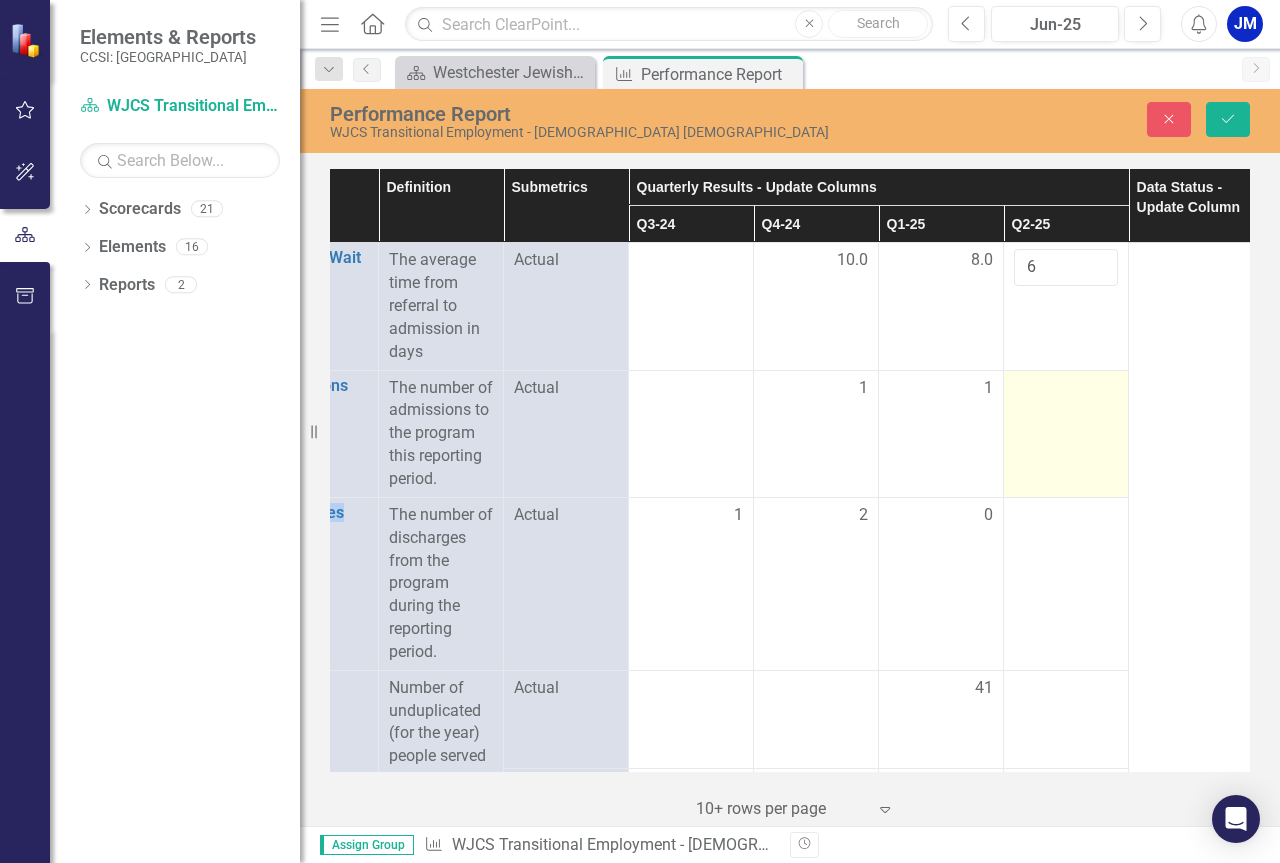click at bounding box center [1066, 389] 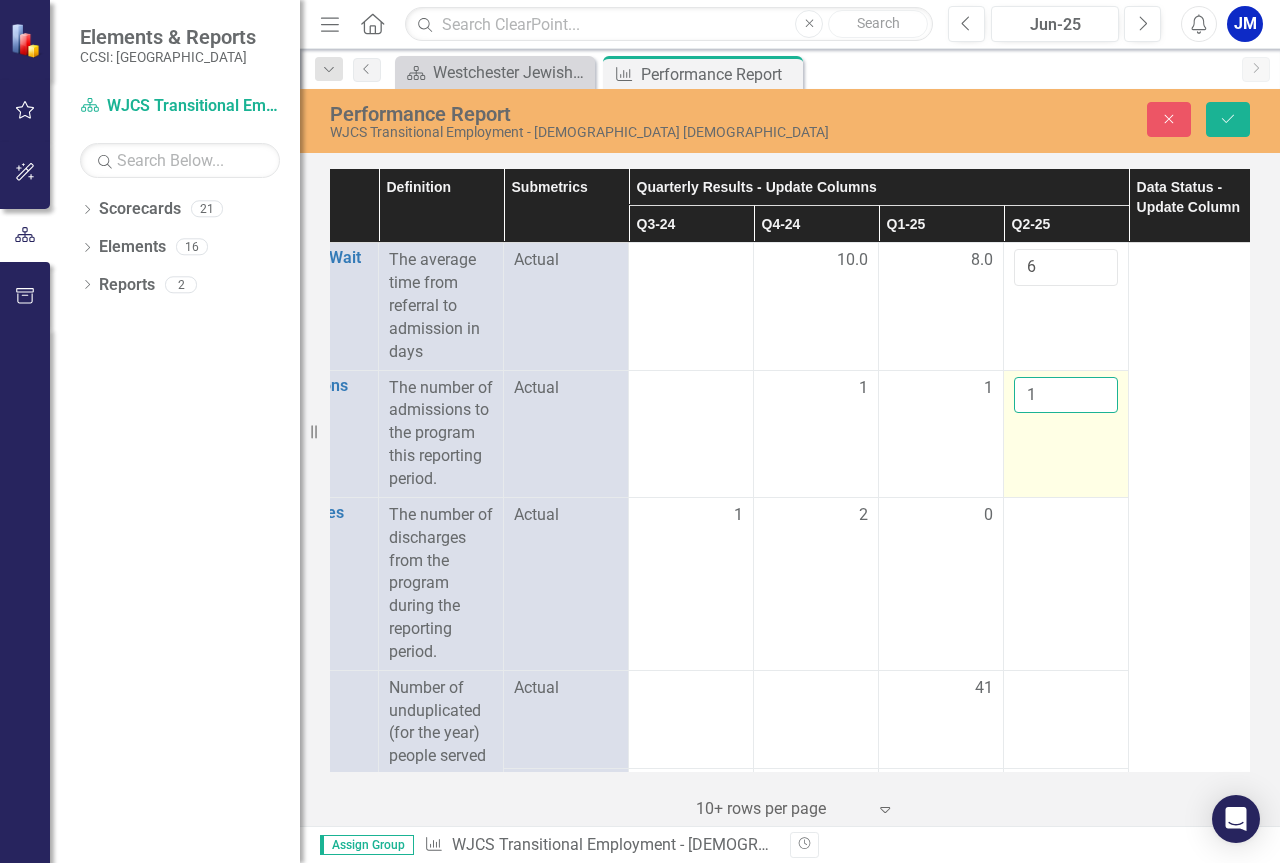 click on "1" at bounding box center (1066, 395) 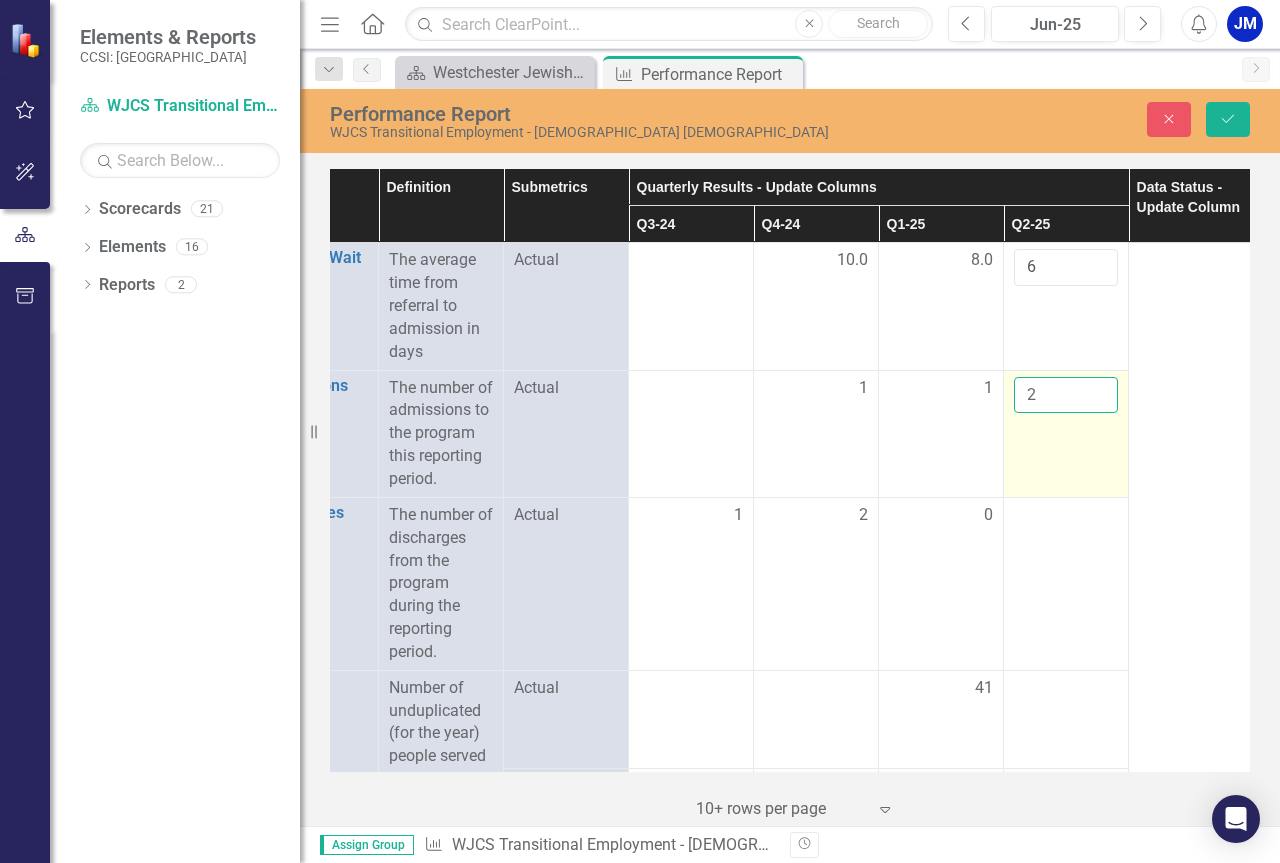 click on "2" at bounding box center (1066, 395) 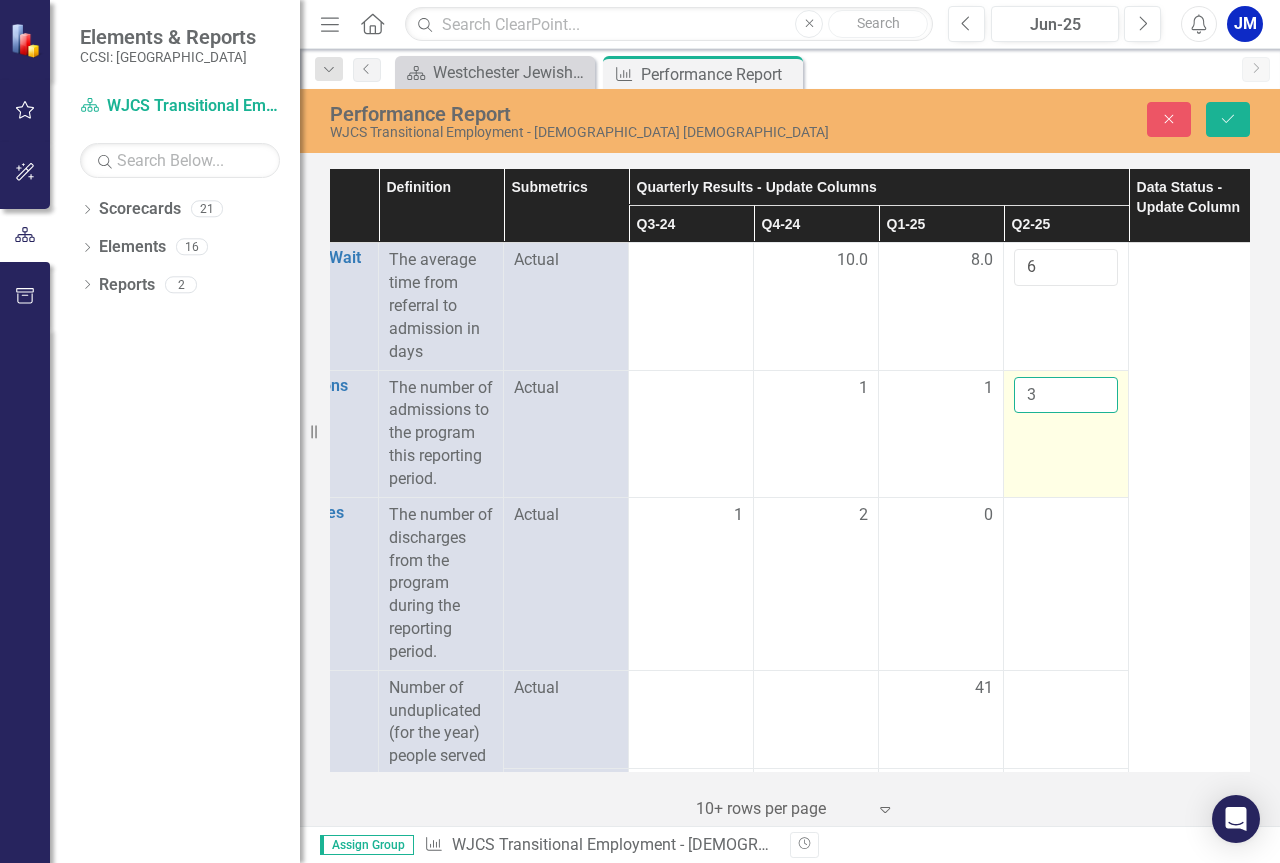 click on "3" at bounding box center [1066, 395] 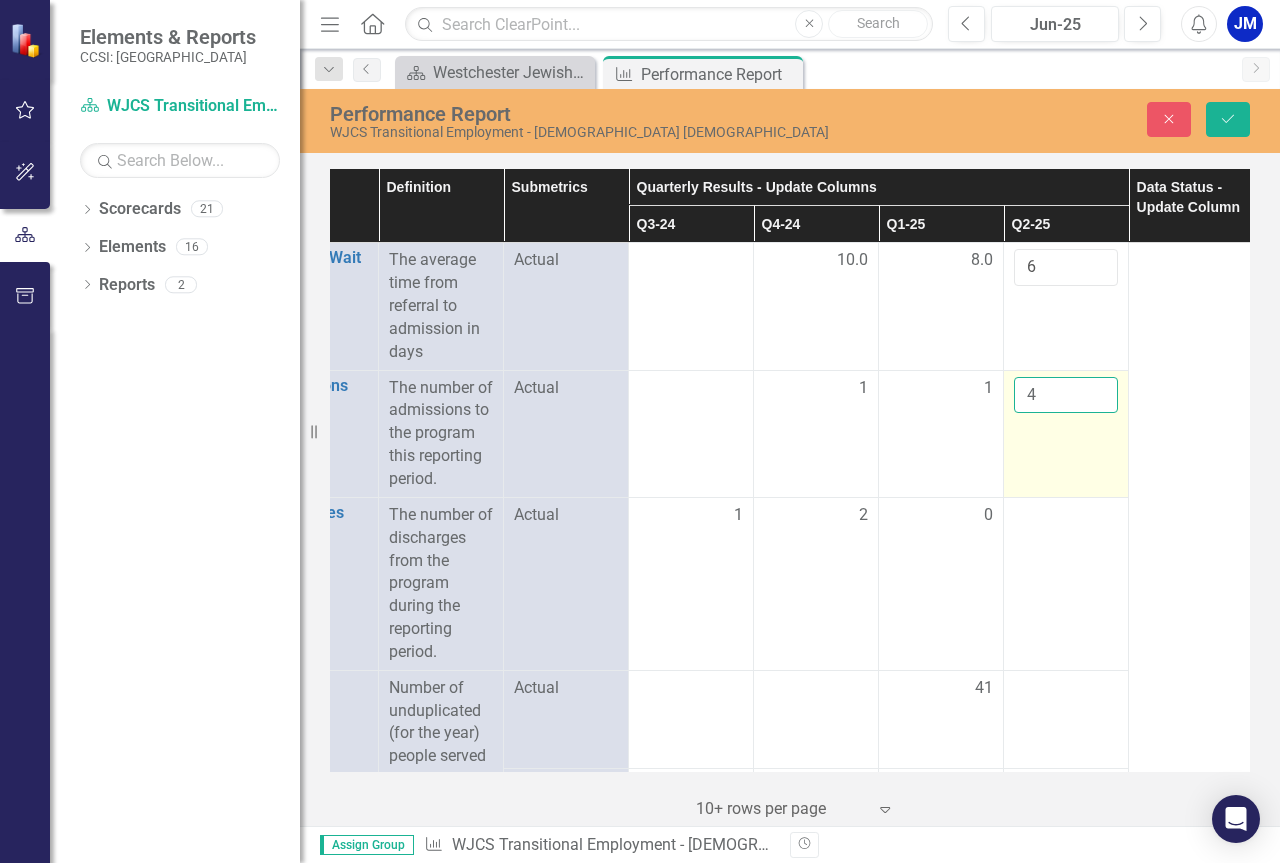 type on "4" 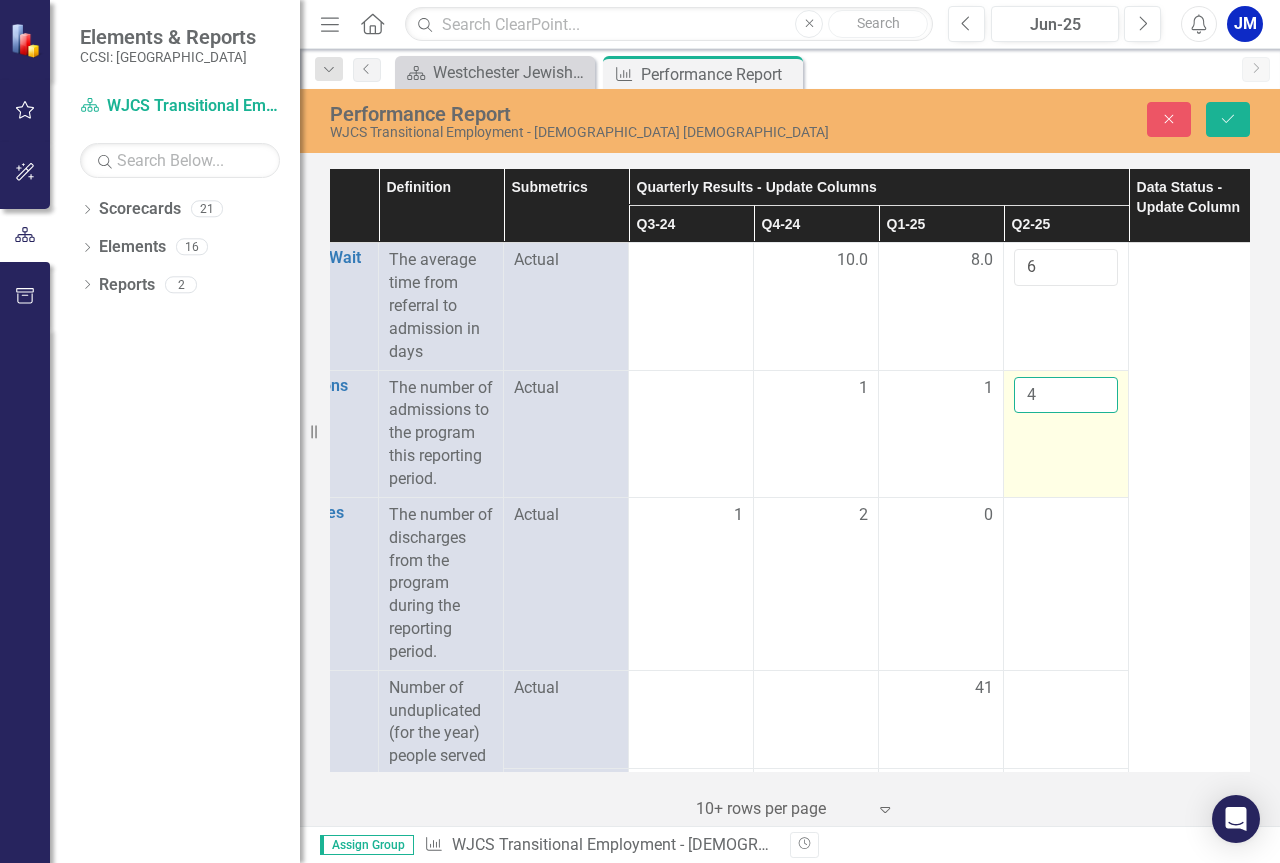 scroll, scrollTop: 100, scrollLeft: 77, axis: both 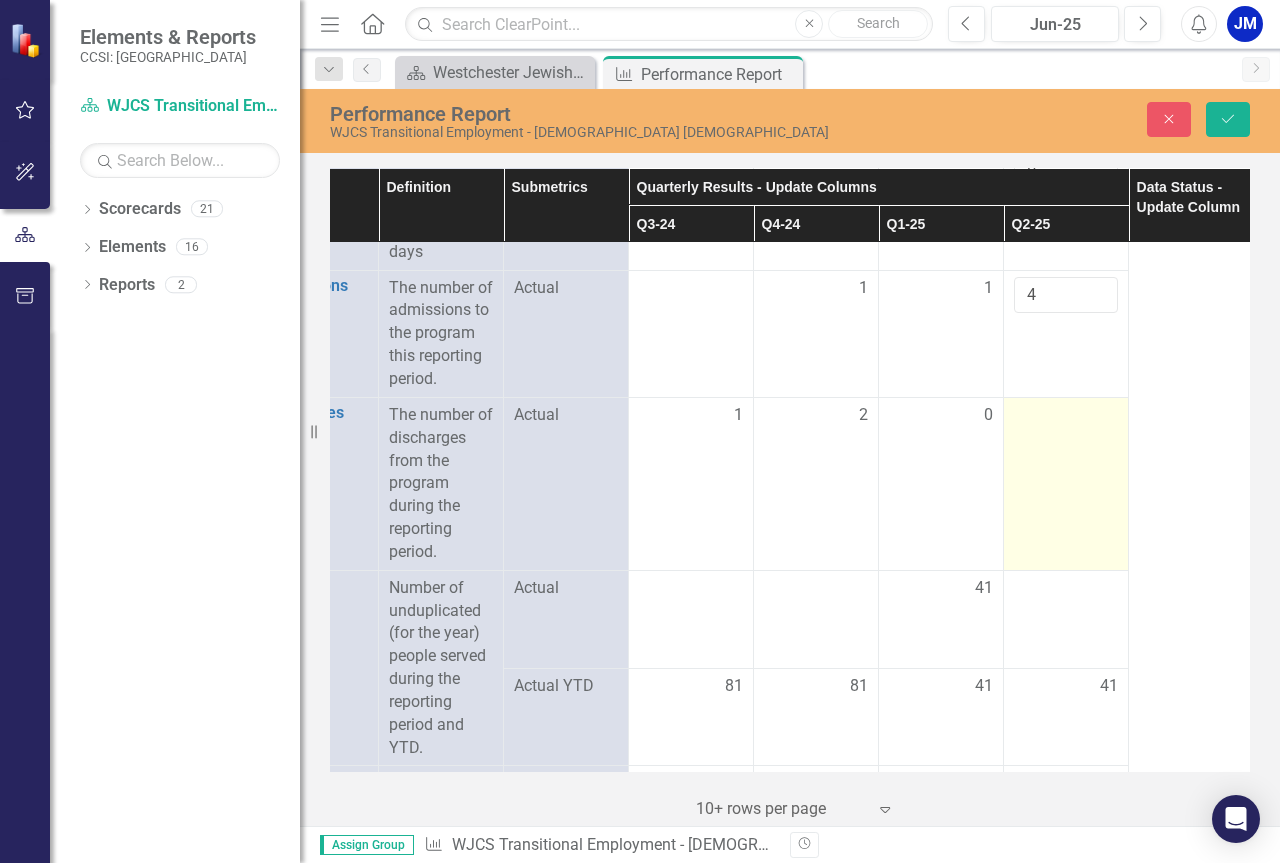 click at bounding box center (1066, 416) 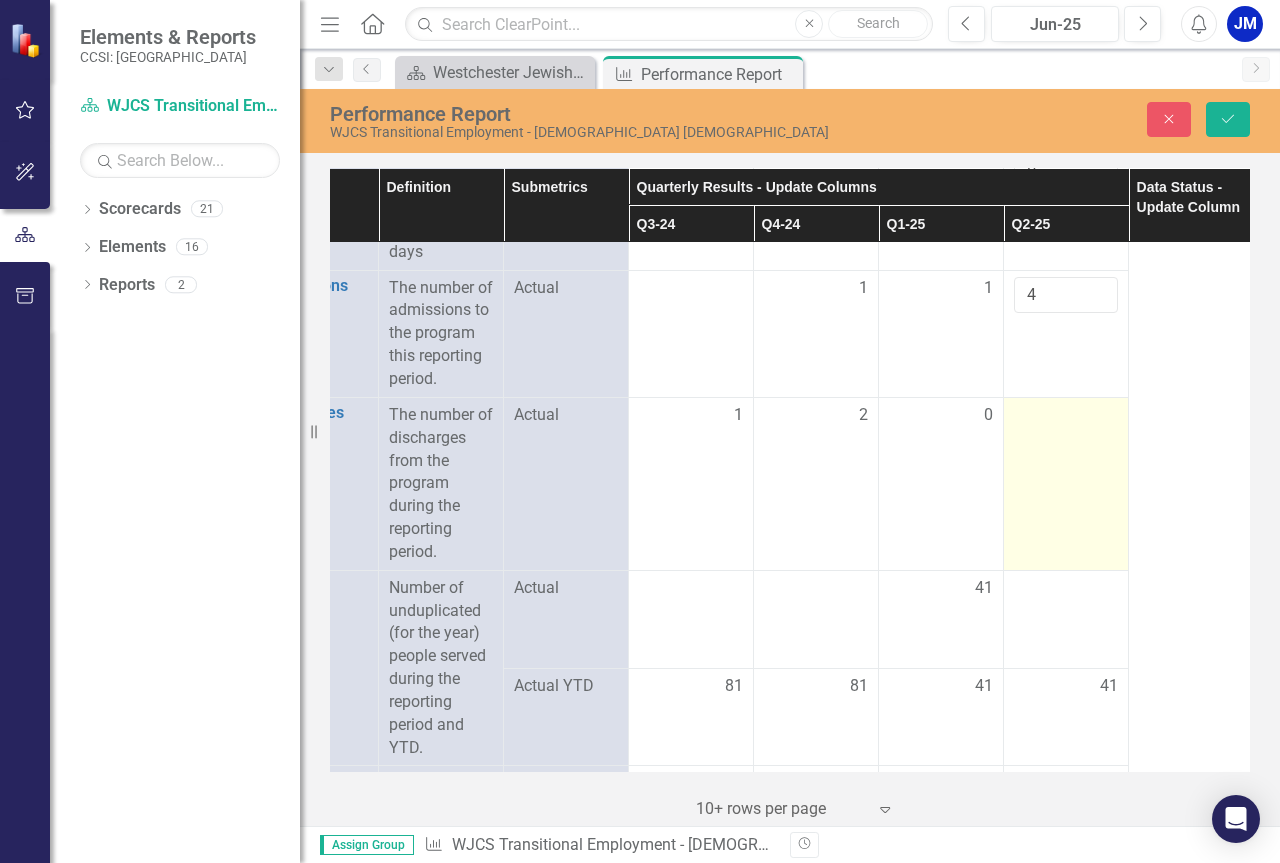 click at bounding box center [1066, 416] 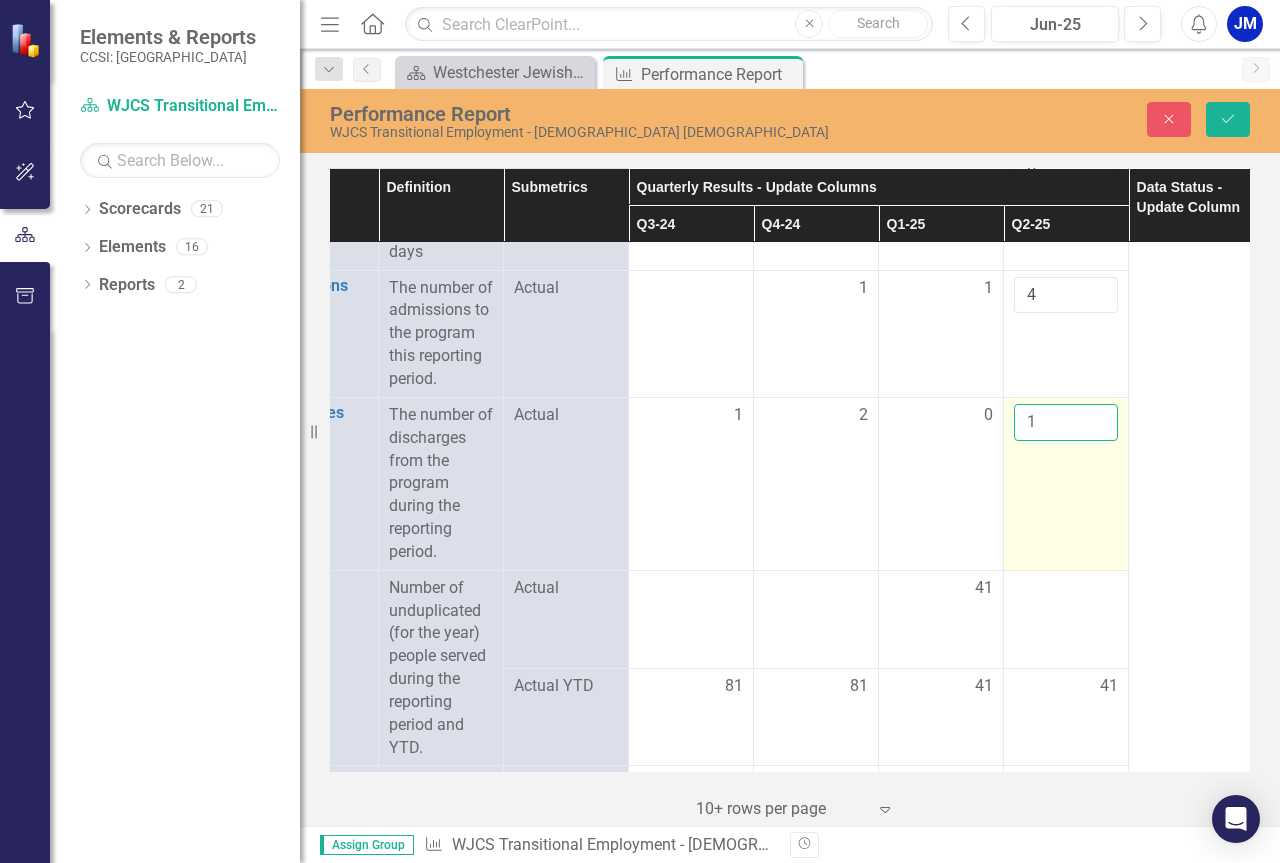 click on "1" at bounding box center [1066, 422] 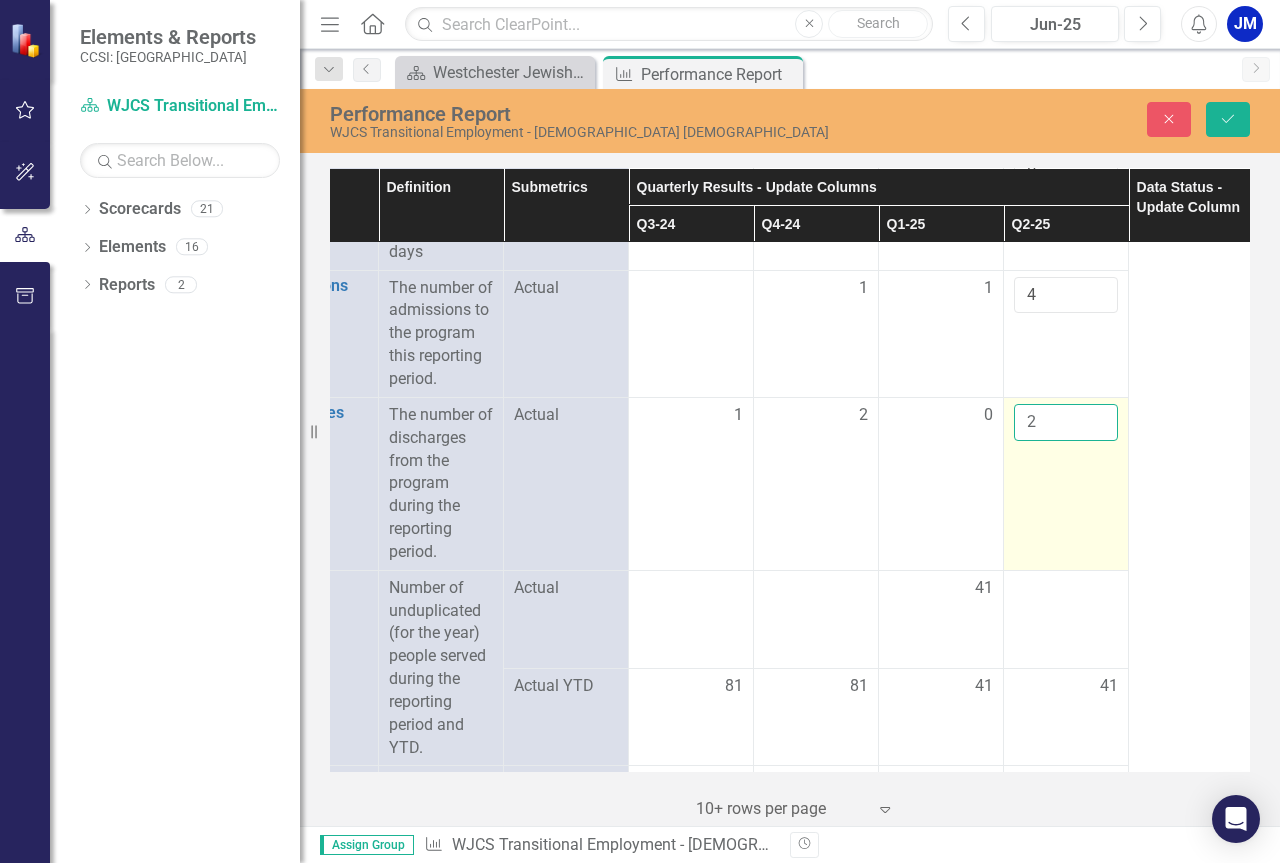 type on "2" 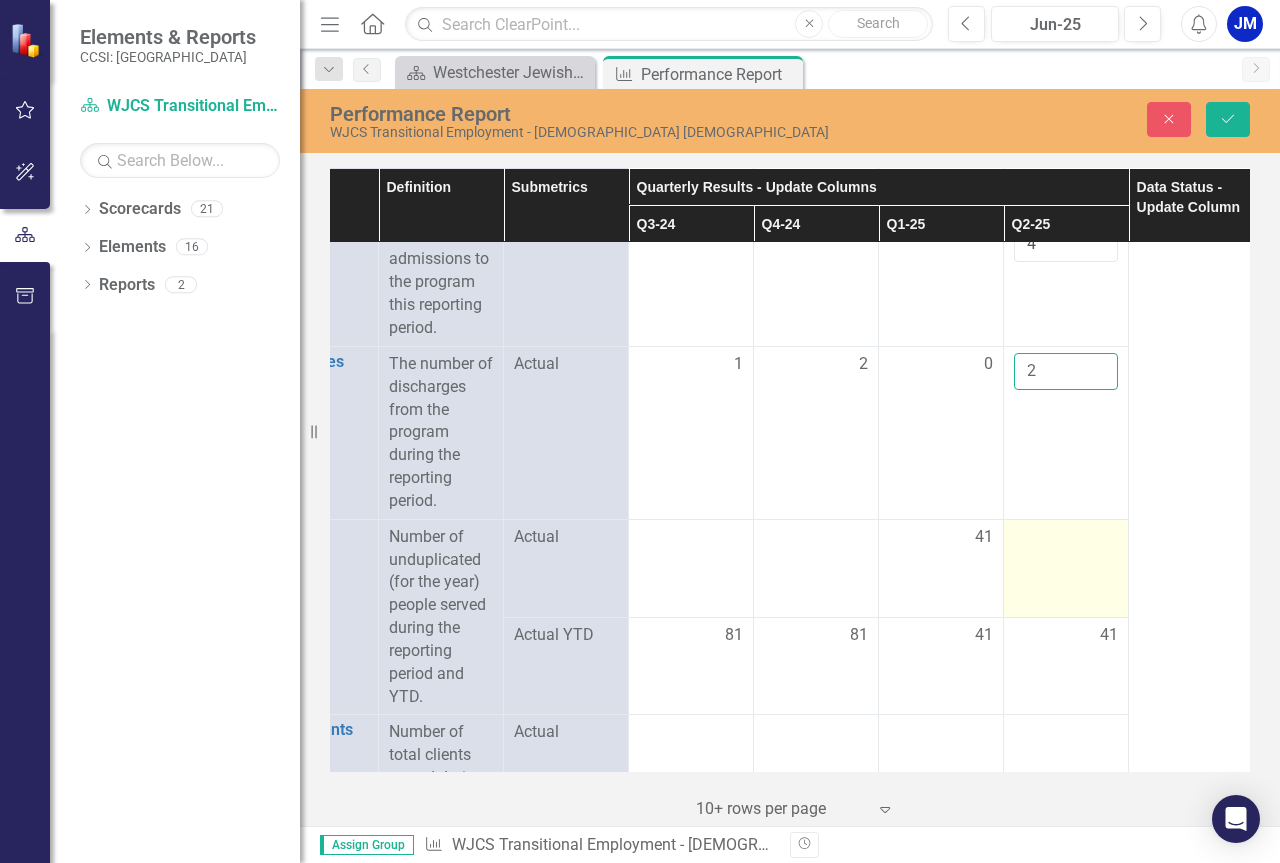 scroll, scrollTop: 200, scrollLeft: 77, axis: both 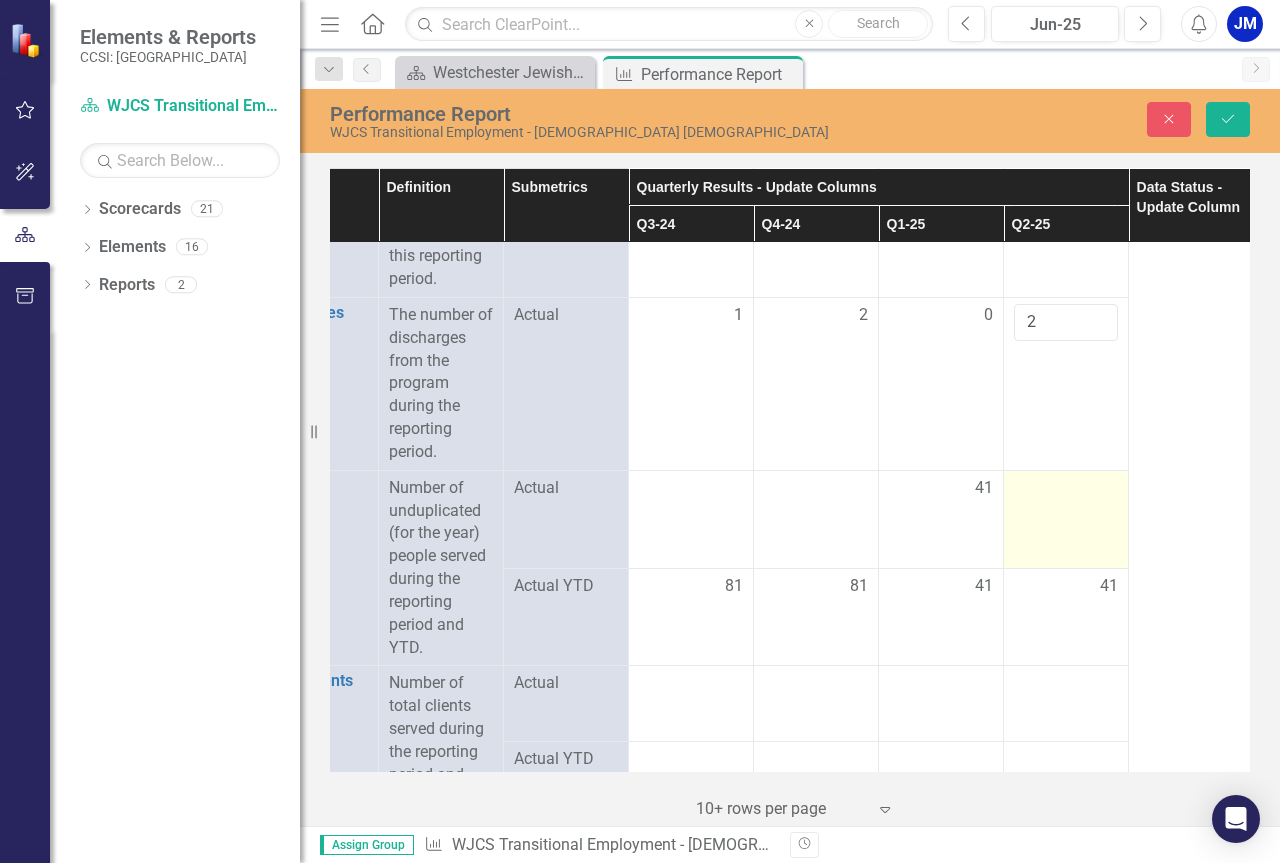 click at bounding box center (1066, 489) 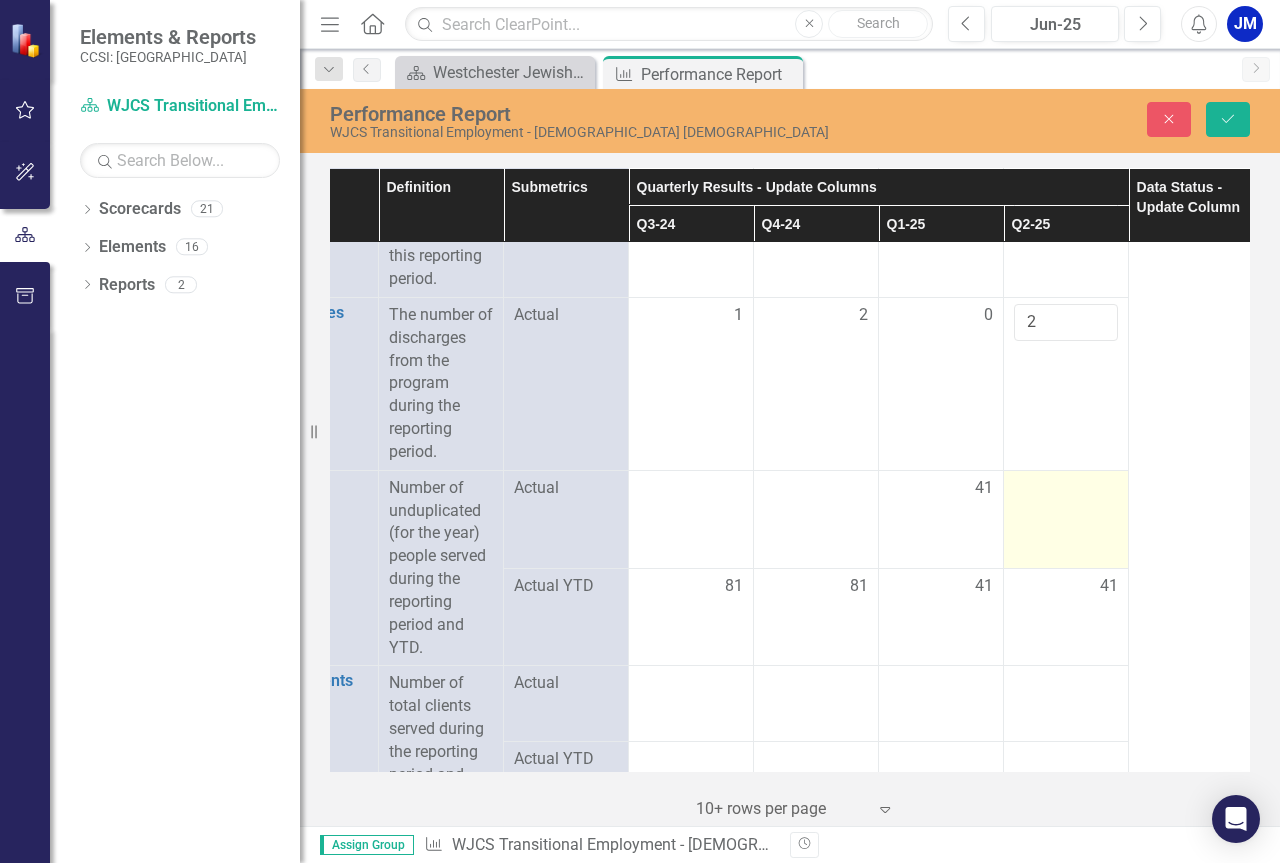 click at bounding box center (1066, 489) 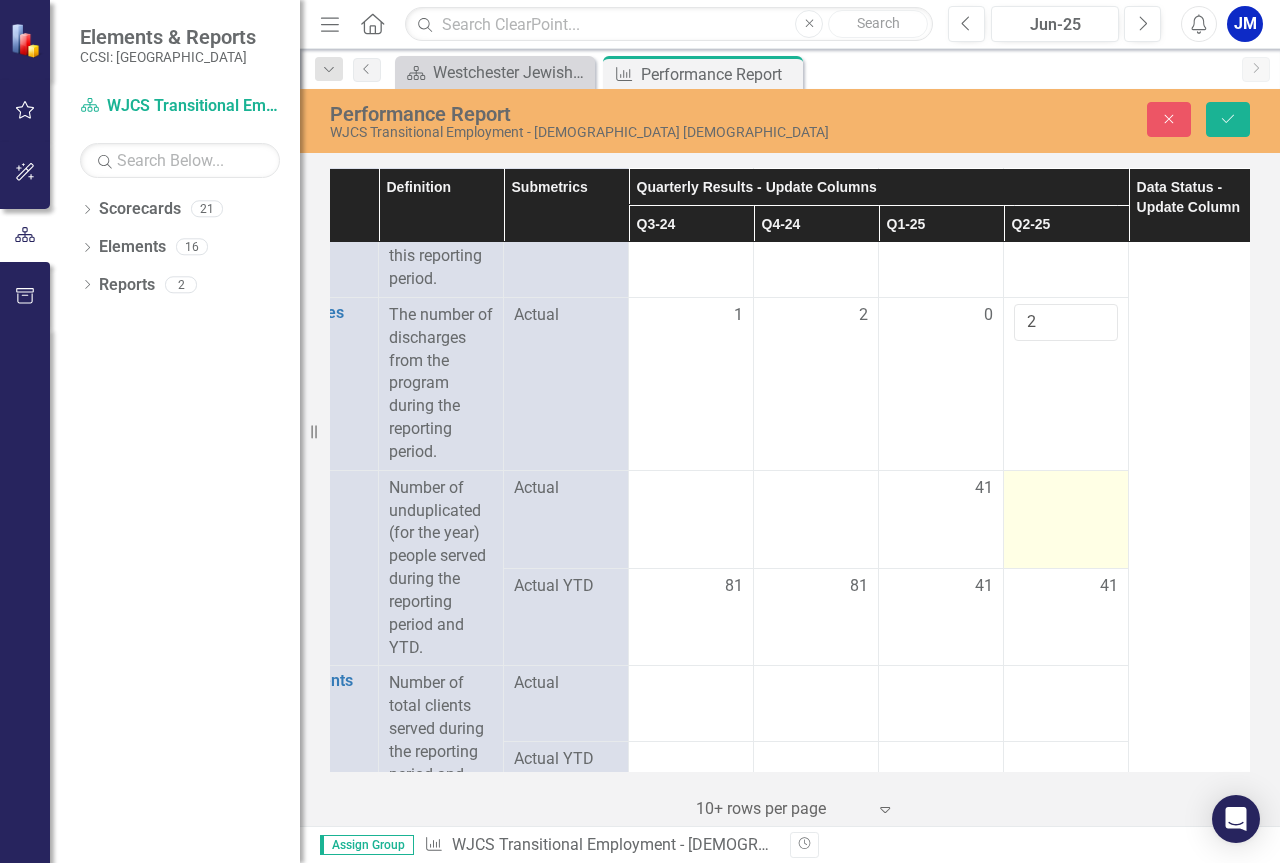 click at bounding box center [1066, 489] 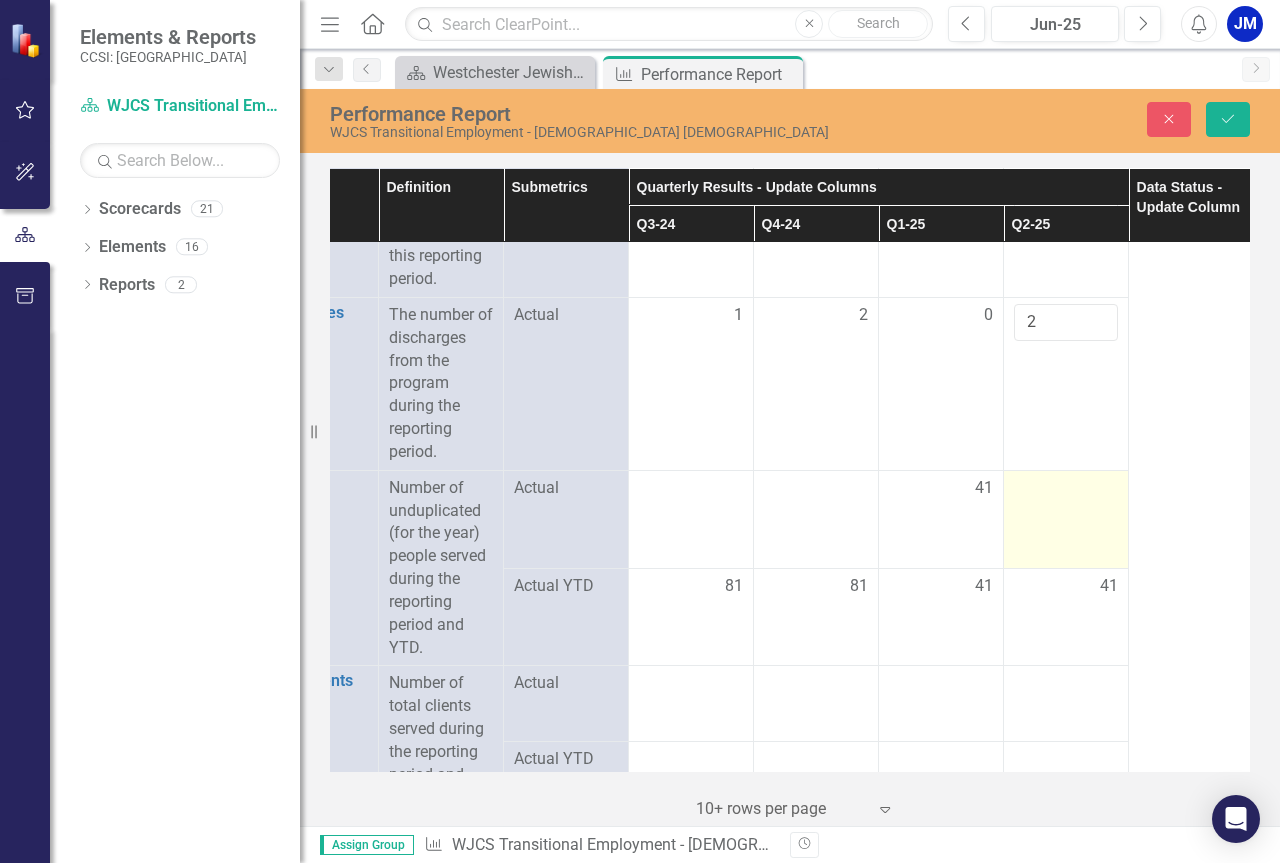 click at bounding box center (1066, 489) 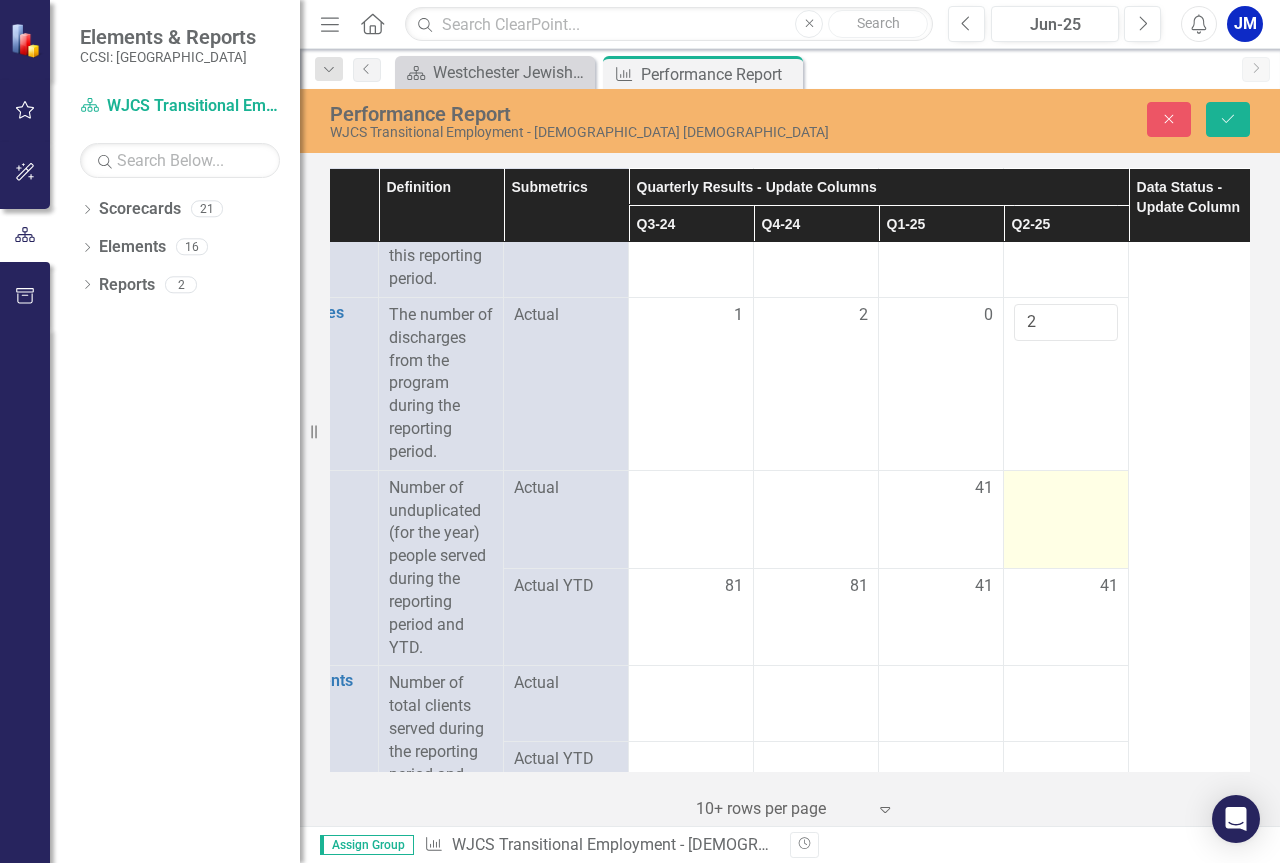click at bounding box center (1066, 489) 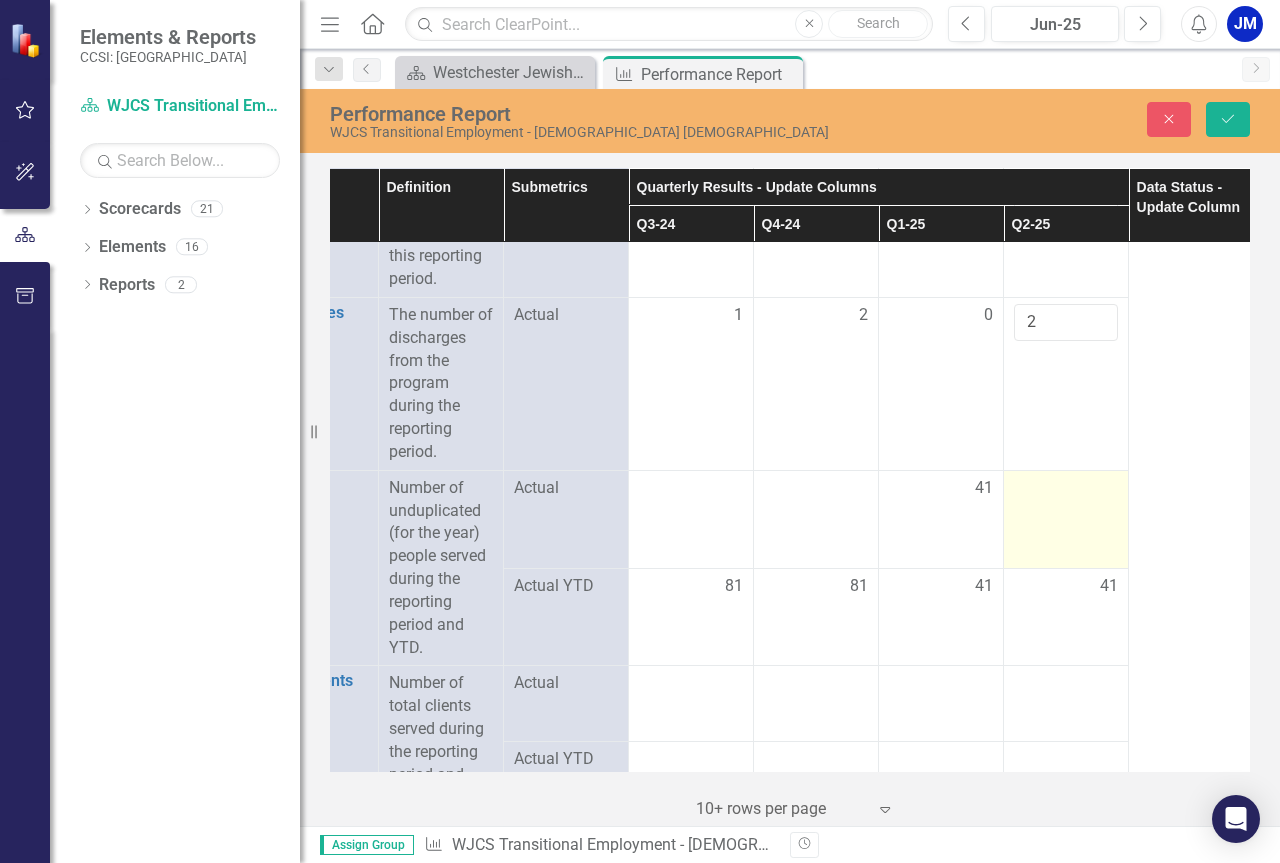 click at bounding box center (1066, 489) 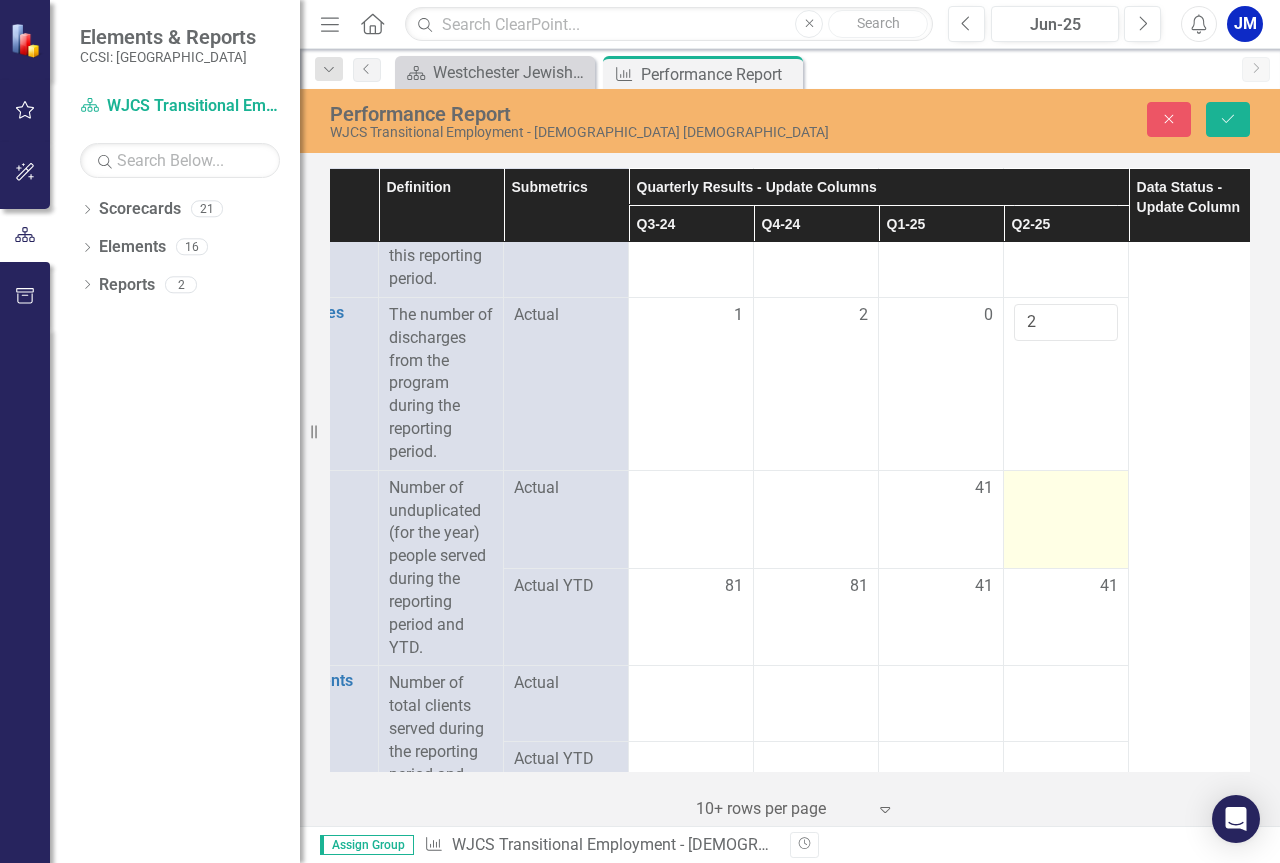 click at bounding box center [1066, 519] 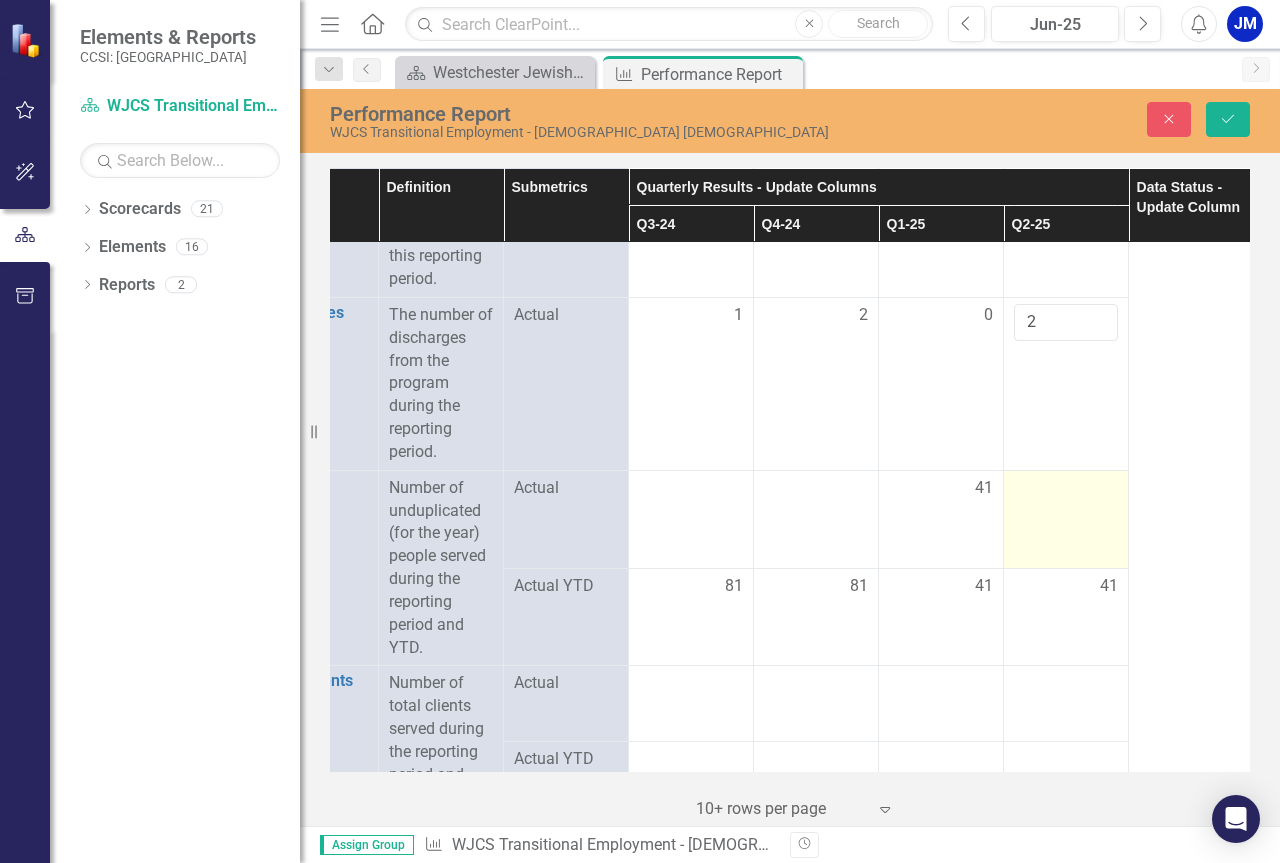 click at bounding box center (1066, 489) 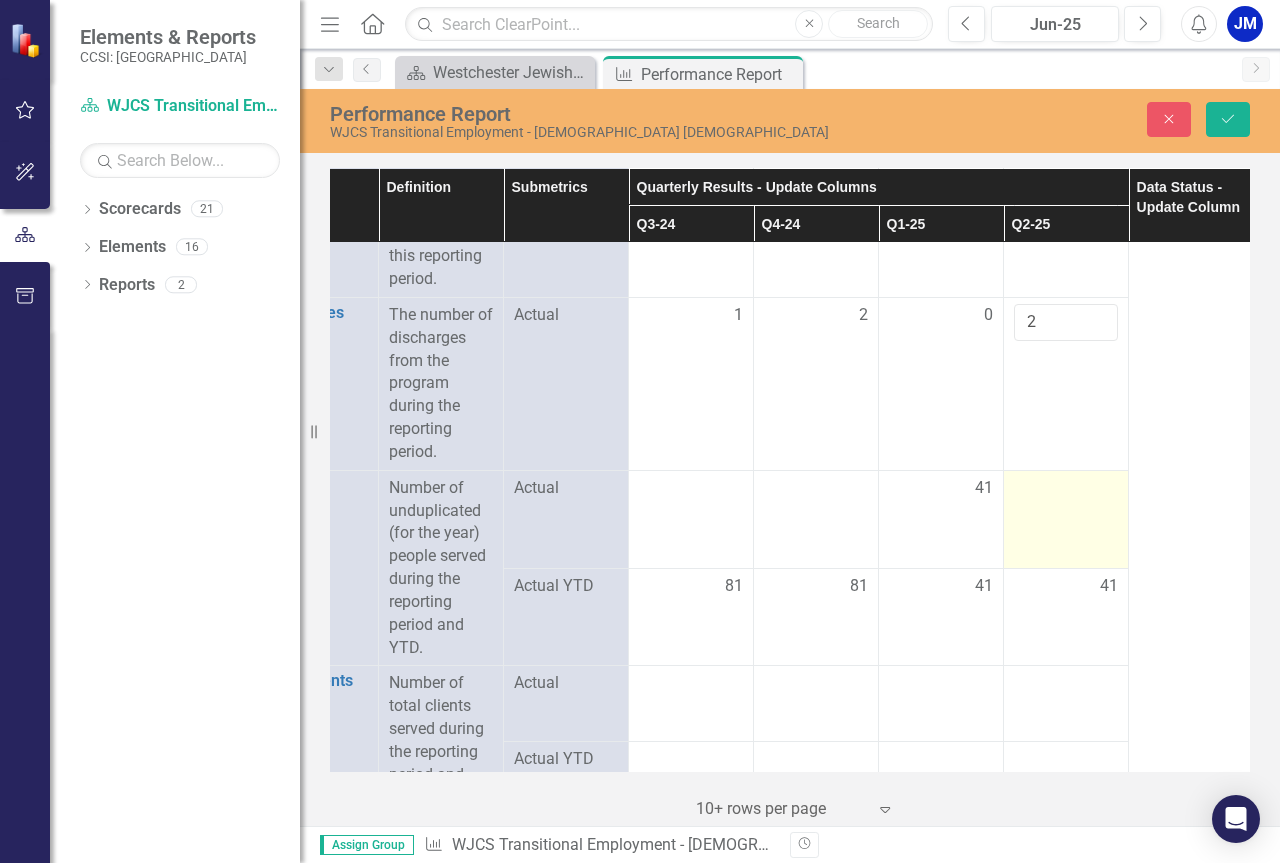 click at bounding box center (1066, 489) 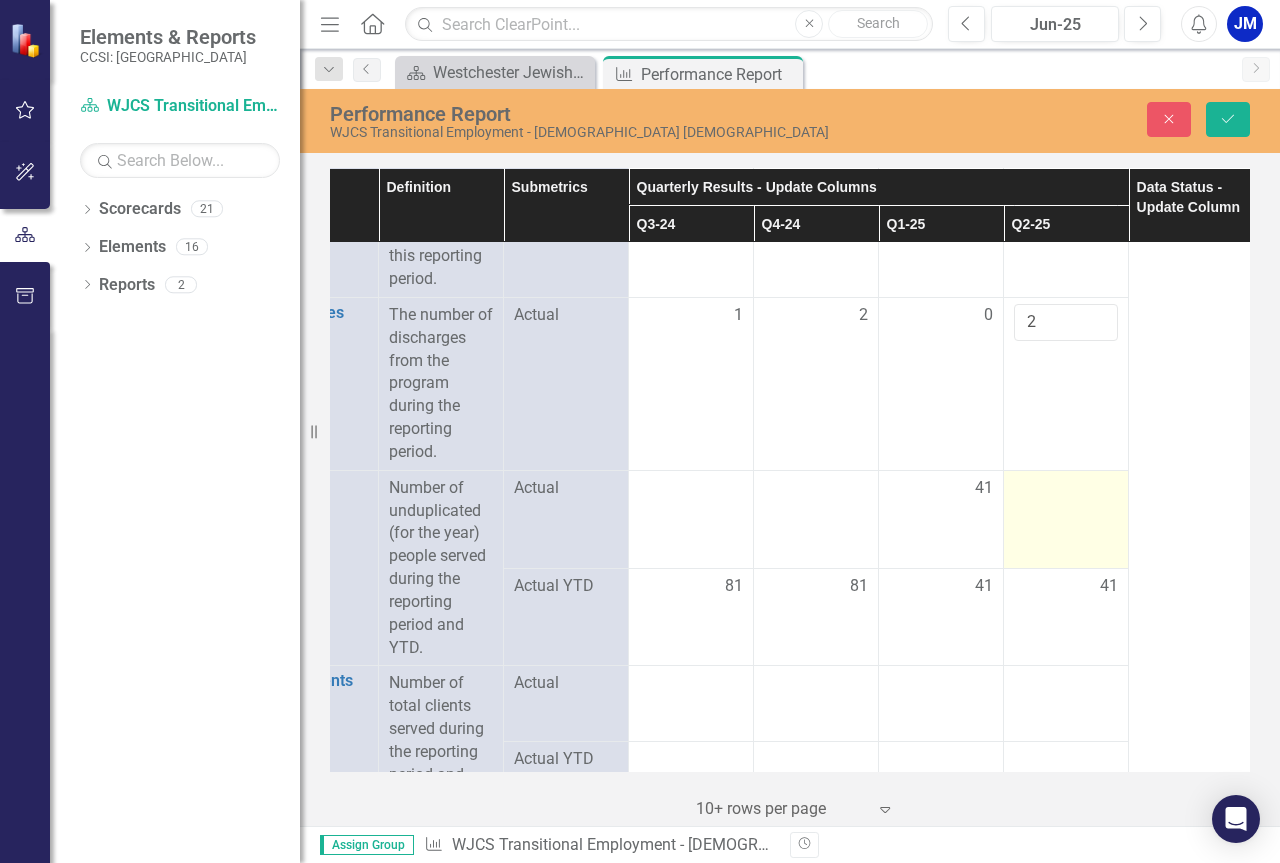 click at bounding box center (1066, 519) 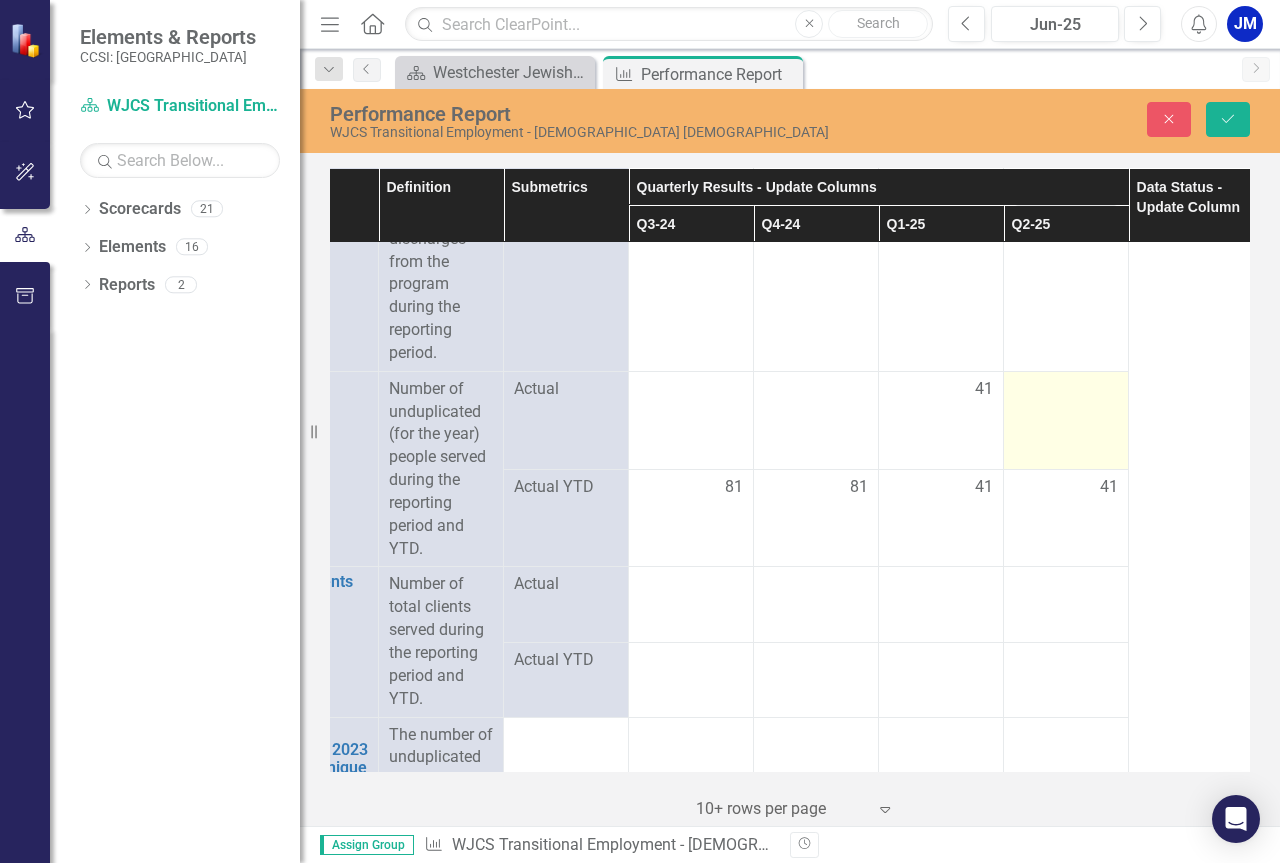 scroll, scrollTop: 300, scrollLeft: 77, axis: both 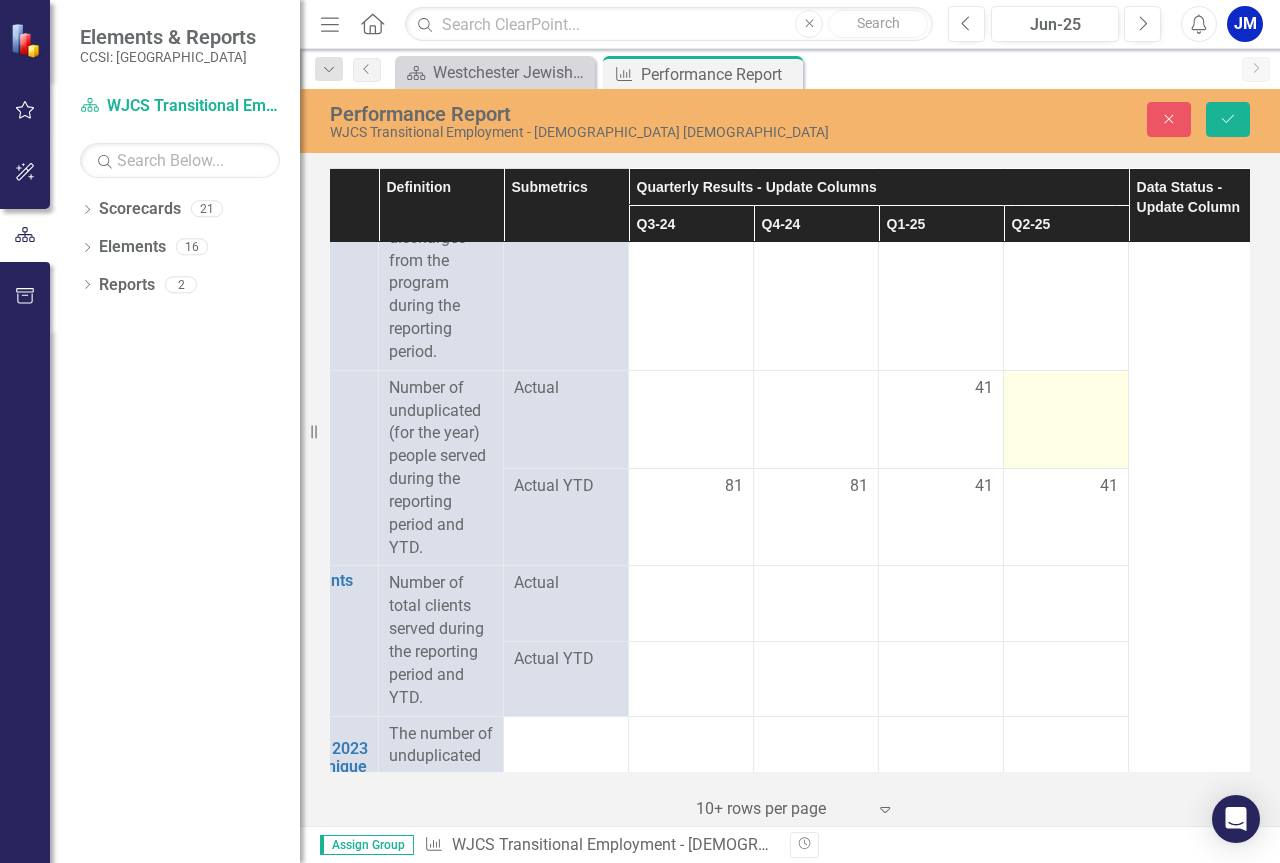 click at bounding box center (1066, 389) 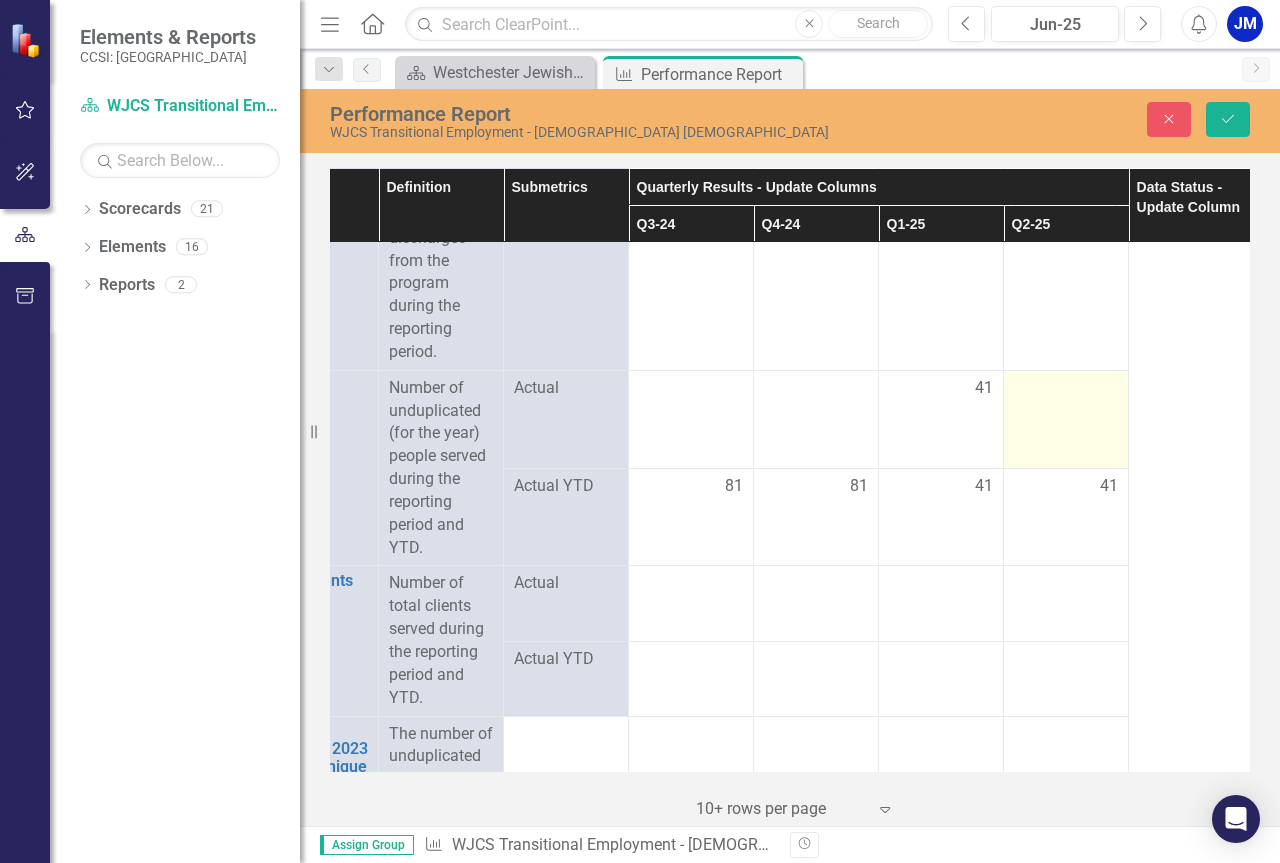 click at bounding box center [1066, 389] 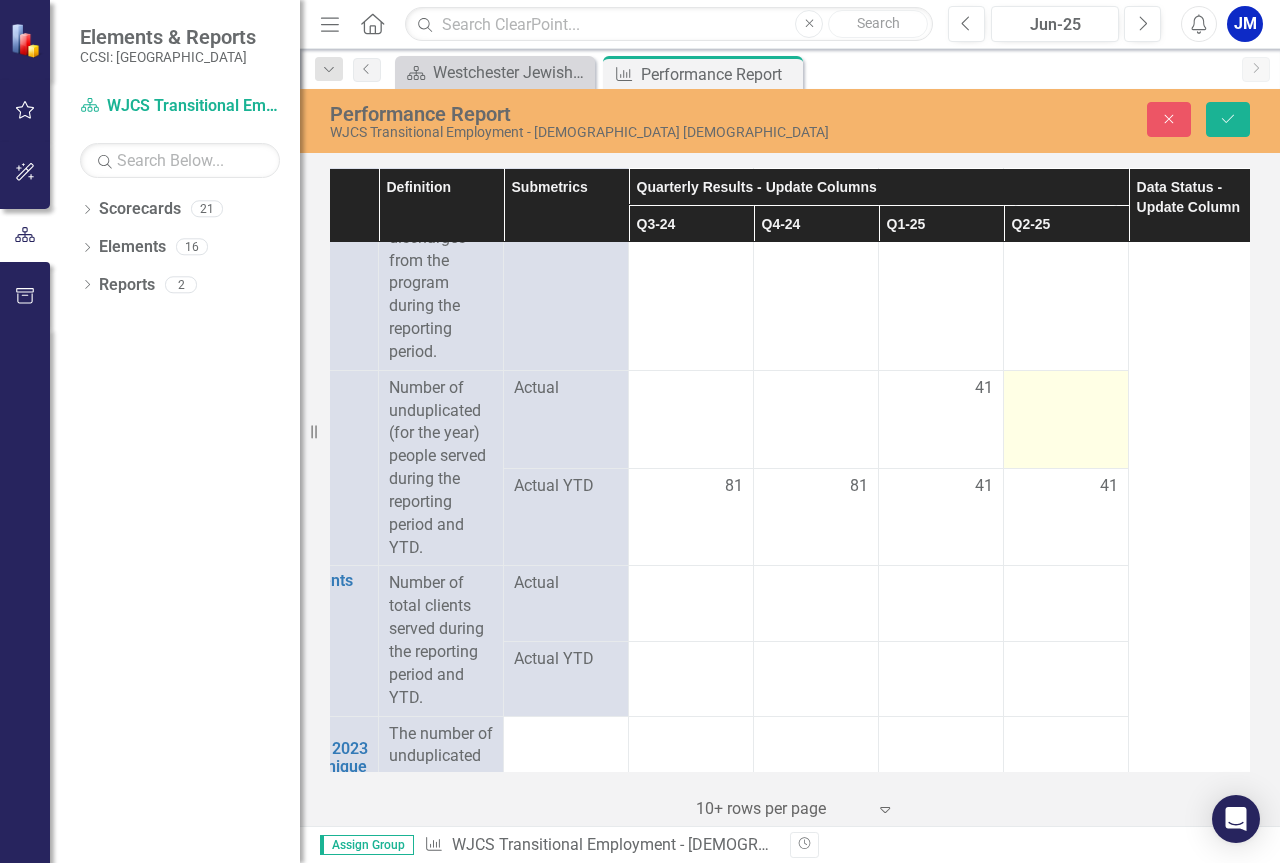 click at bounding box center [1066, 389] 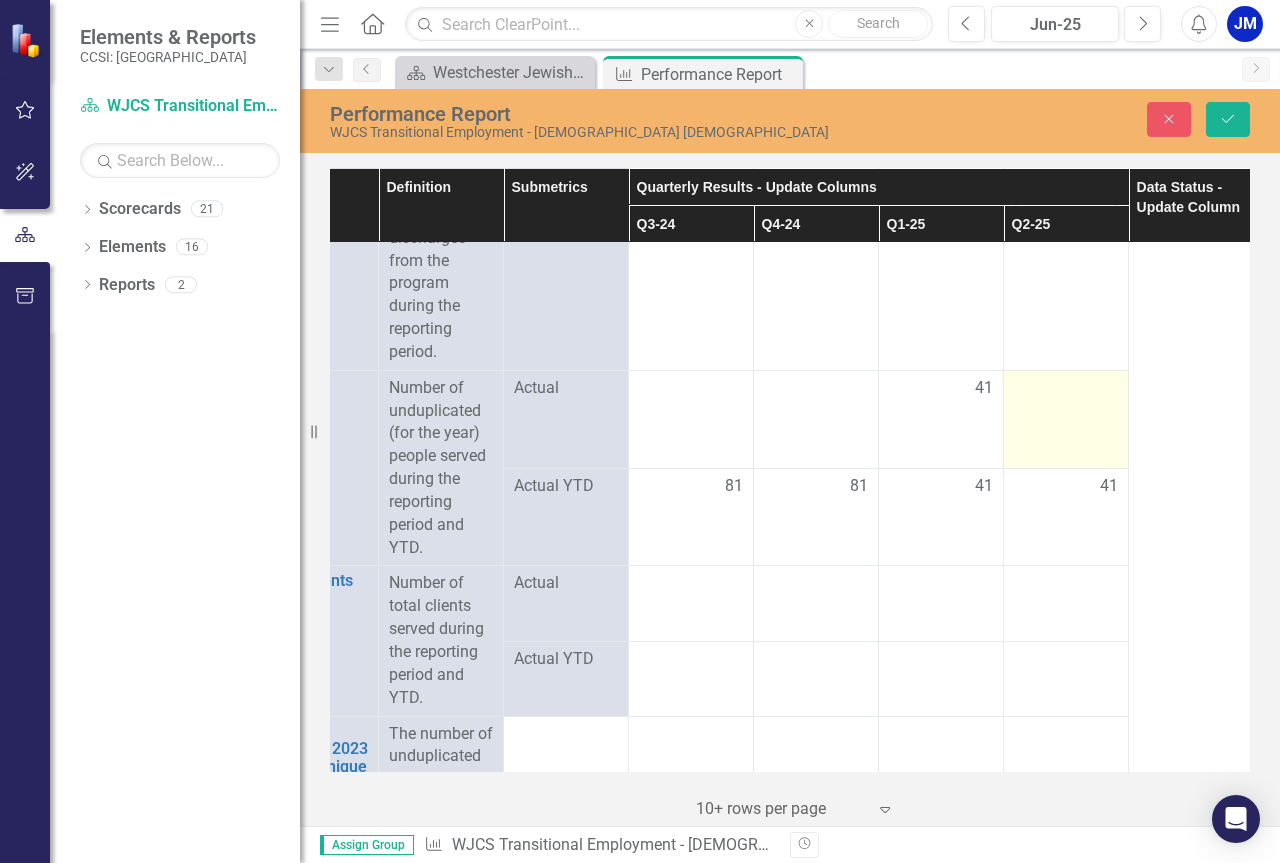 click at bounding box center [1066, 389] 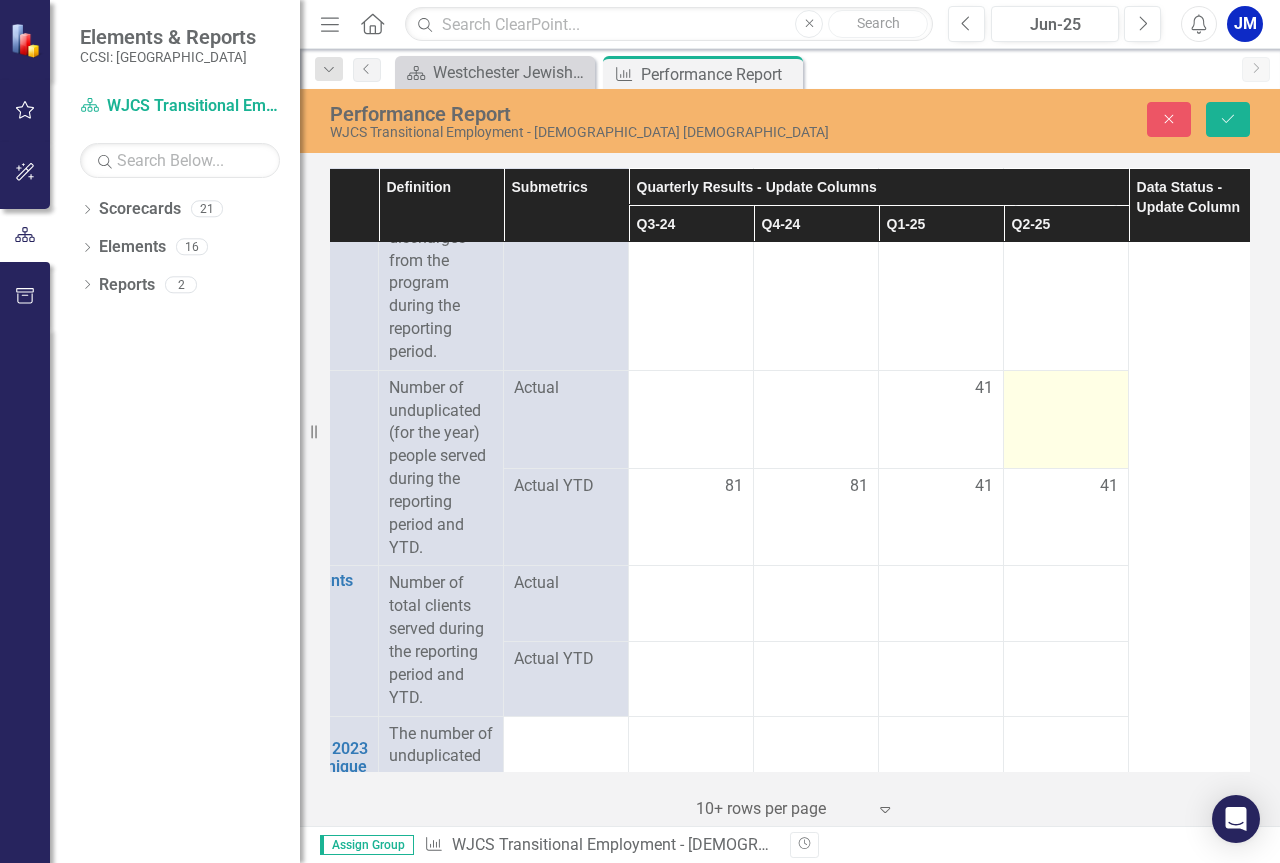 click at bounding box center (1066, 389) 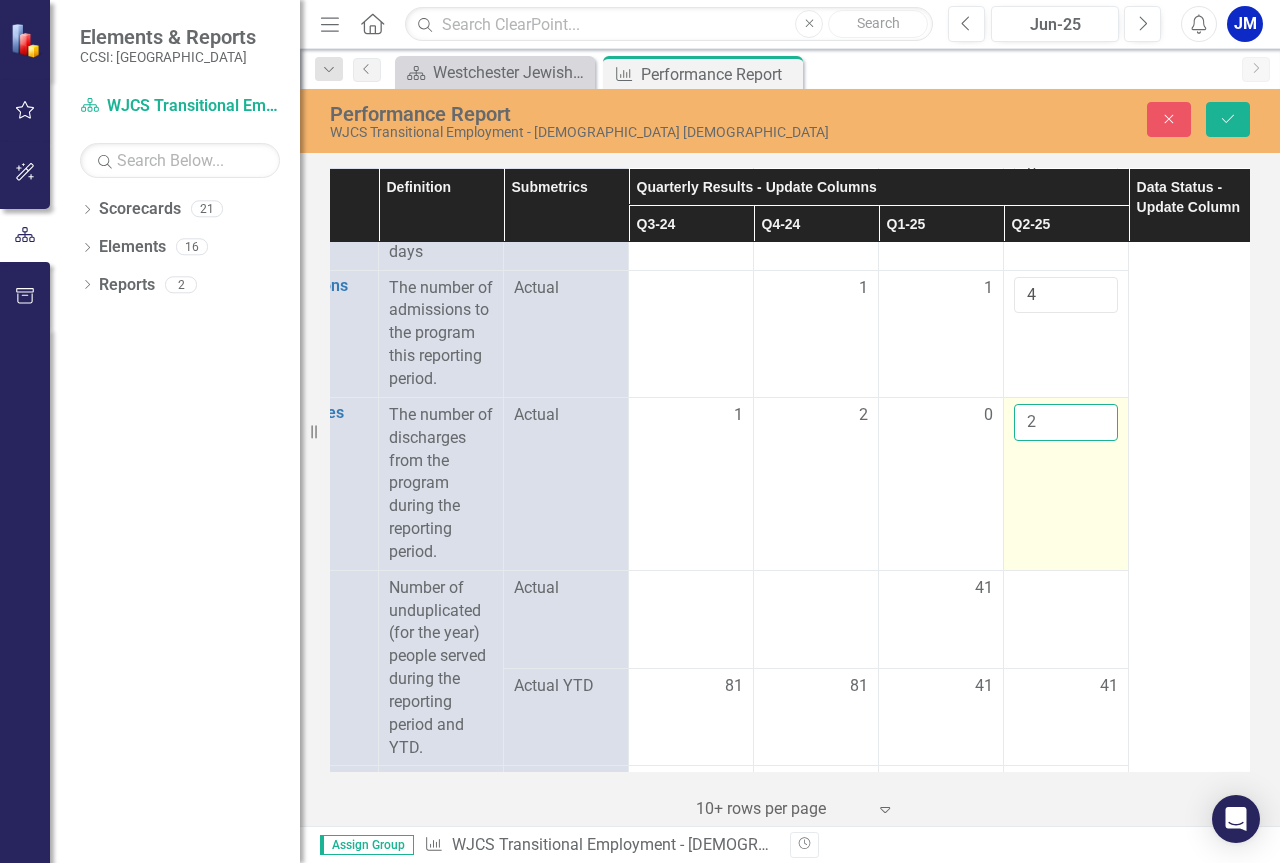click on "2" at bounding box center [1066, 422] 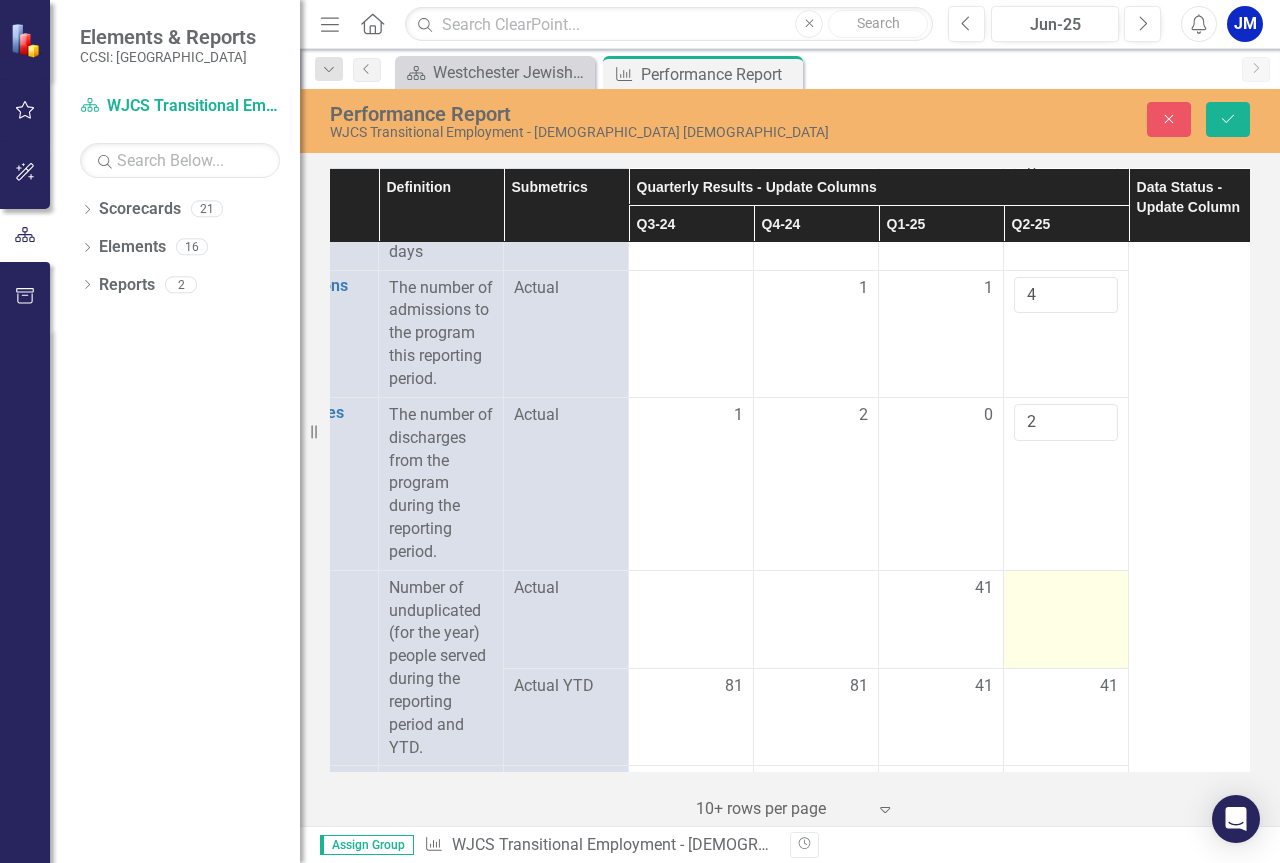 click at bounding box center (1066, 589) 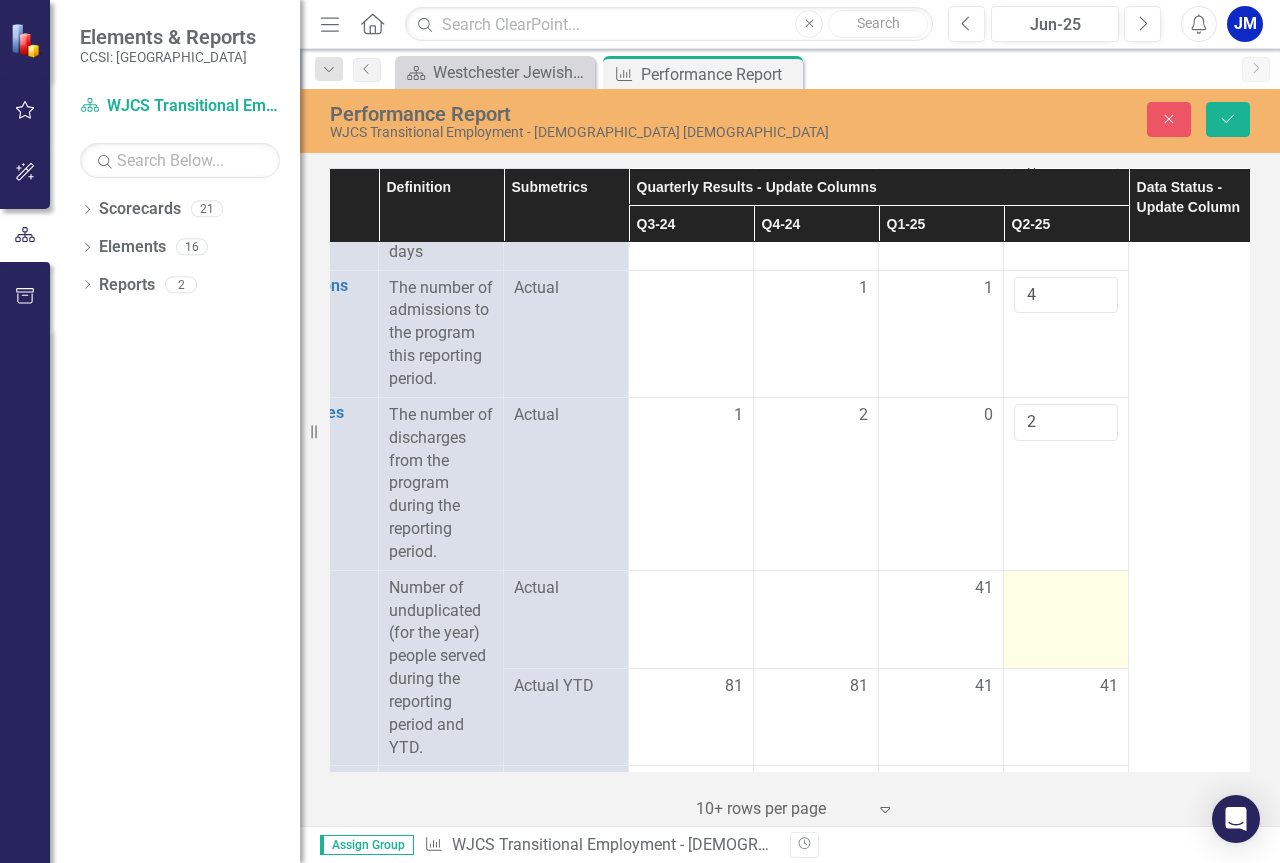 click at bounding box center [1066, 589] 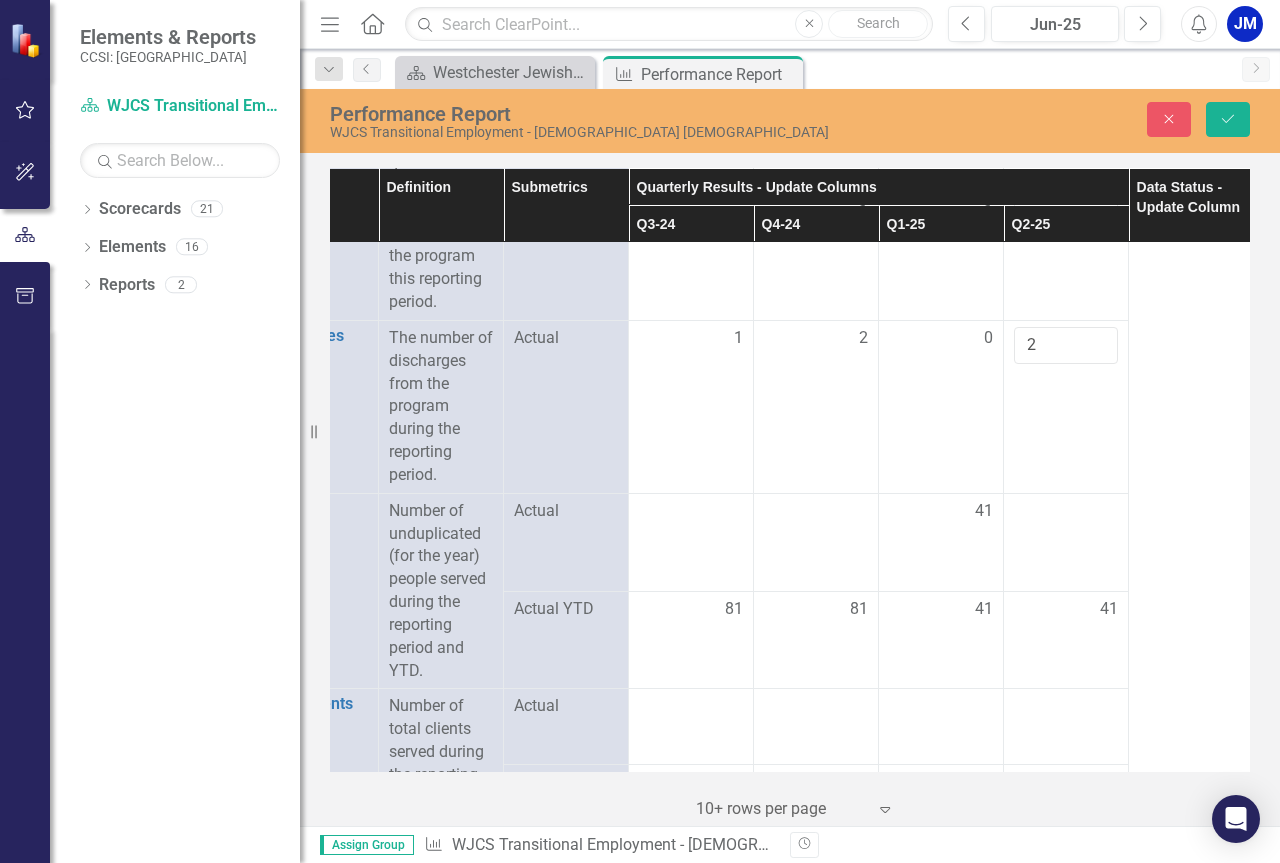 scroll, scrollTop: 200, scrollLeft: 77, axis: both 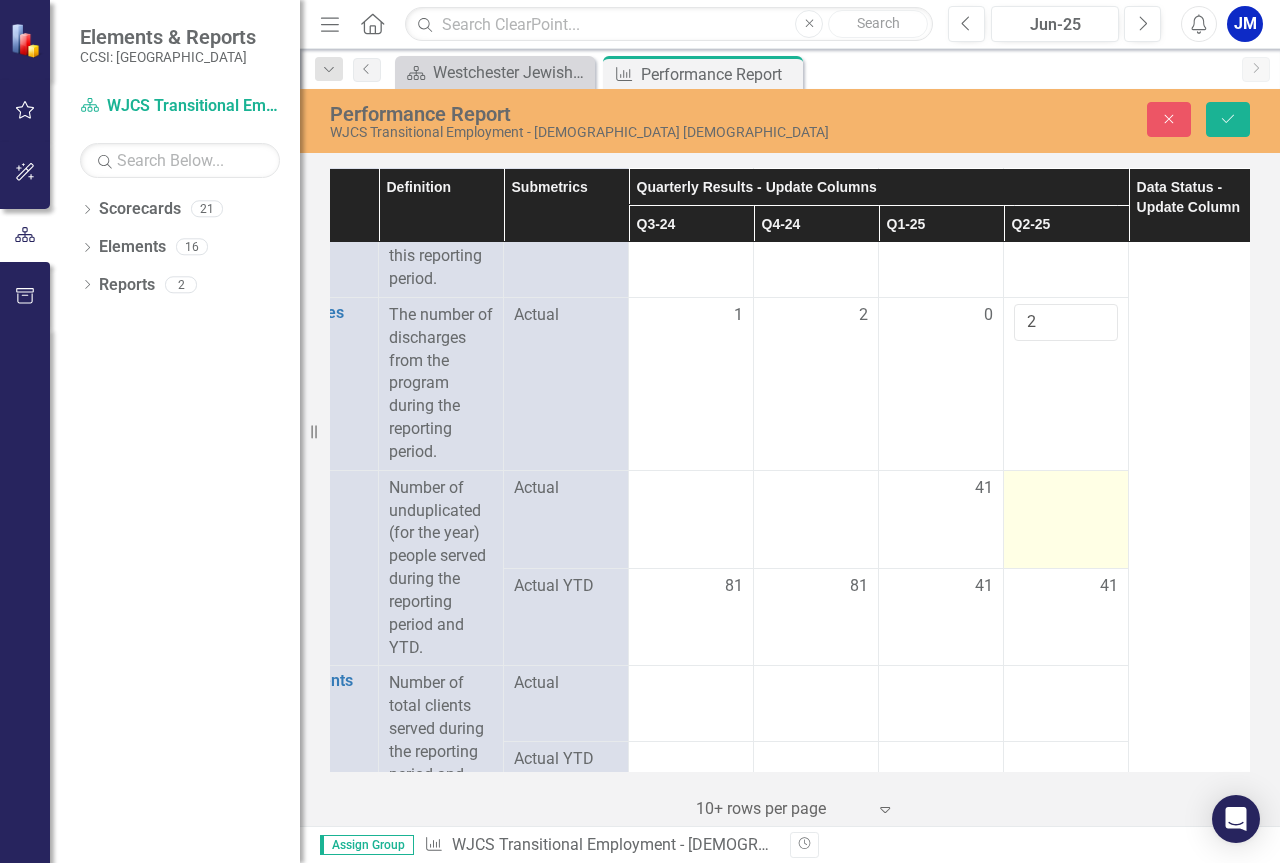 click at bounding box center [1066, 489] 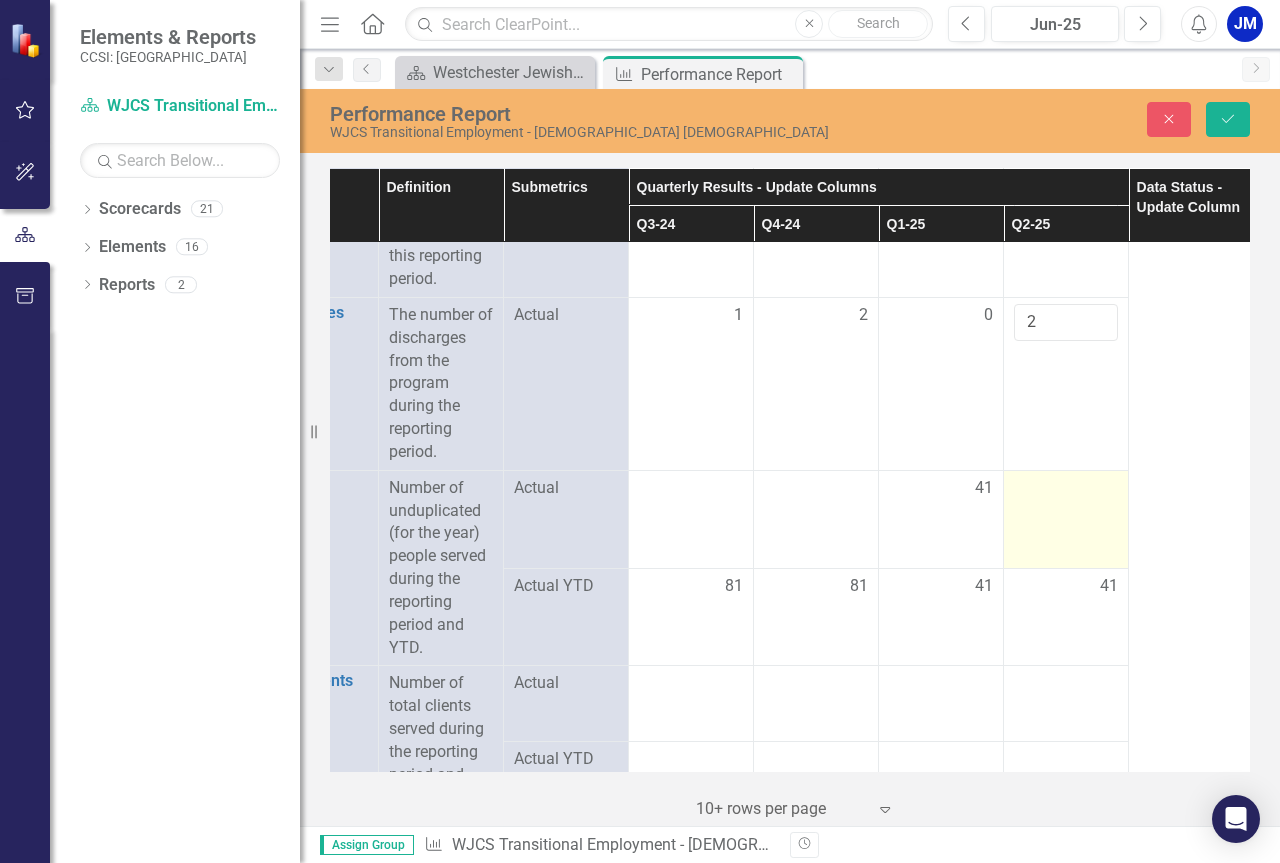 click at bounding box center [1066, 489] 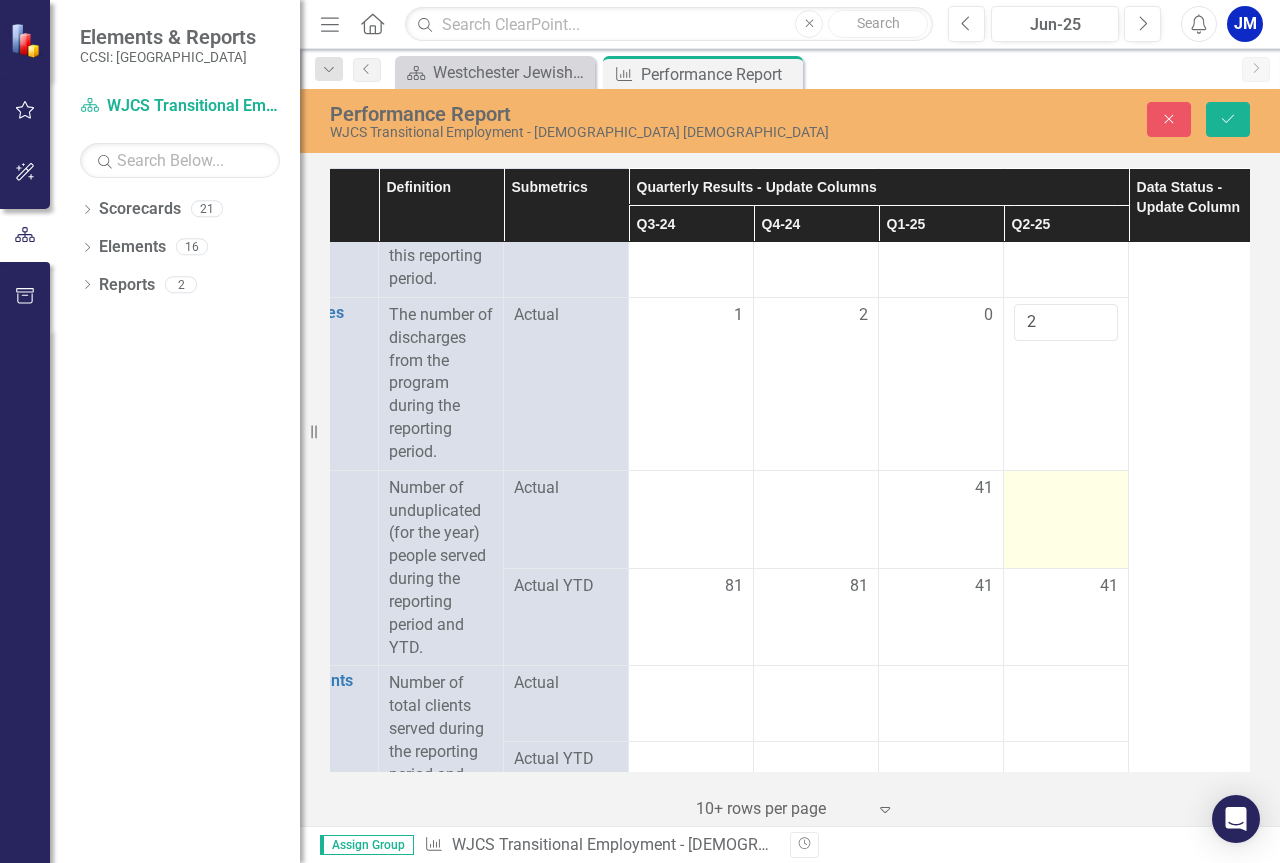 click at bounding box center (1066, 489) 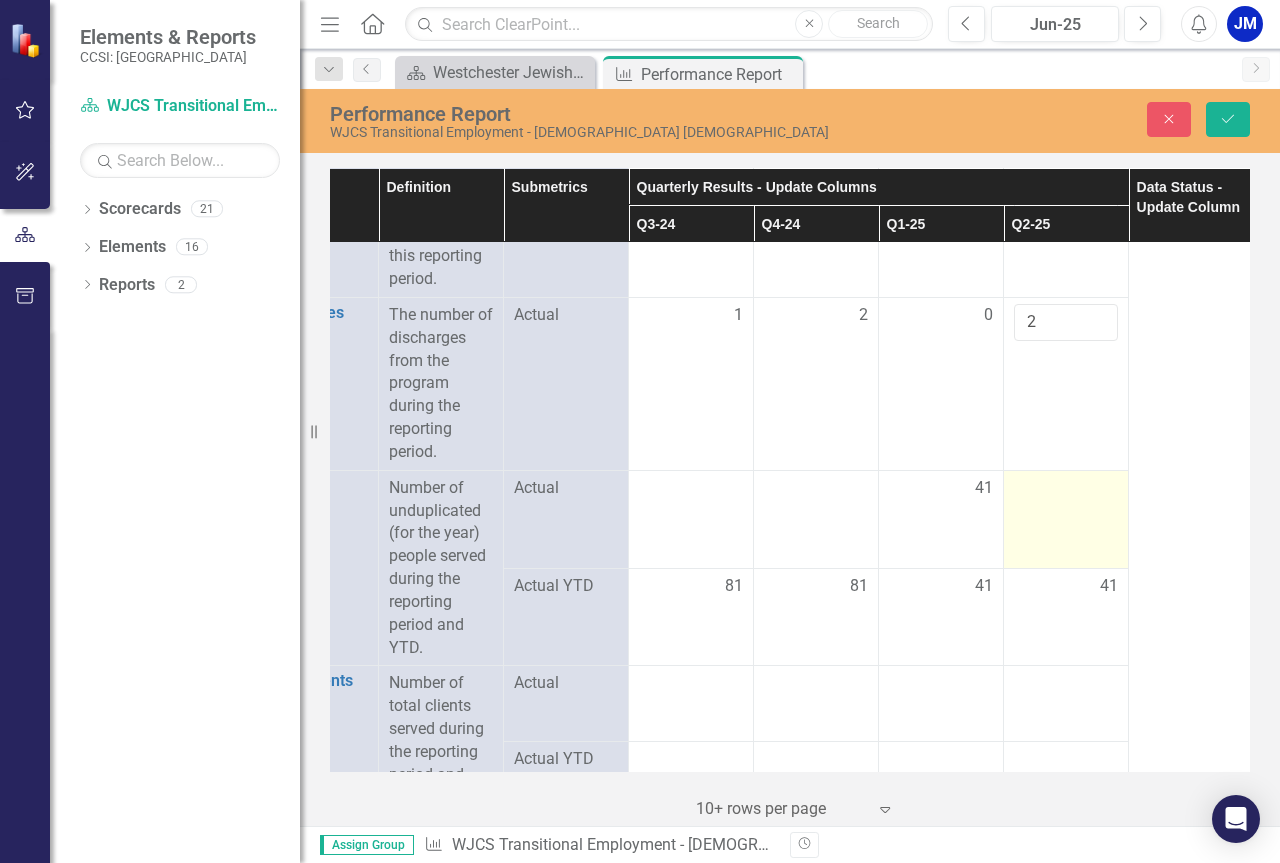 scroll, scrollTop: 300, scrollLeft: 77, axis: both 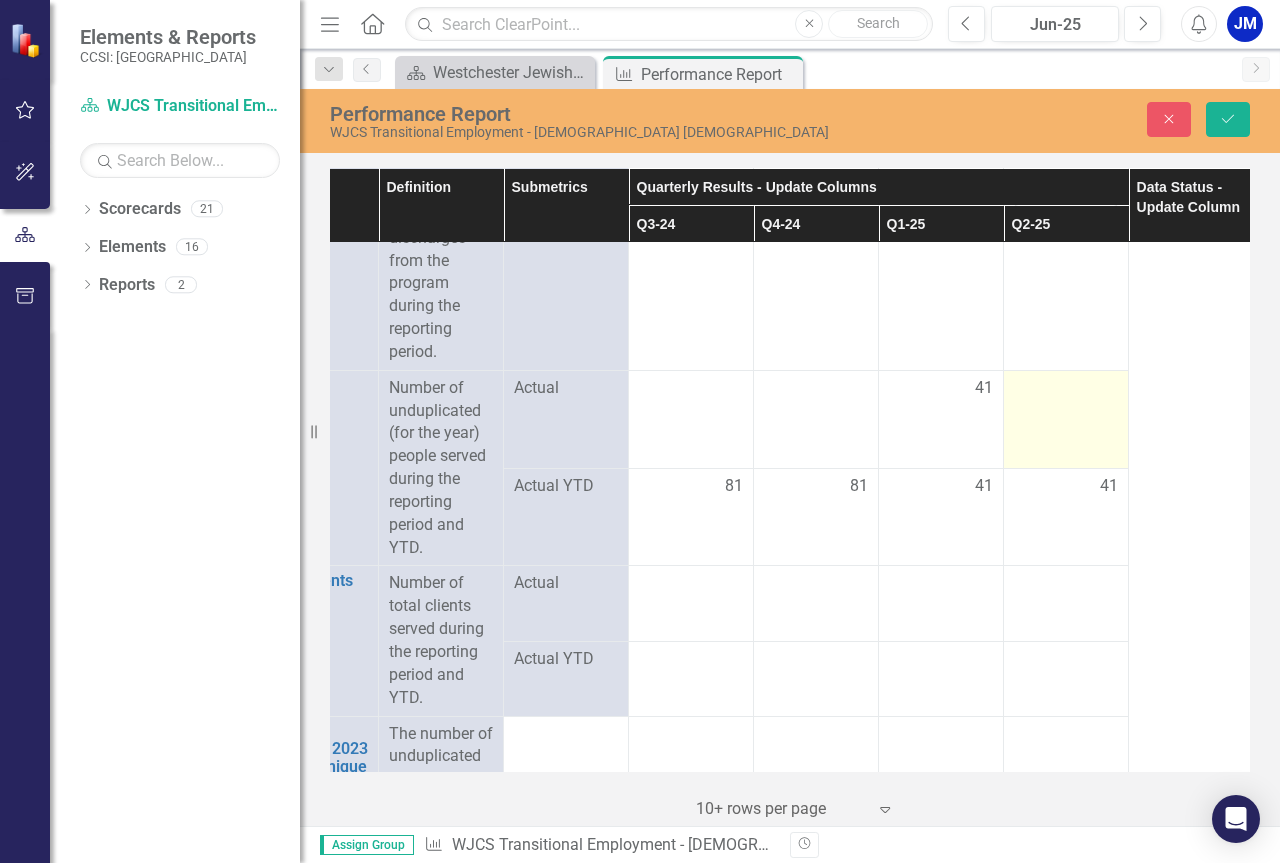 click at bounding box center (1066, 389) 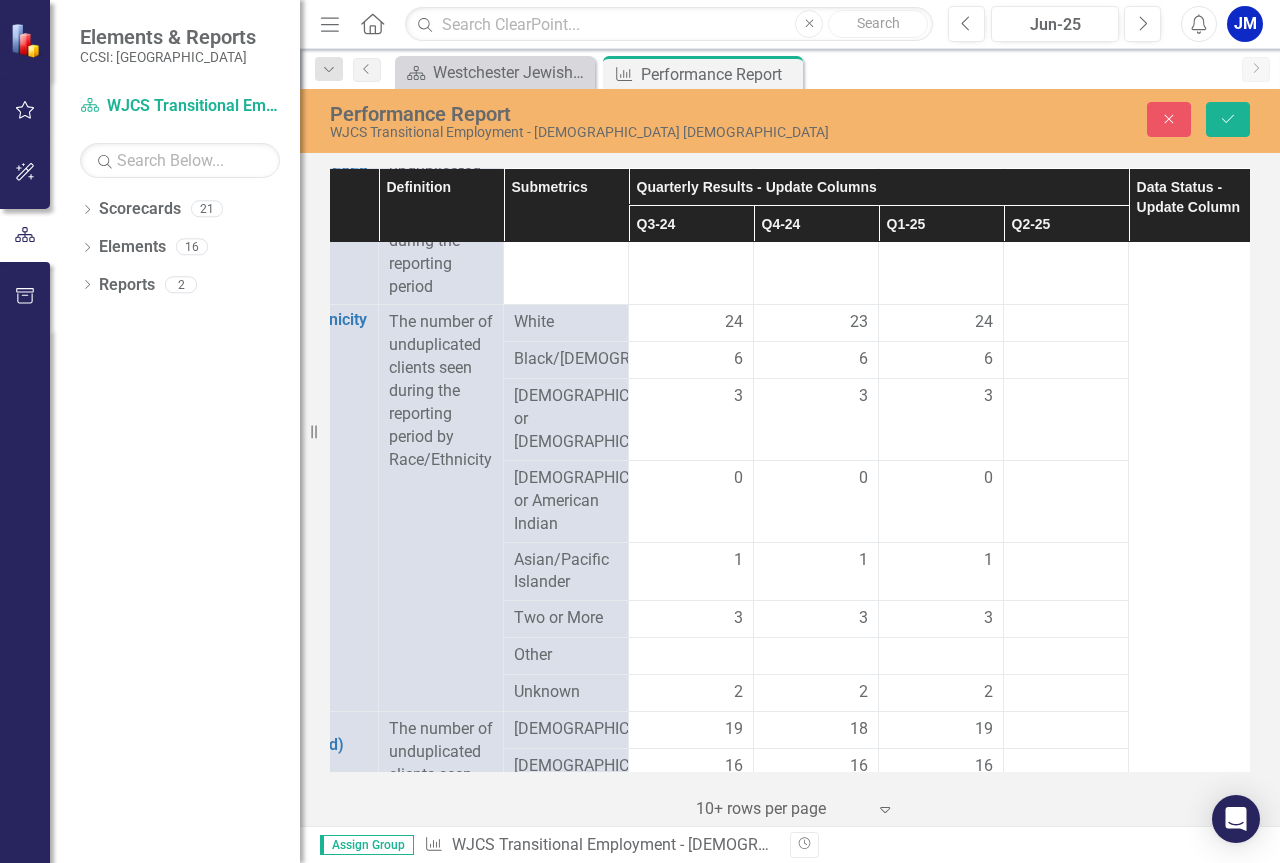 scroll, scrollTop: 900, scrollLeft: 77, axis: both 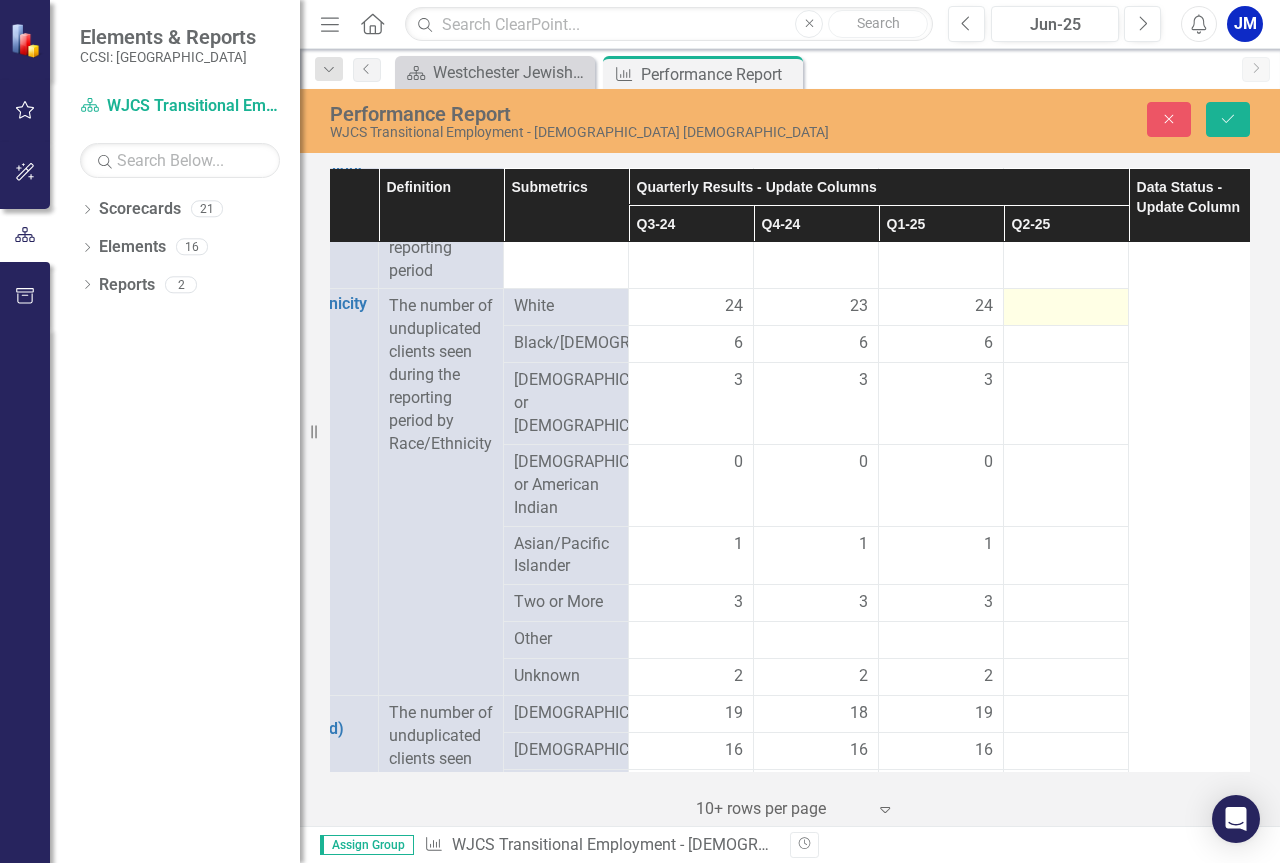 click at bounding box center [1066, 307] 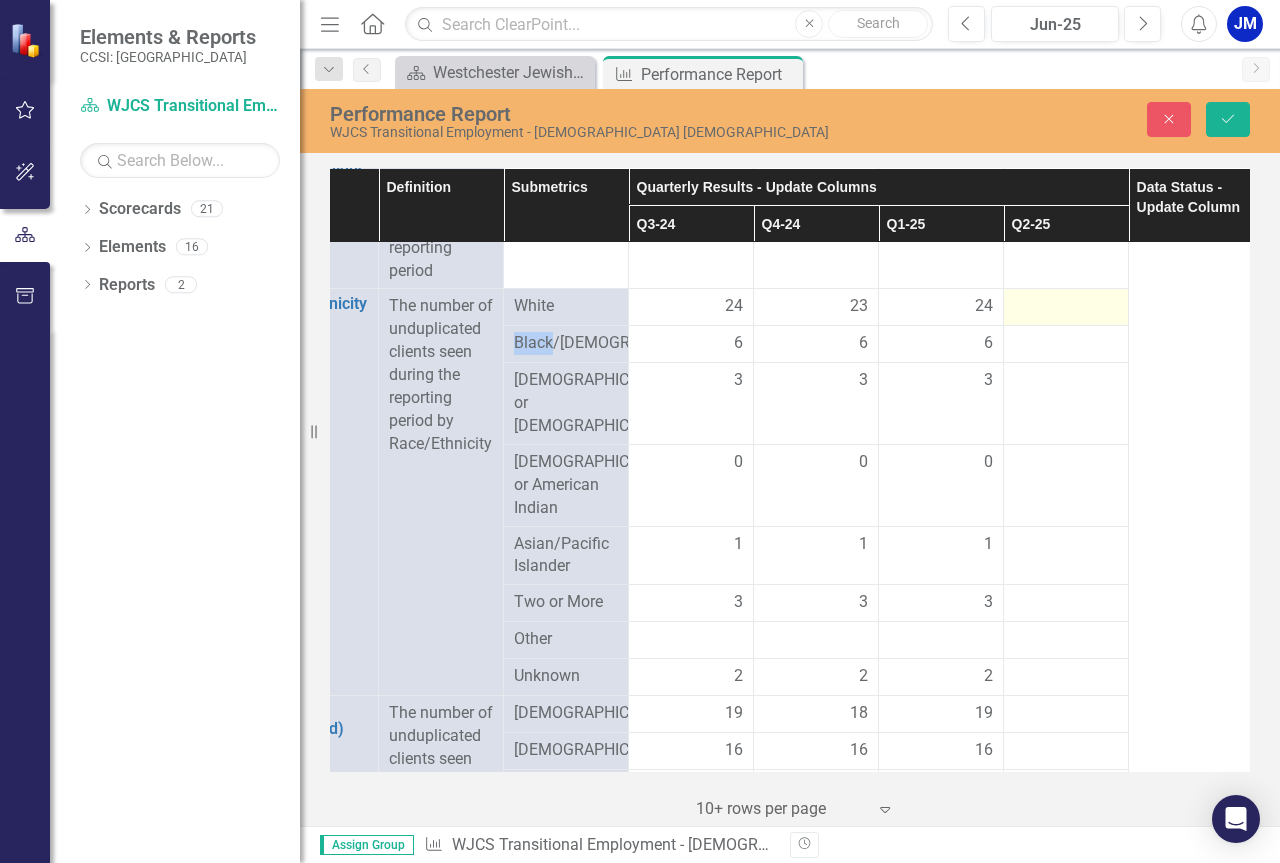 click at bounding box center (1066, 307) 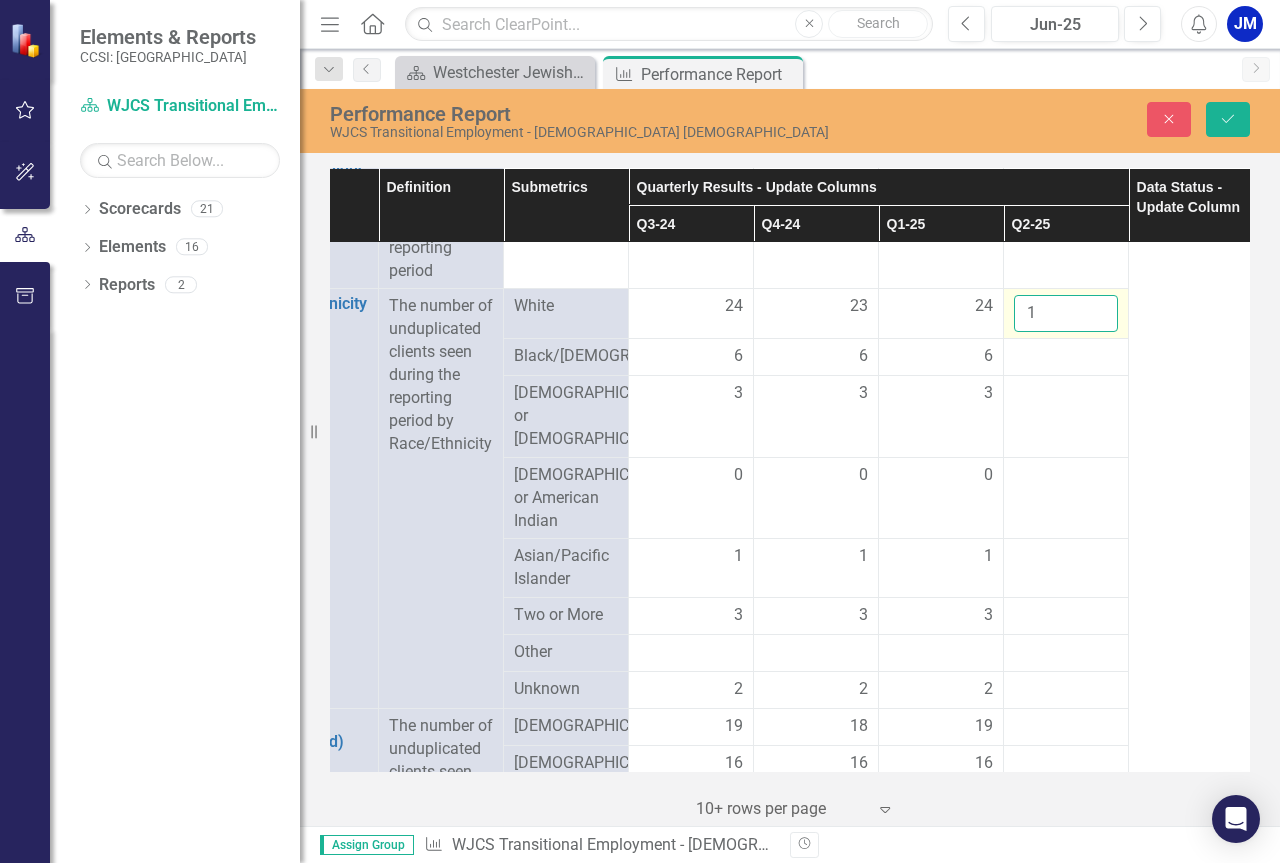 click on "1" at bounding box center [1066, 313] 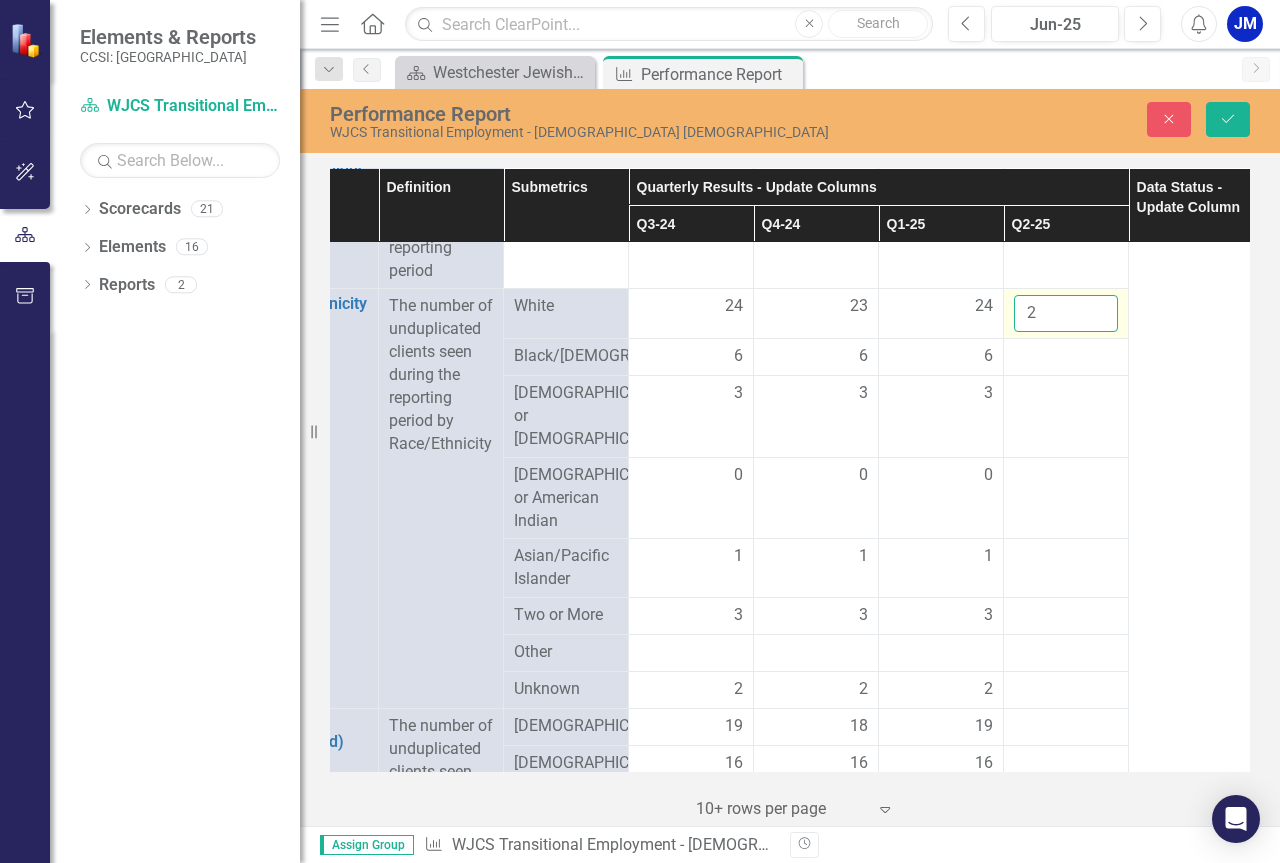 click on "2" at bounding box center [1066, 313] 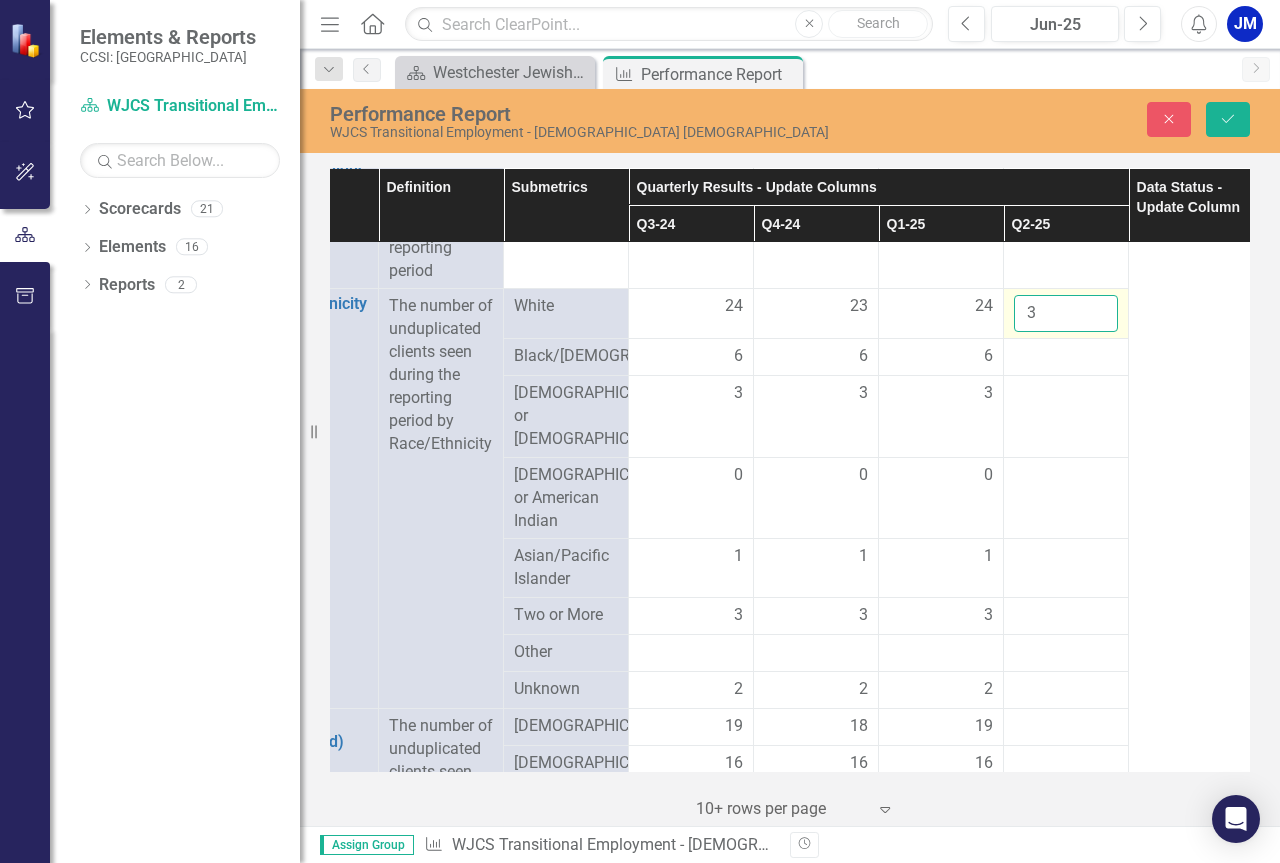 click on "3" at bounding box center (1066, 313) 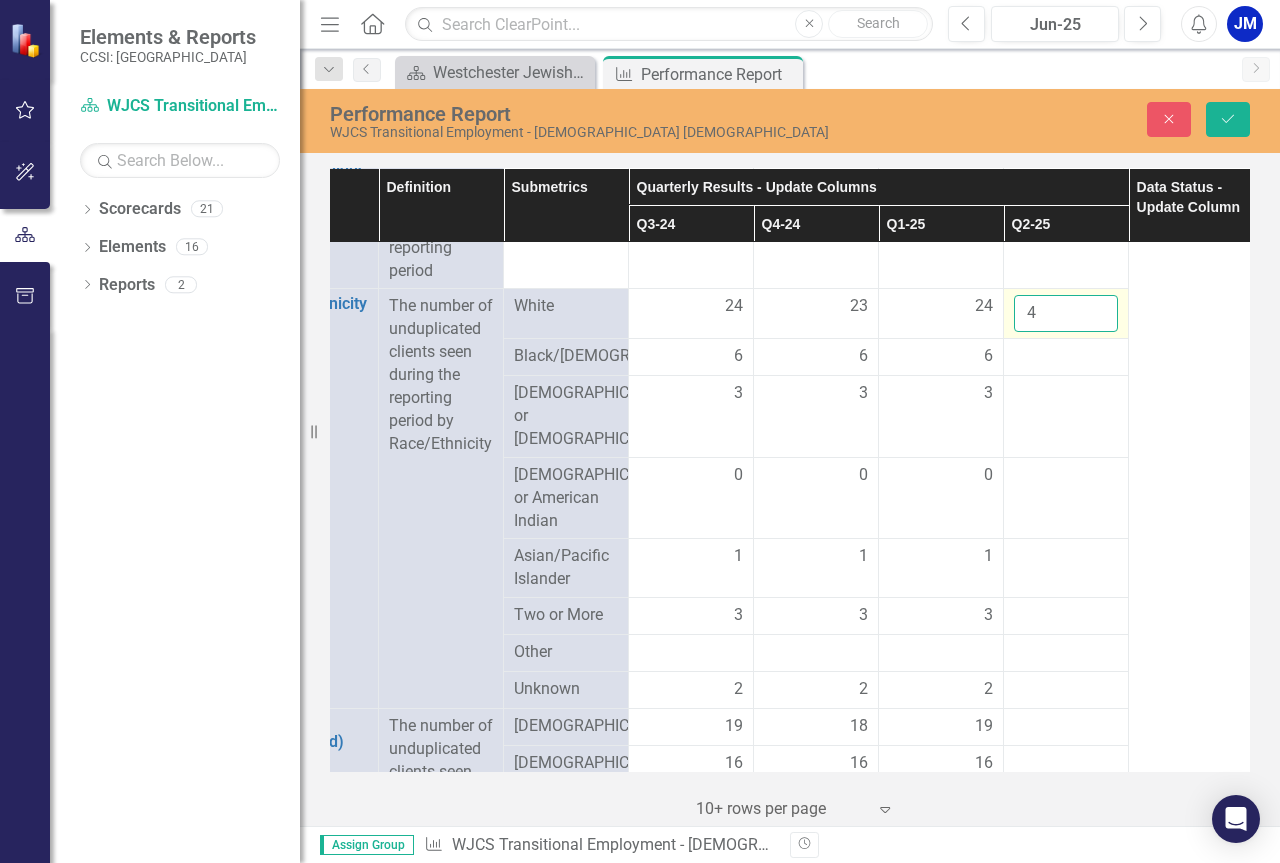 click on "4" at bounding box center (1066, 313) 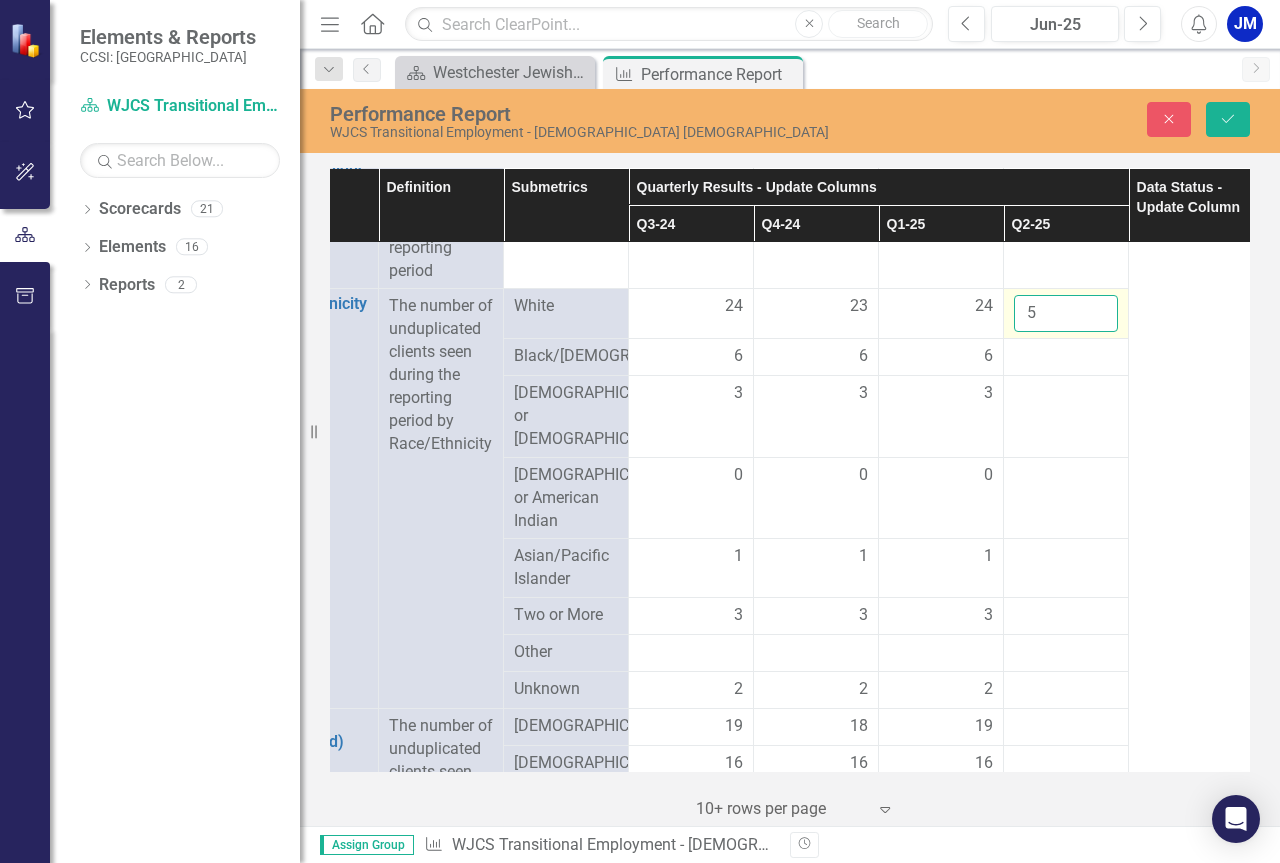 type on "5" 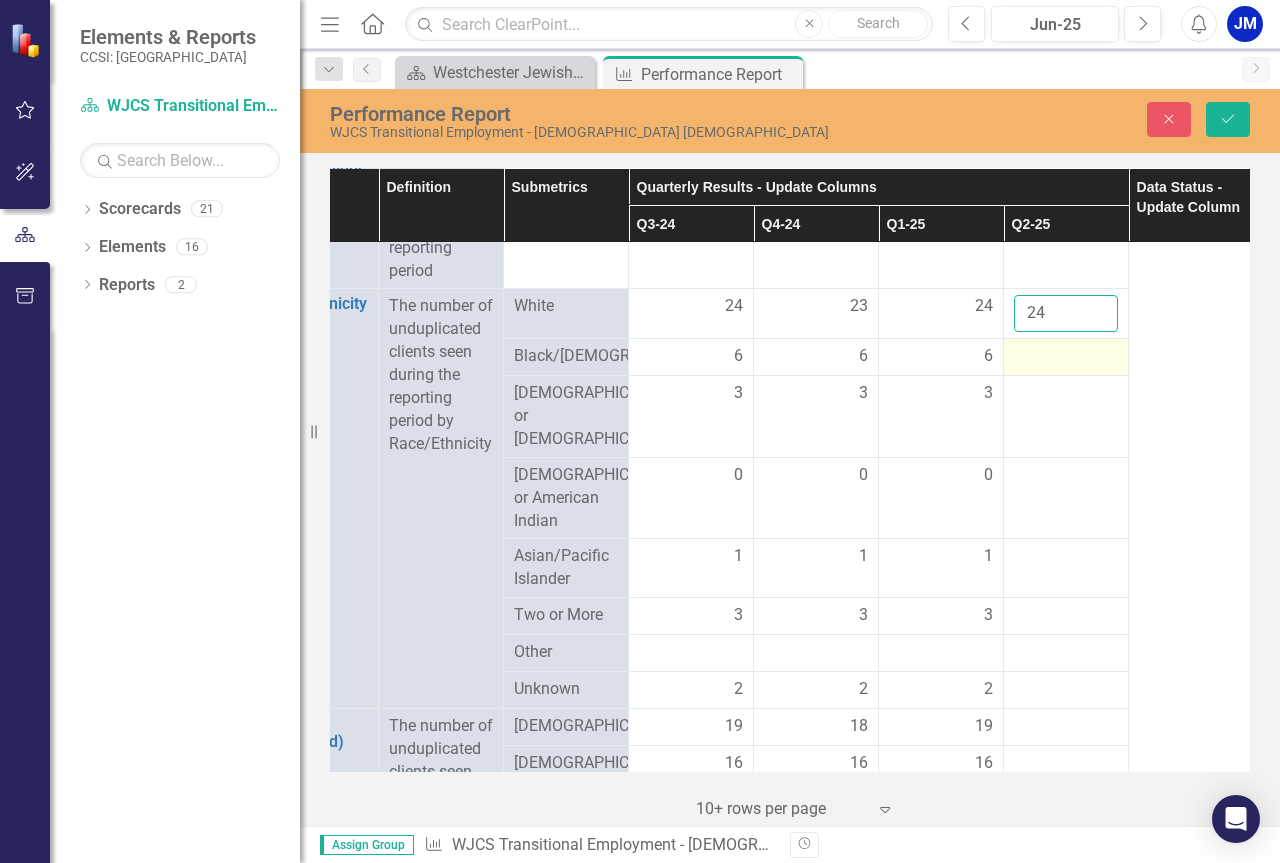 type on "24" 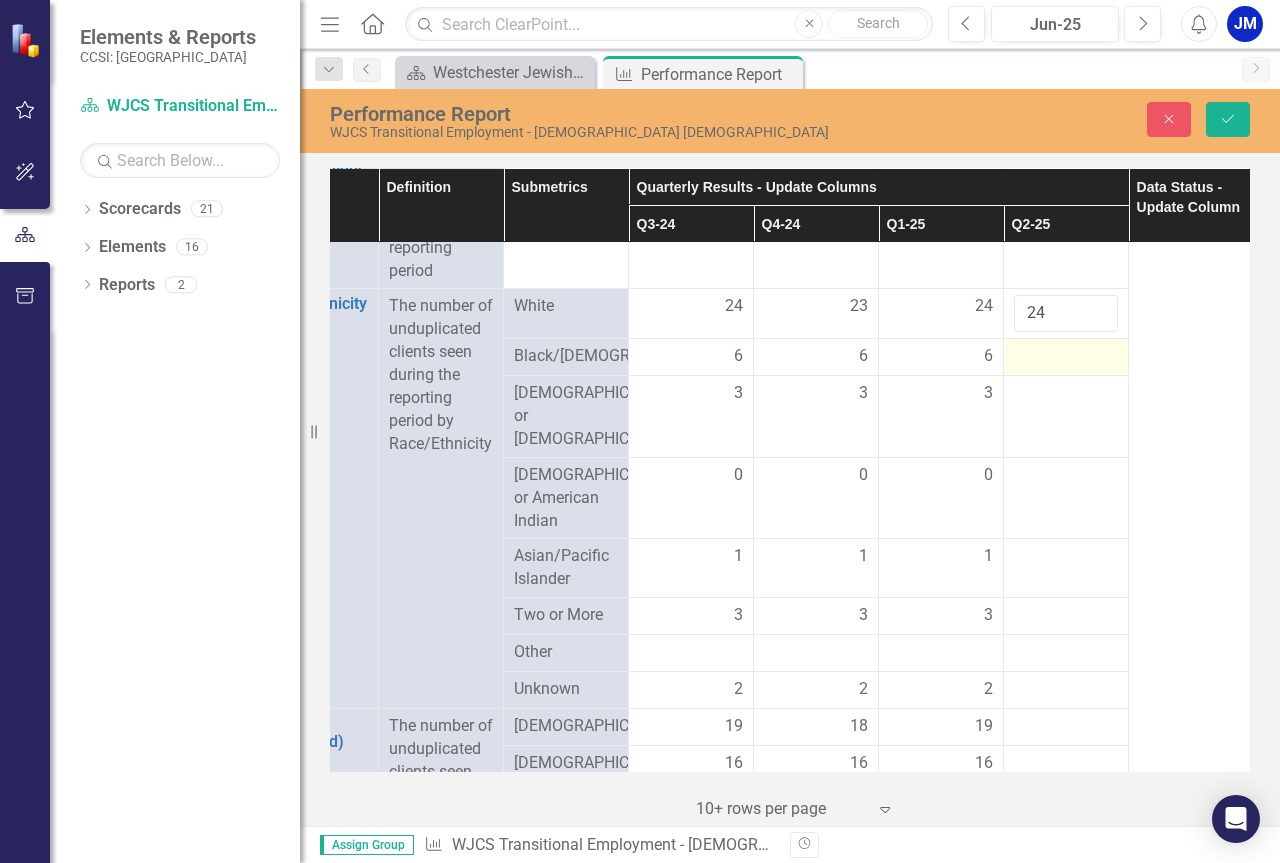 click at bounding box center [1066, 357] 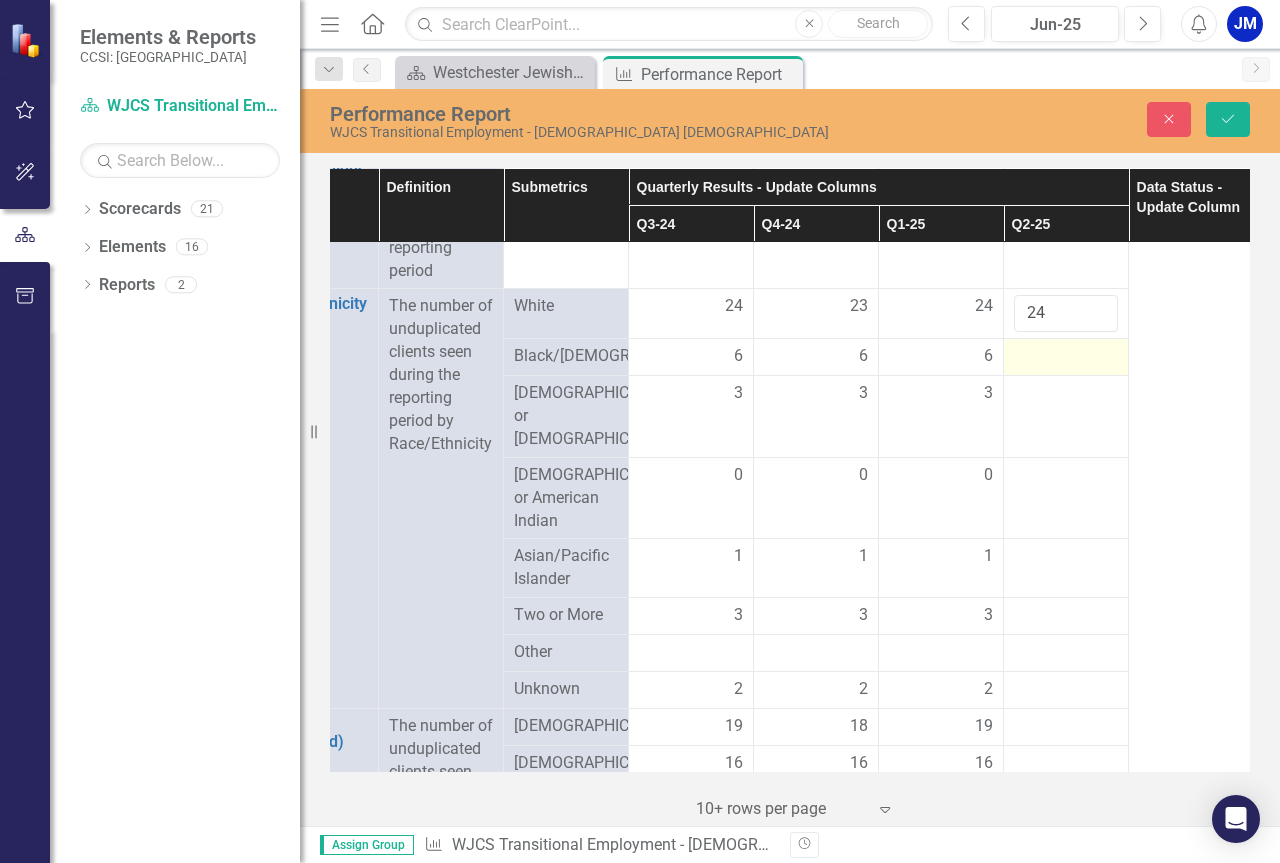 click at bounding box center [1066, 357] 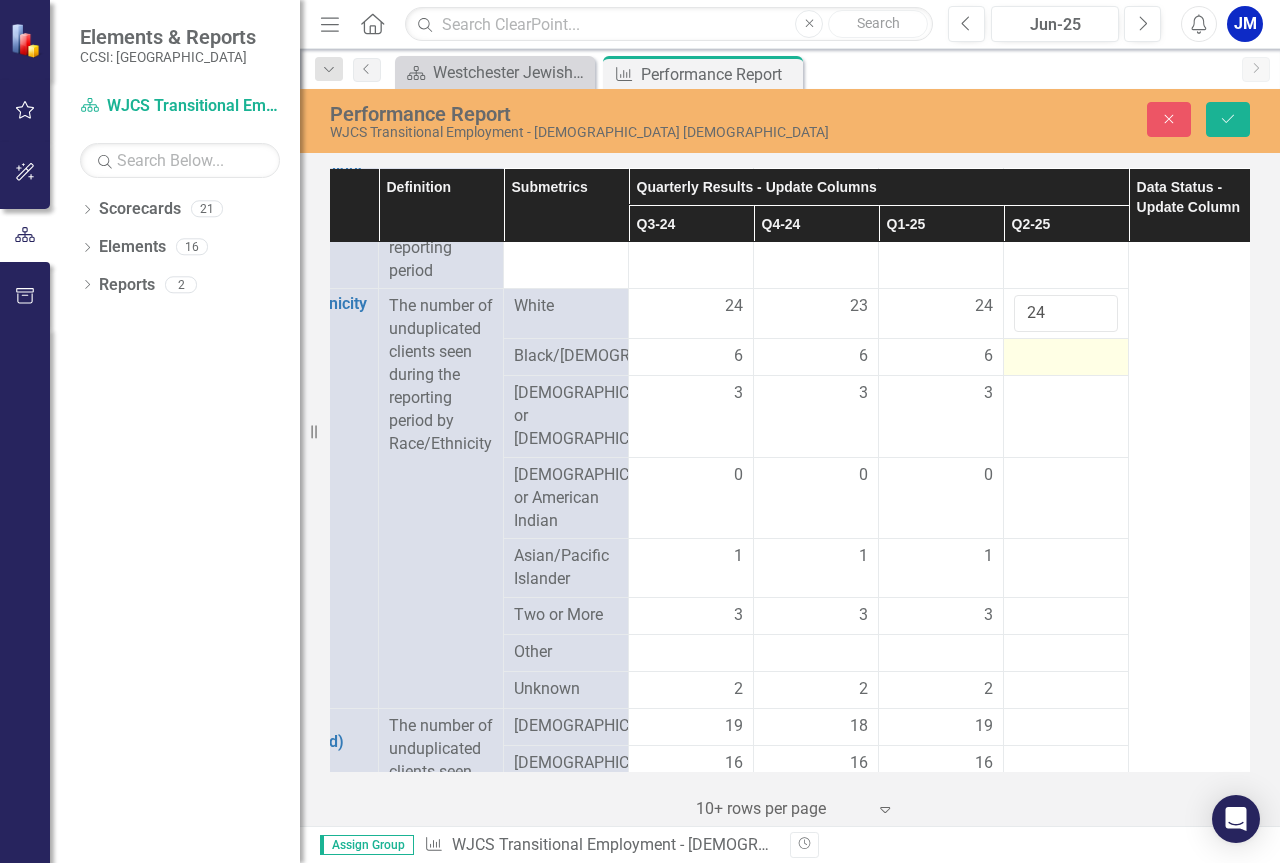 click at bounding box center (1066, 357) 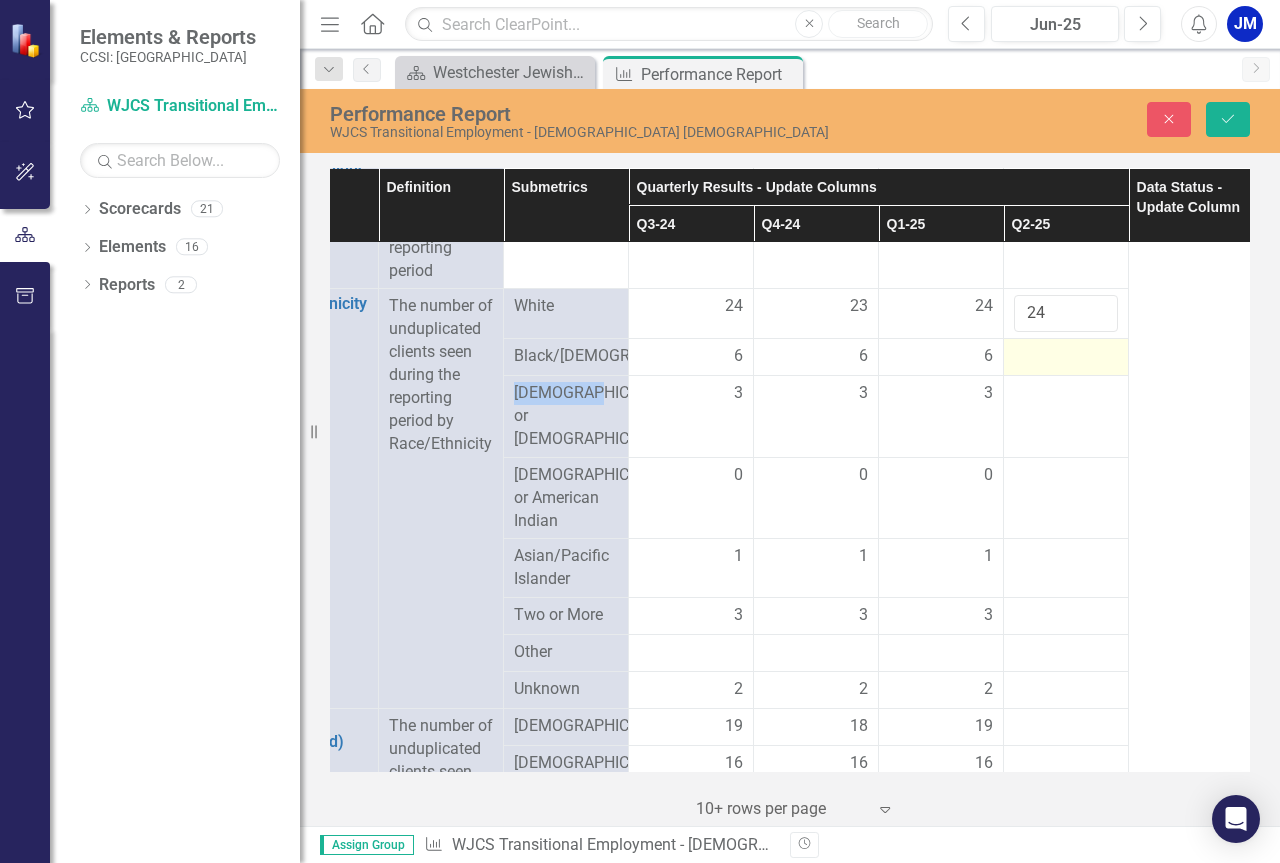 click at bounding box center [1066, 357] 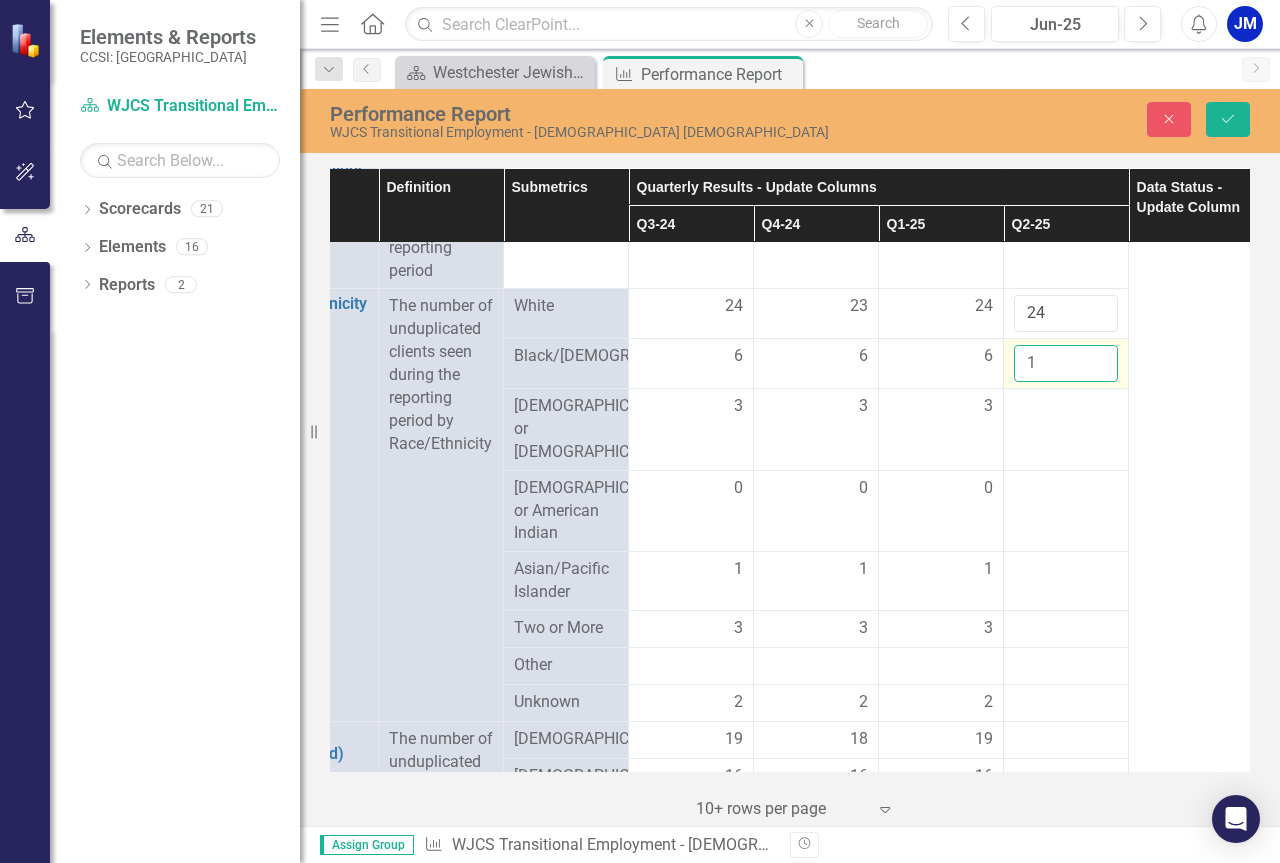 type on "1" 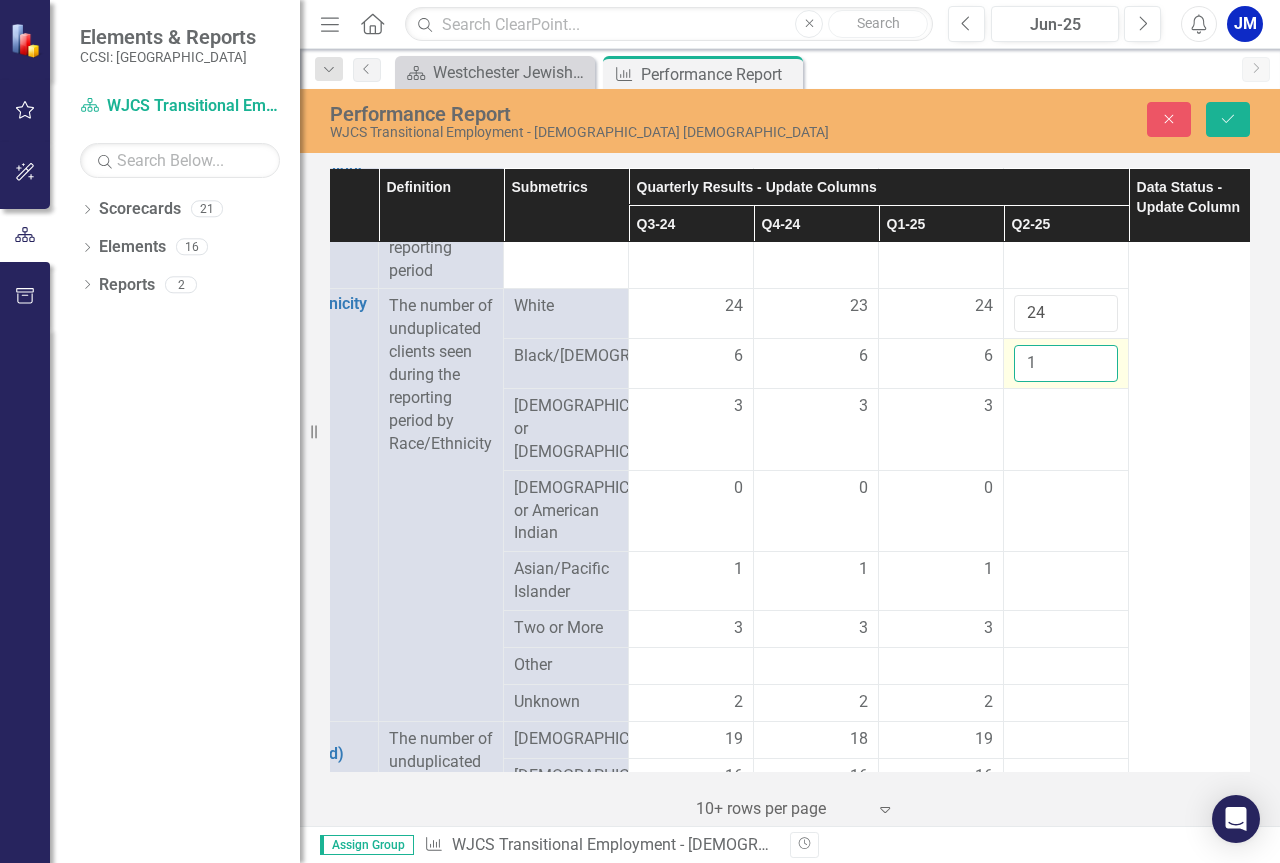 click on "1" at bounding box center [1066, 363] 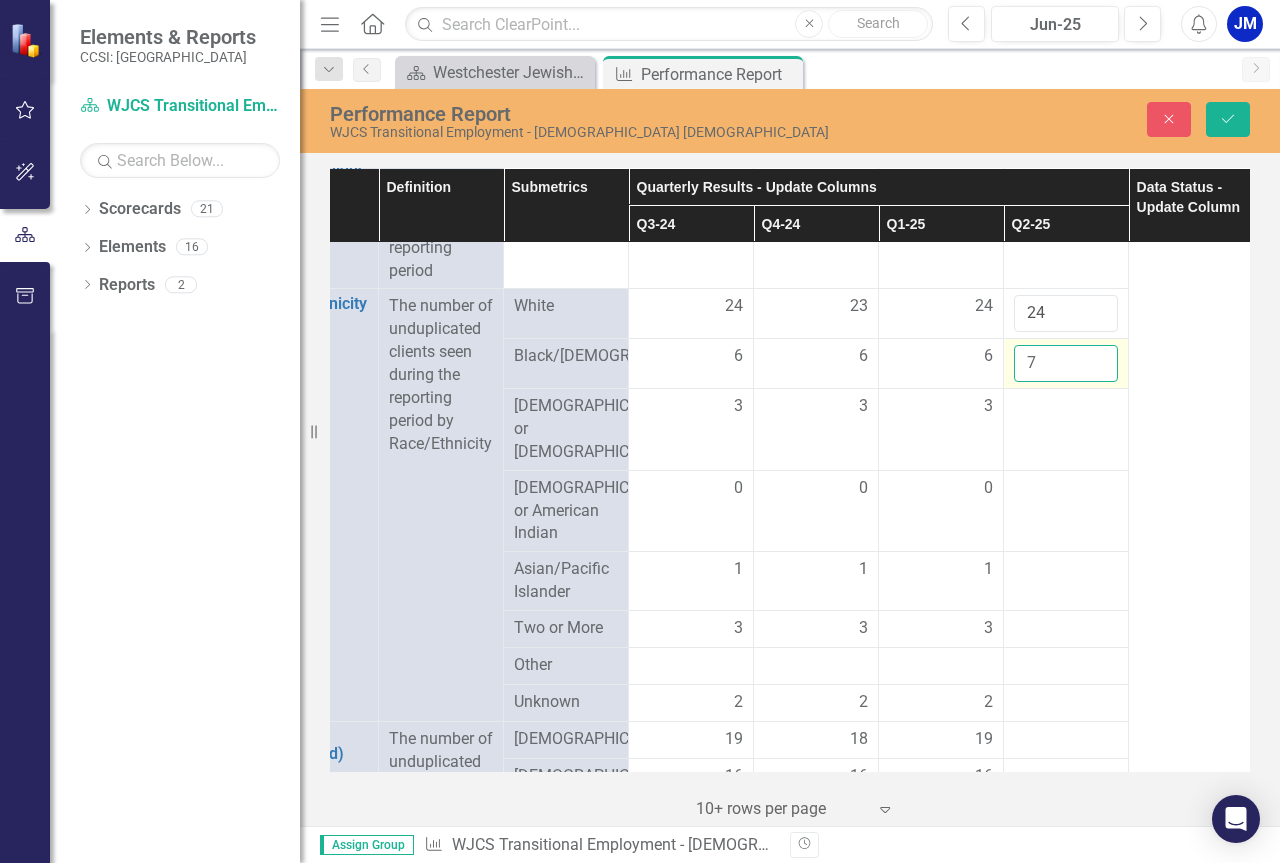 type on "7" 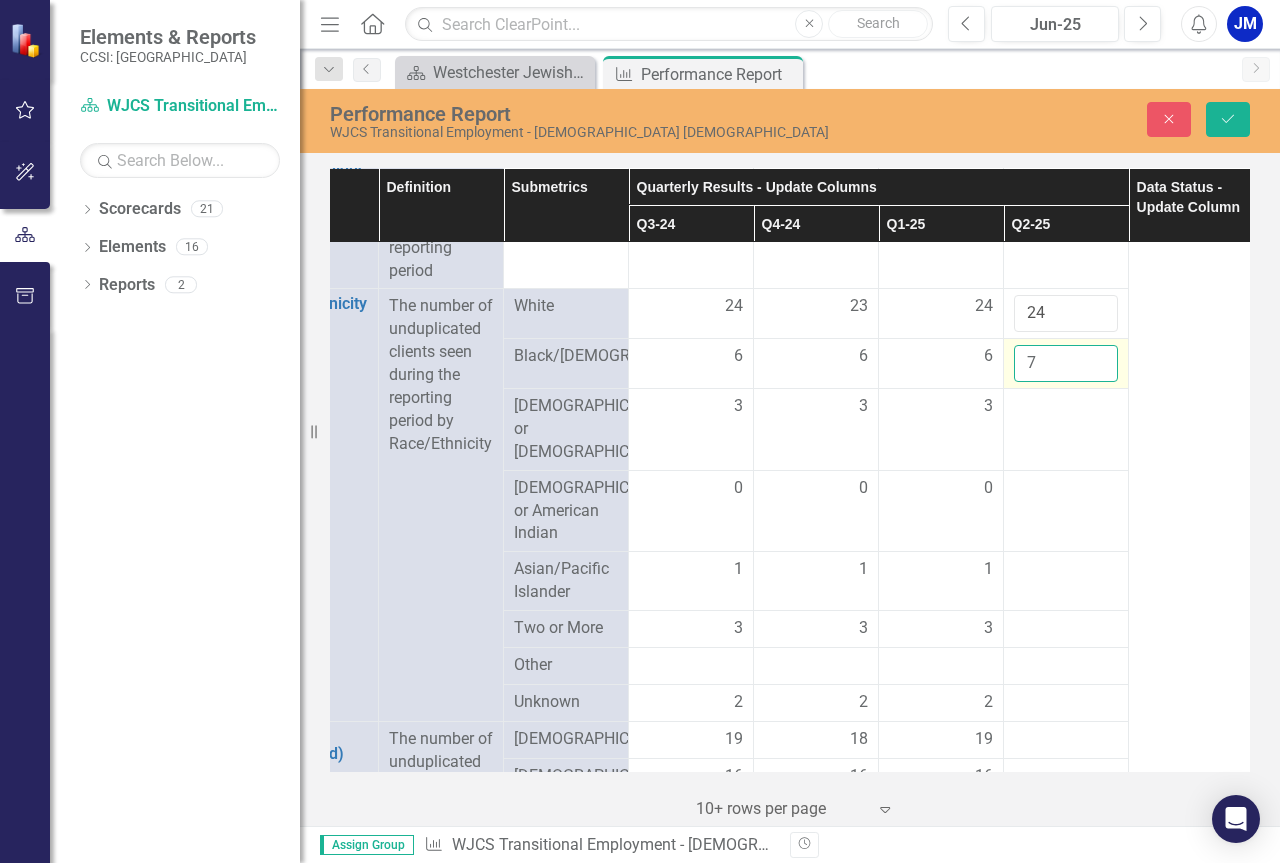 click on "Save" at bounding box center [1228, 119] 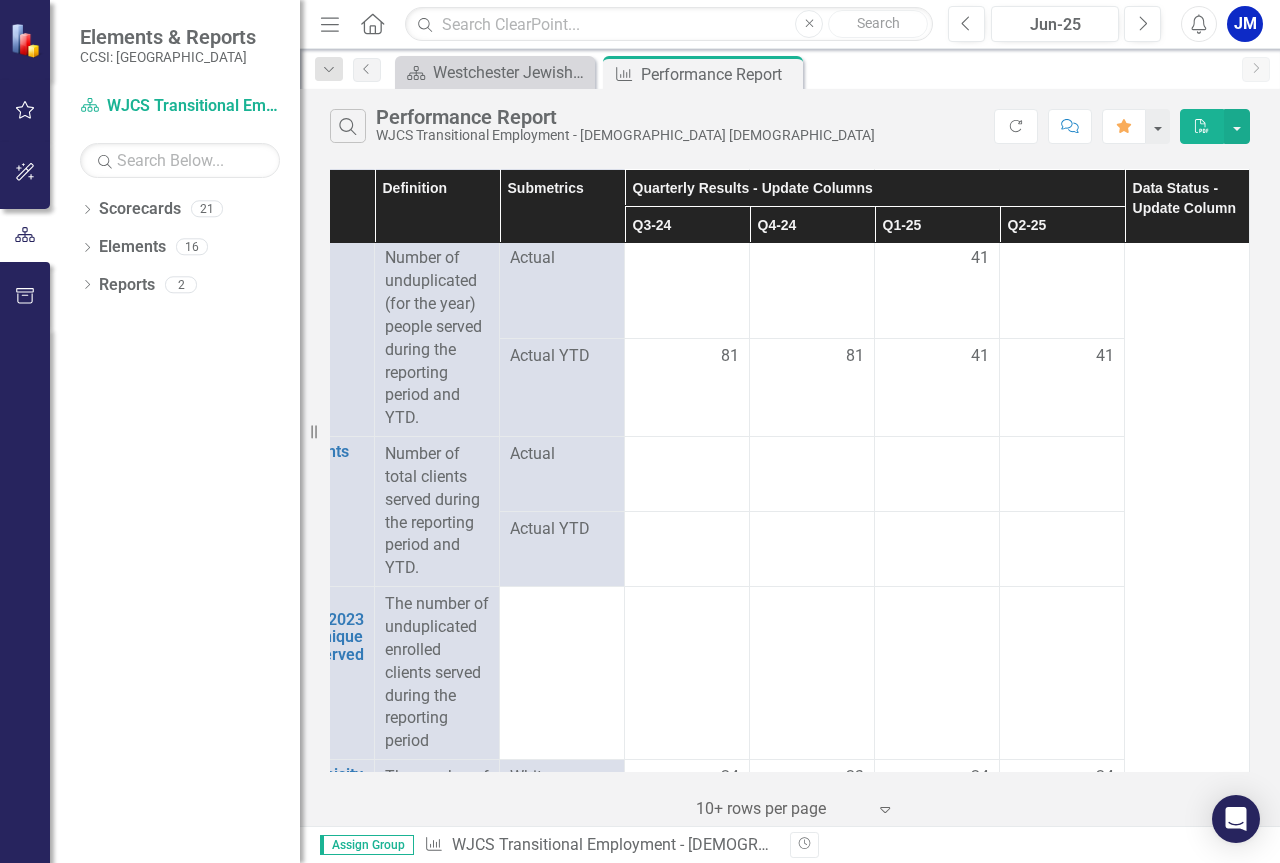 scroll, scrollTop: 287, scrollLeft: 96, axis: both 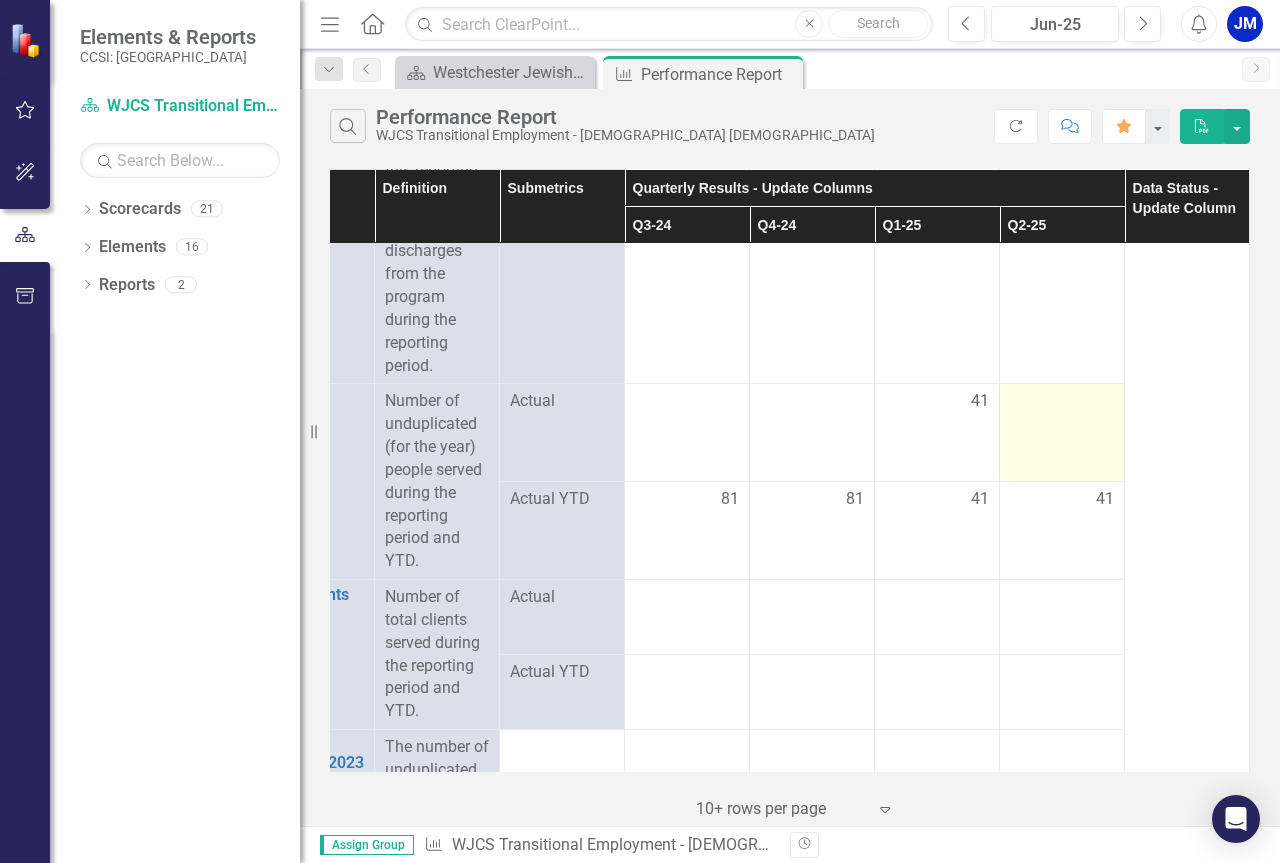 click at bounding box center [1062, 402] 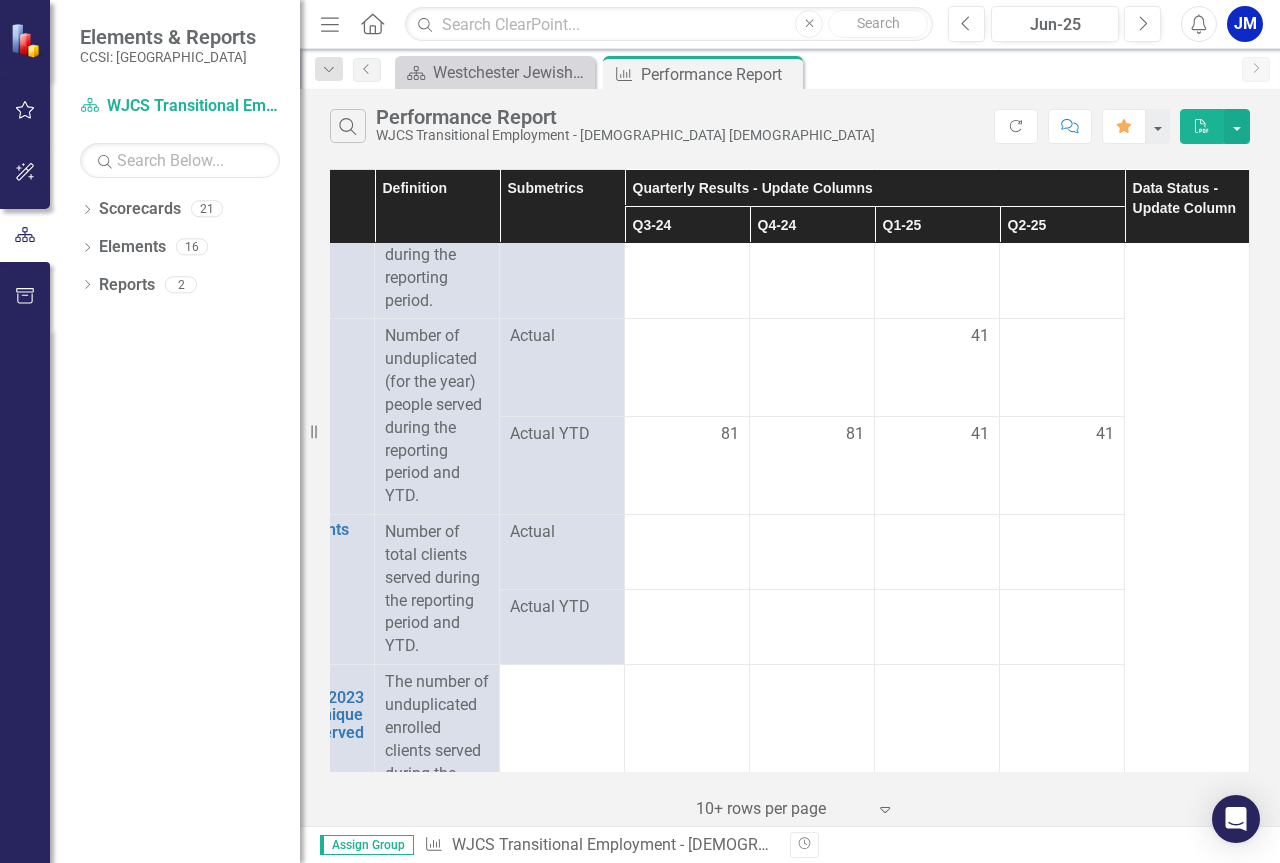 scroll, scrollTop: 491, scrollLeft: 96, axis: both 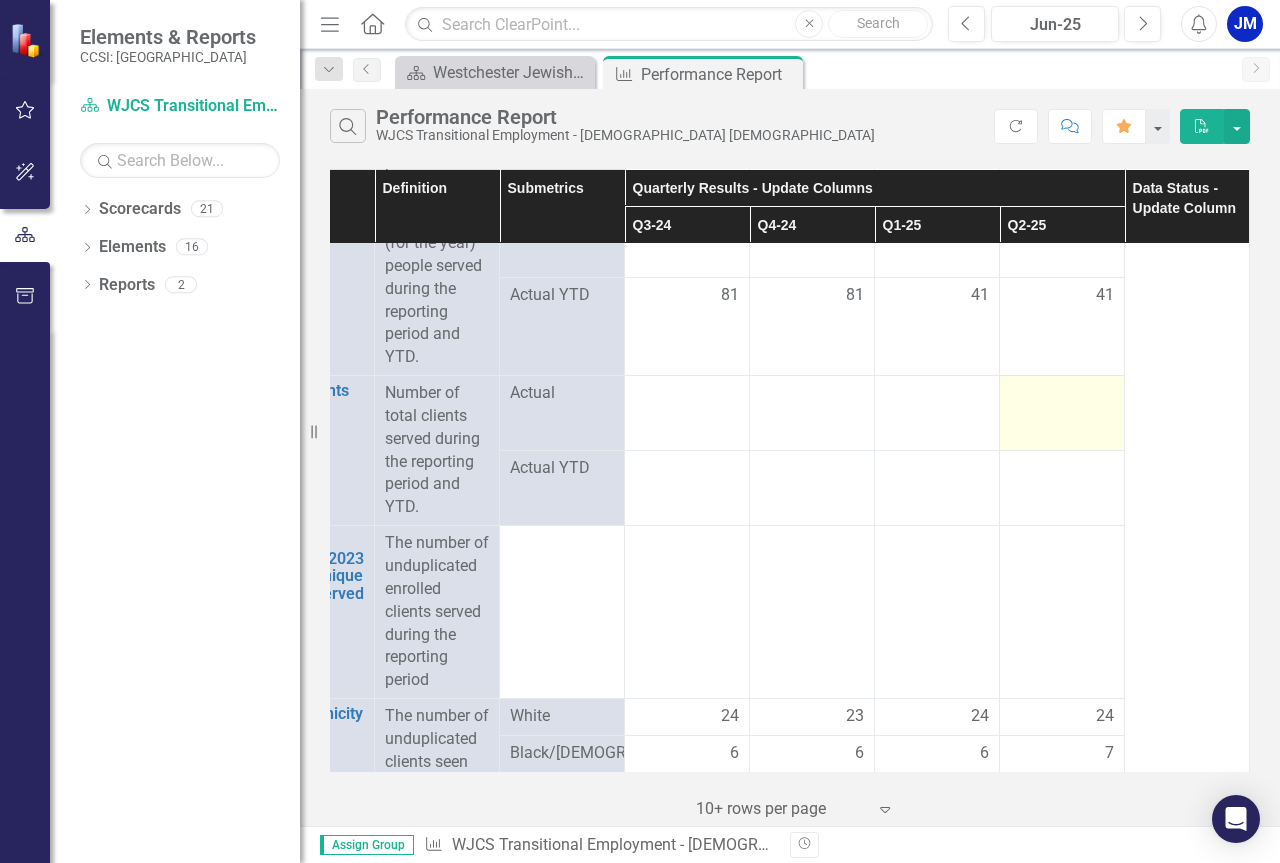 click at bounding box center [1062, 413] 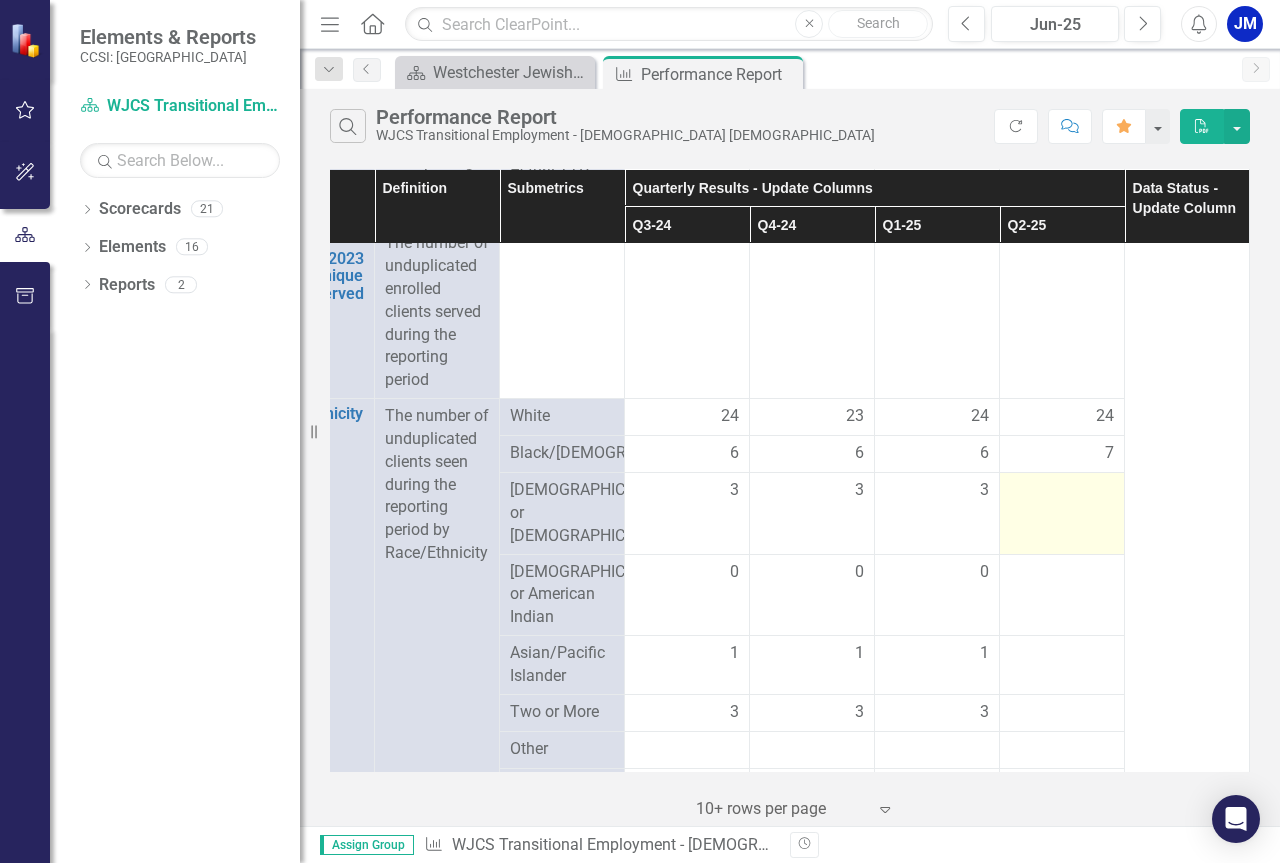 scroll, scrollTop: 891, scrollLeft: 96, axis: both 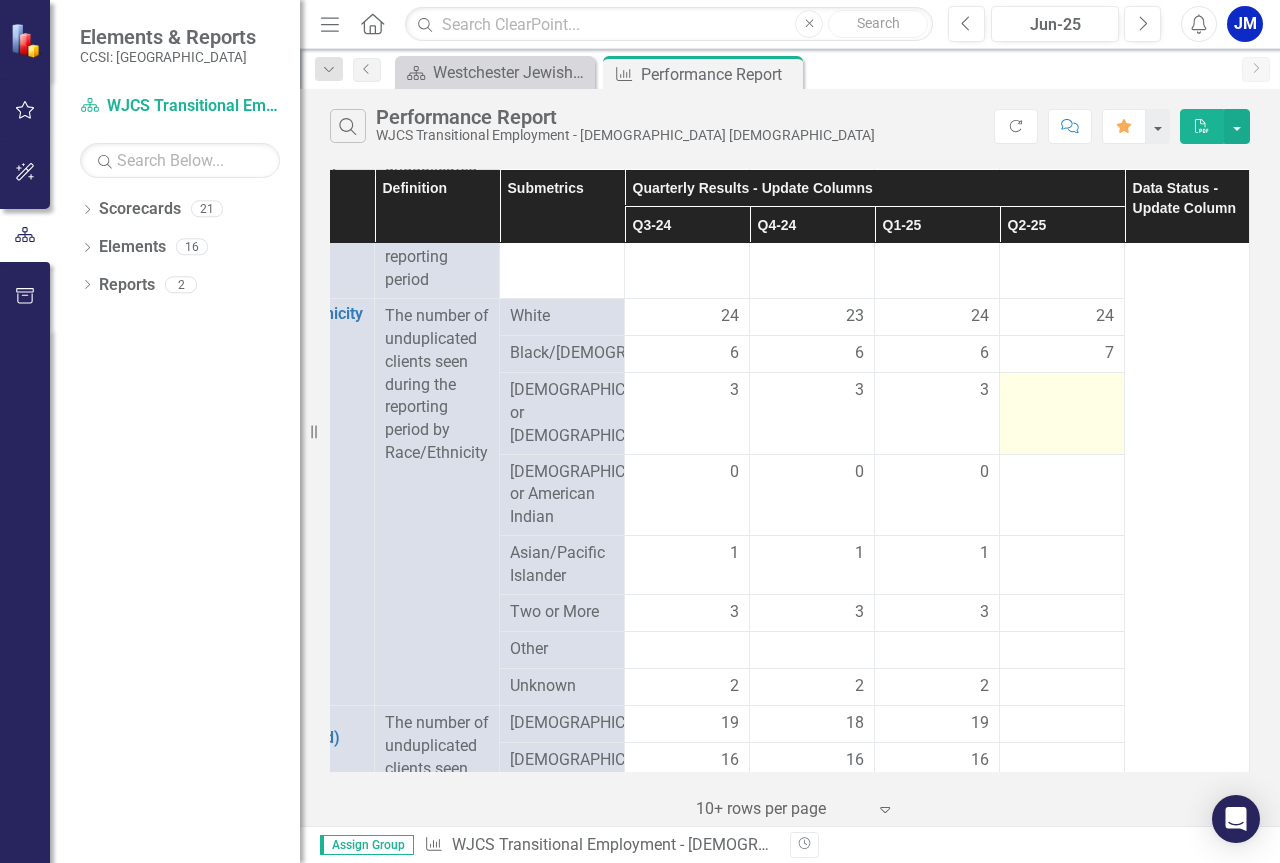 drag, startPoint x: 1121, startPoint y: 469, endPoint x: 1108, endPoint y: 468, distance: 13.038404 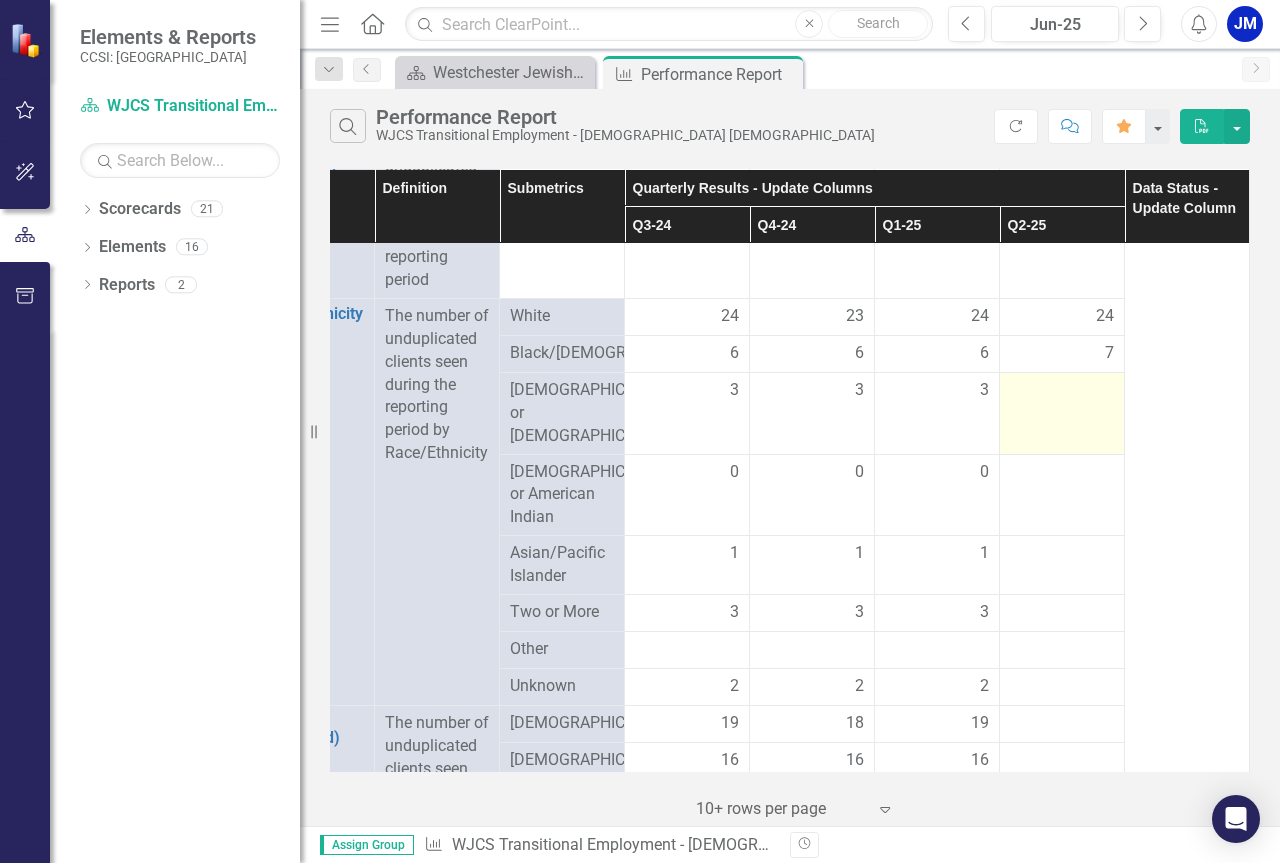 click at bounding box center [1187, 900] 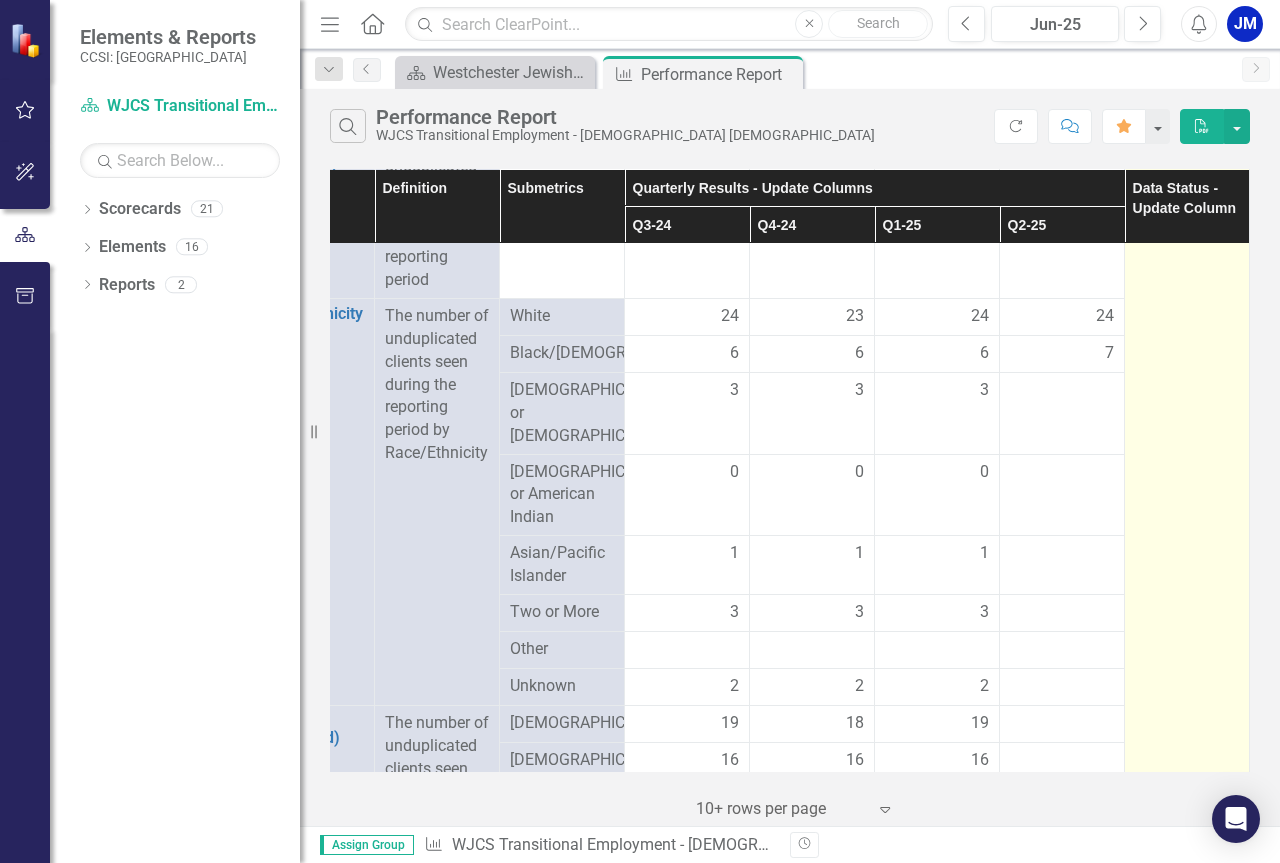click at bounding box center (1187, 900) 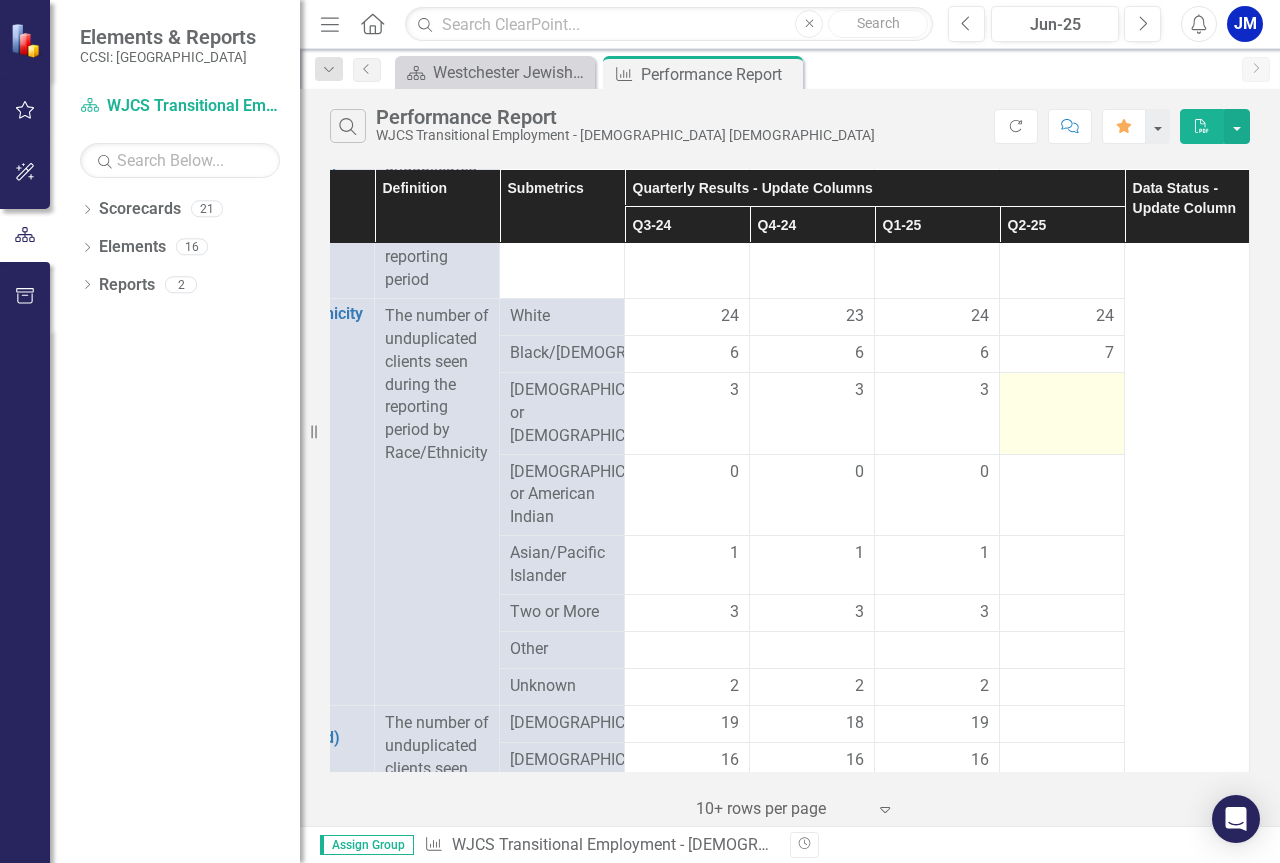 click at bounding box center [1062, 391] 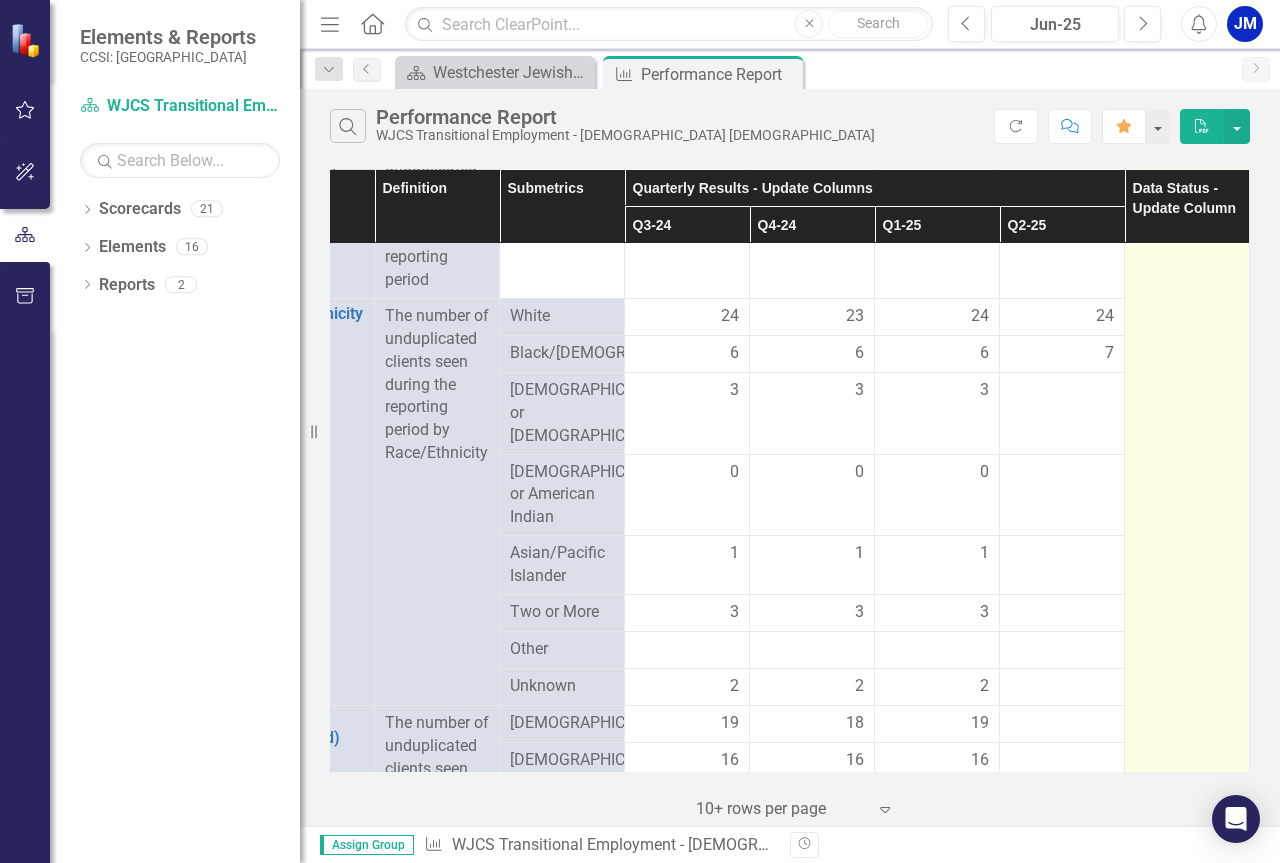click at bounding box center [1187, 900] 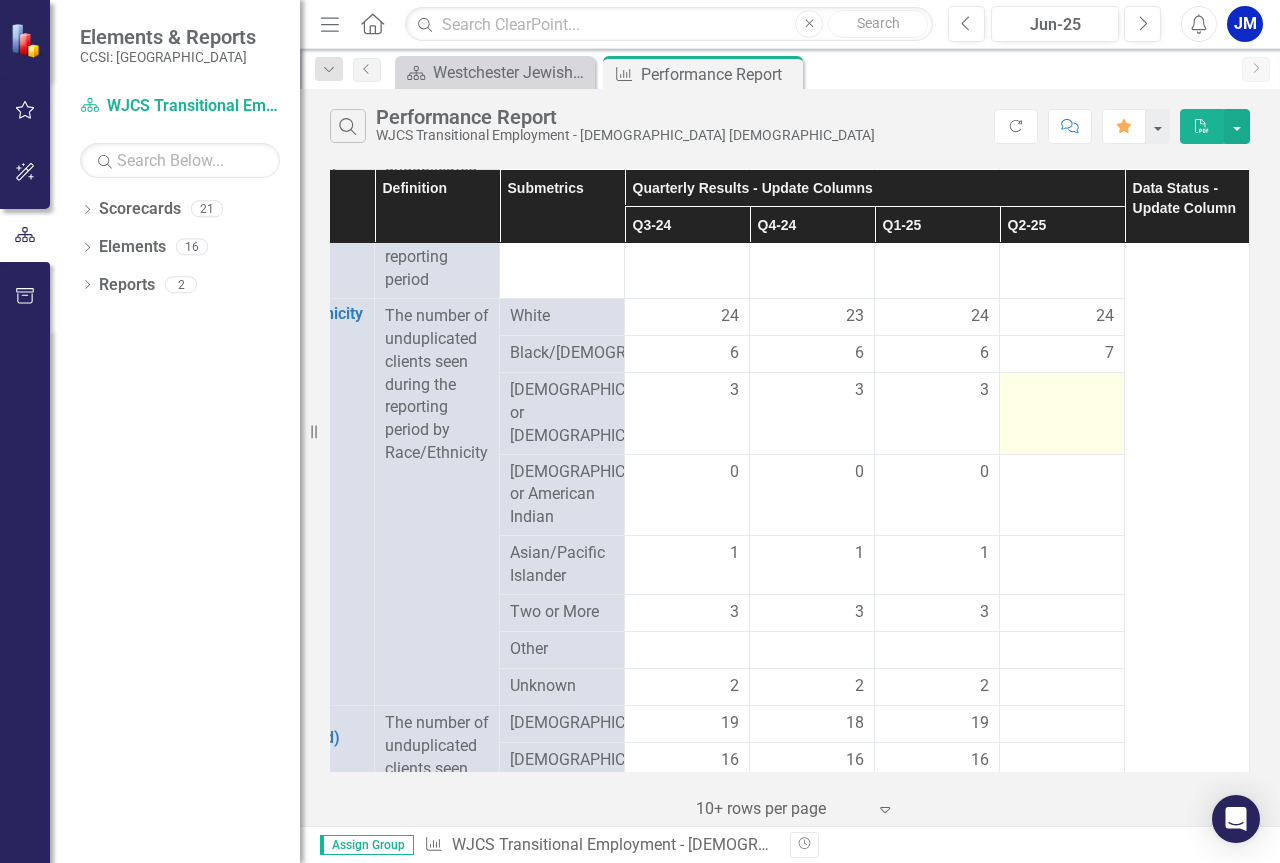 click at bounding box center [1062, 414] 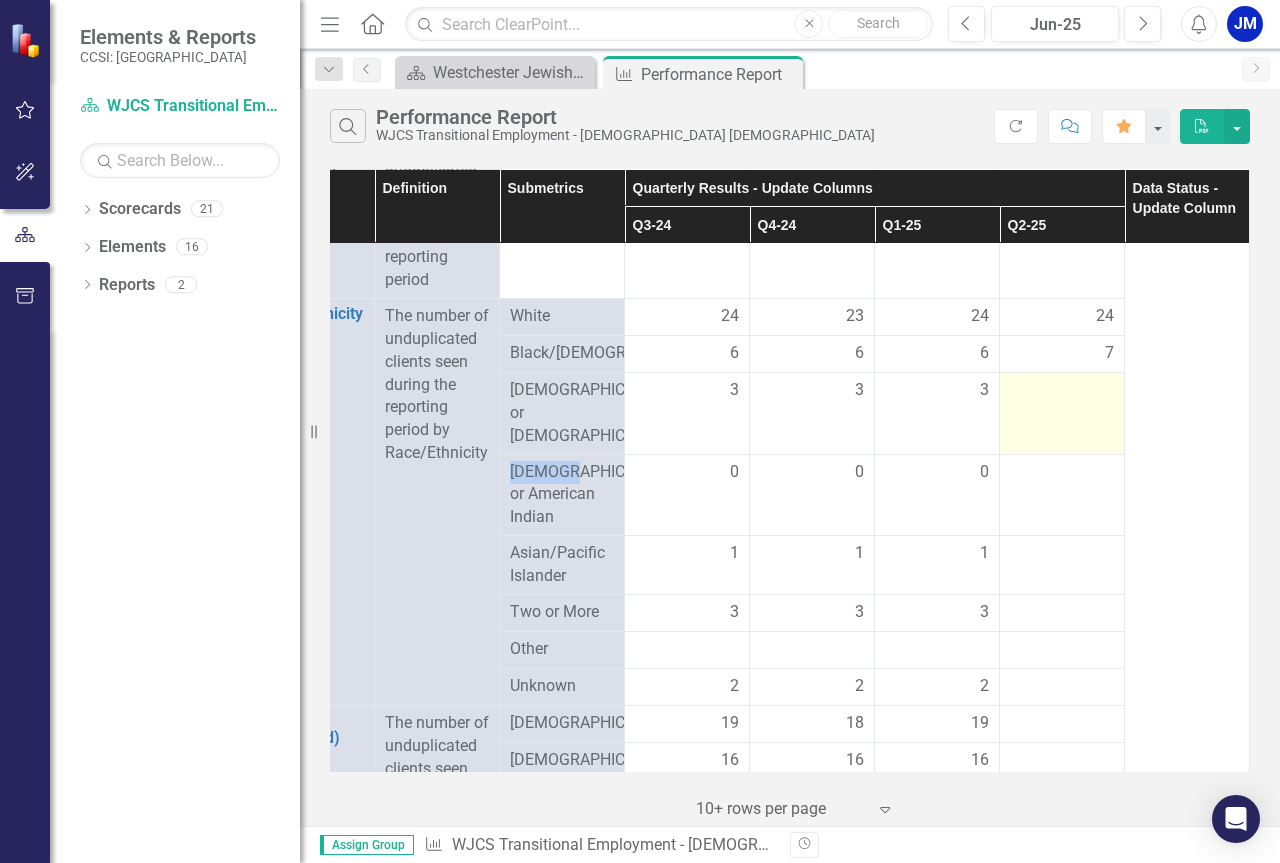click at bounding box center [1062, 414] 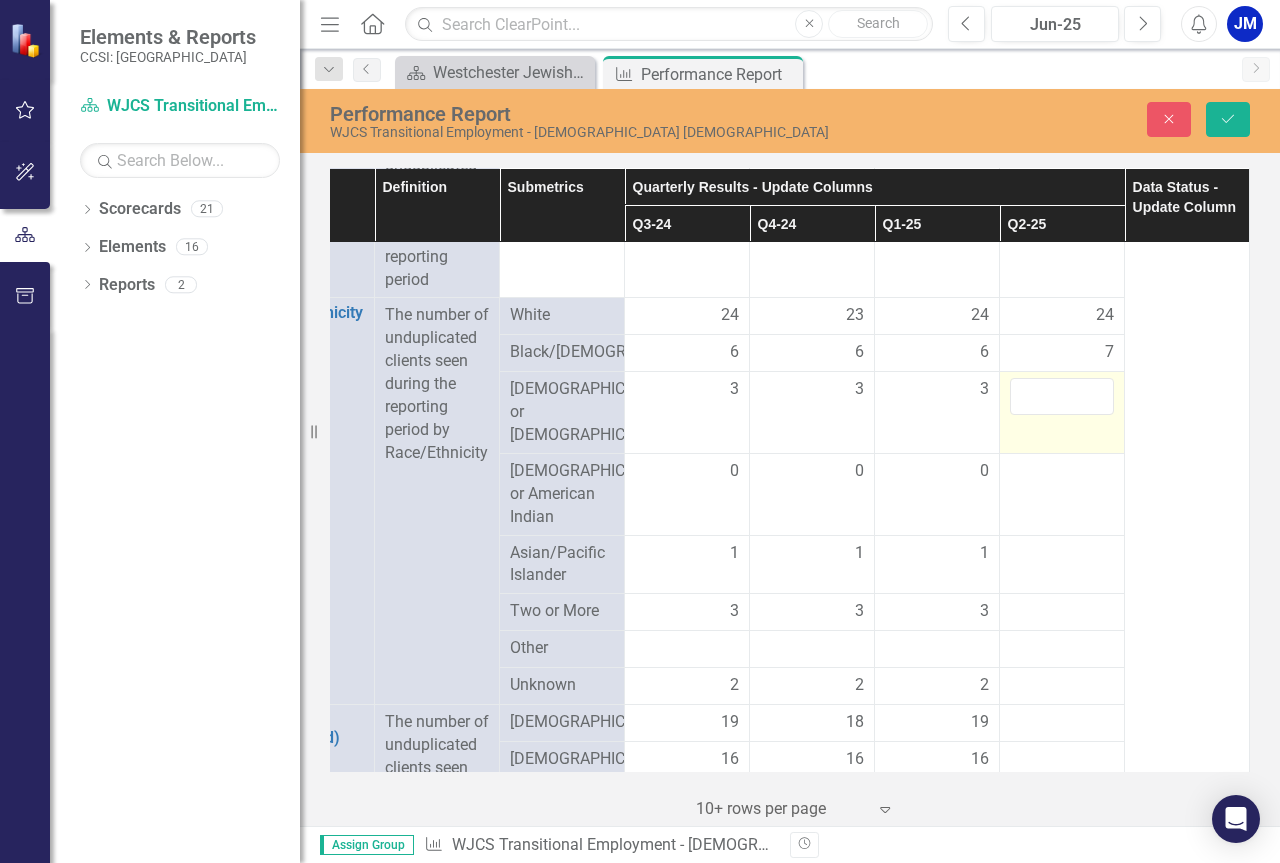 click at bounding box center [1062, 413] 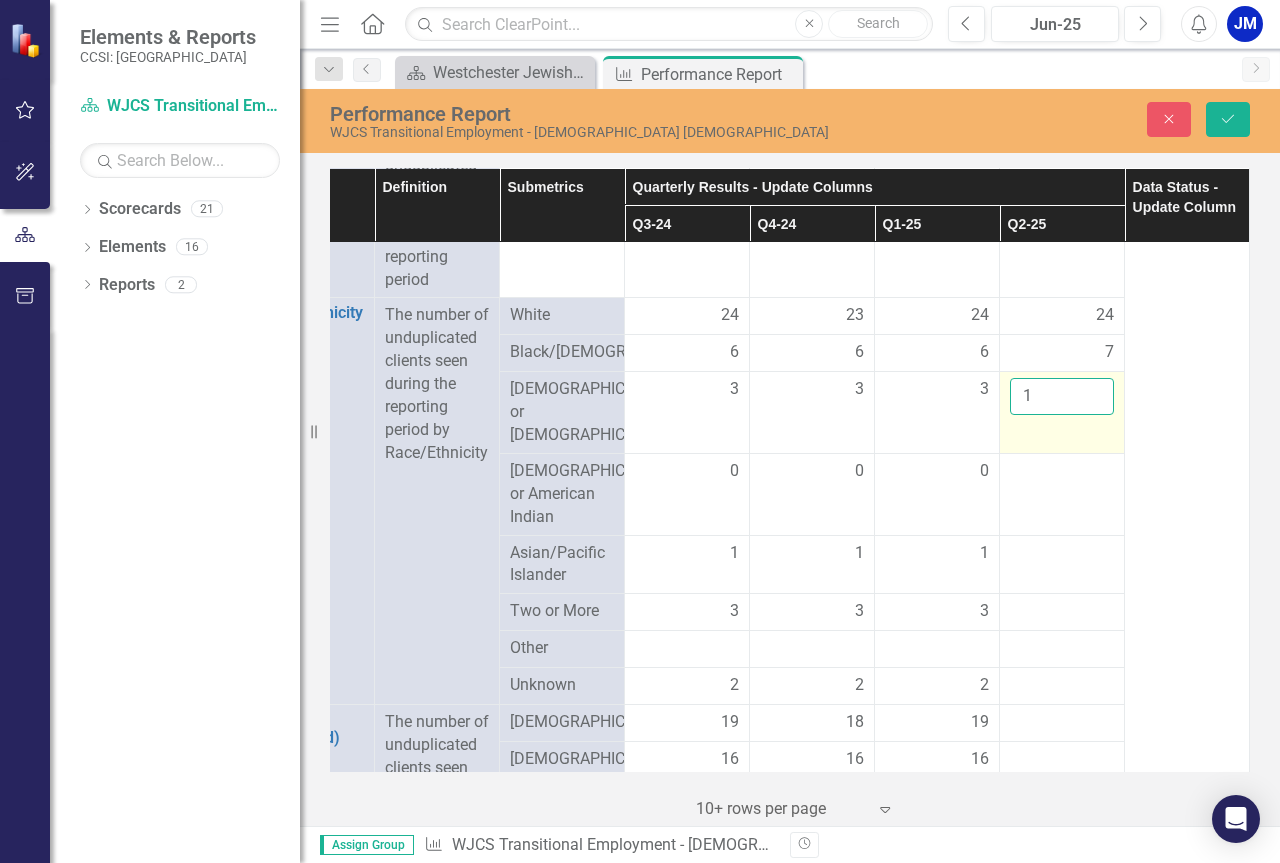 click on "1" at bounding box center (1062, 396) 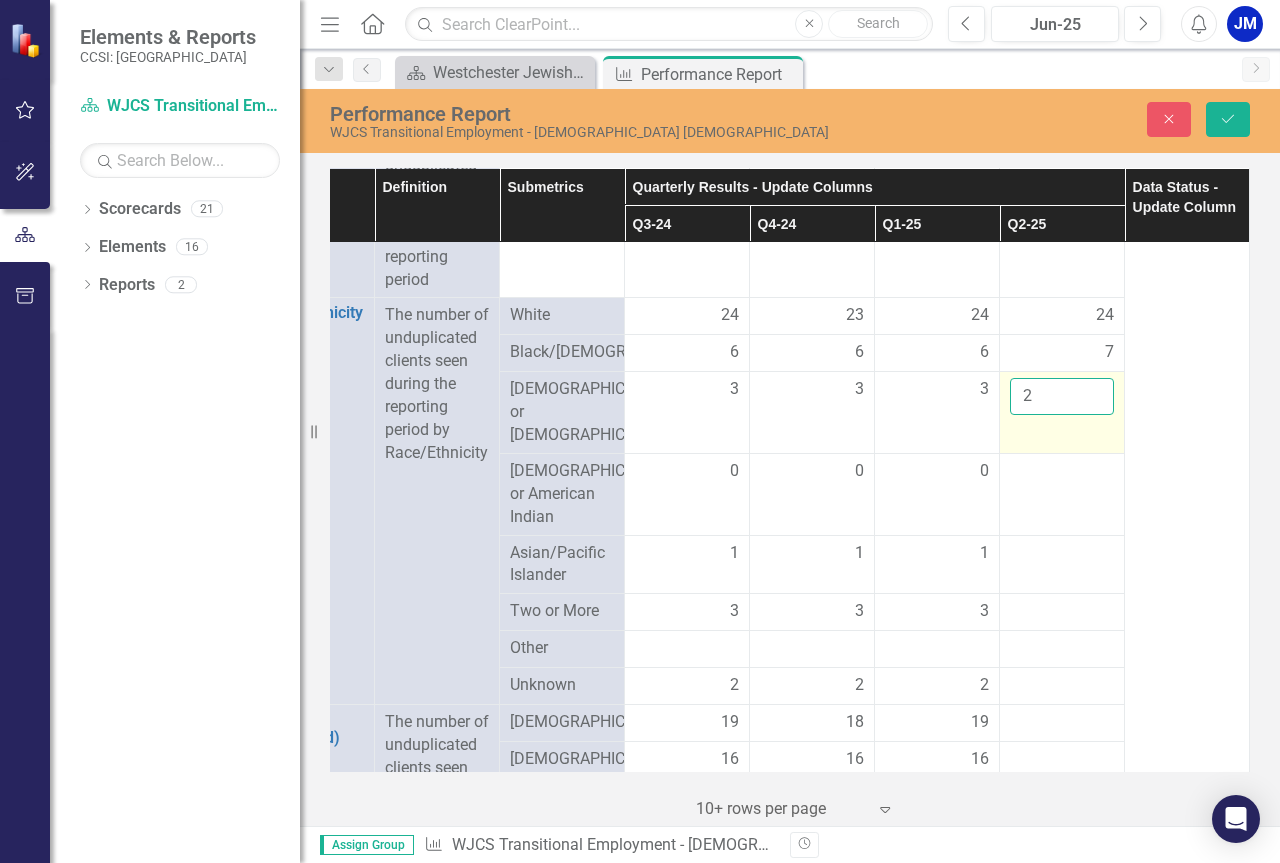 click on "2" at bounding box center (1062, 396) 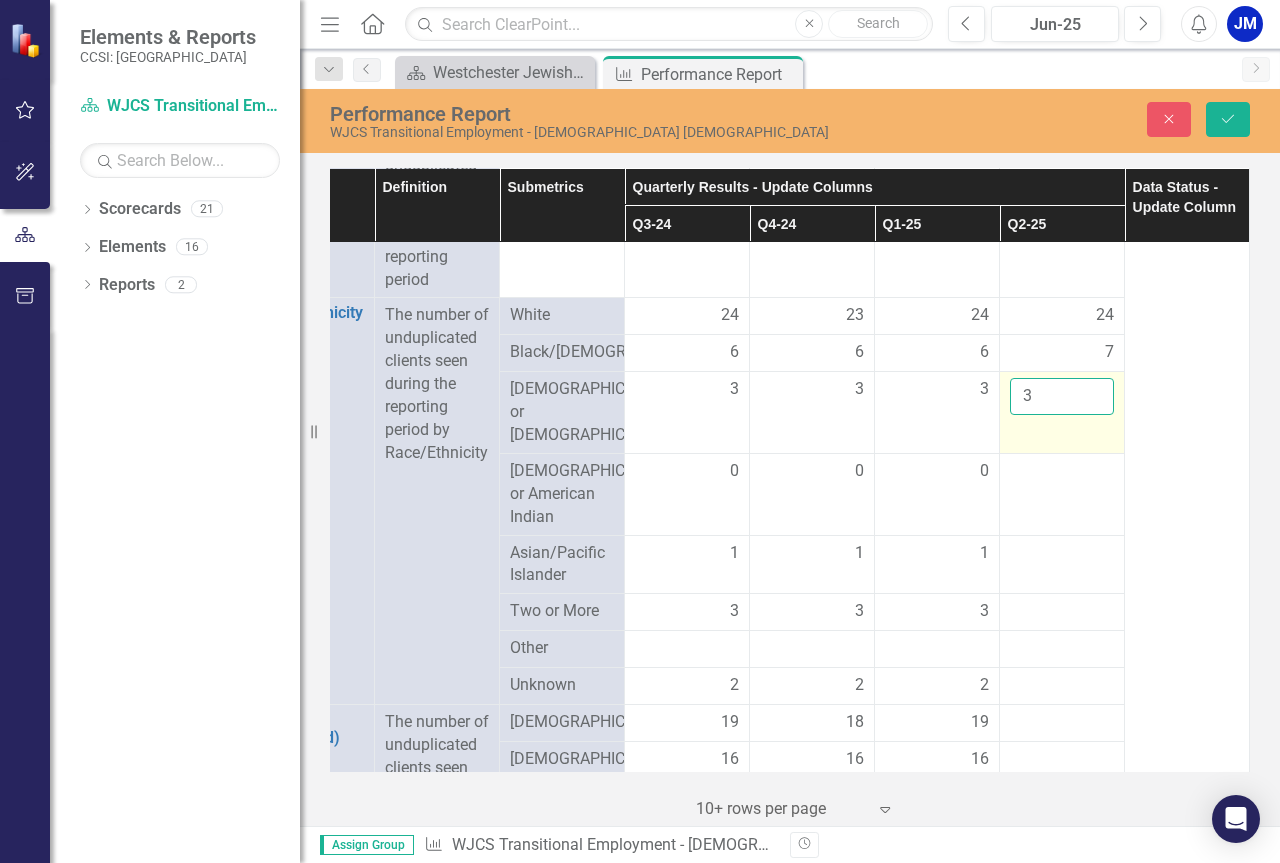 click on "3" at bounding box center (1062, 396) 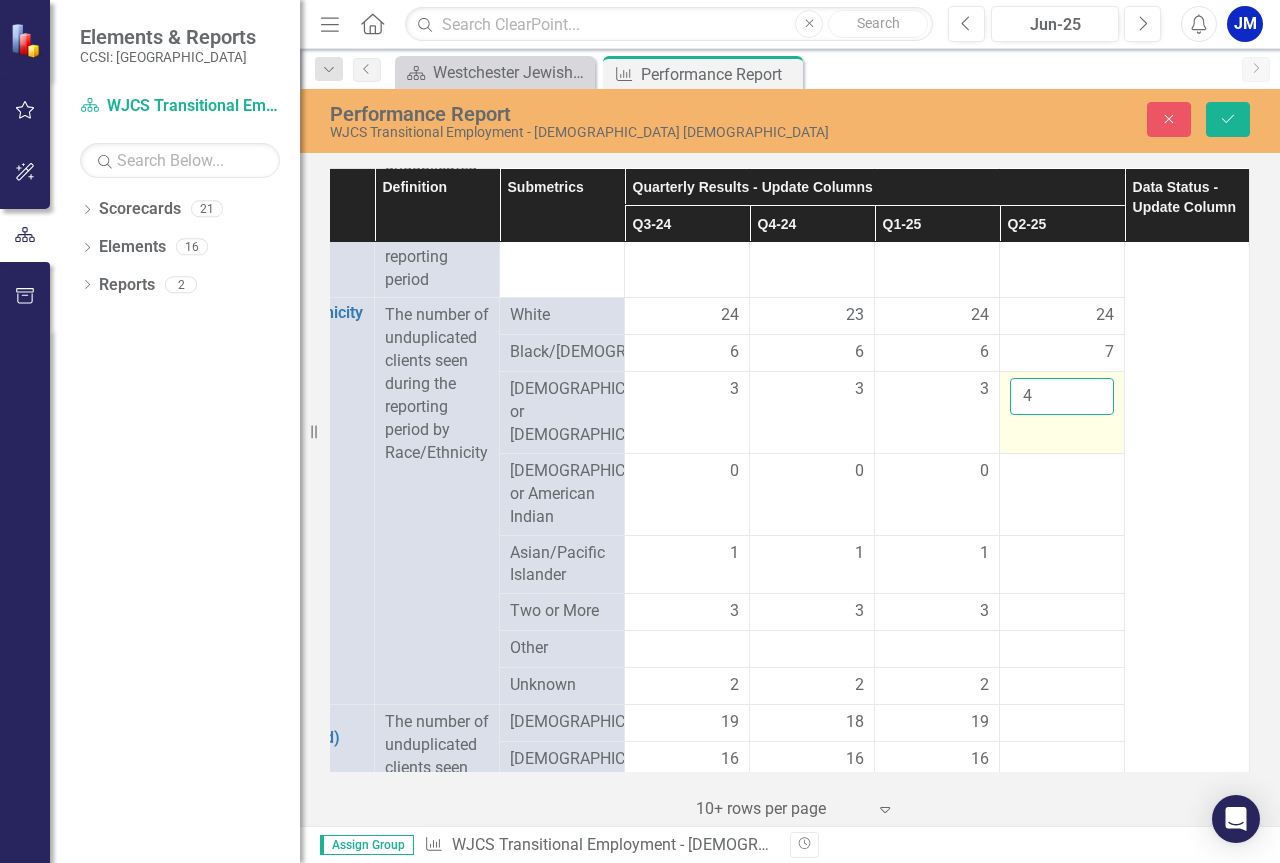 type on "4" 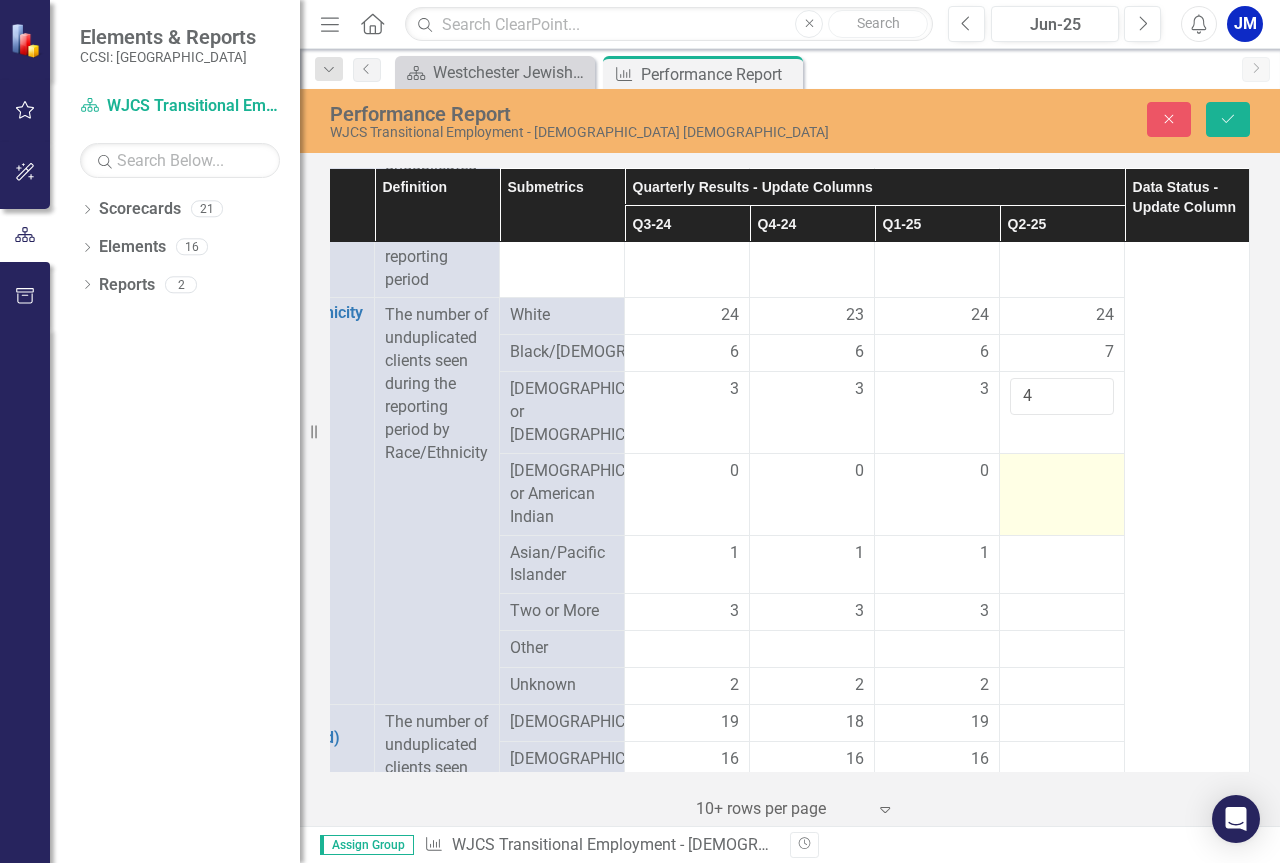 click at bounding box center (1062, 472) 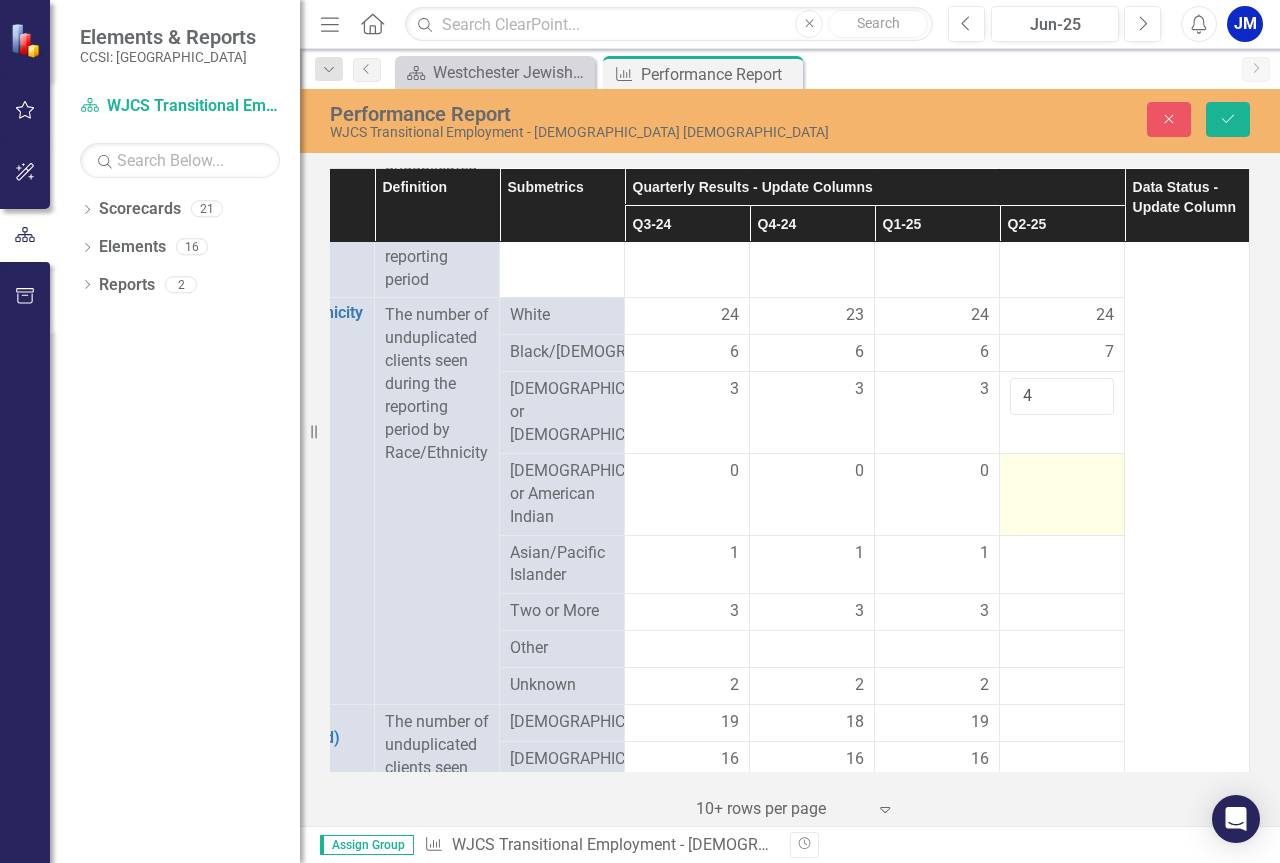 drag, startPoint x: 1014, startPoint y: 532, endPoint x: 1055, endPoint y: 524, distance: 41.773197 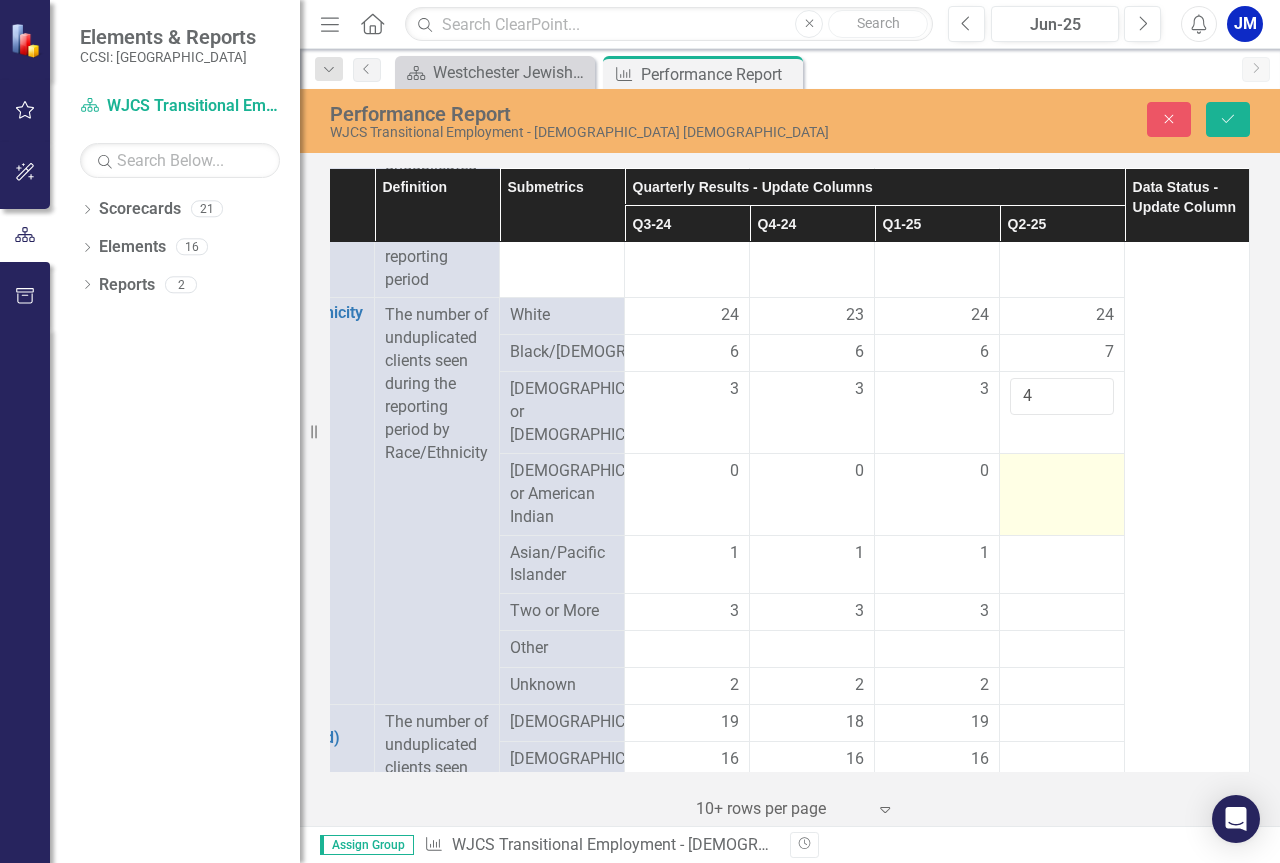 click at bounding box center (1062, 472) 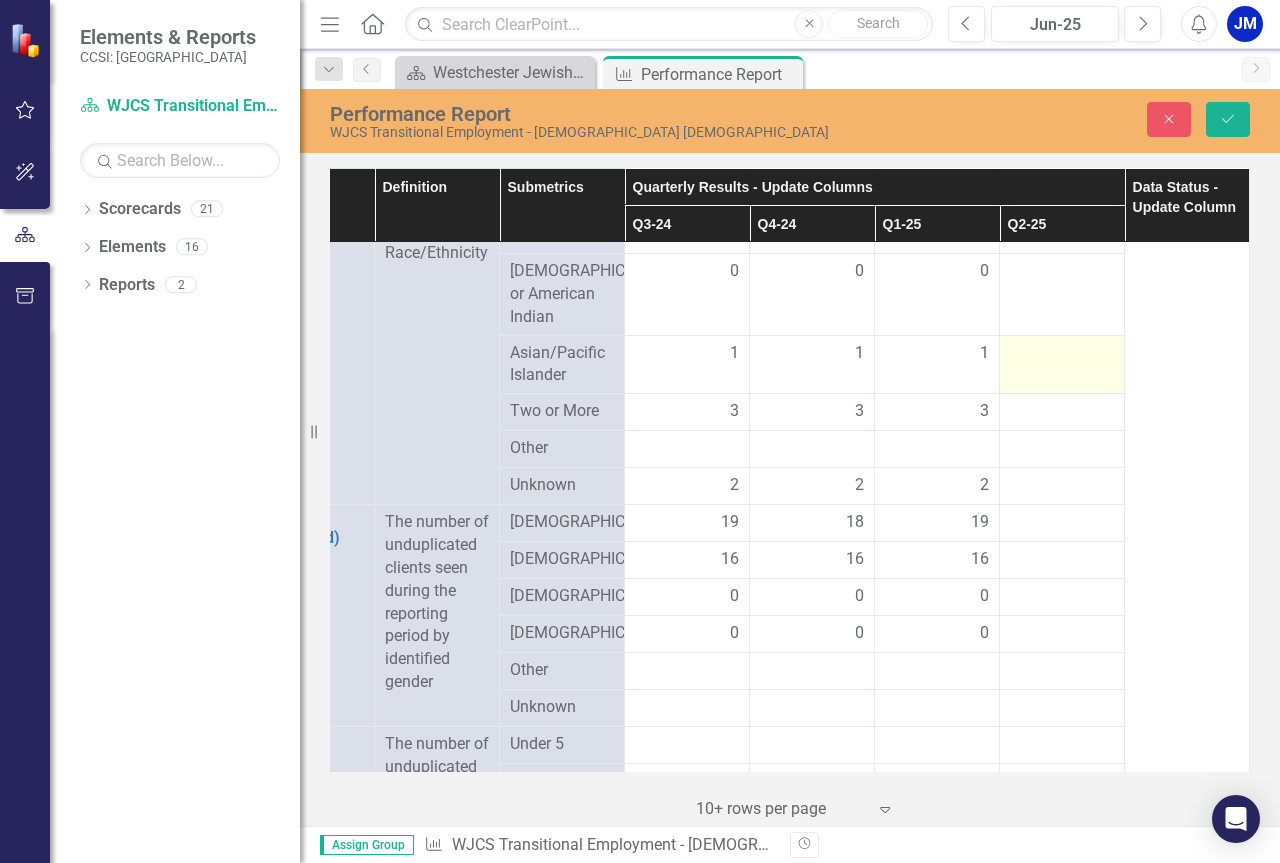 scroll, scrollTop: 991, scrollLeft: 96, axis: both 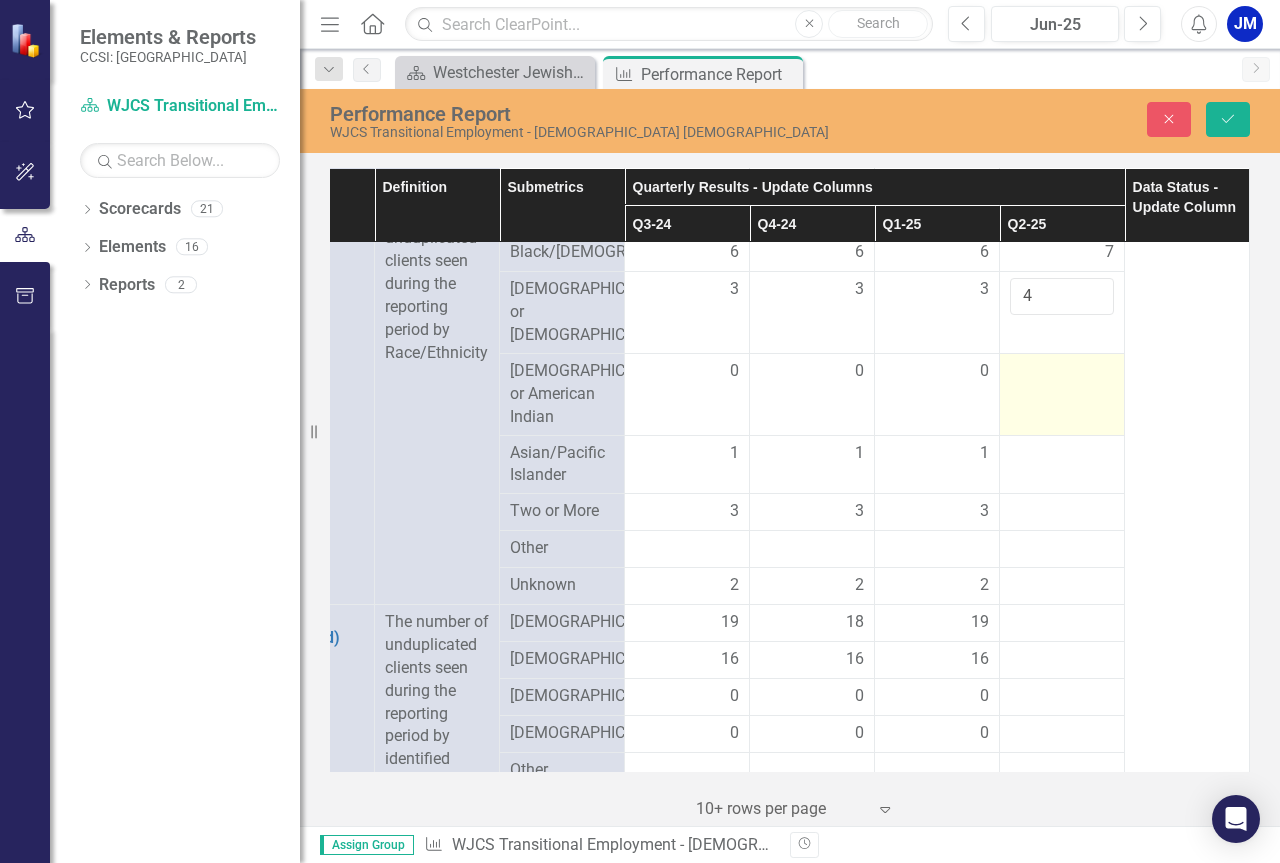 click at bounding box center (1062, 372) 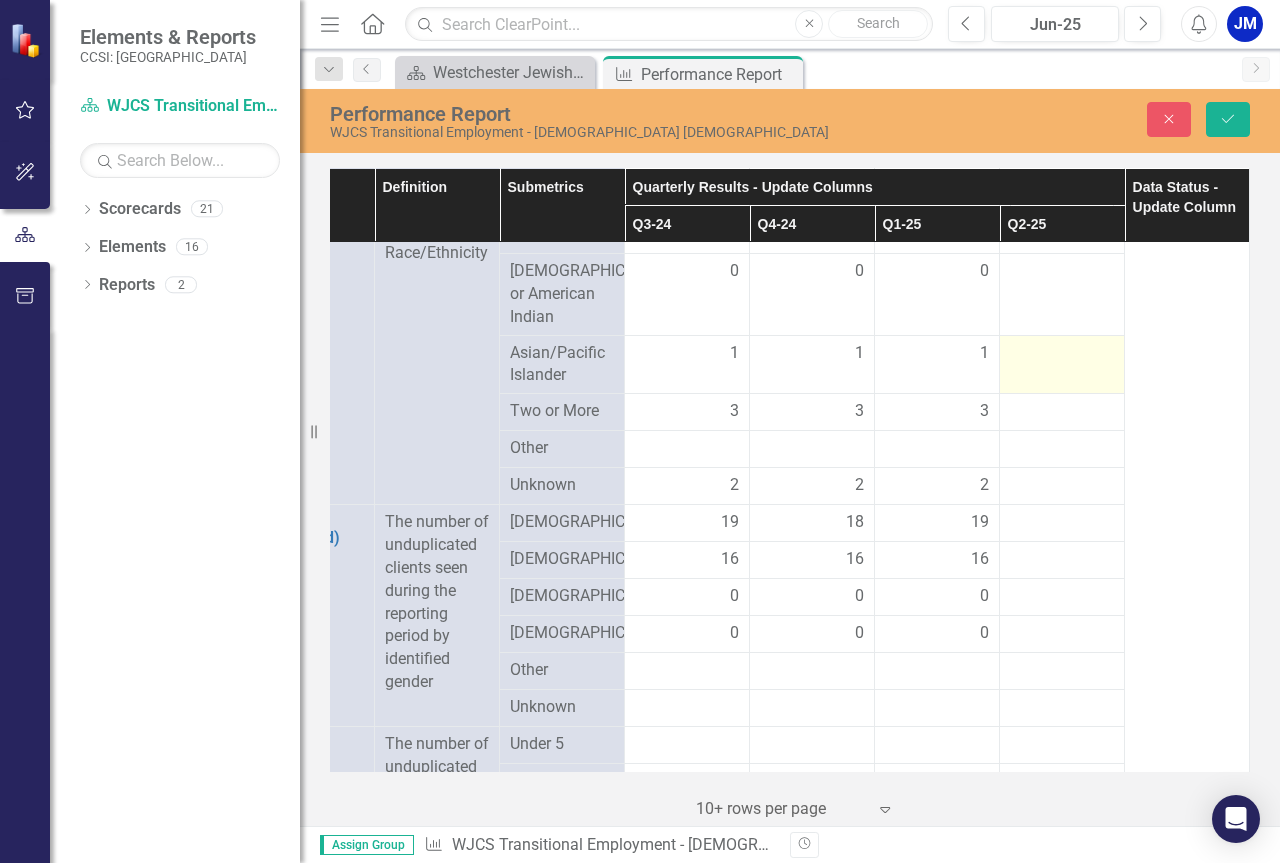 click at bounding box center [1062, 354] 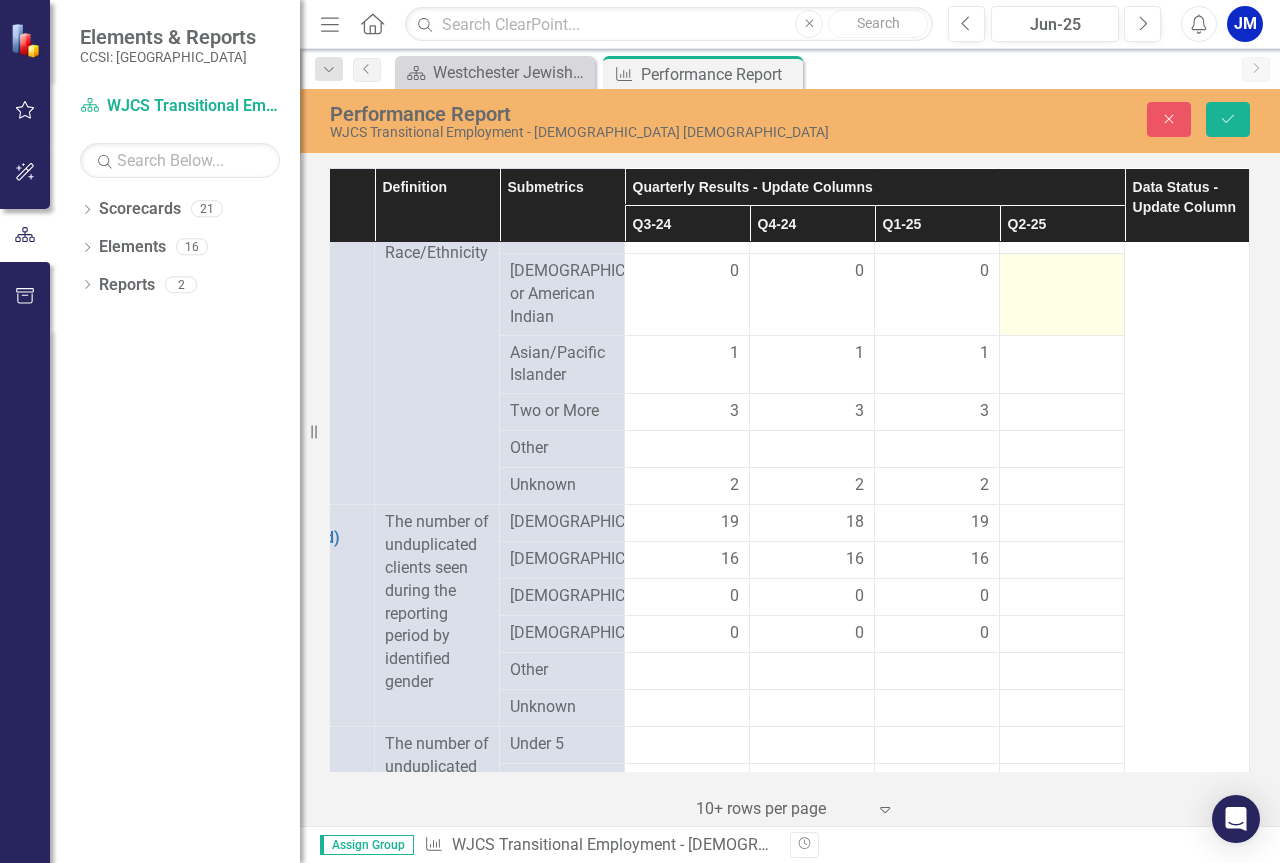 click at bounding box center [1062, 272] 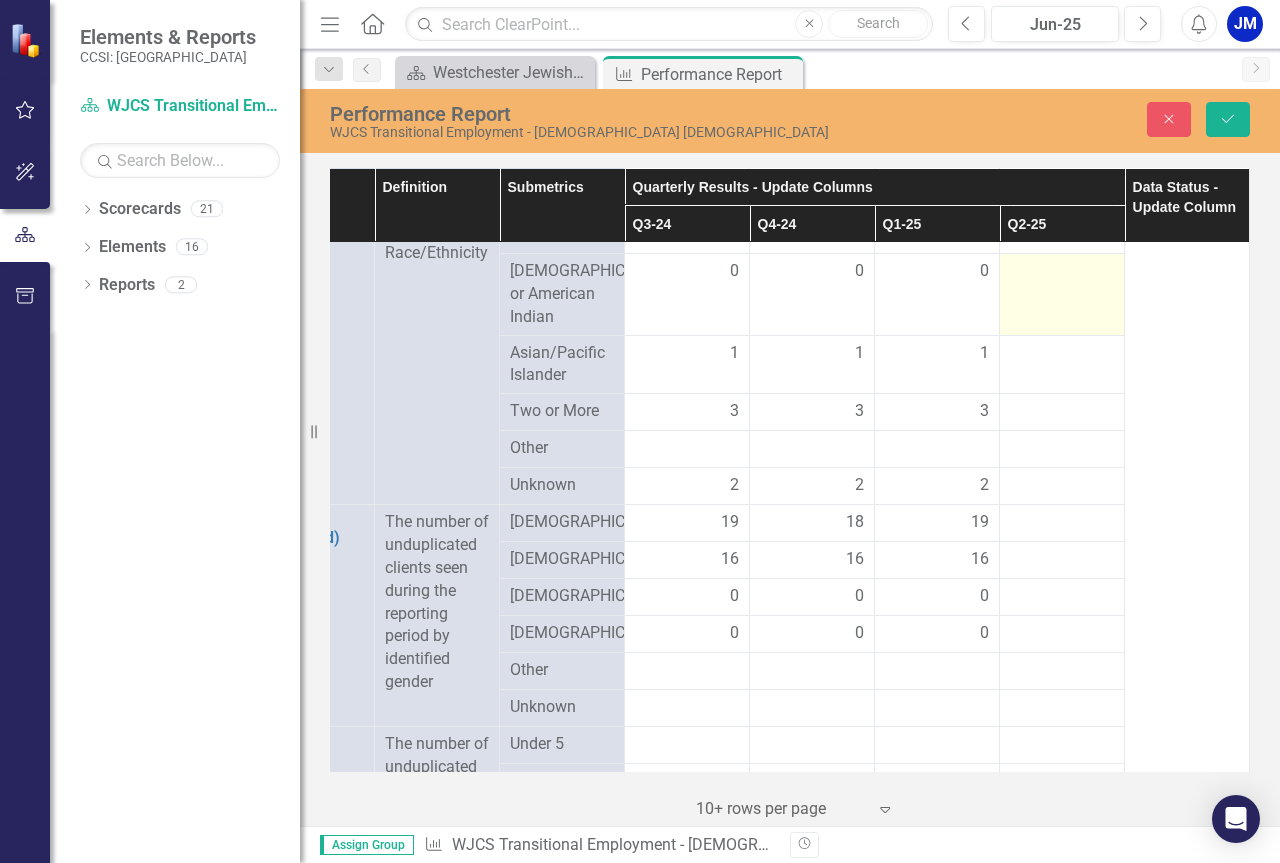 scroll, scrollTop: 991, scrollLeft: 96, axis: both 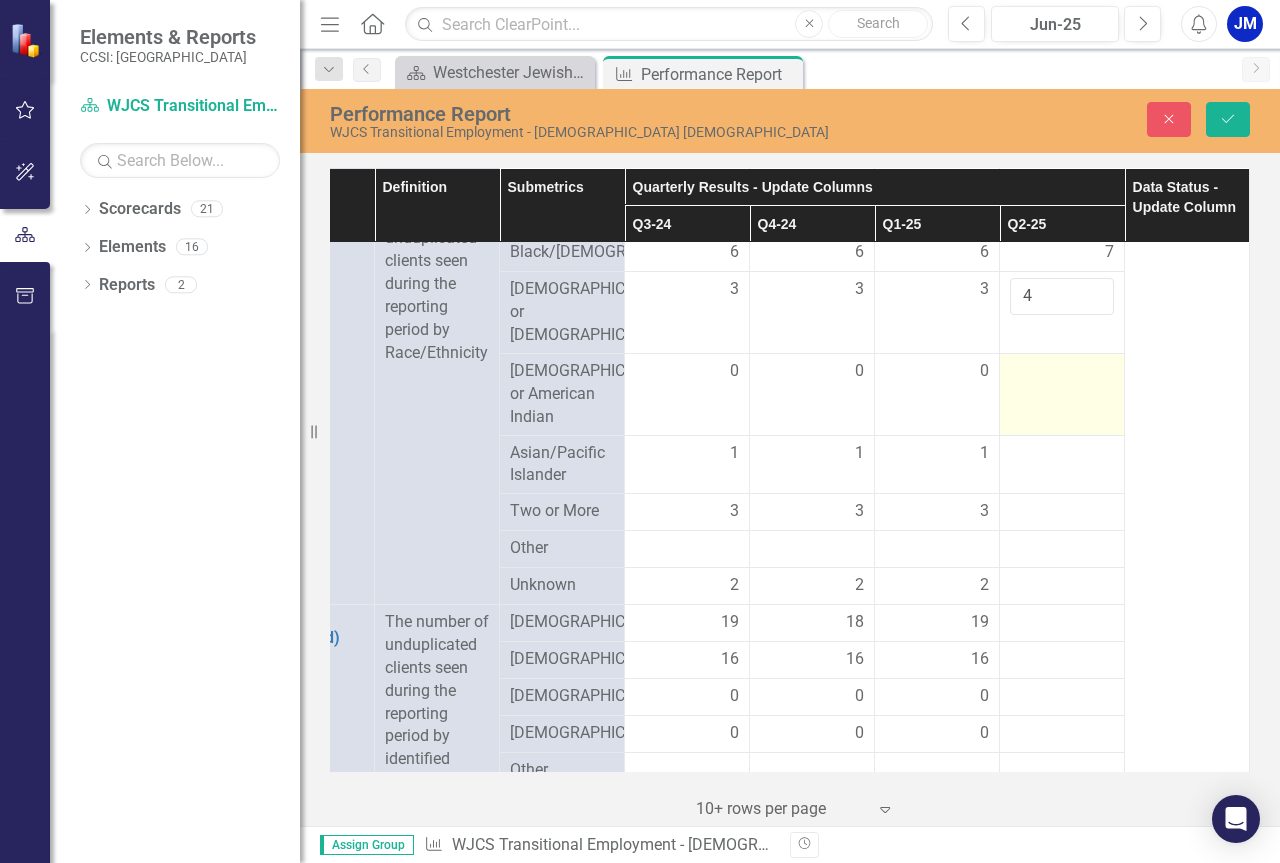 click at bounding box center (1062, 372) 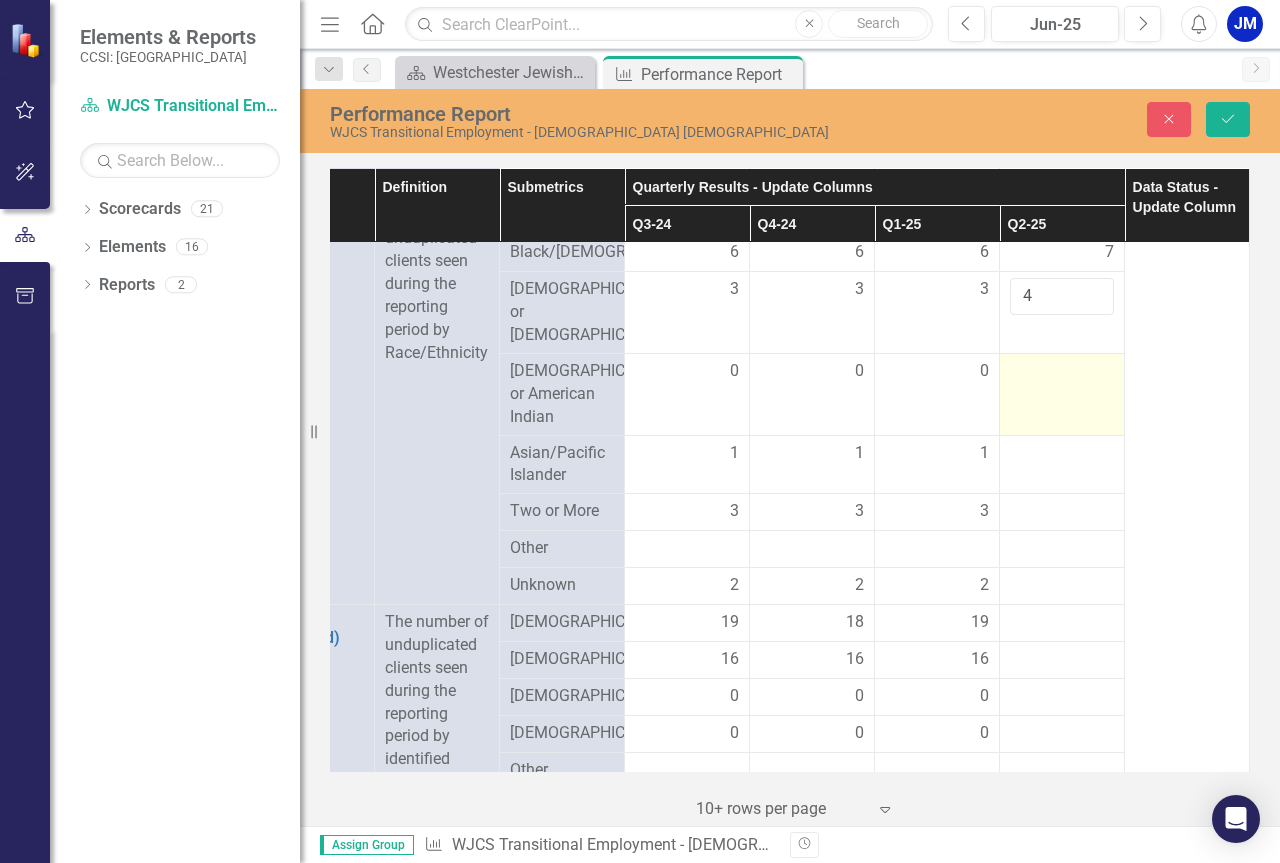 click at bounding box center [1062, 394] 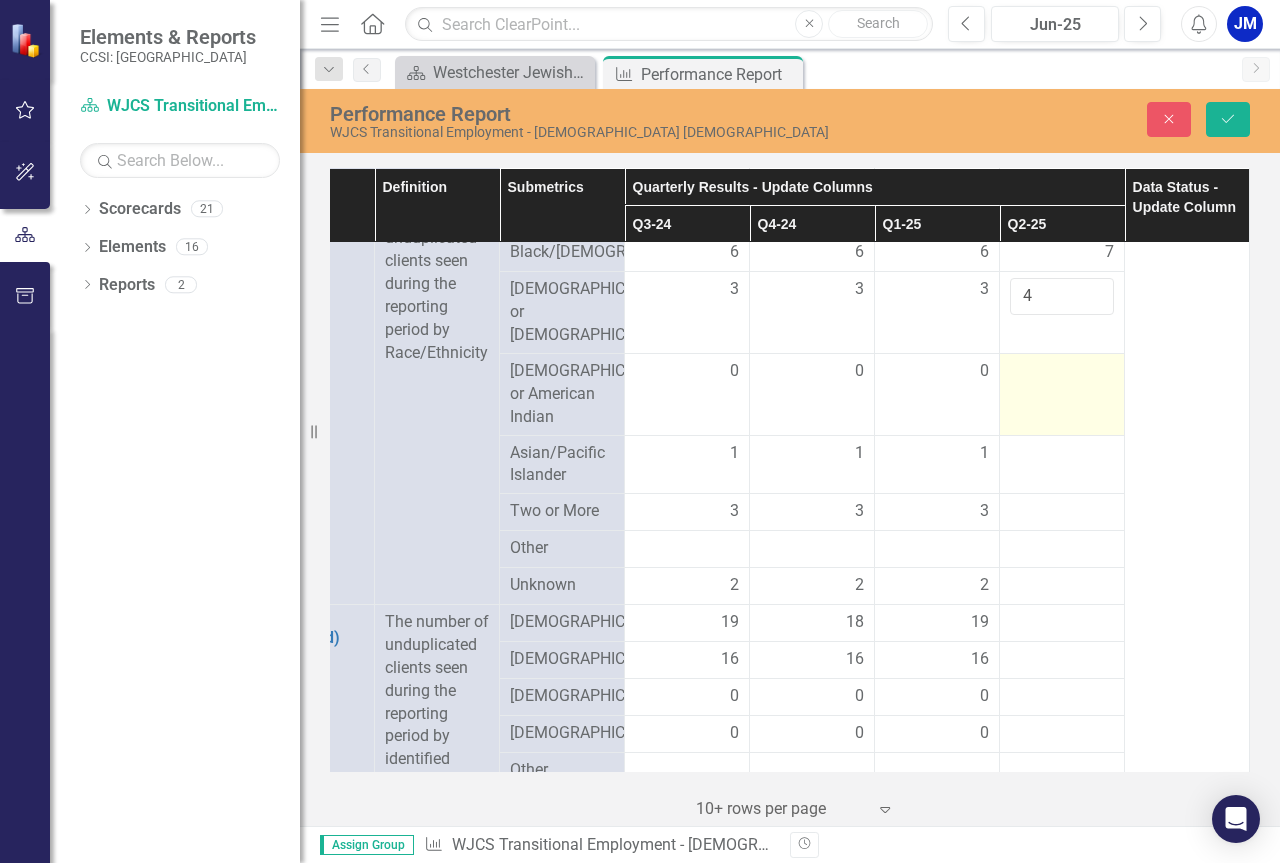 click at bounding box center (1062, 372) 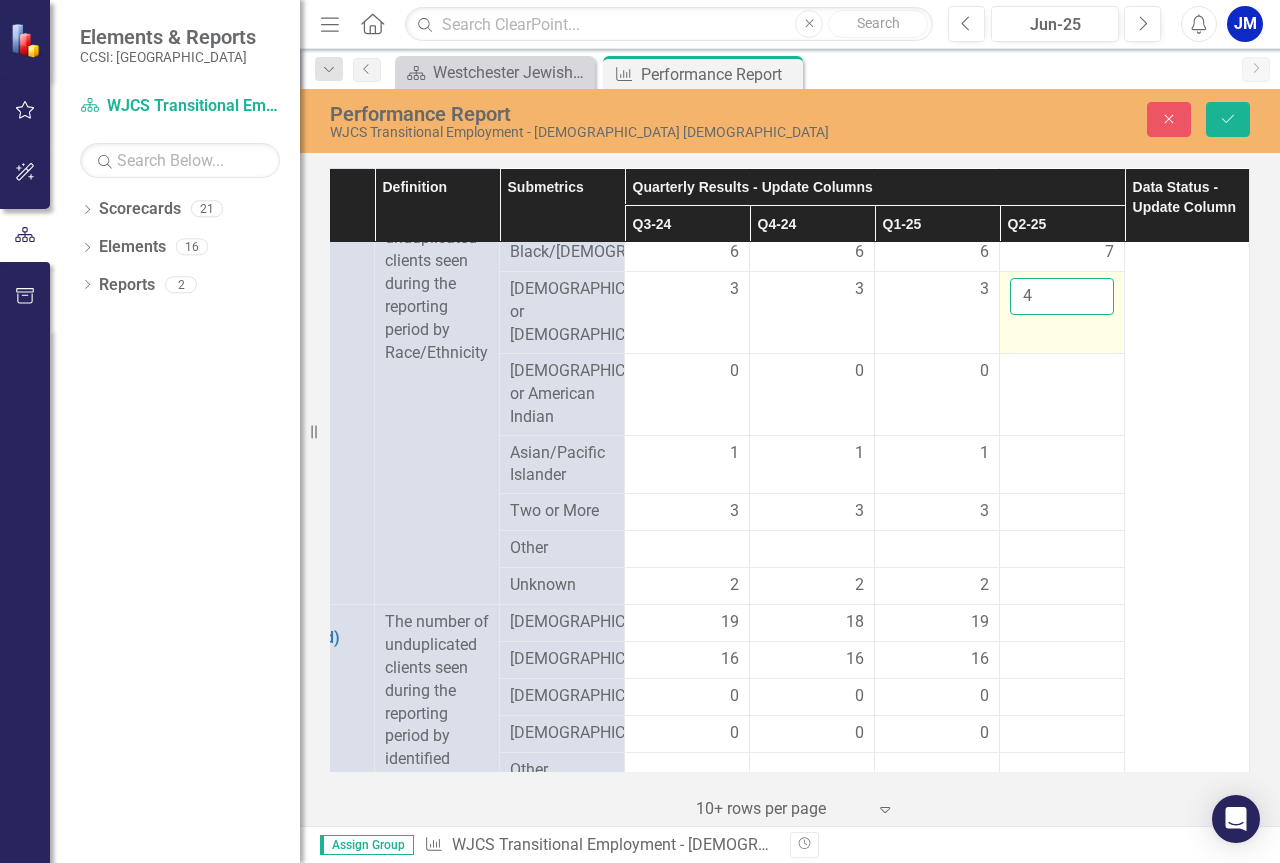 click on "4" at bounding box center (1062, 296) 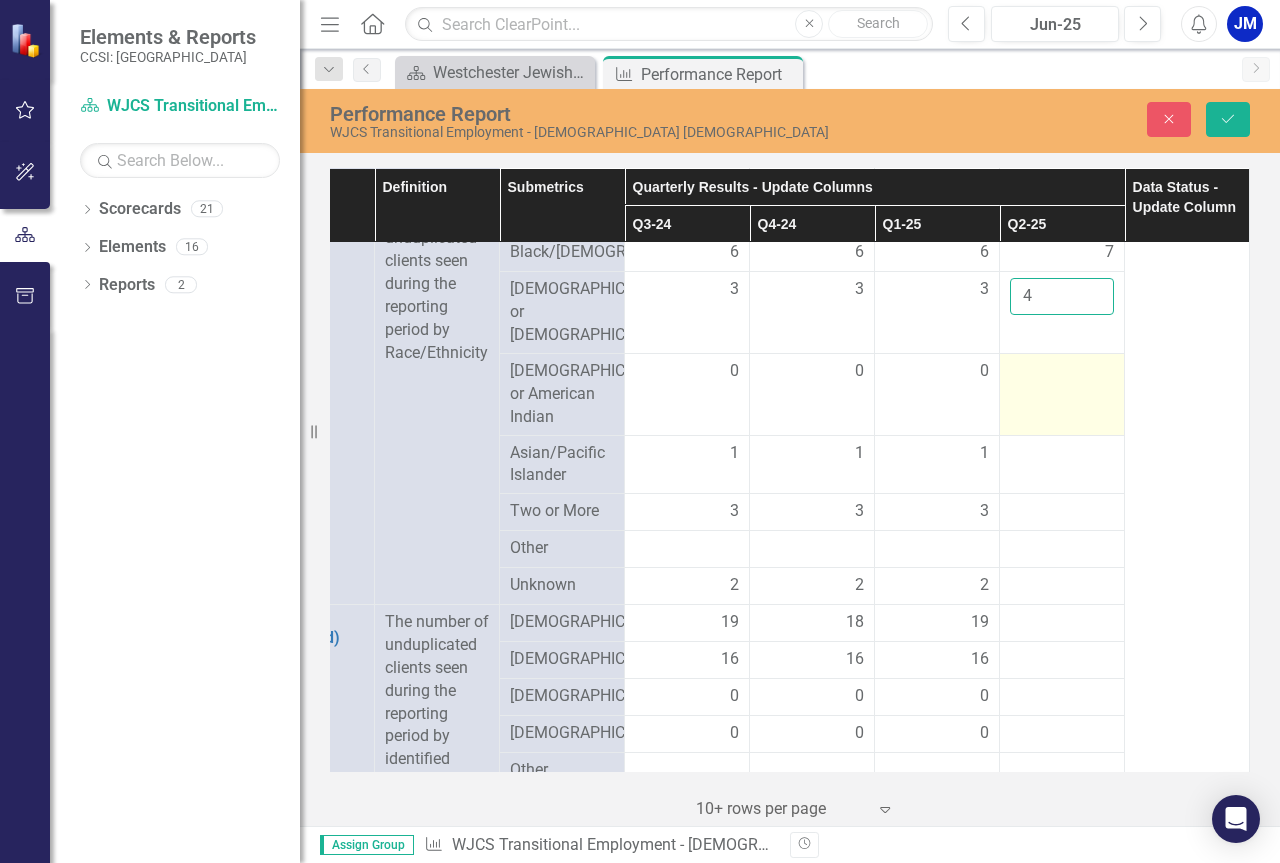 click on "Save" at bounding box center (1228, 119) 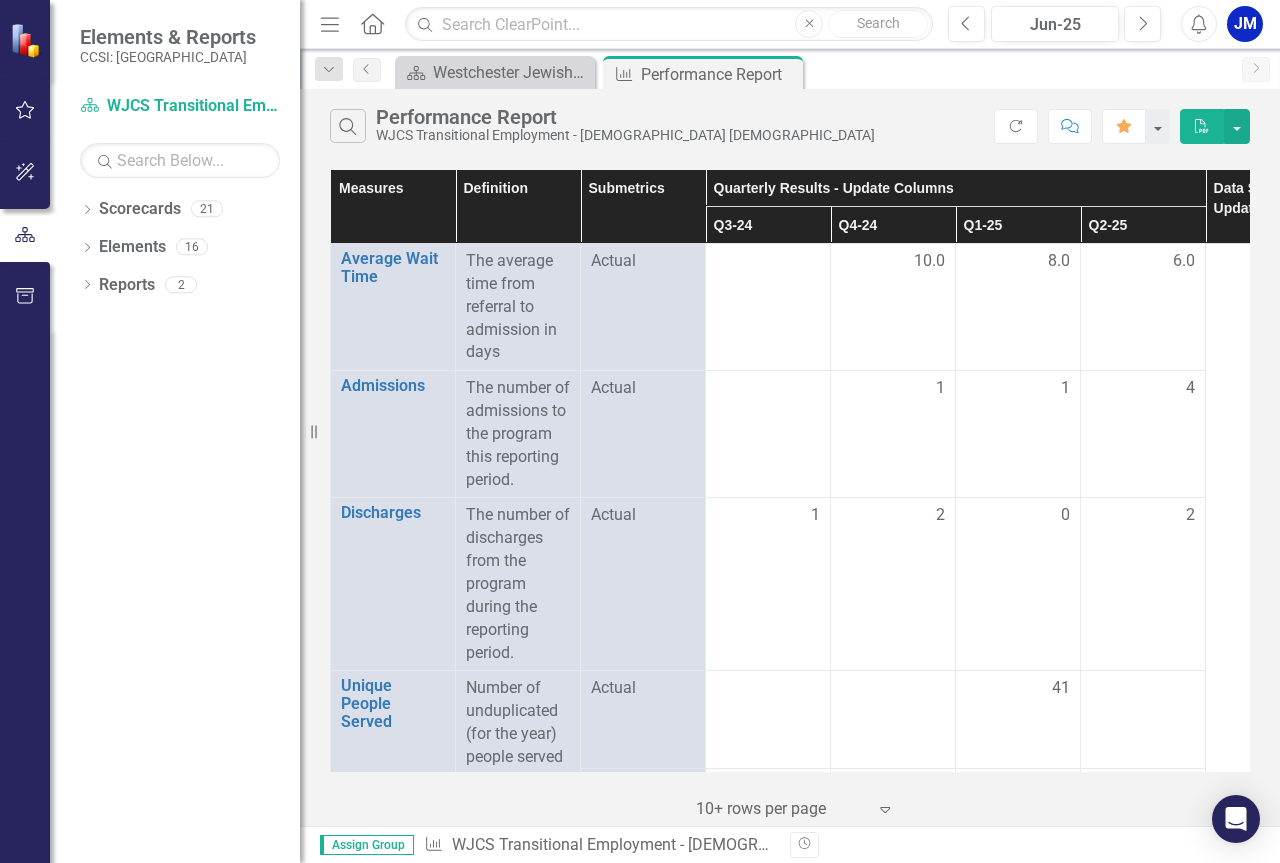 scroll, scrollTop: 100, scrollLeft: 0, axis: vertical 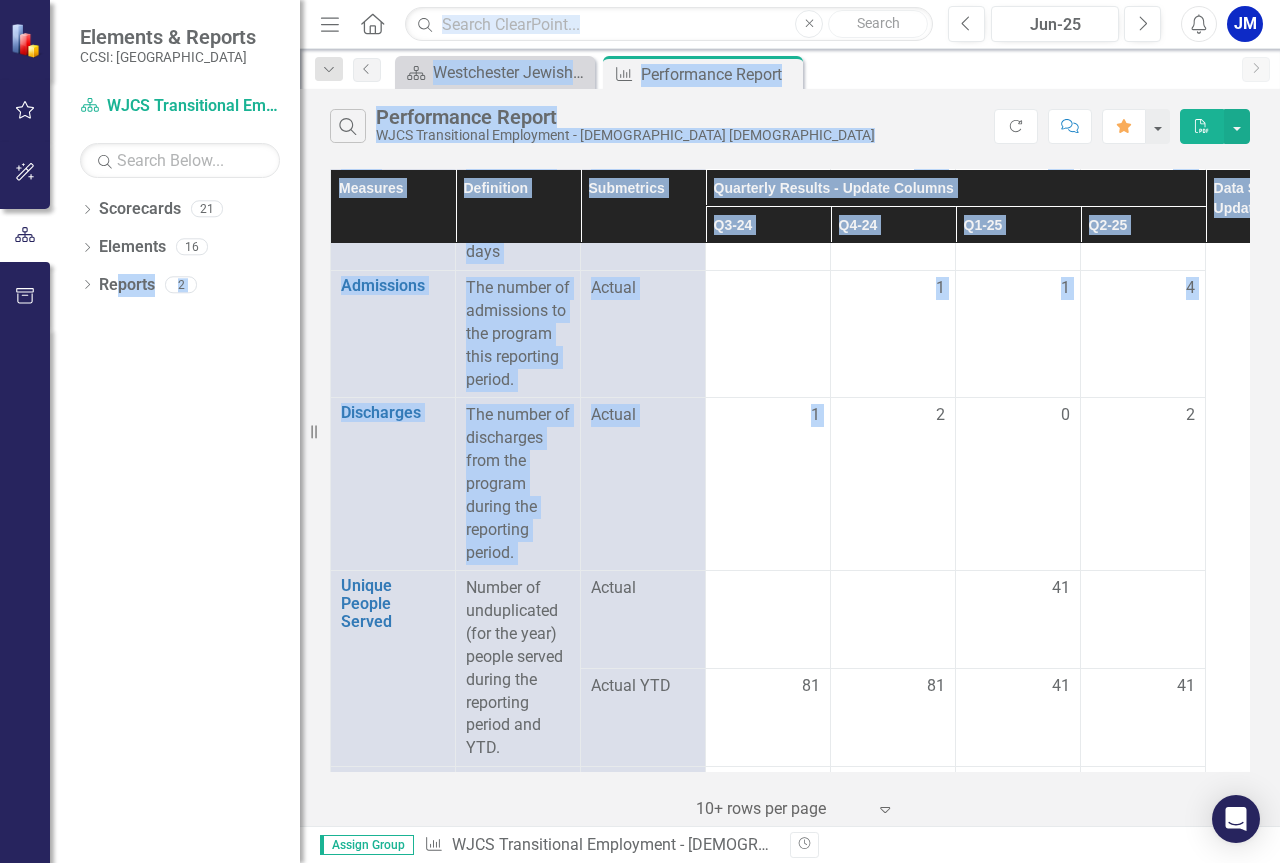 drag, startPoint x: 908, startPoint y: 564, endPoint x: 0, endPoint y: 495, distance: 910.6179 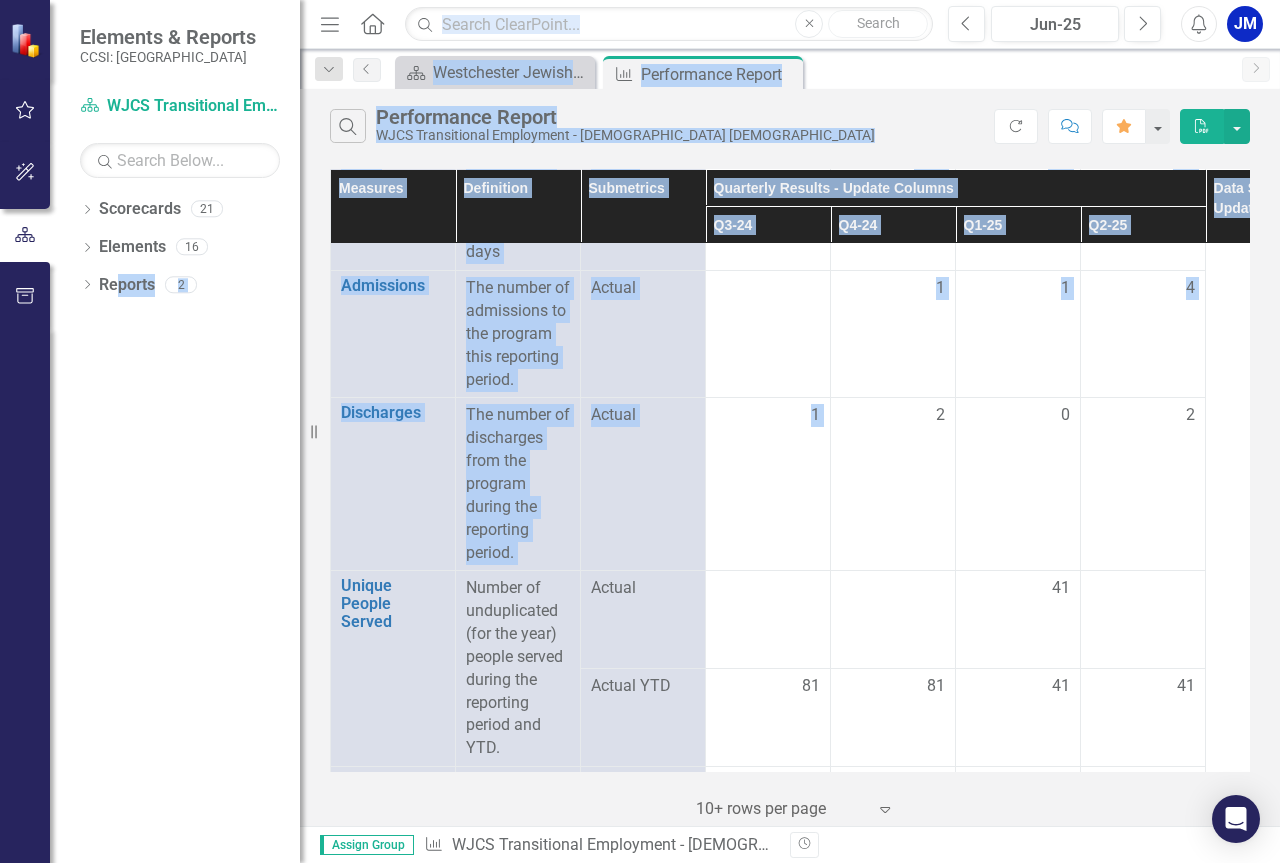 click on "Elements & Reports CCSI: Westchester Scorecard WJCS Transitional Employment - [DEMOGRAPHIC_DATA] [DEMOGRAPHIC_DATA] Search Dropdown Scorecards 21 Dropdown Westchester Jewish Community Svcs, Inc WJCS Children's Crisis Stabilization WJCS Clinic & Fire Prevention [PERSON_NAME] WJCS Compeer - Advocacy/Support Services WJCS Court Evaluation Services WJCS Early Step Forward WJCS Favonian Social Club WJCS Grasslands Social Club WJCS HHCM Service Dollars - Children WJCS KICS (MLK) SBMH WJCS NonMed CC - C&Y WJCS Our Social Club WJCS Patient Transport WJCS Project Lifesaver - OPWDD WJCS SPA Program WJCS Sunshine Social Club WJCS Transitional Employment - [DEMOGRAPHIC_DATA] [DEMOGRAPHIC_DATA] WJCS Treatment WJCS HH NonMed CM - Children WJCS Mobile Mental Health WJCS [GEOGRAPHIC_DATA] - School Support Project II Dropdown Elements 16 Dropdown Deliverable Deliverables 1 Performance Report Tracker Dropdown Measure Measures 15 Average Wait Time Admissions Discharges Unique People Served Total Clients Served DO NOT UPDATE, 2023 & prior Unique Clients Served 2" at bounding box center [640, 431] 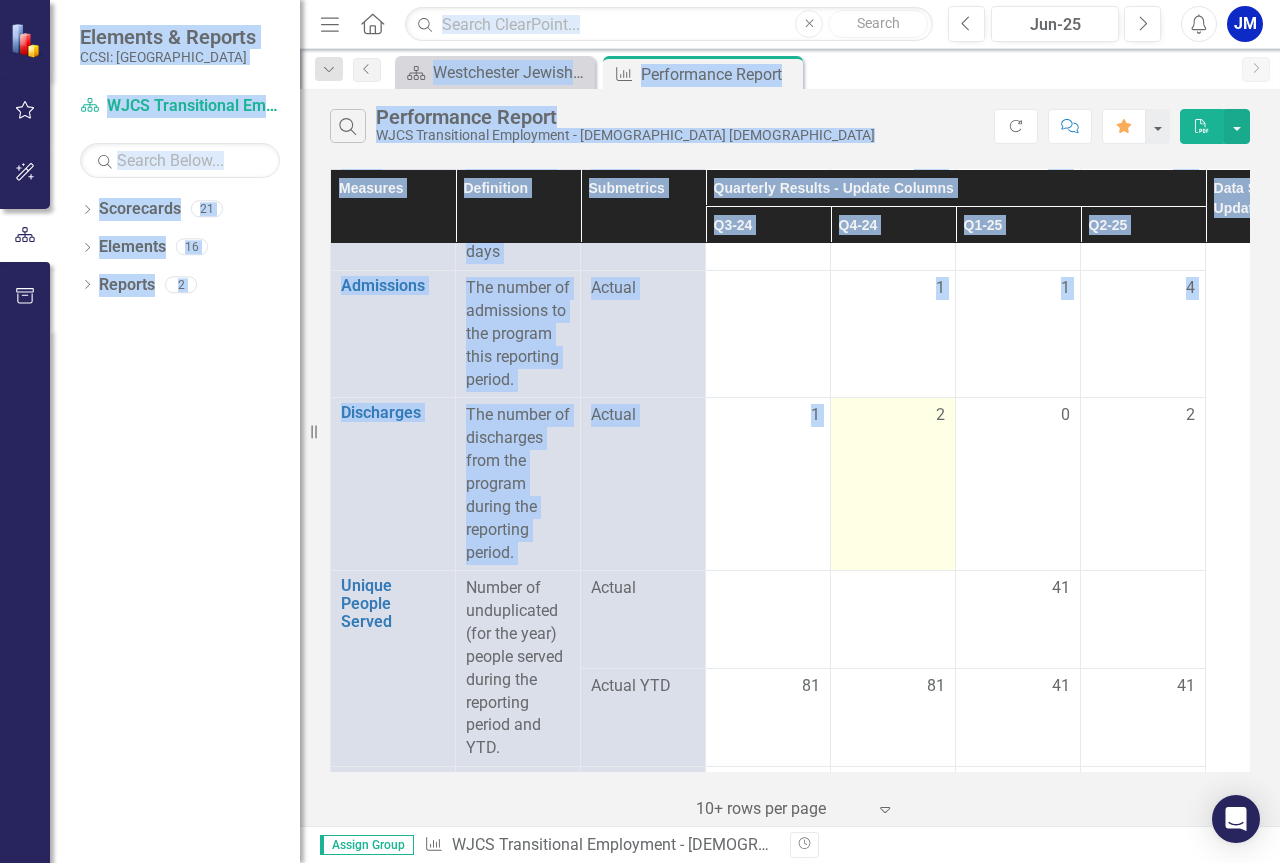 drag, startPoint x: 897, startPoint y: 444, endPoint x: 908, endPoint y: 442, distance: 11.18034 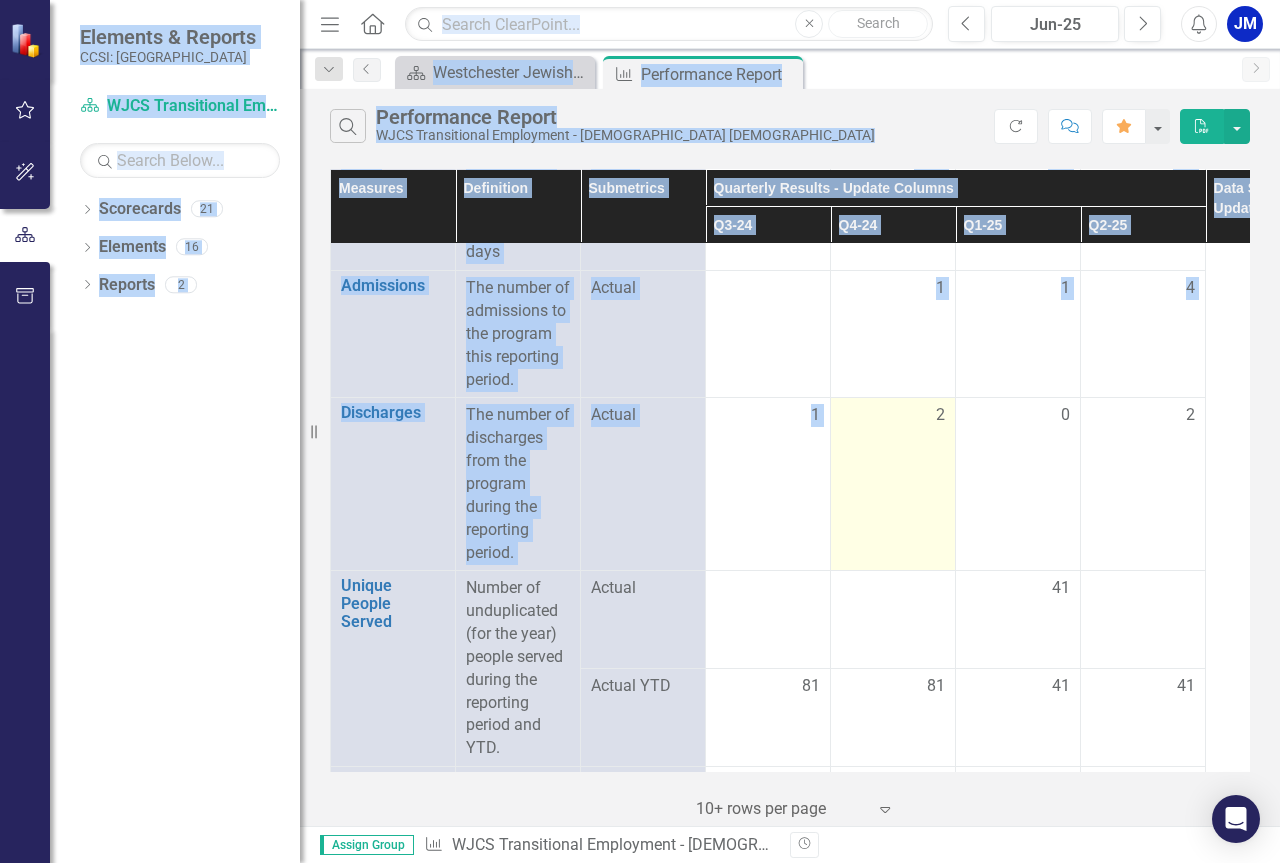 click on "2" at bounding box center [893, 415] 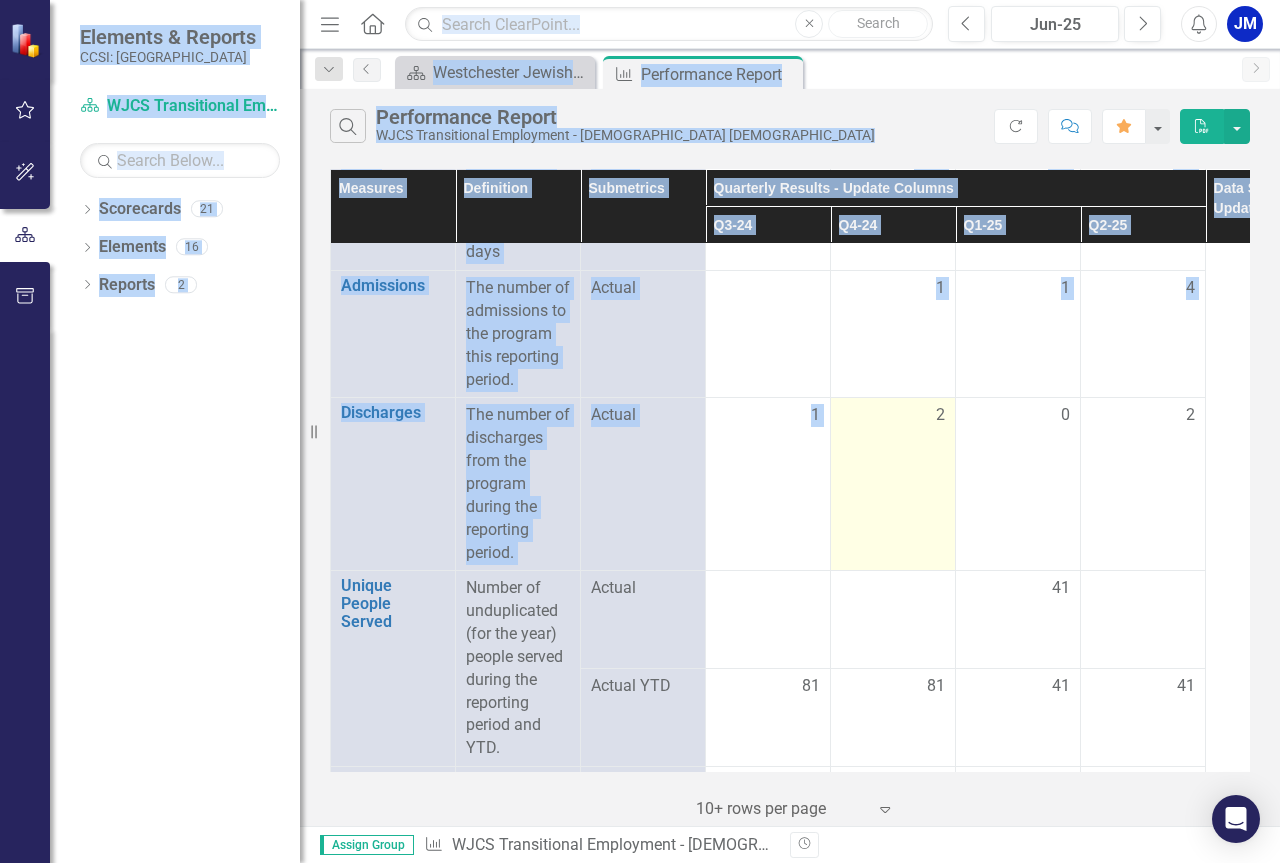 click on "2" at bounding box center [893, 415] 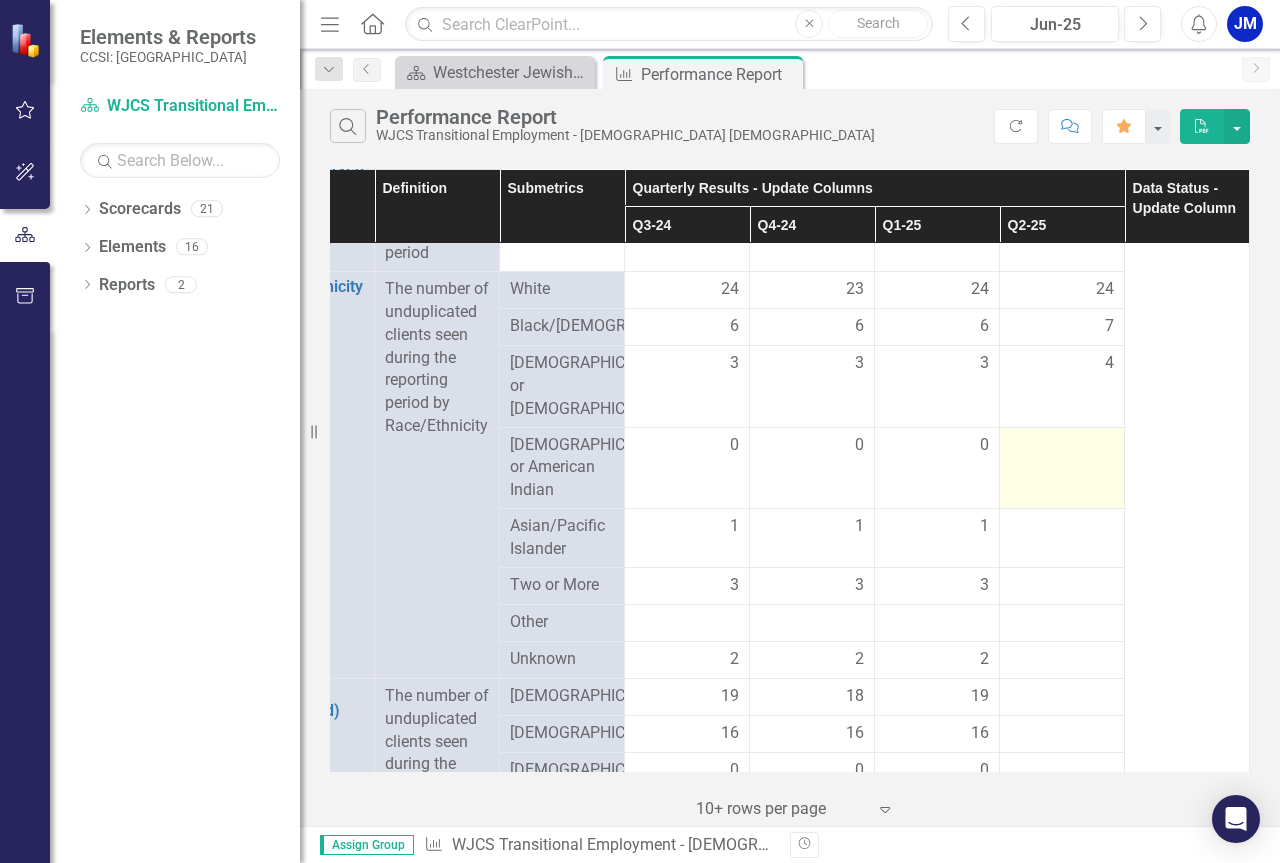 scroll, scrollTop: 900, scrollLeft: 96, axis: both 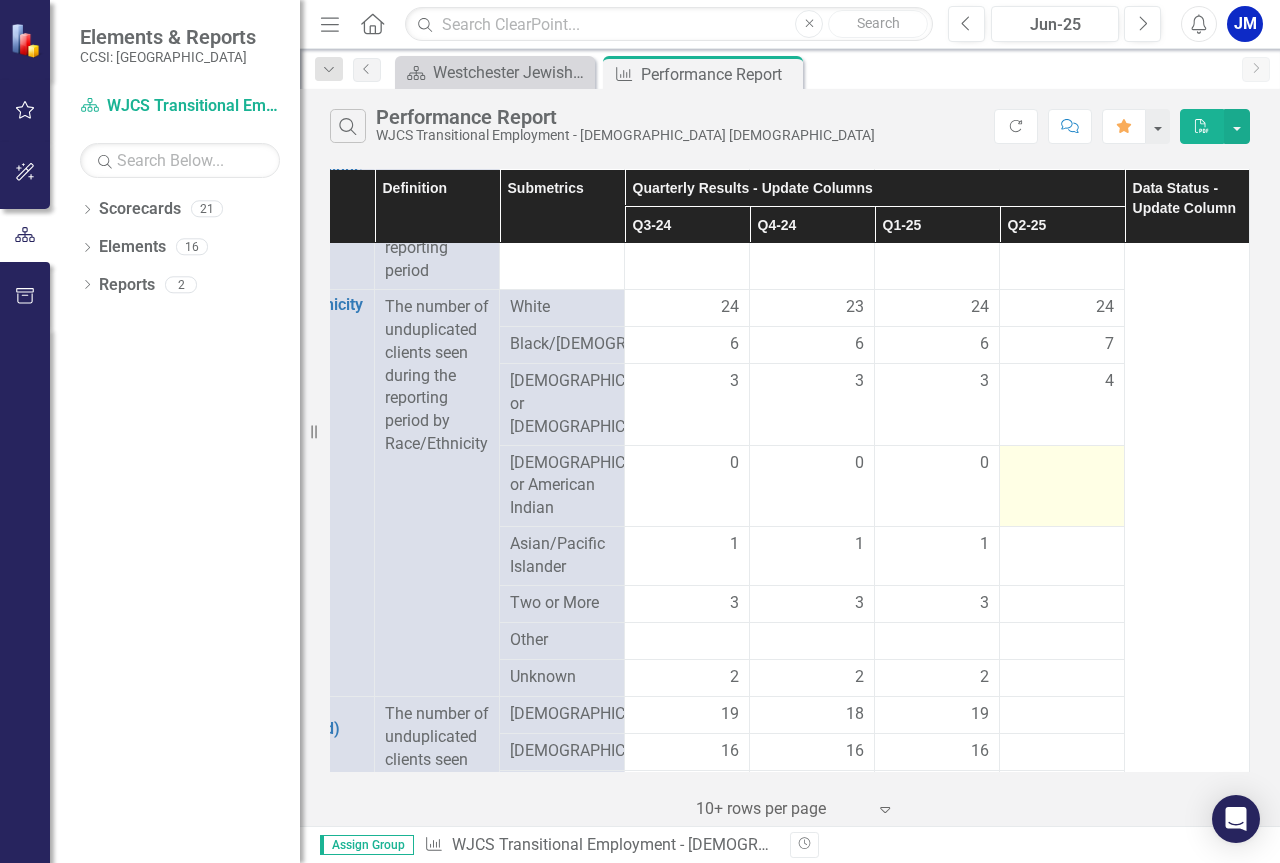 click at bounding box center [1062, 464] 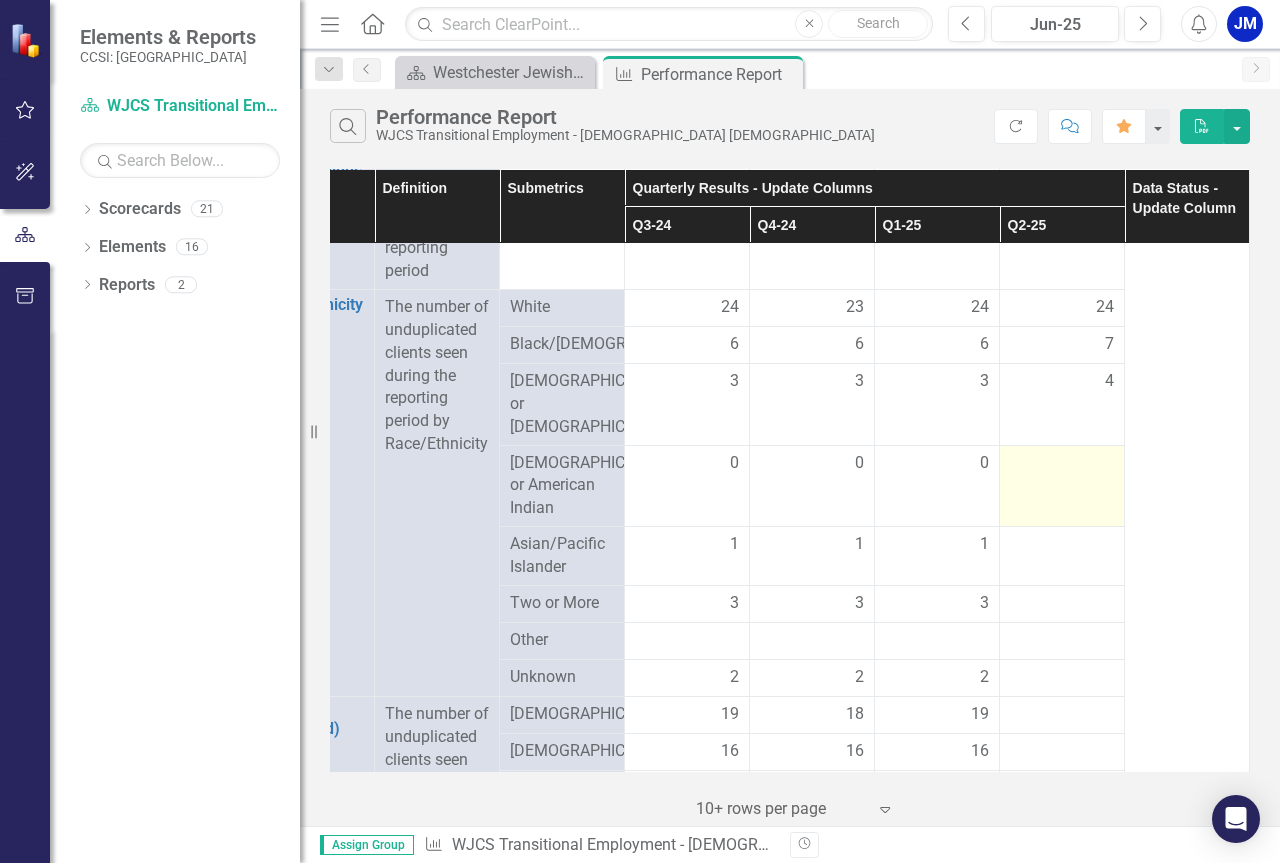 click at bounding box center [1062, 464] 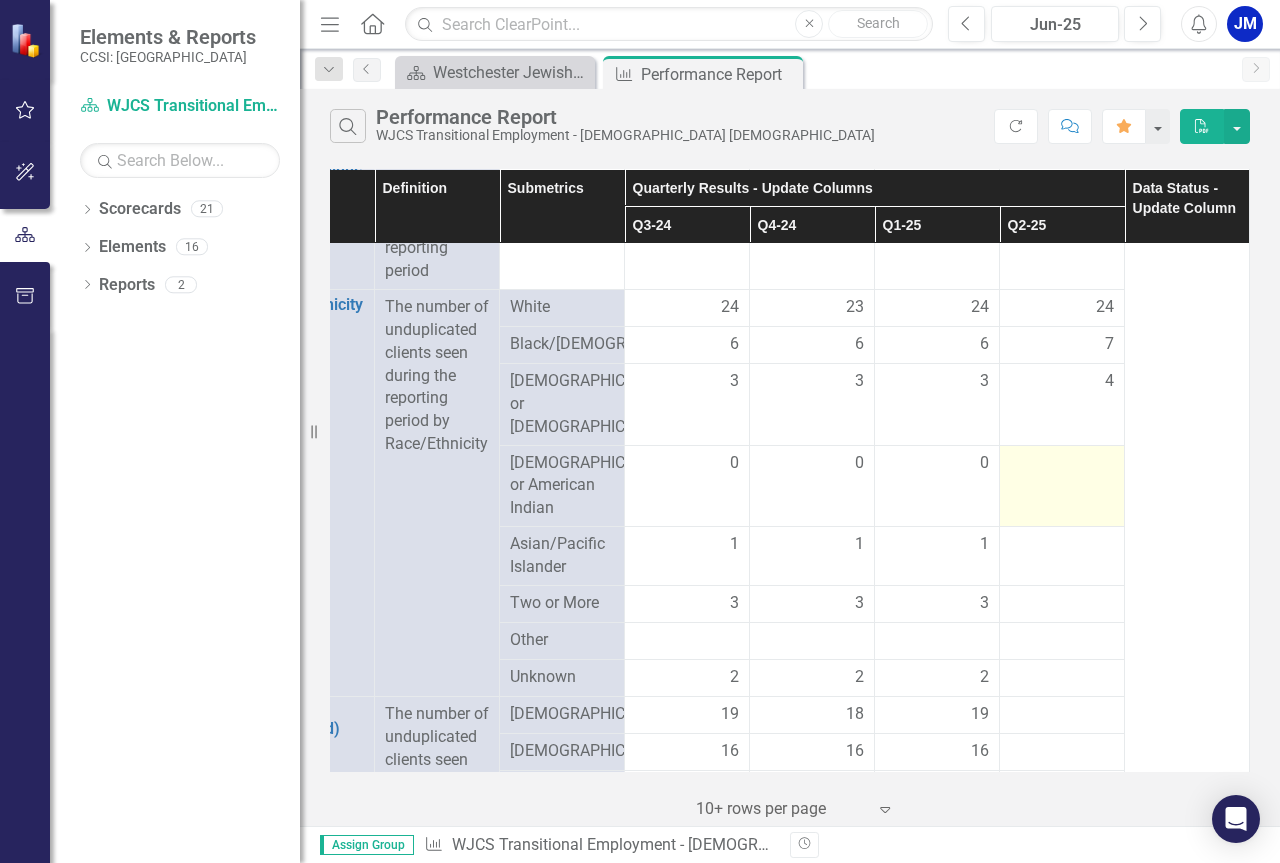 click at bounding box center [1062, 486] 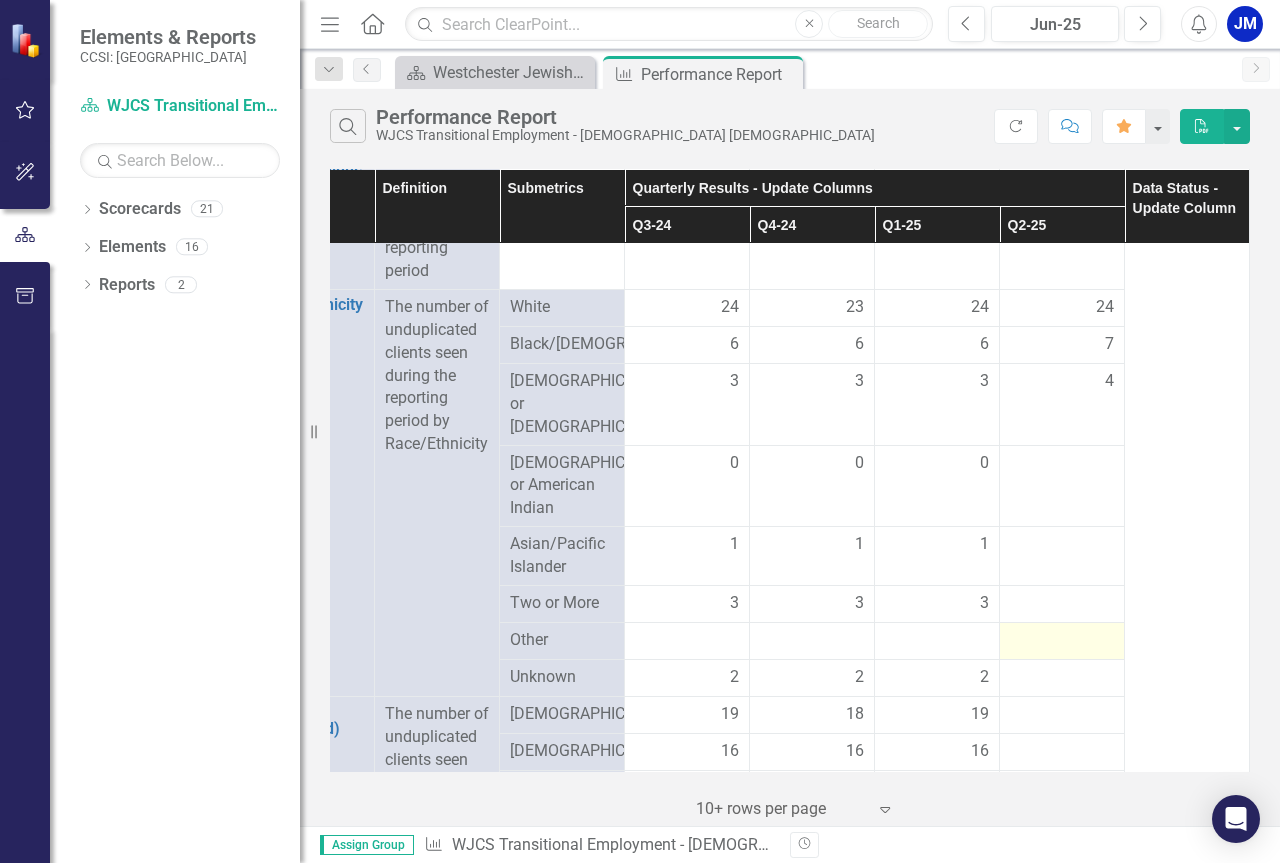 scroll, scrollTop: 1000, scrollLeft: 96, axis: both 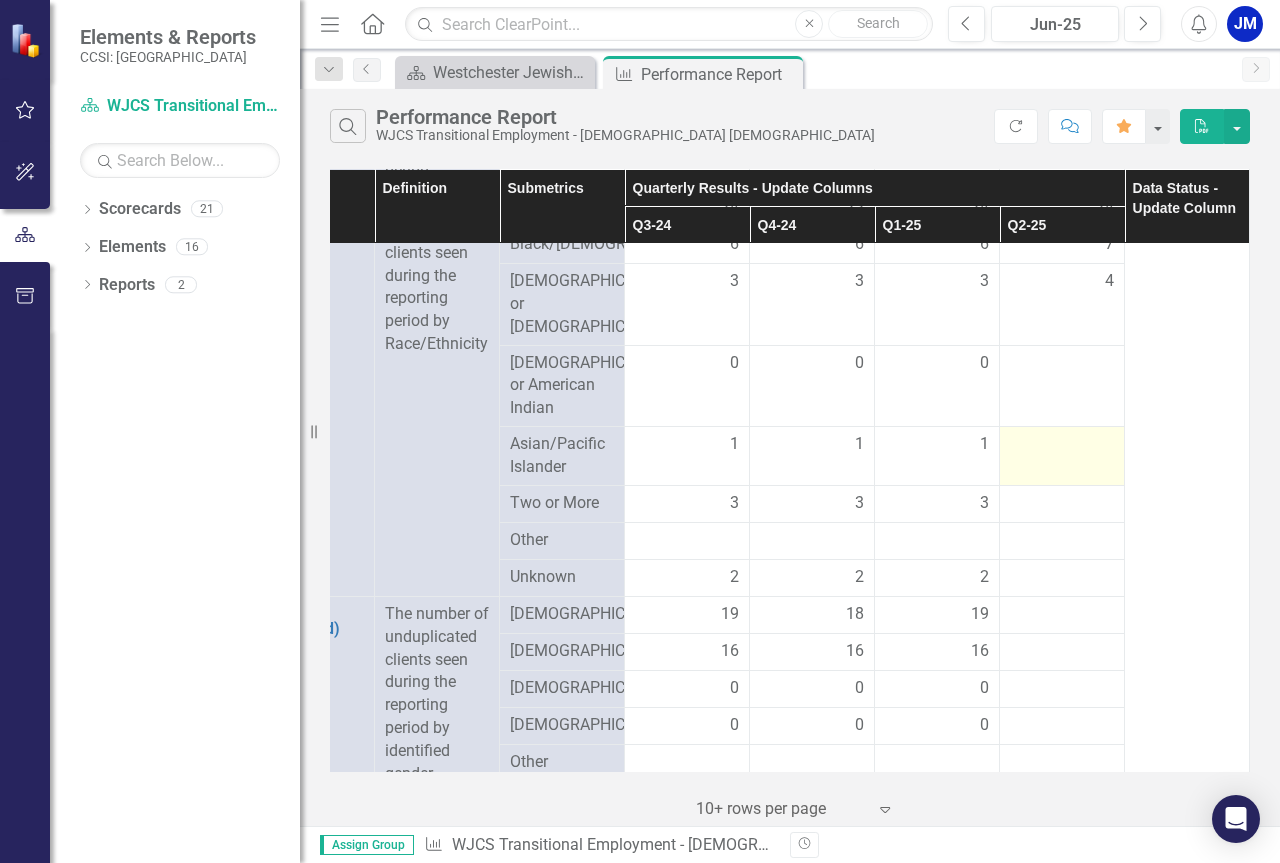 click at bounding box center [1062, 445] 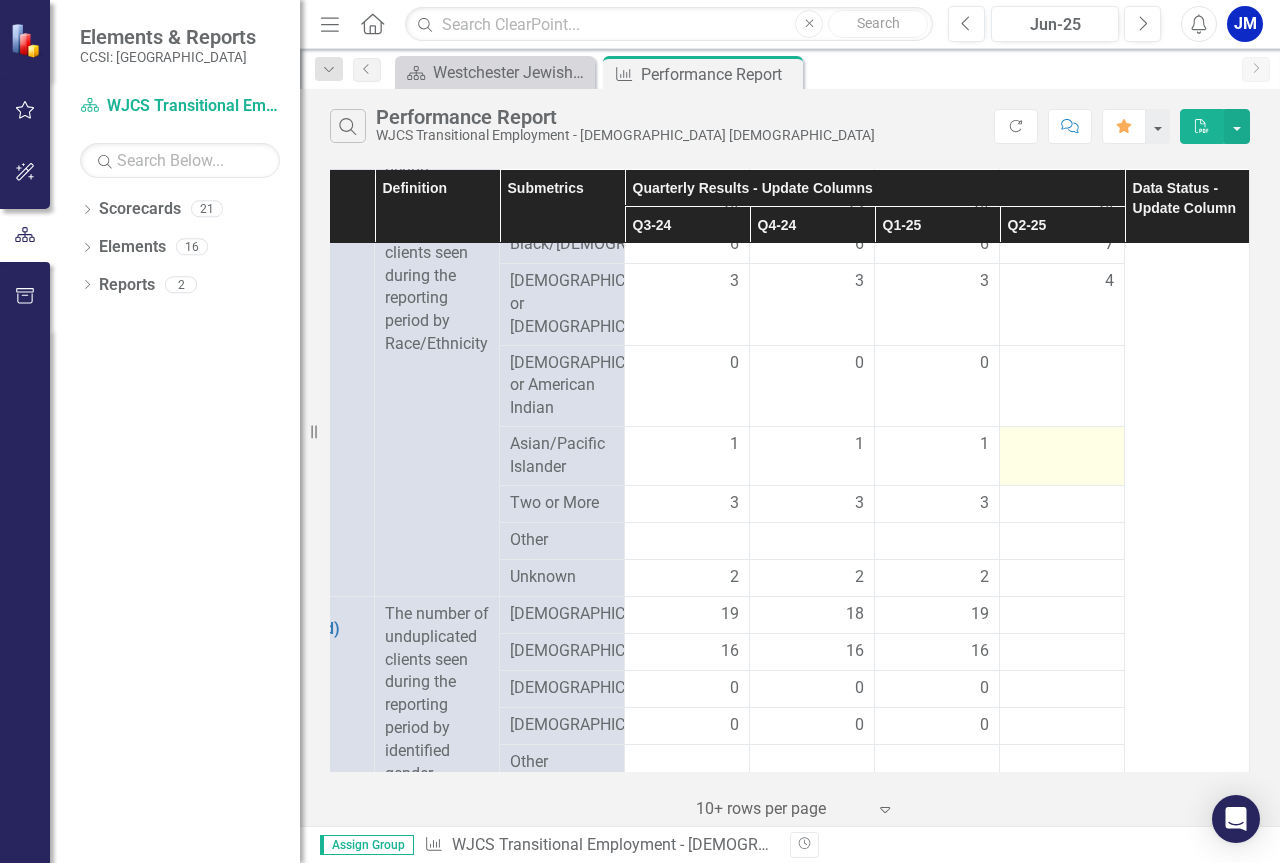 click at bounding box center [1062, 445] 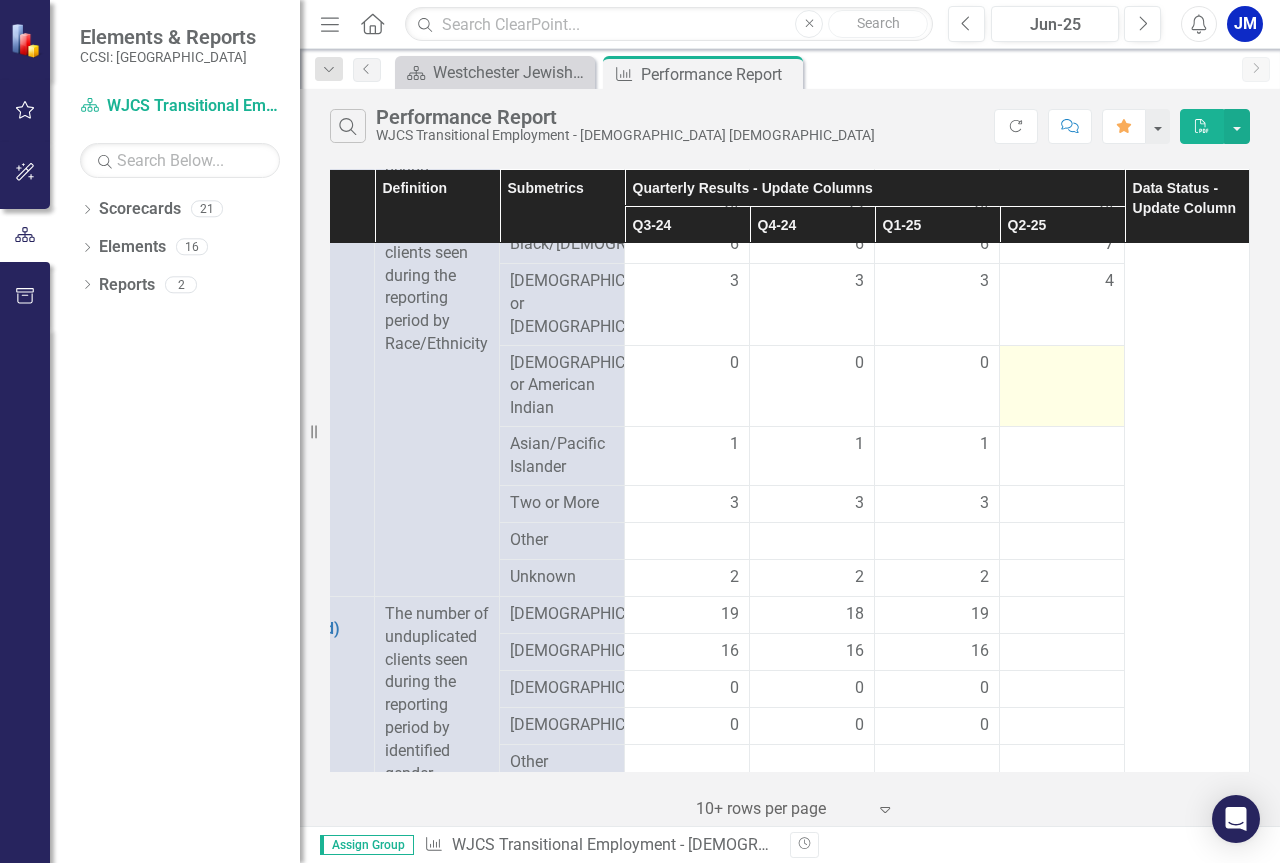 click at bounding box center [1062, 386] 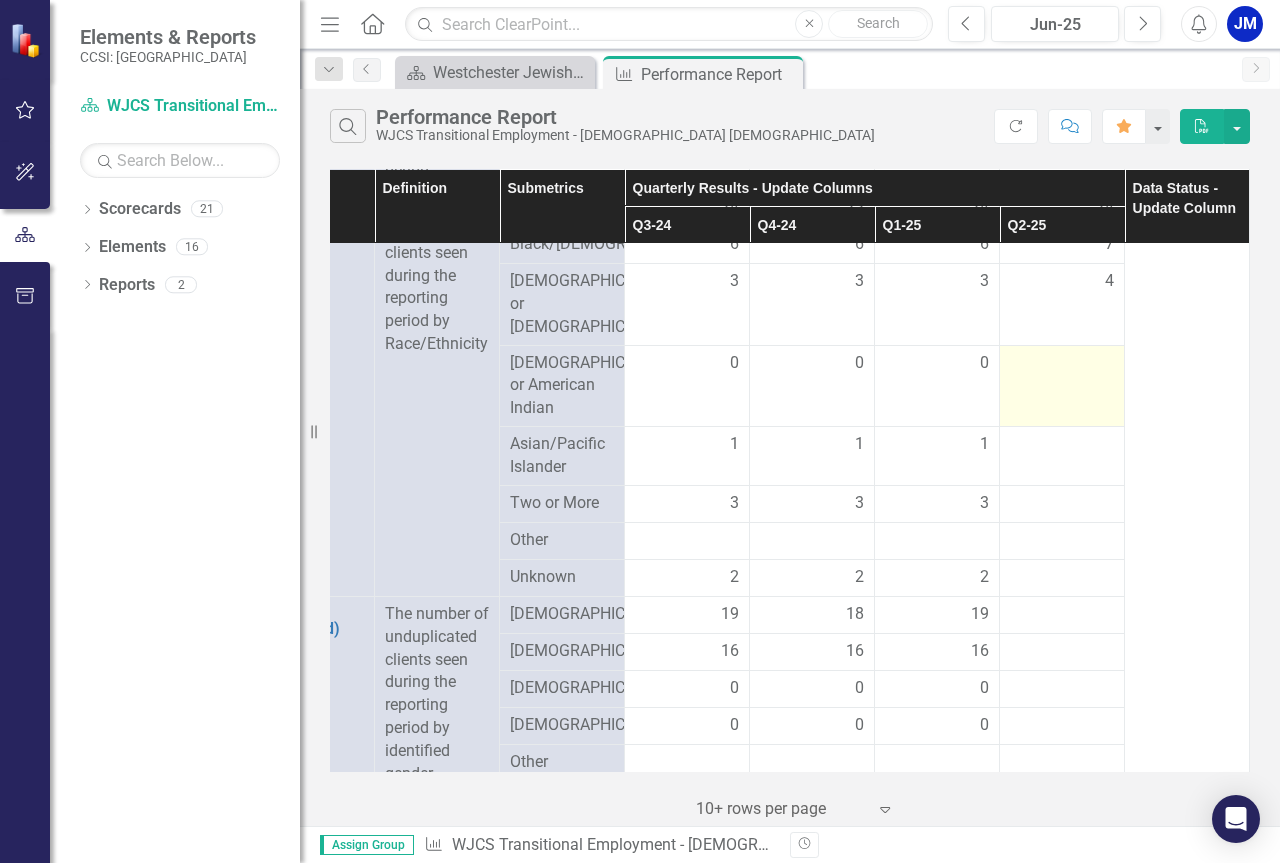 click at bounding box center [1062, 364] 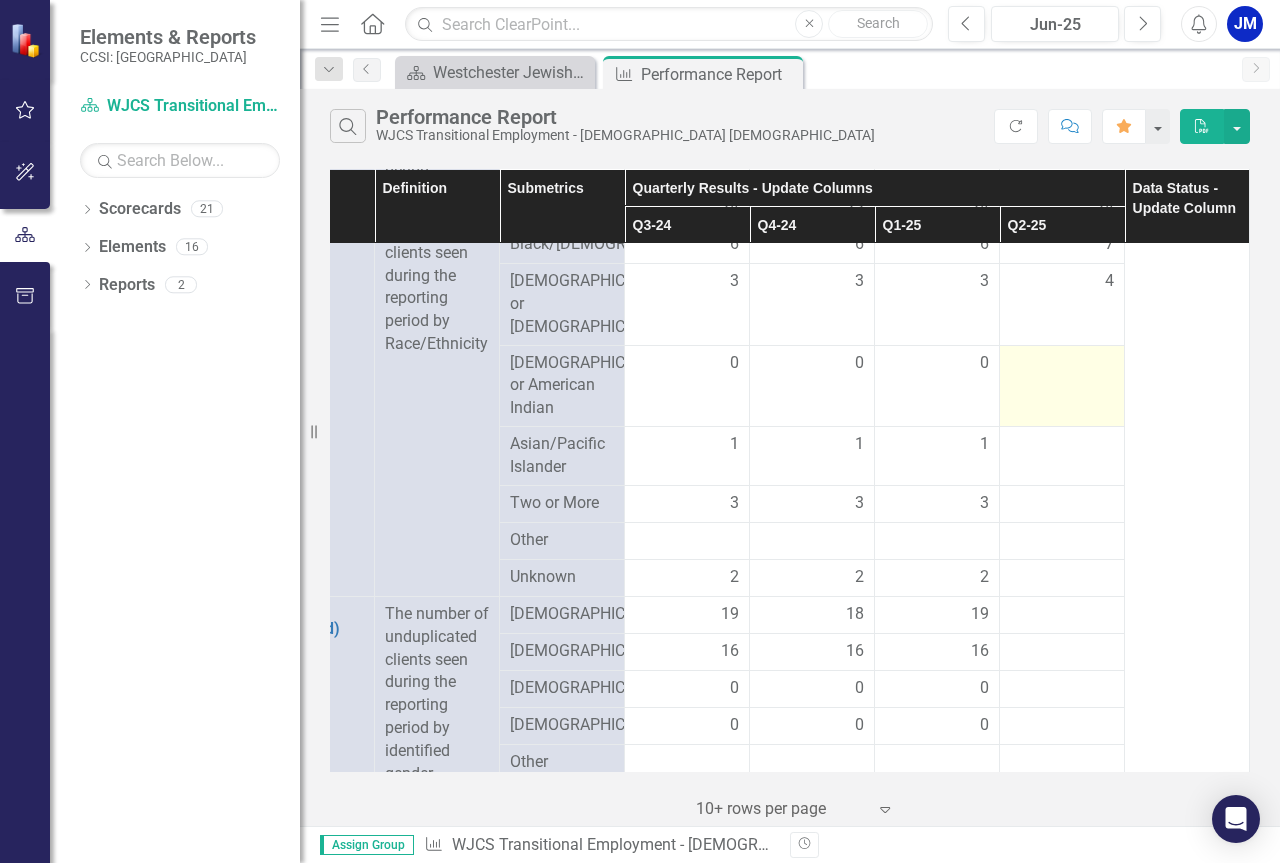 click at bounding box center [1062, 364] 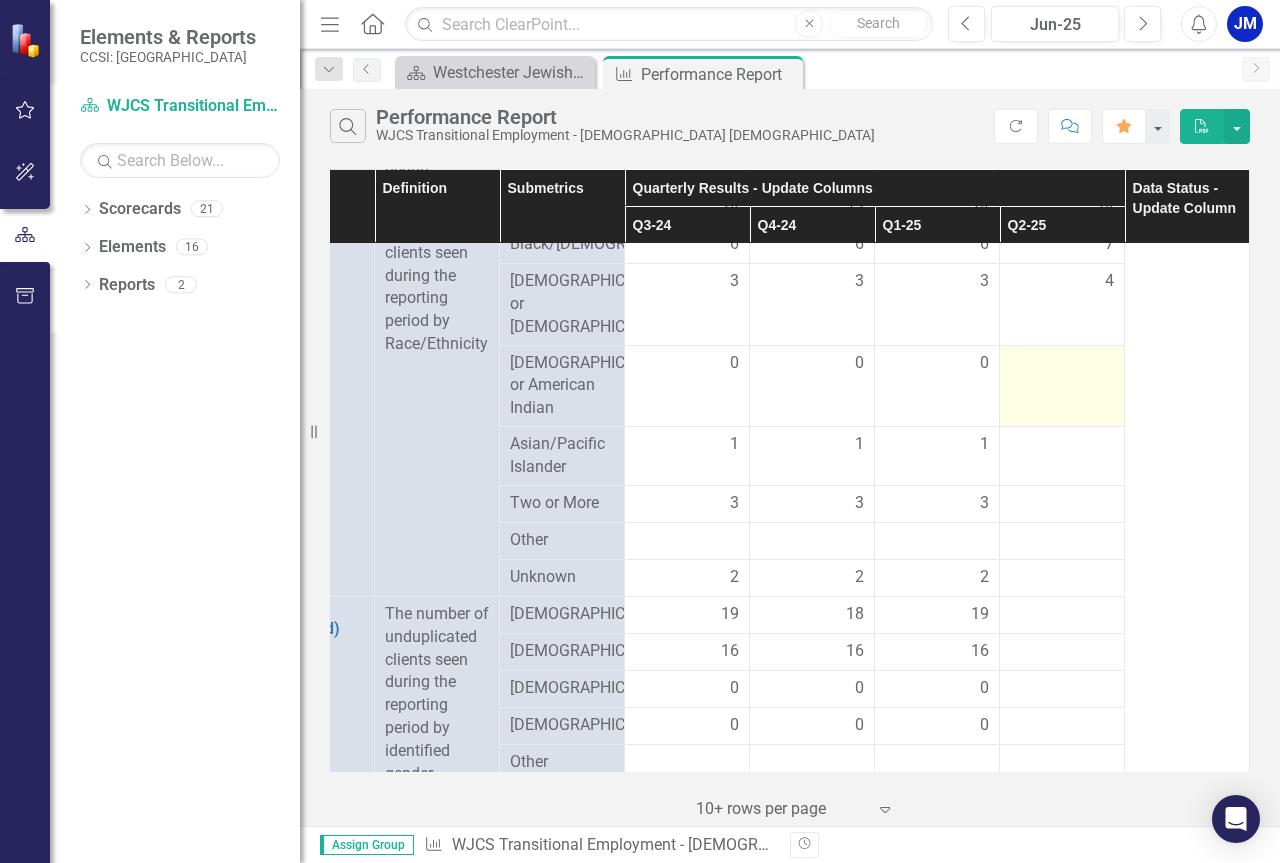 click at bounding box center (1062, 364) 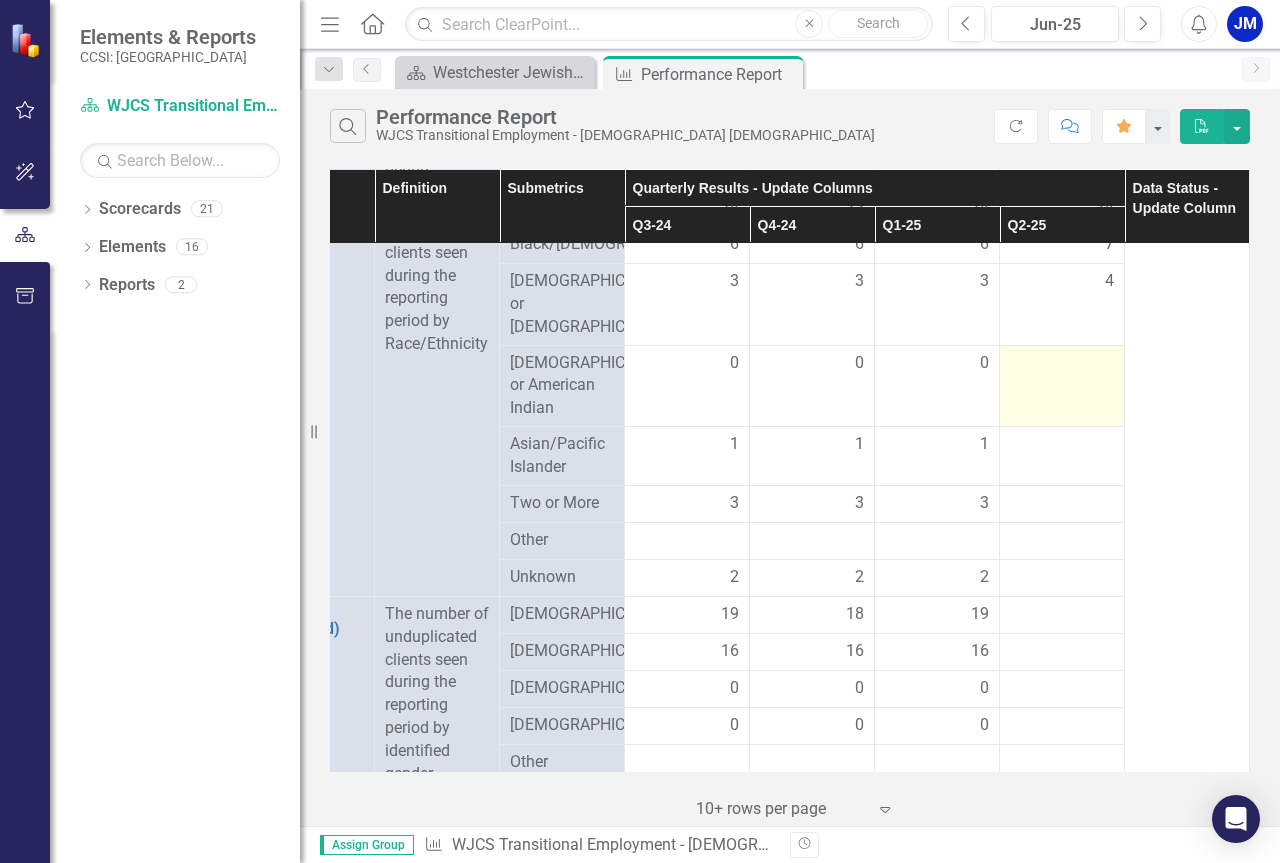 click at bounding box center (1062, 364) 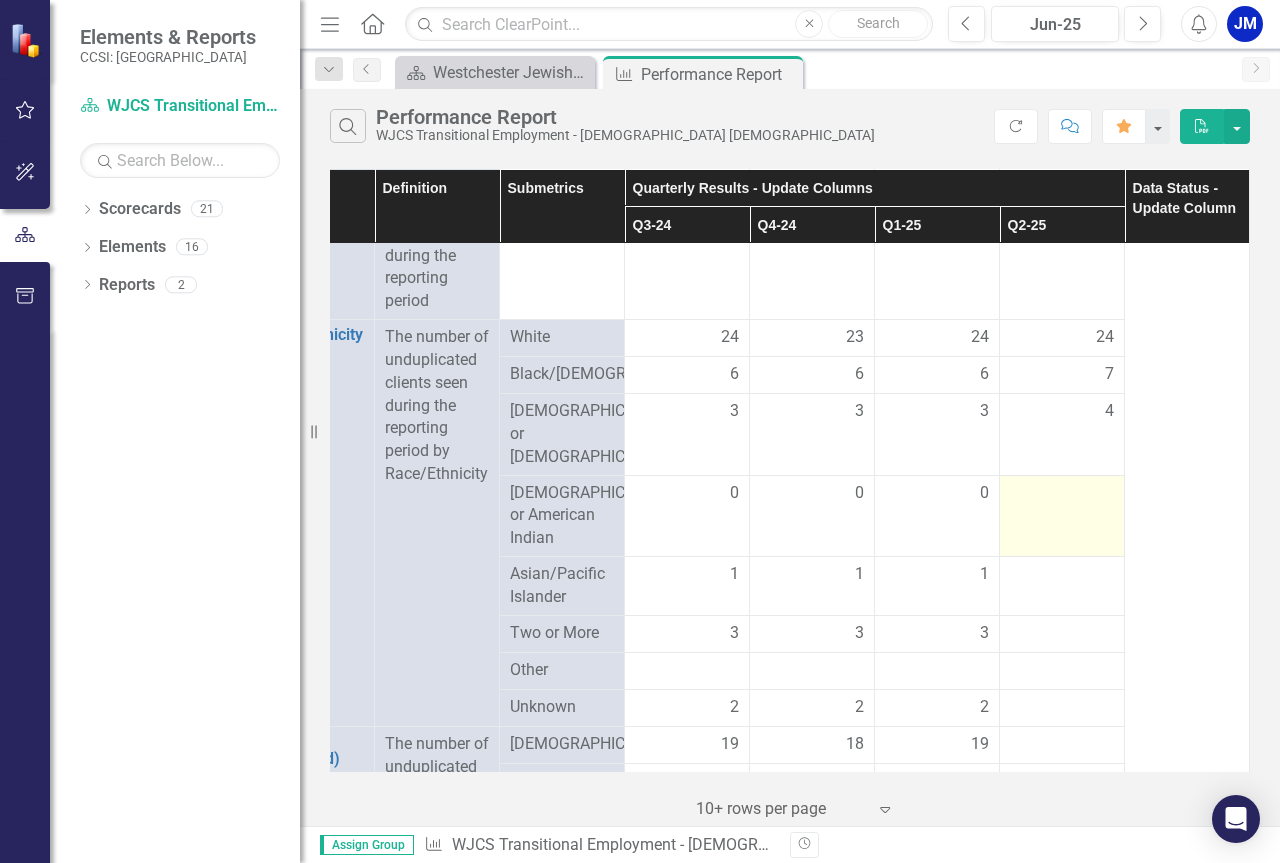 scroll, scrollTop: 900, scrollLeft: 96, axis: both 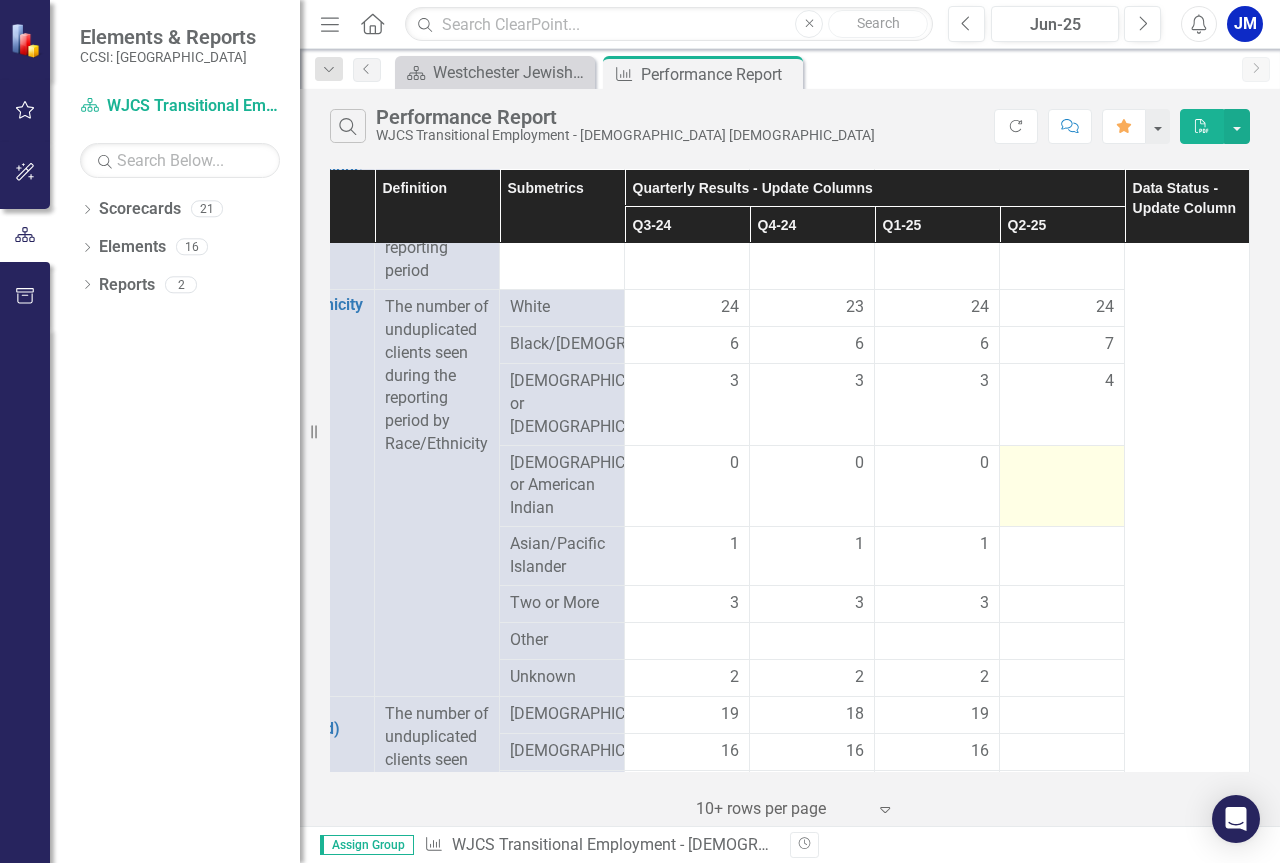 click at bounding box center [1062, 464] 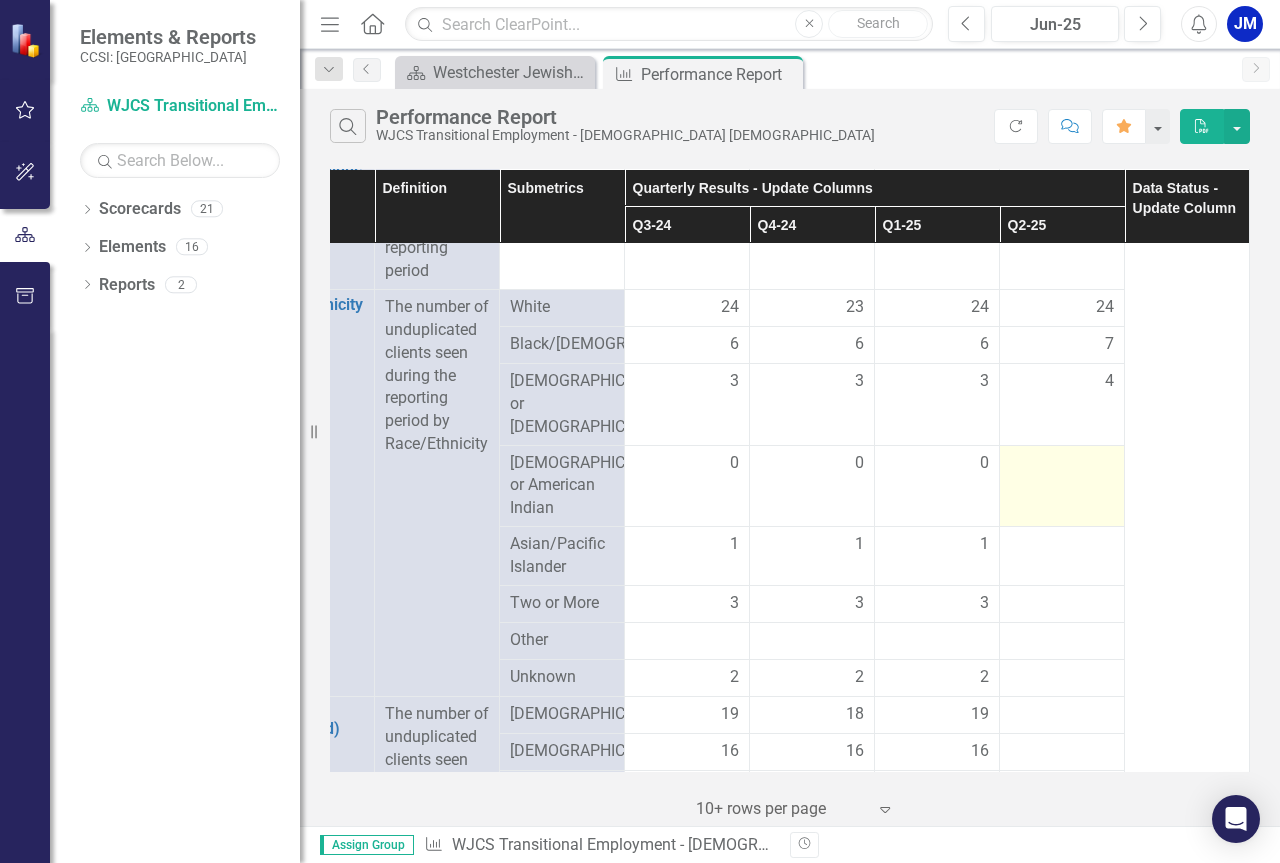 click at bounding box center [1062, 464] 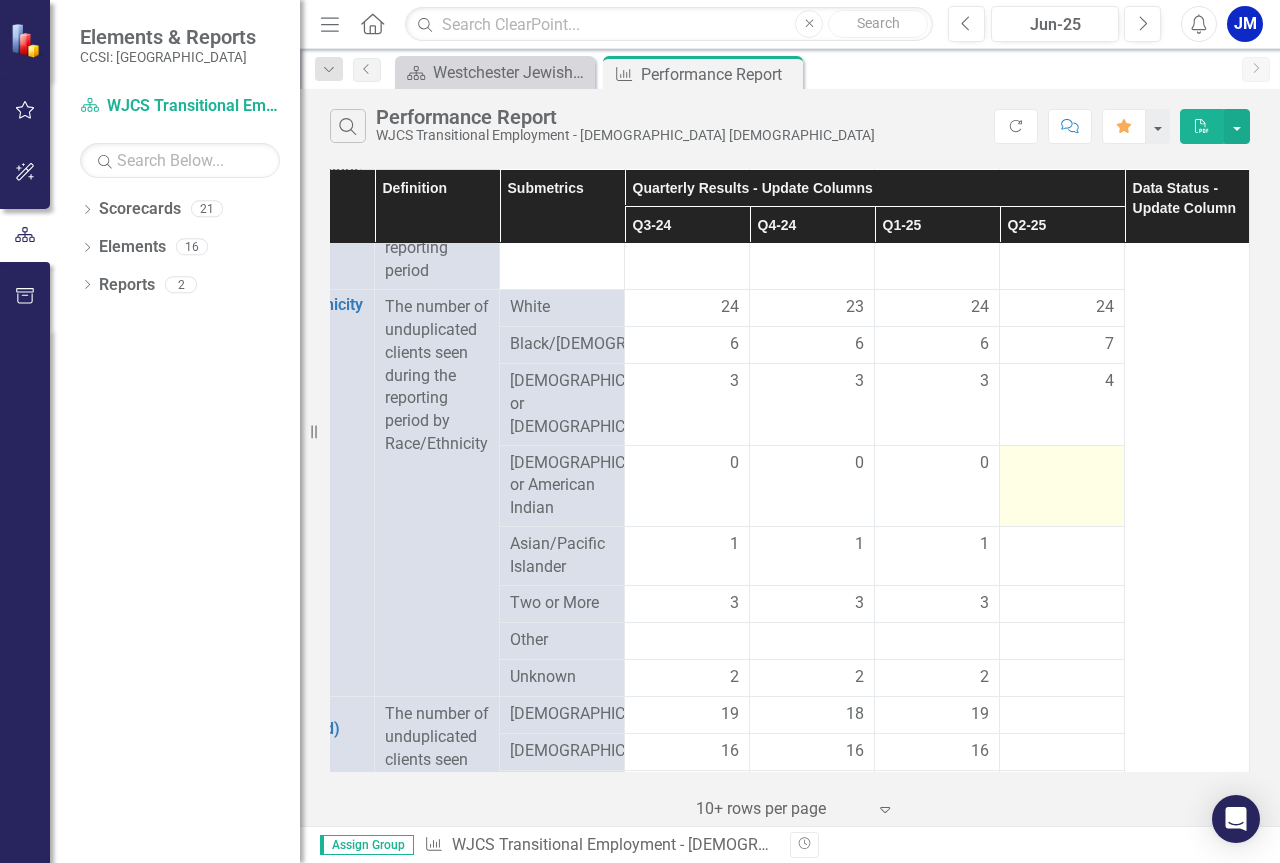 click at bounding box center [1062, 464] 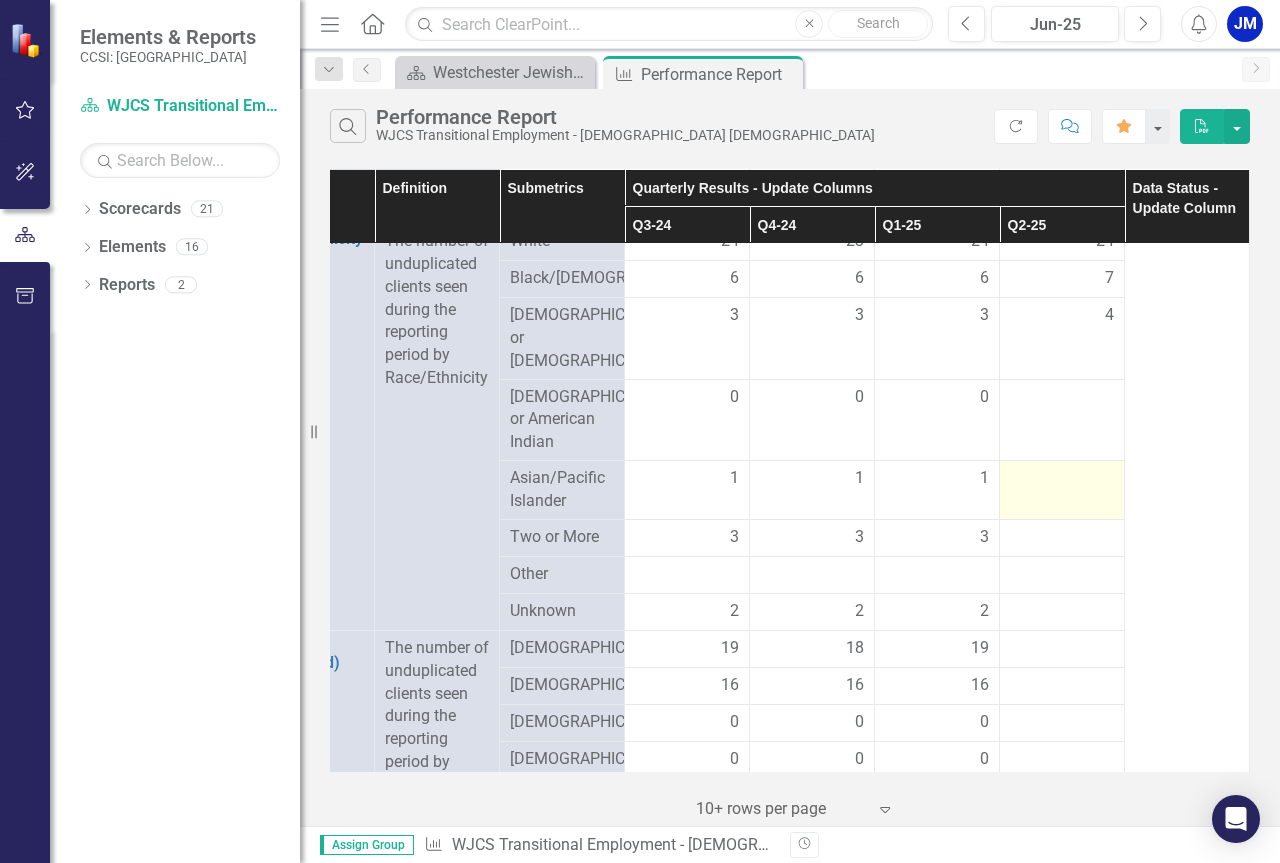 scroll, scrollTop: 1000, scrollLeft: 96, axis: both 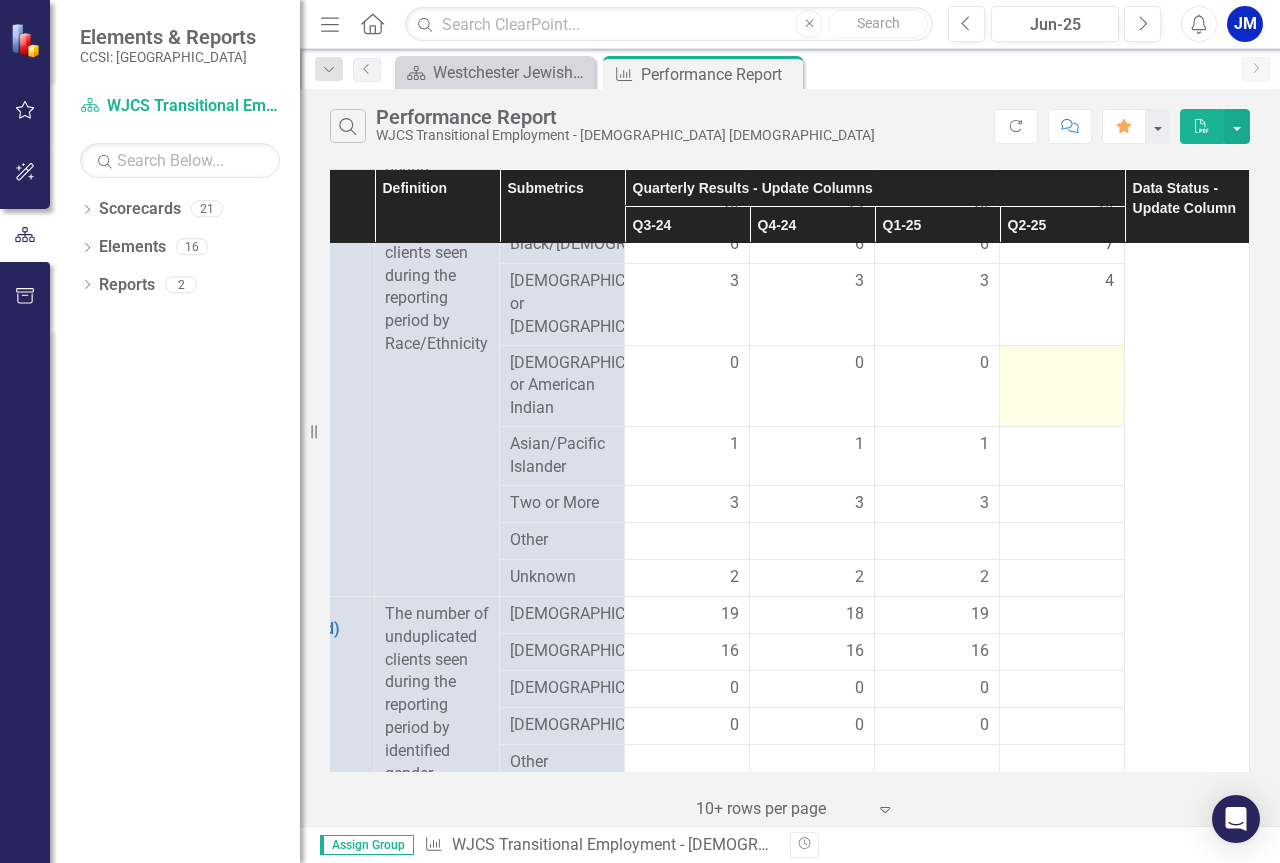 click at bounding box center [1062, 364] 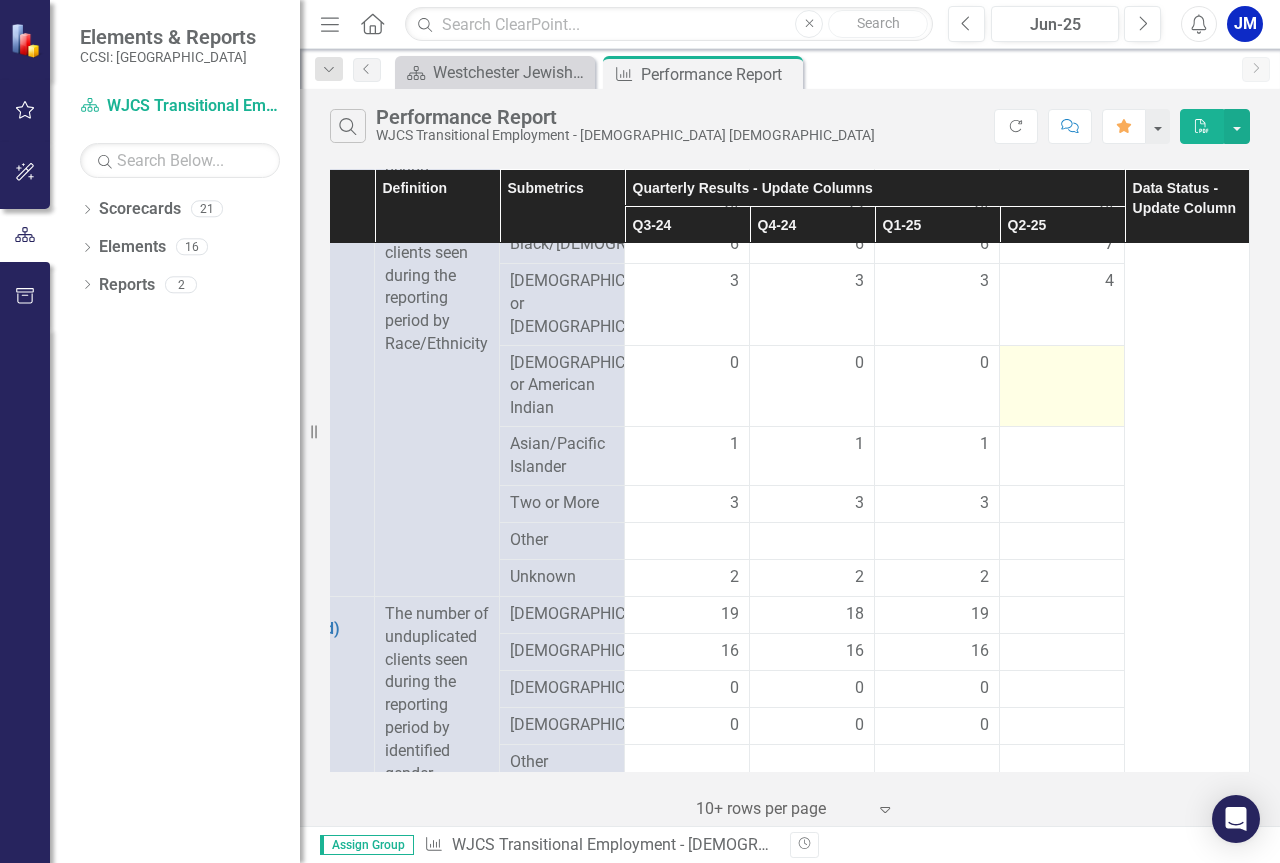 click at bounding box center [1062, 364] 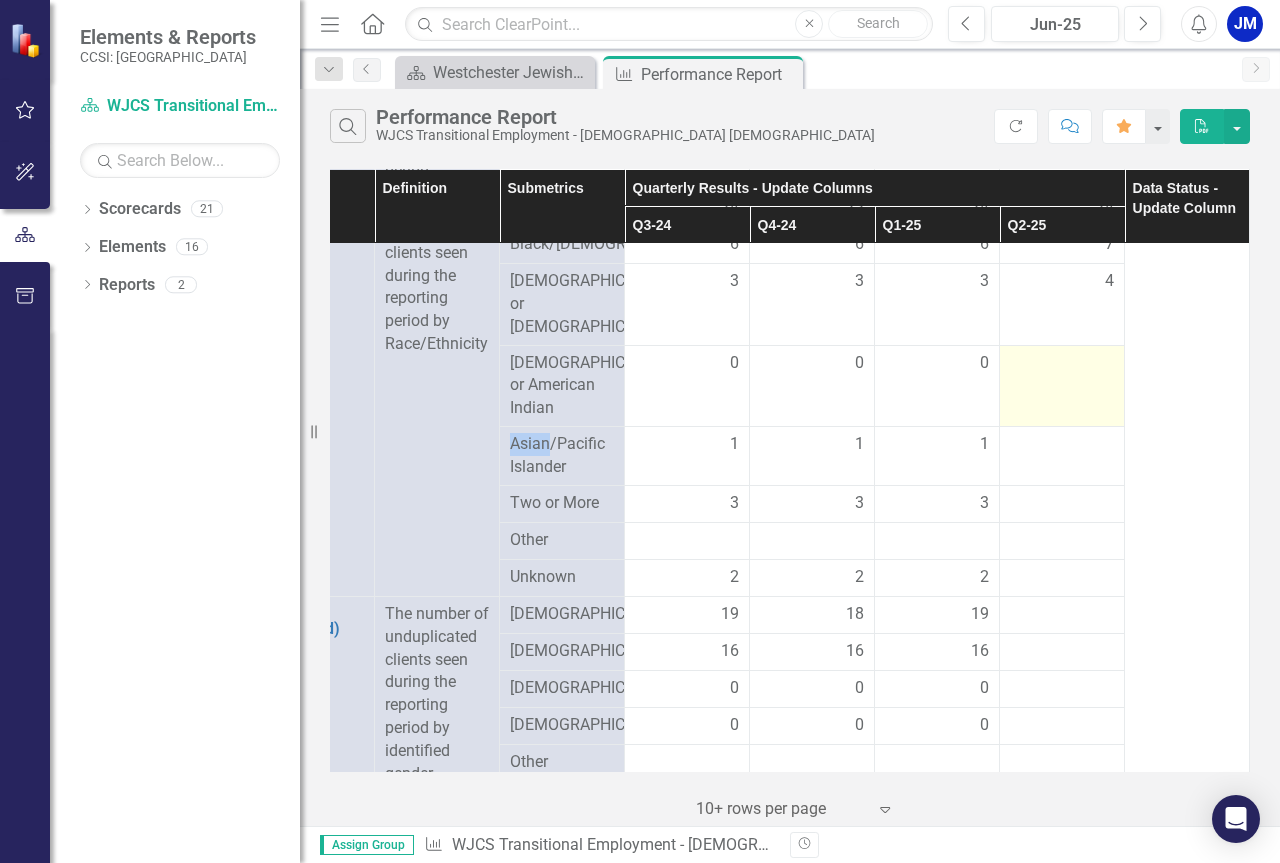 click at bounding box center [1062, 364] 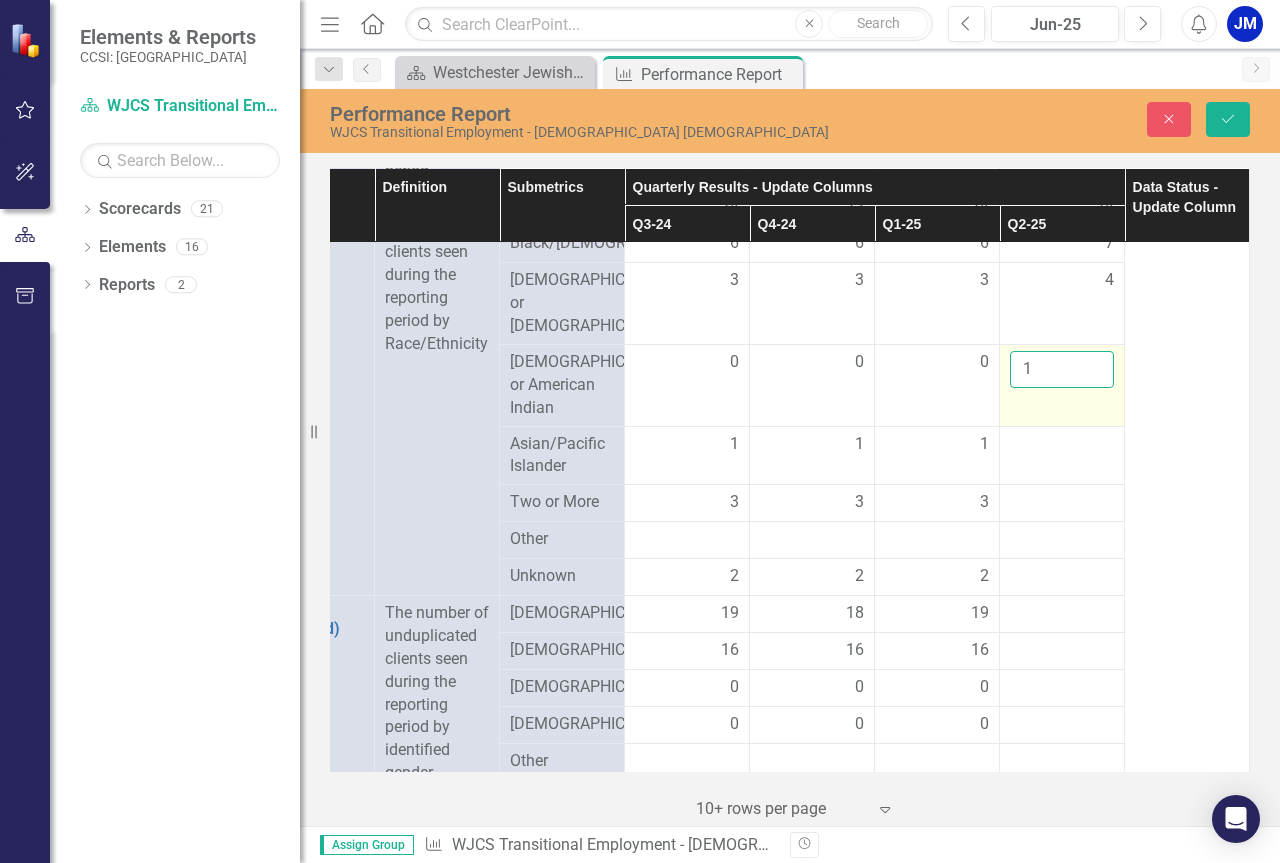 click on "1" at bounding box center (1062, 369) 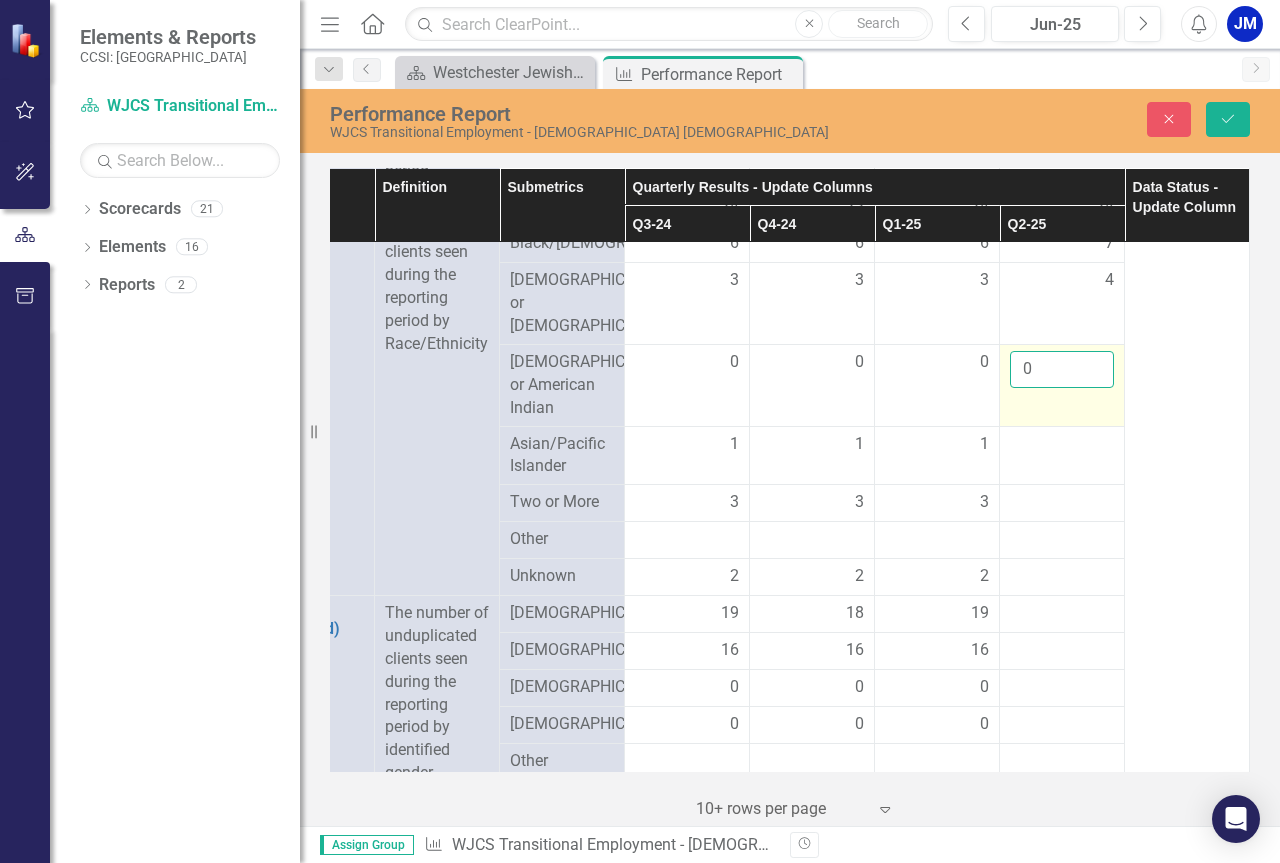 type on "0" 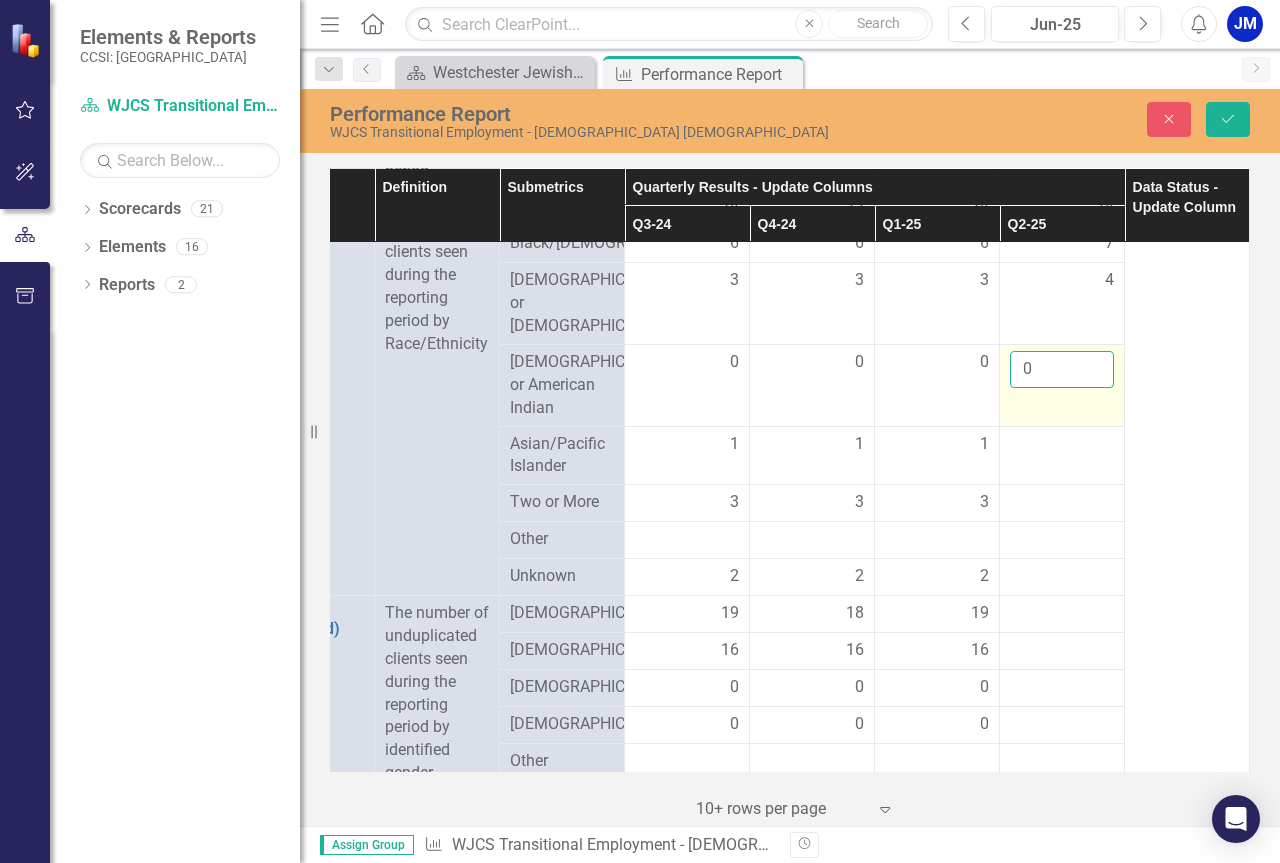 click on "0" at bounding box center [1062, 369] 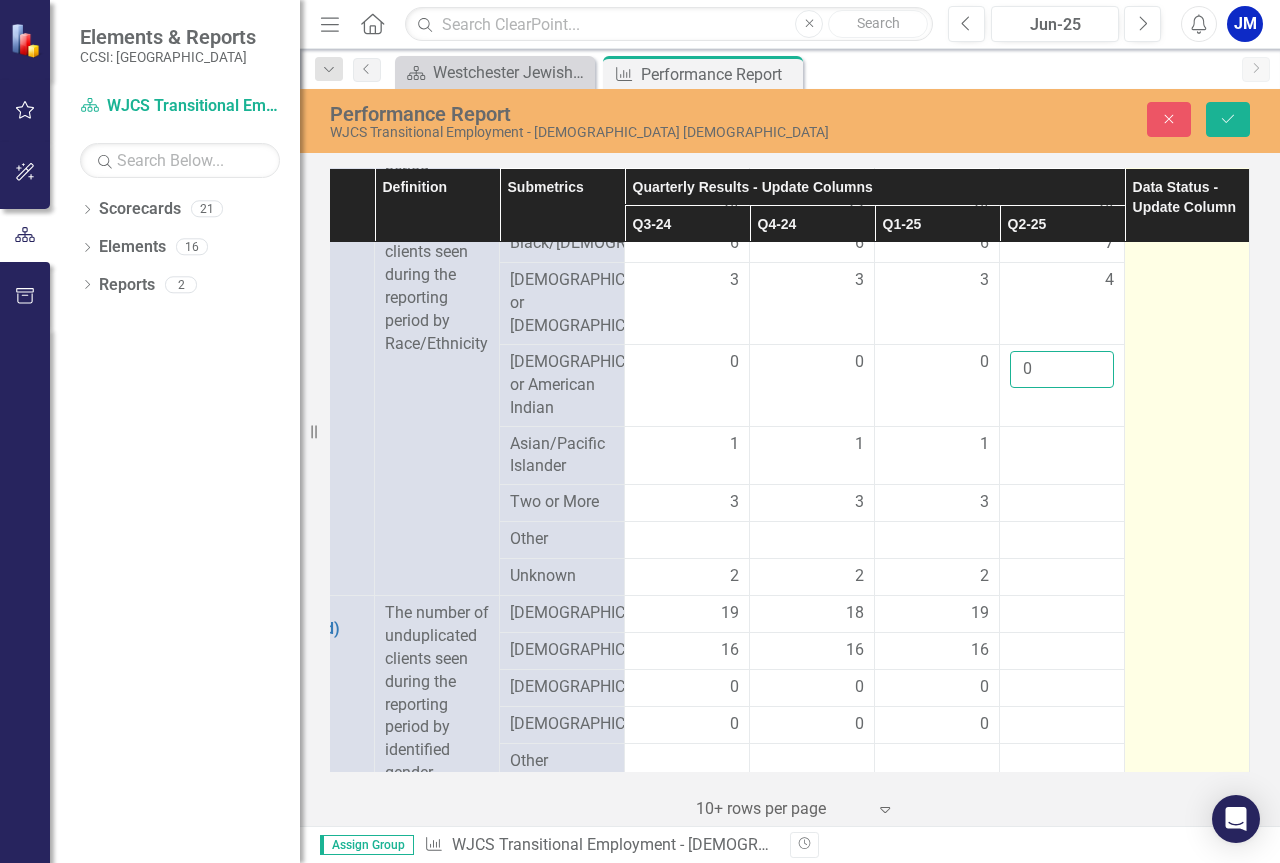 click on "Save" at bounding box center (1228, 119) 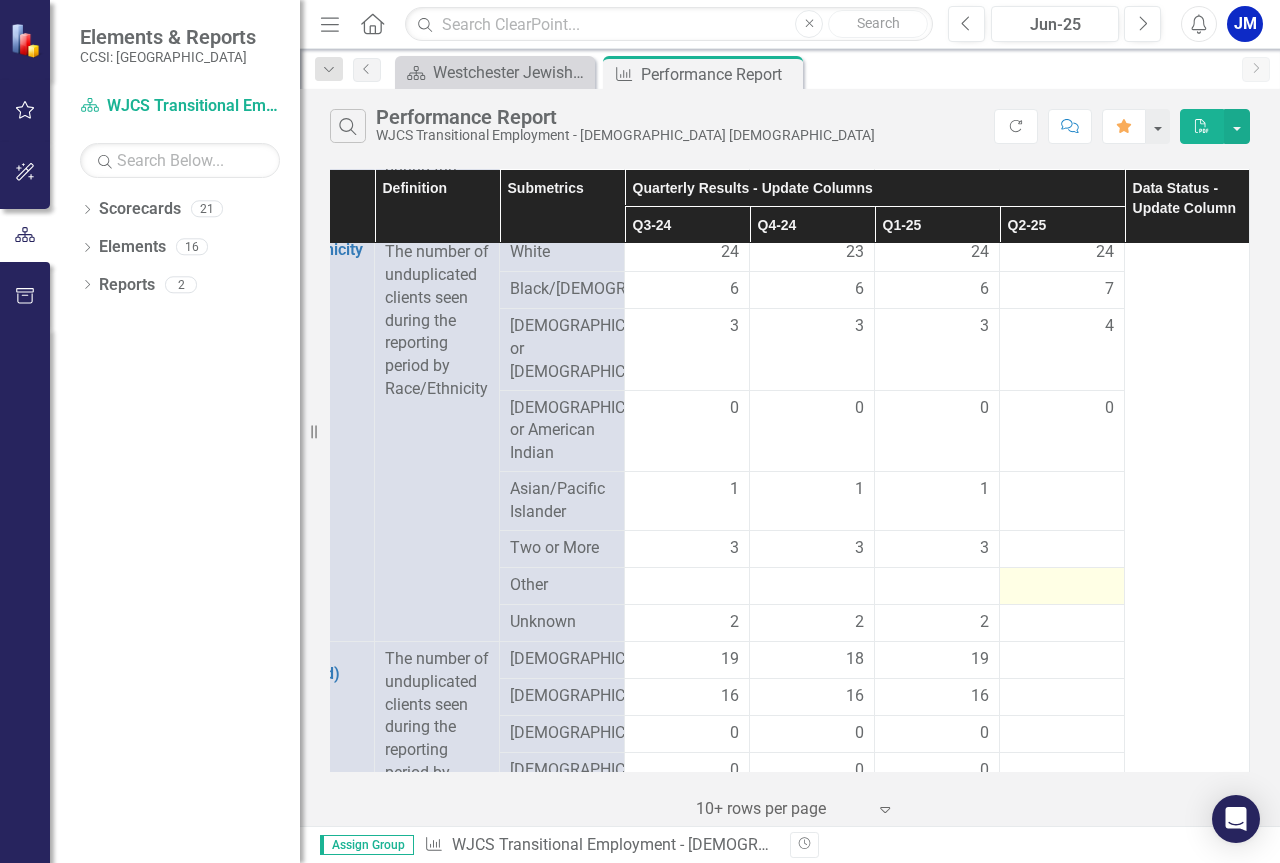 scroll, scrollTop: 1000, scrollLeft: 96, axis: both 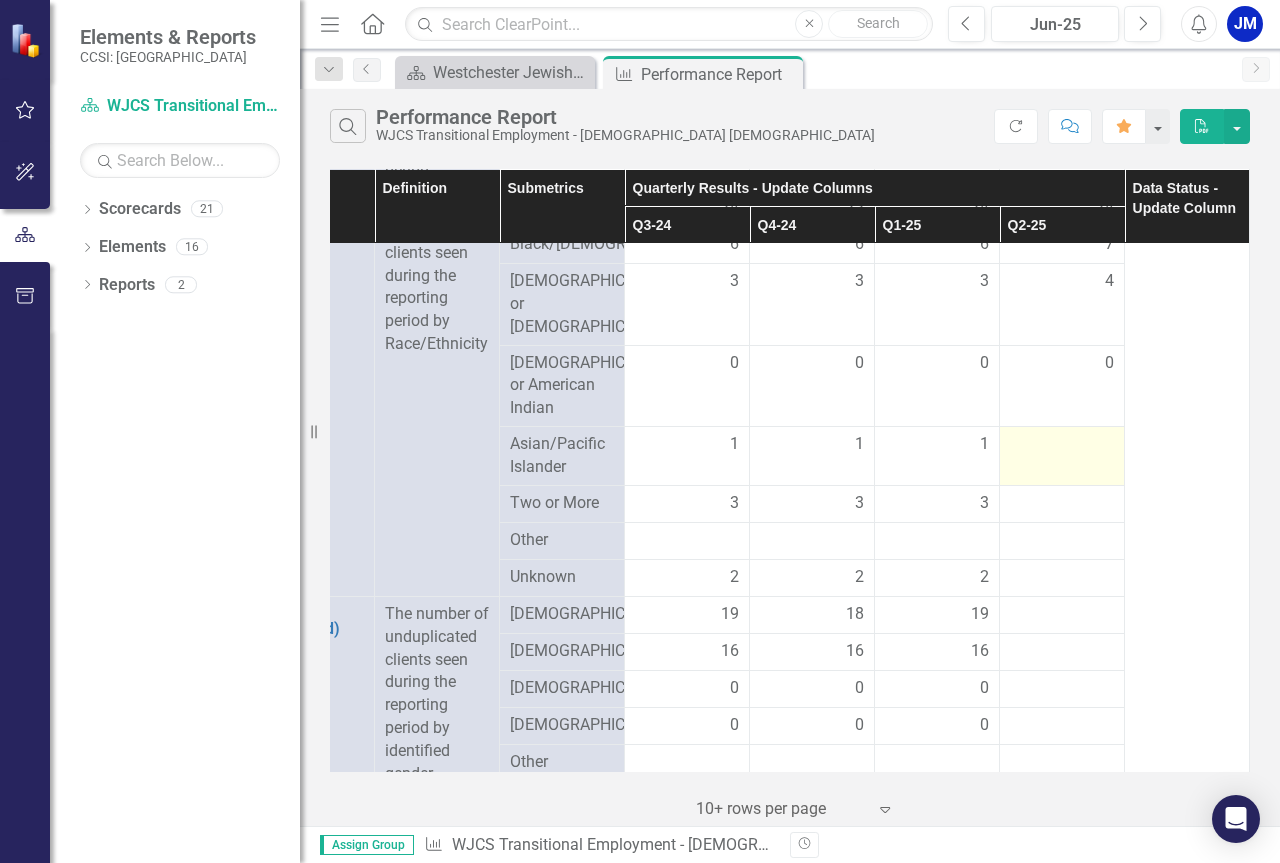 click at bounding box center [1062, 445] 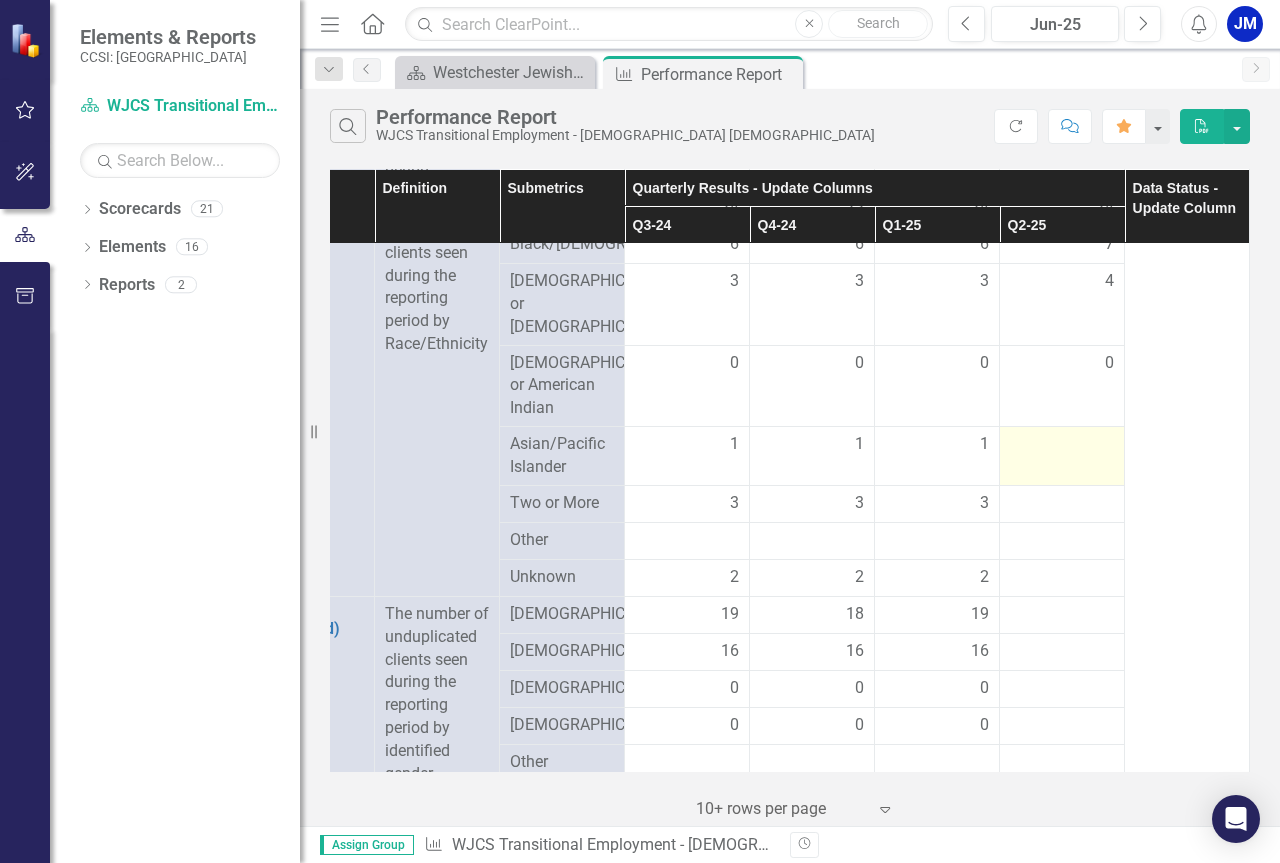 click at bounding box center [1062, 445] 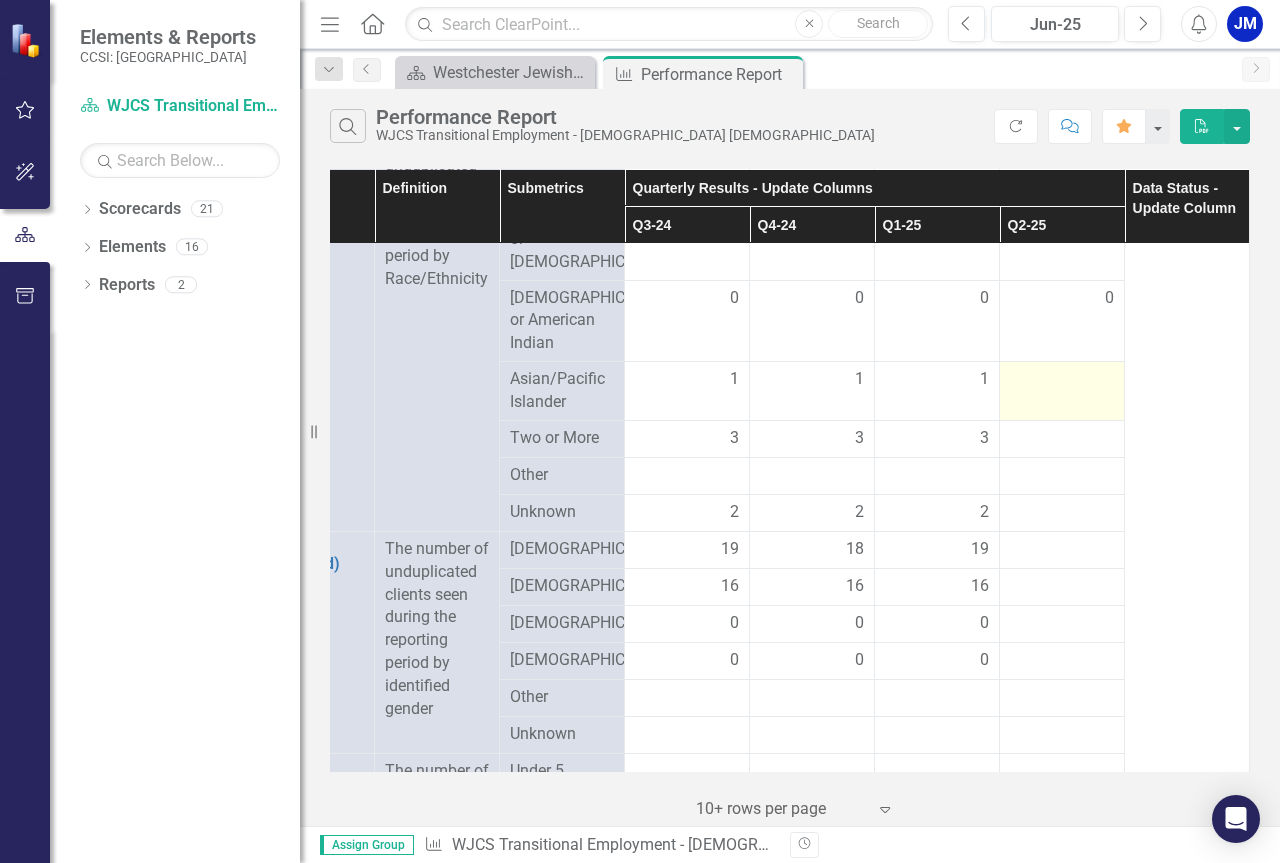 scroll, scrollTop: 1100, scrollLeft: 96, axis: both 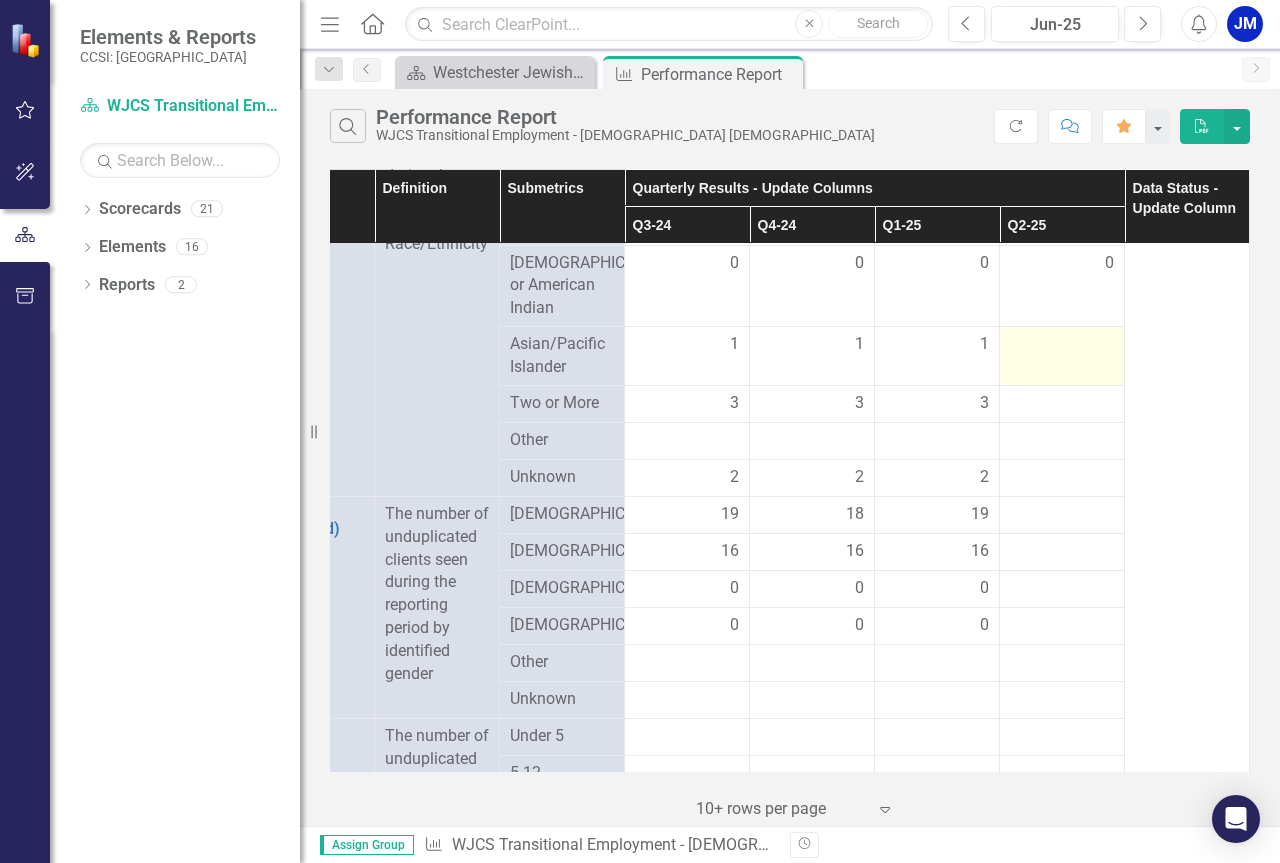 click at bounding box center (1062, 345) 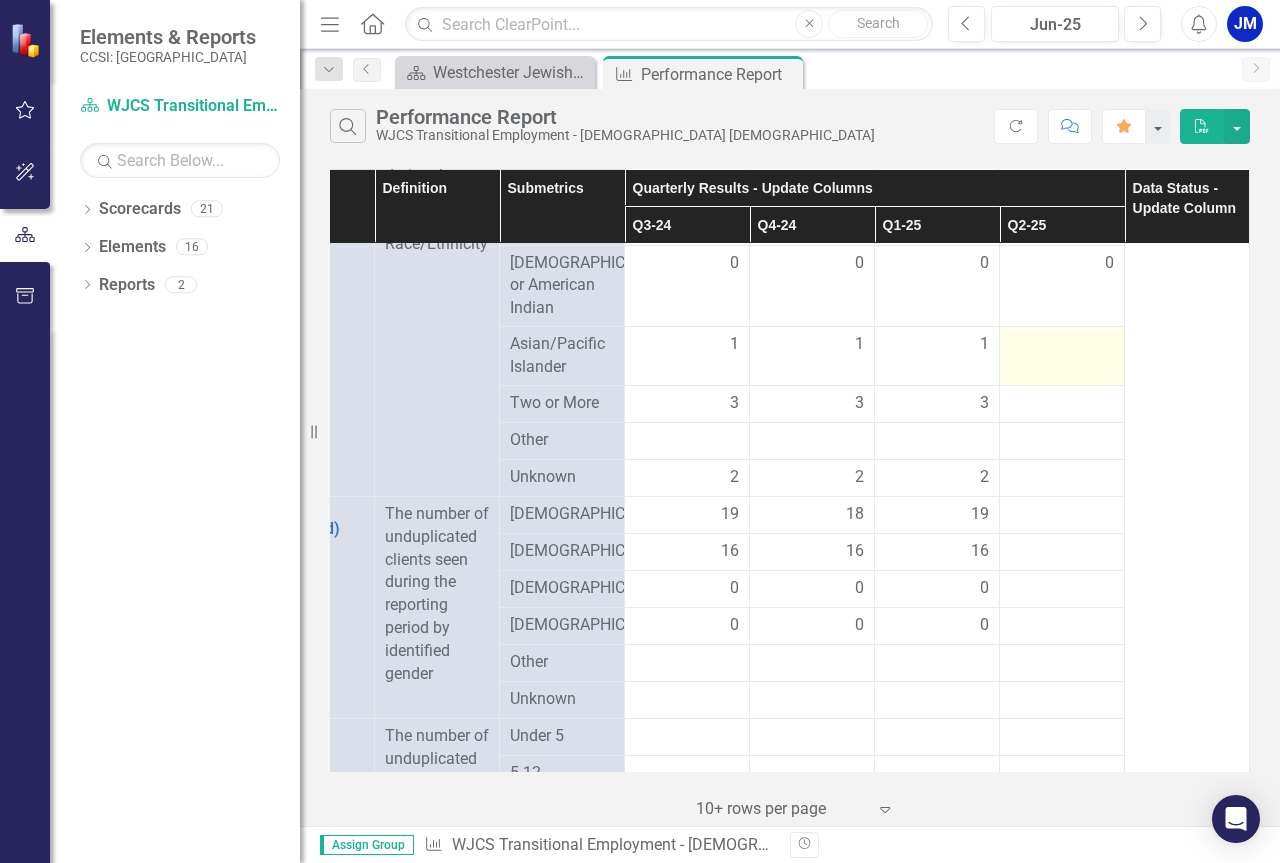 click at bounding box center (1062, 345) 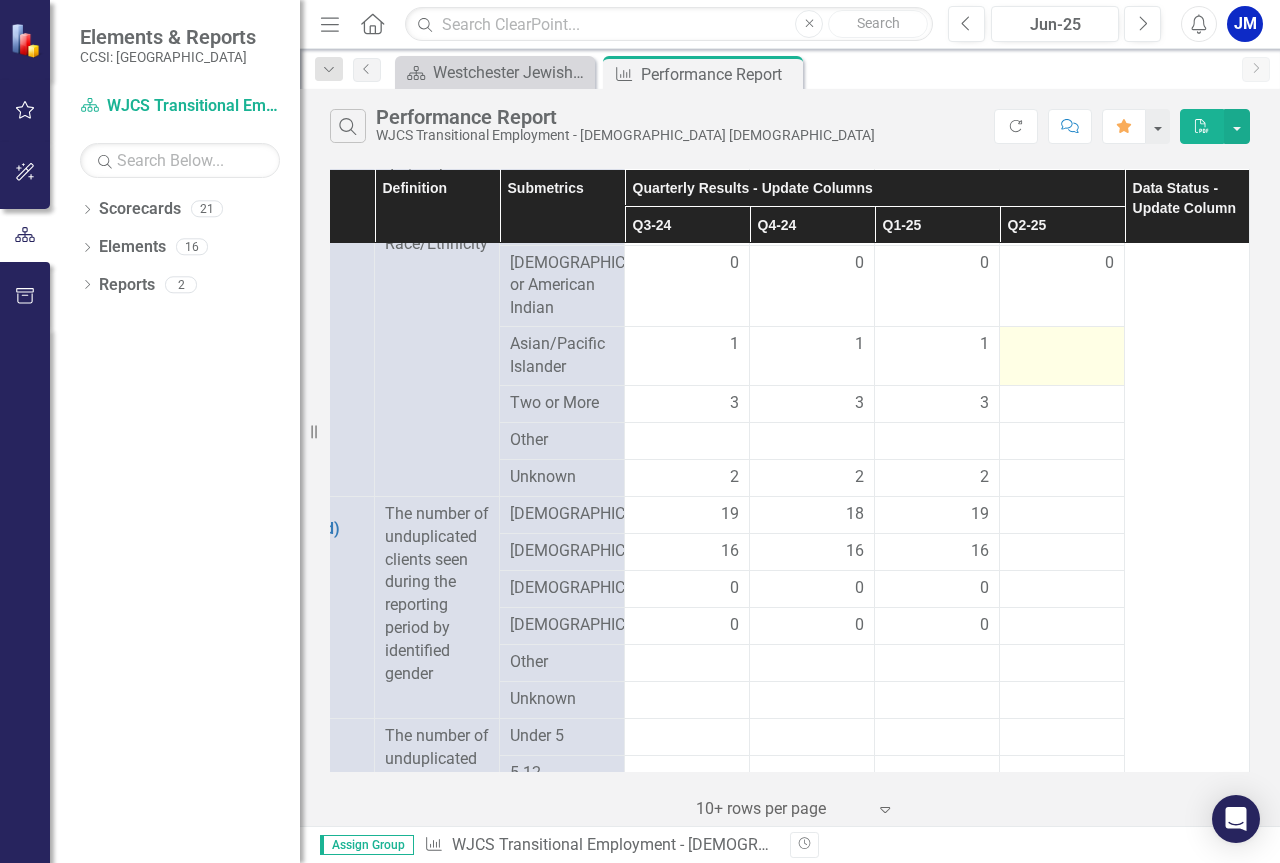 click at bounding box center [1062, 345] 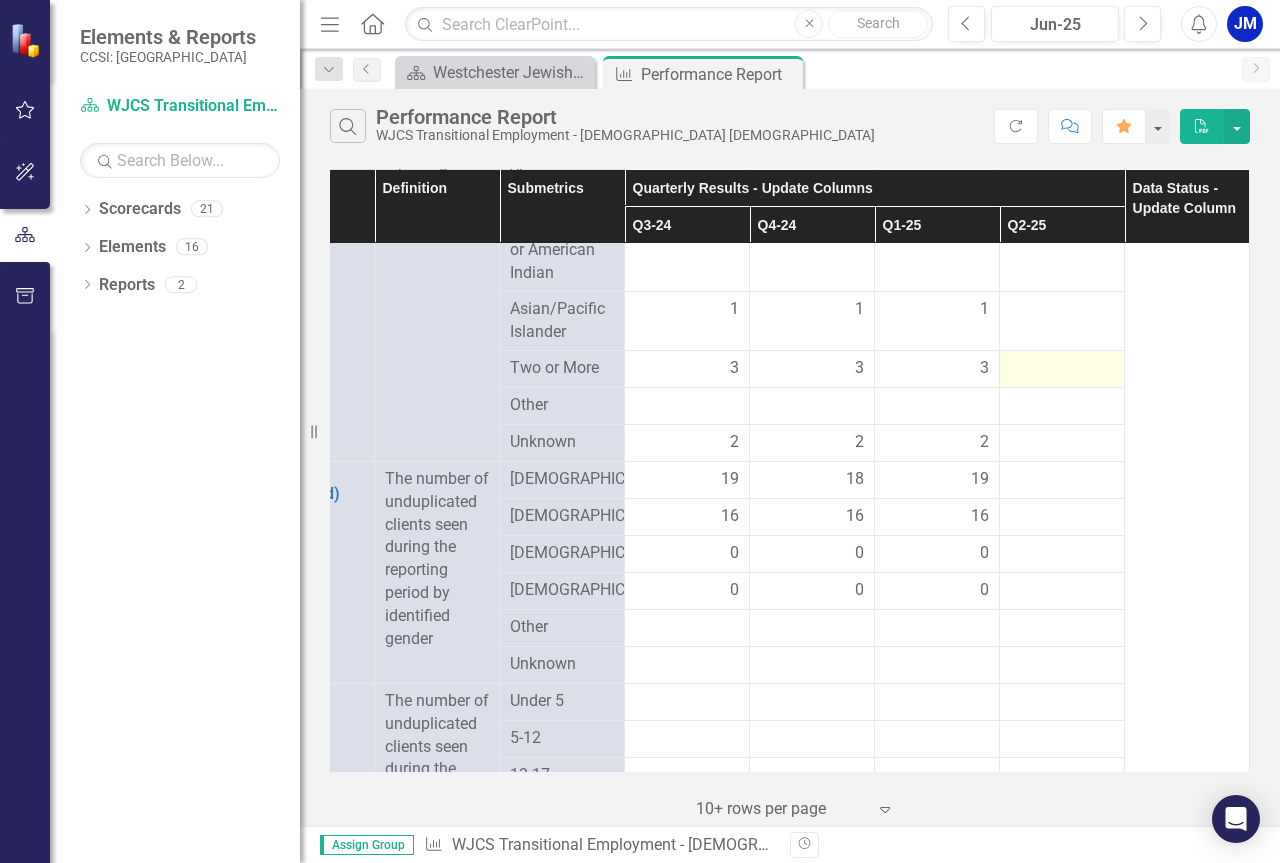 scroll, scrollTop: 1100, scrollLeft: 96, axis: both 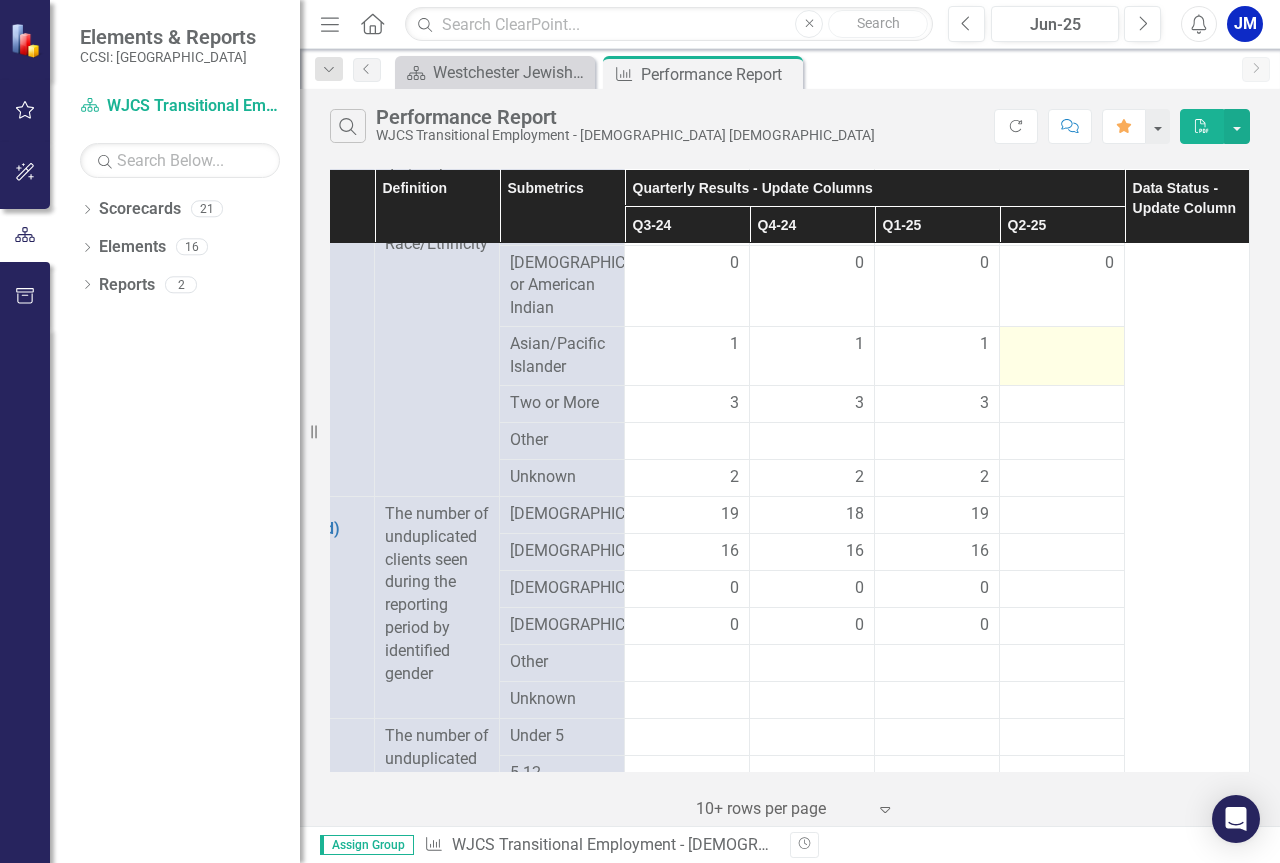 click at bounding box center [1062, 345] 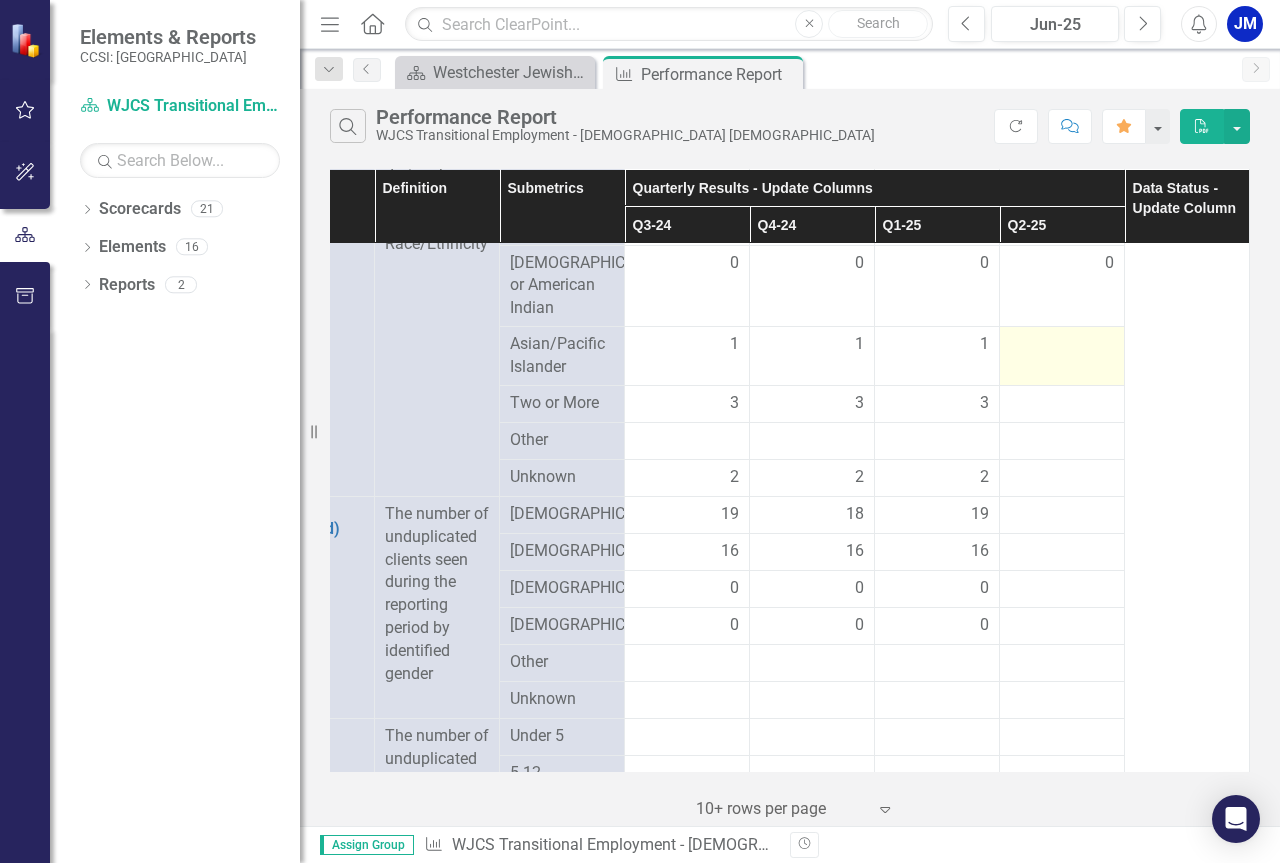 click at bounding box center [1062, 356] 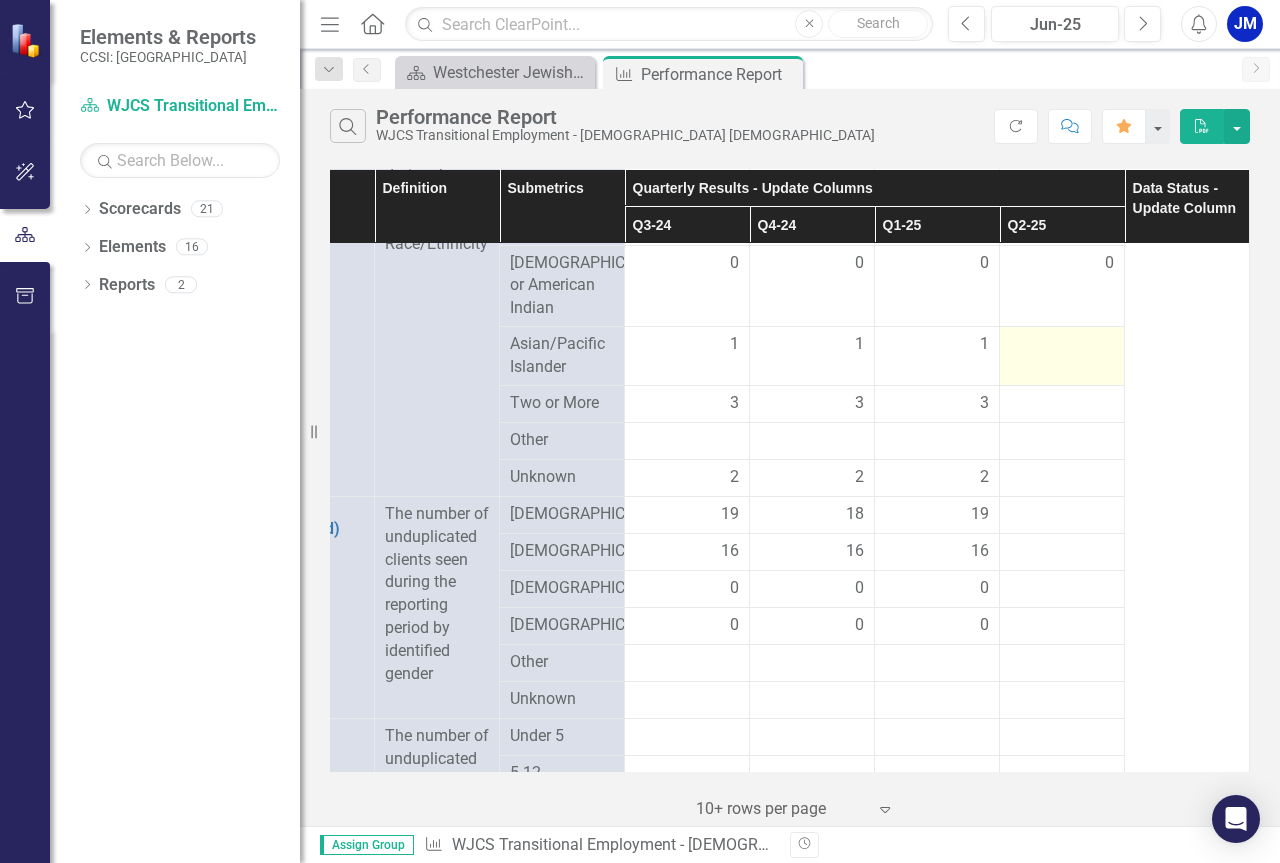 click at bounding box center [1062, 356] 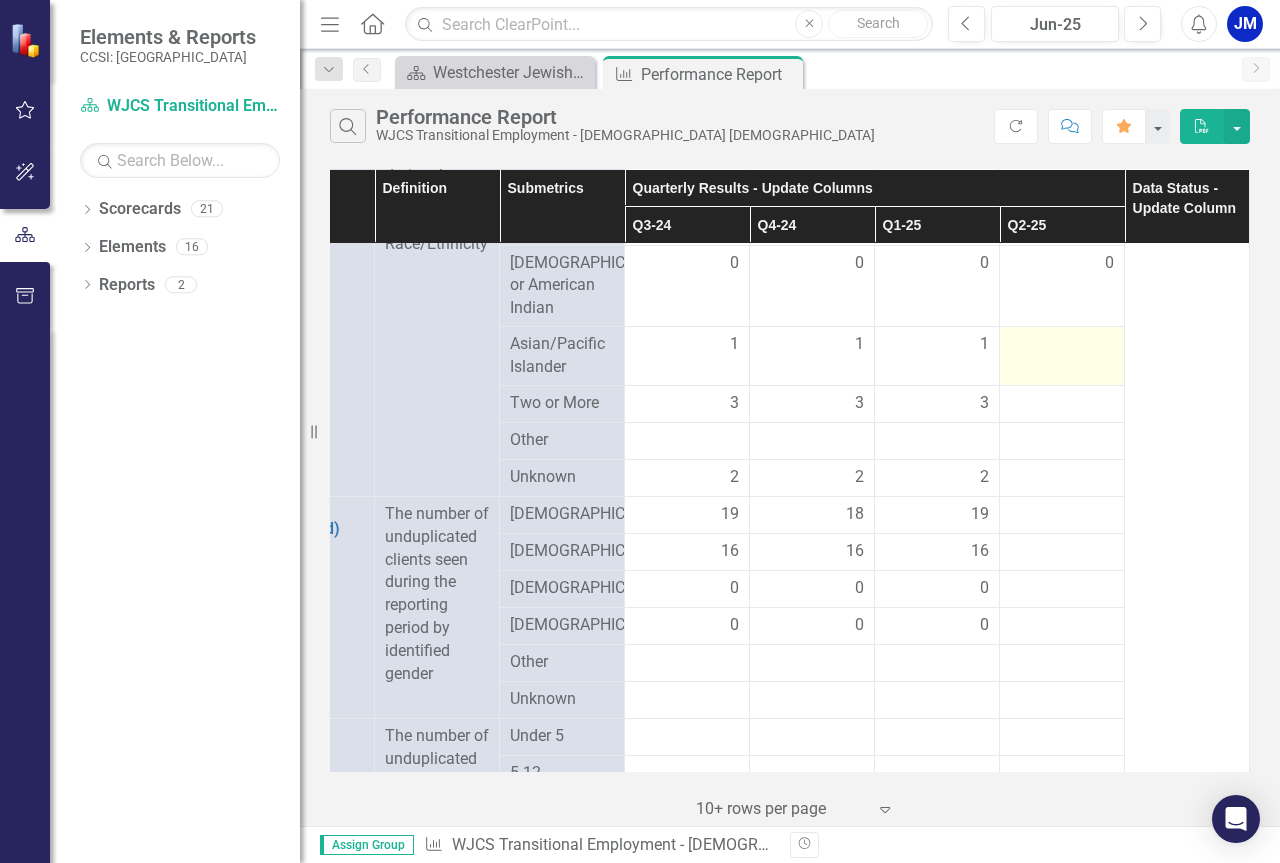 click at bounding box center [1062, 345] 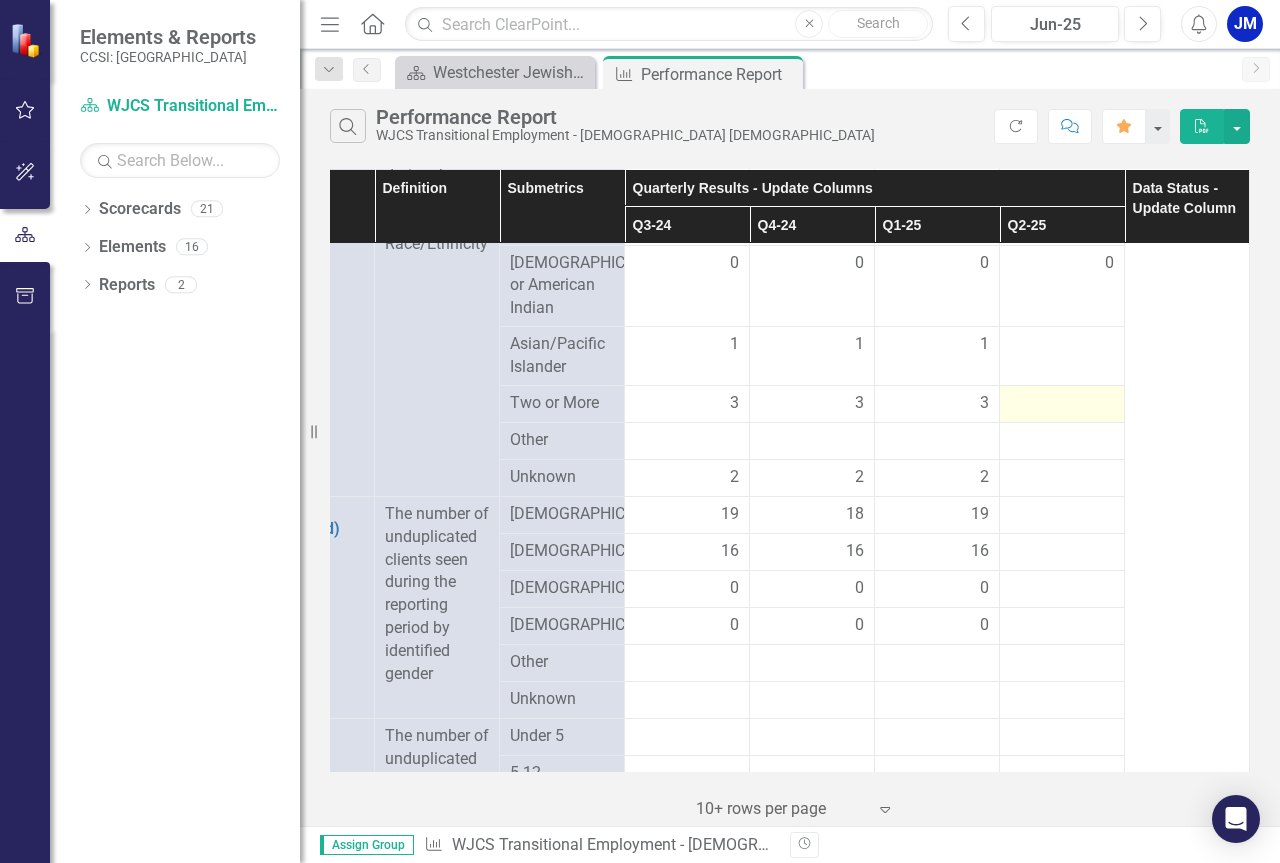 click at bounding box center (1062, 404) 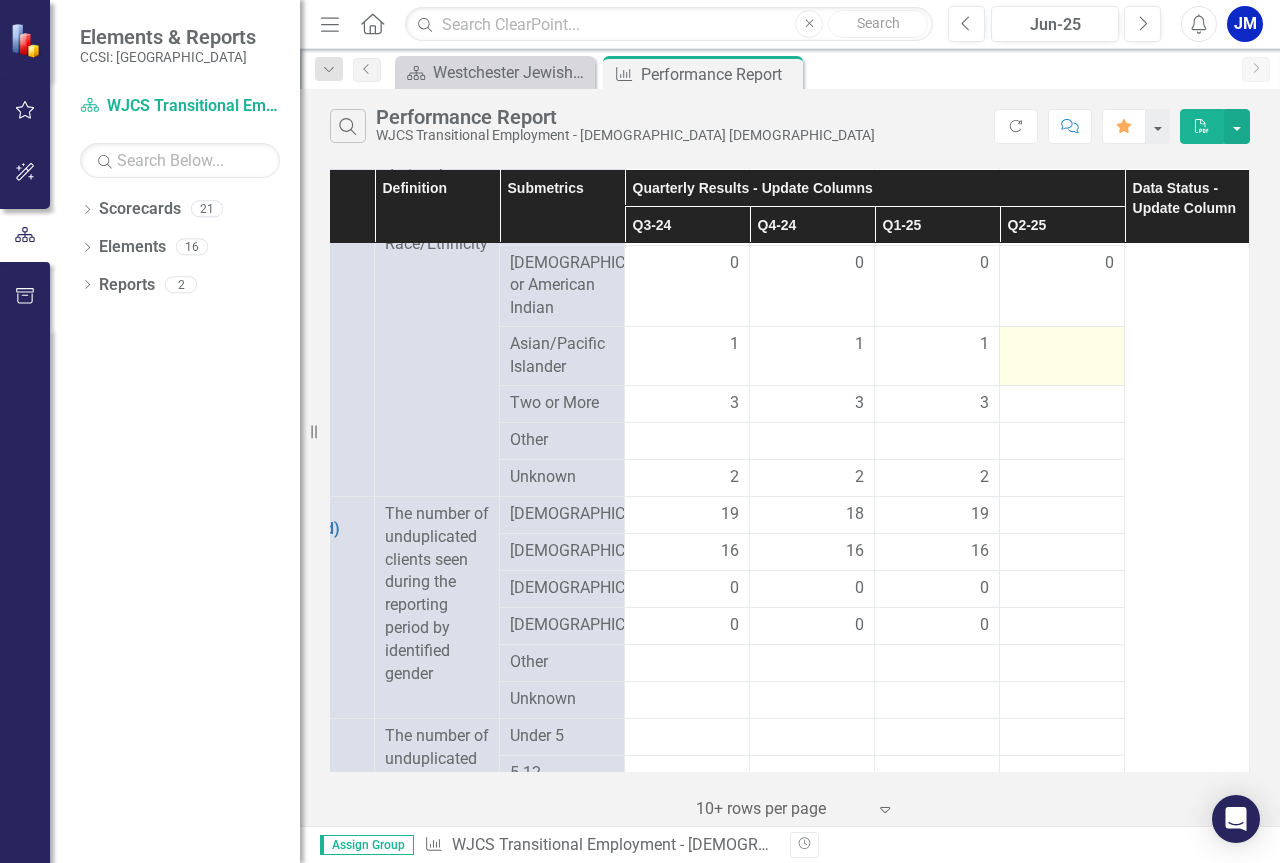 click at bounding box center [1062, 345] 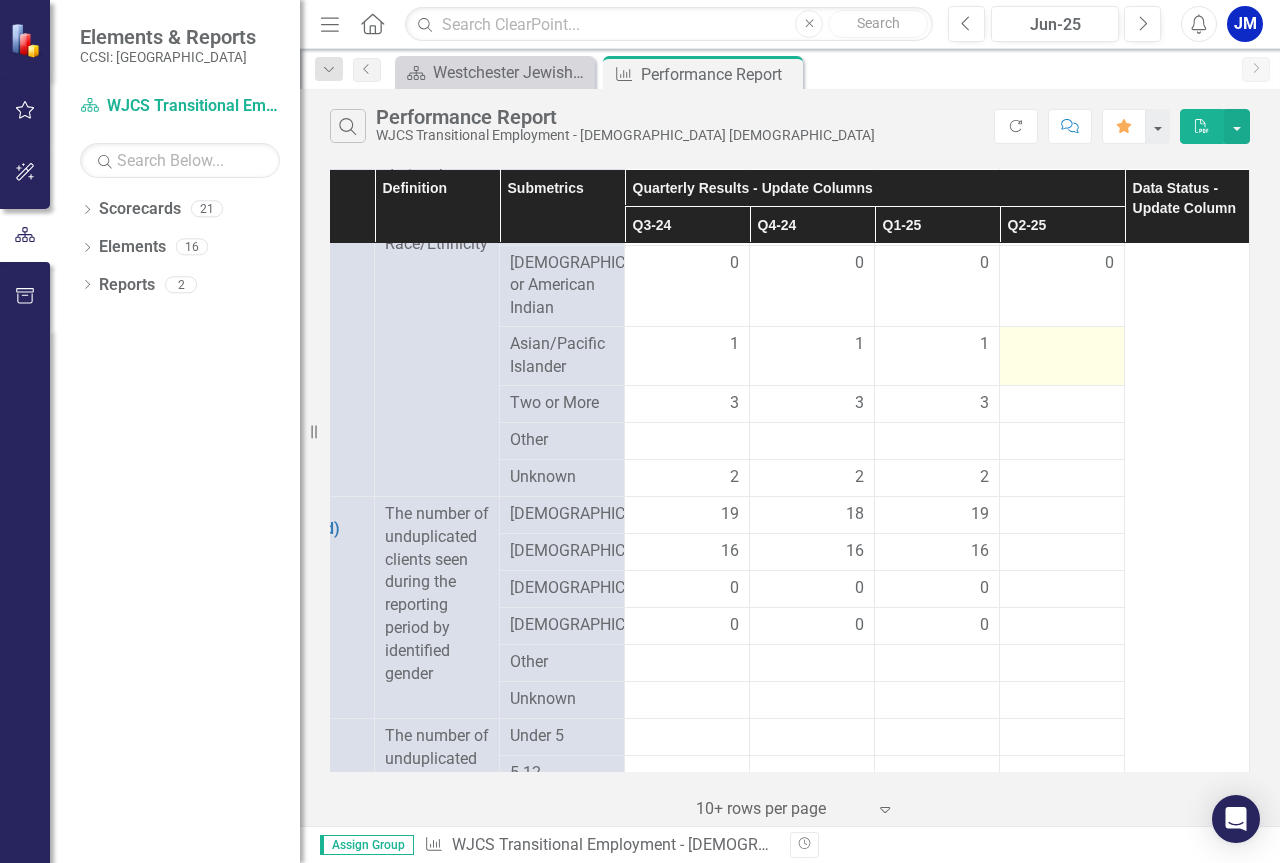 click at bounding box center [1062, 345] 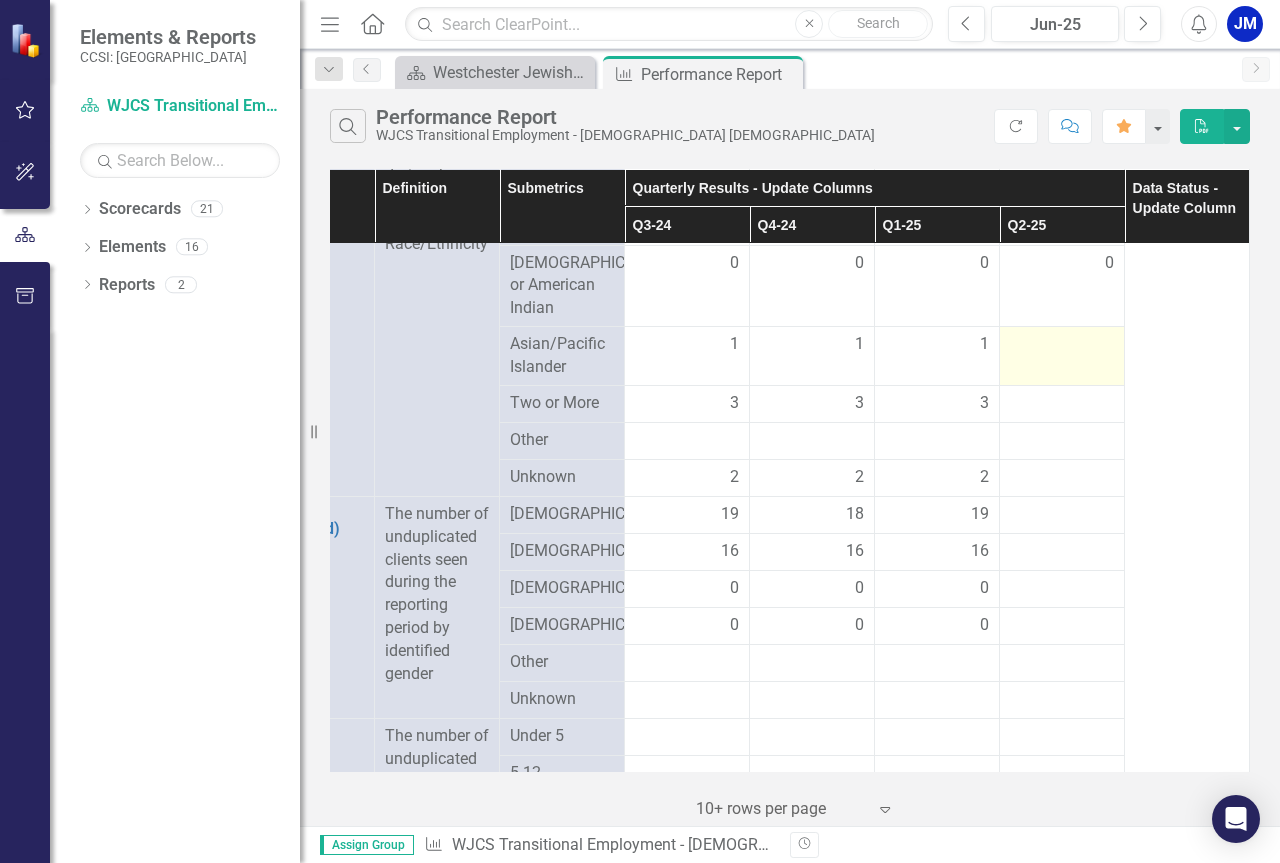 click at bounding box center [1062, 345] 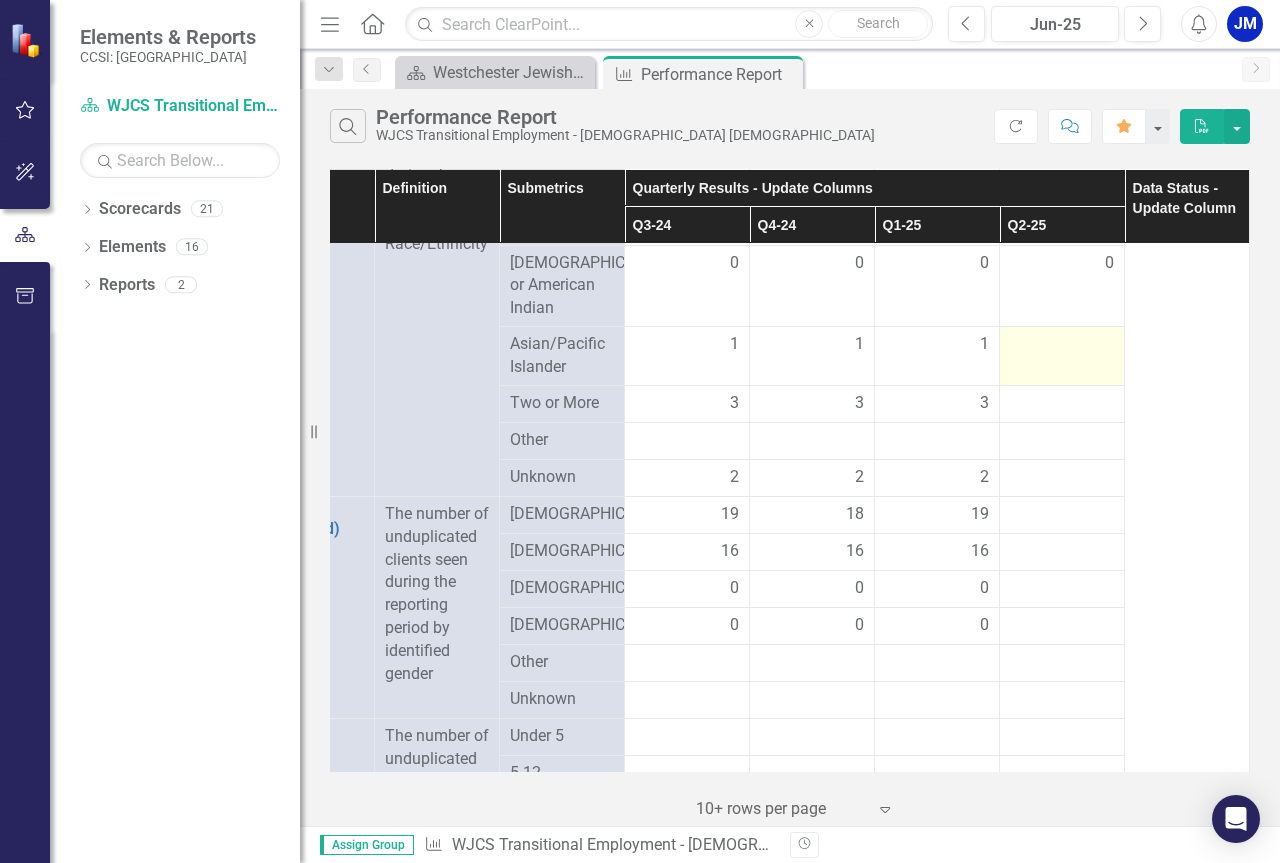 click at bounding box center (1062, 345) 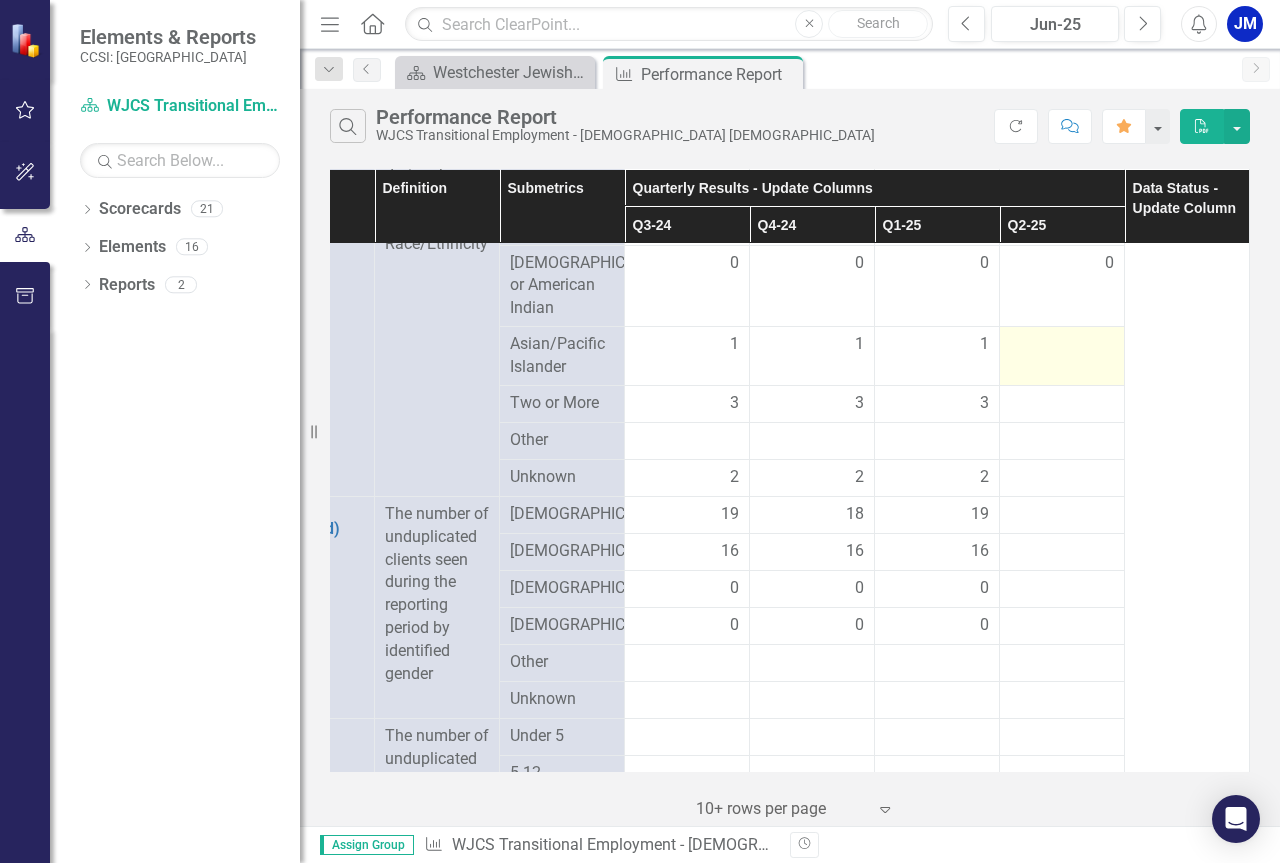 click at bounding box center [1062, 345] 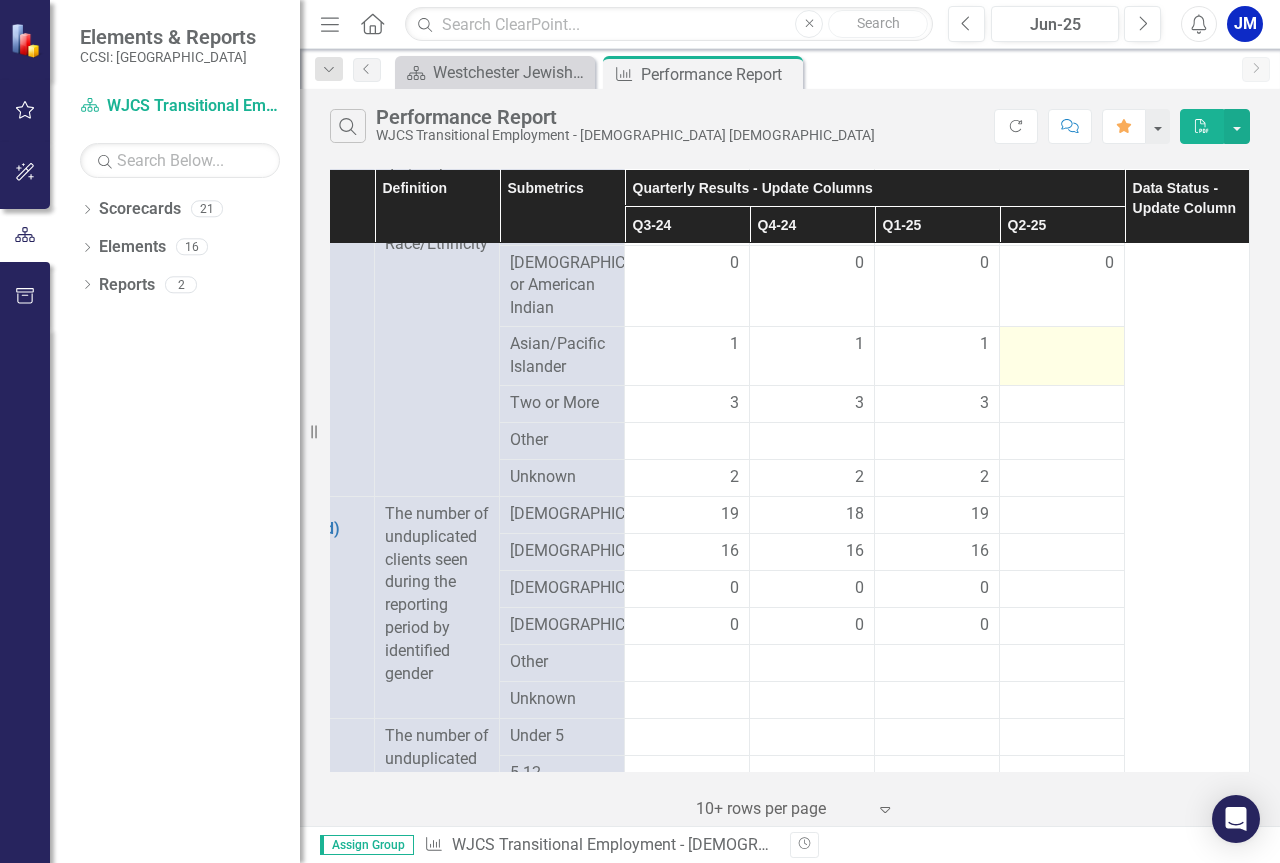 click at bounding box center (1062, 356) 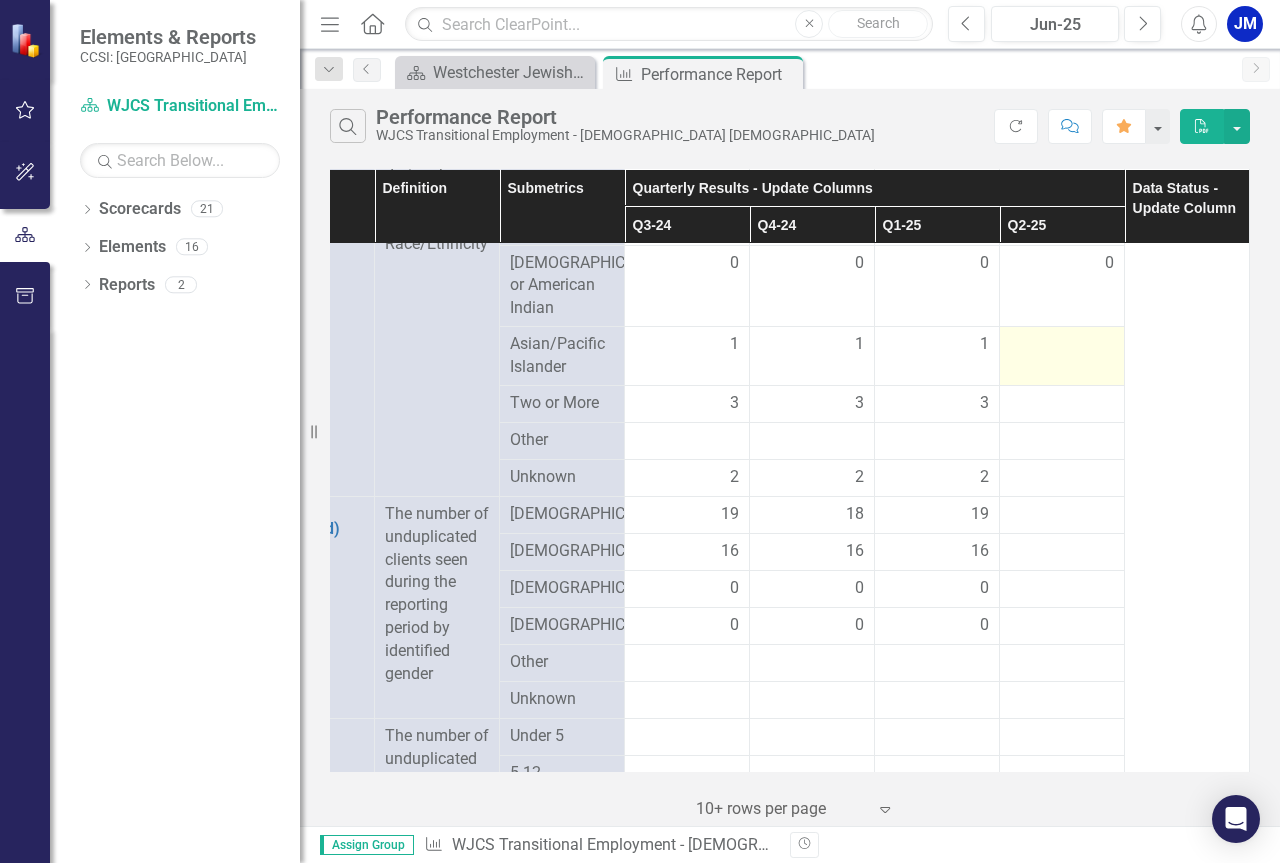 click at bounding box center (1062, 345) 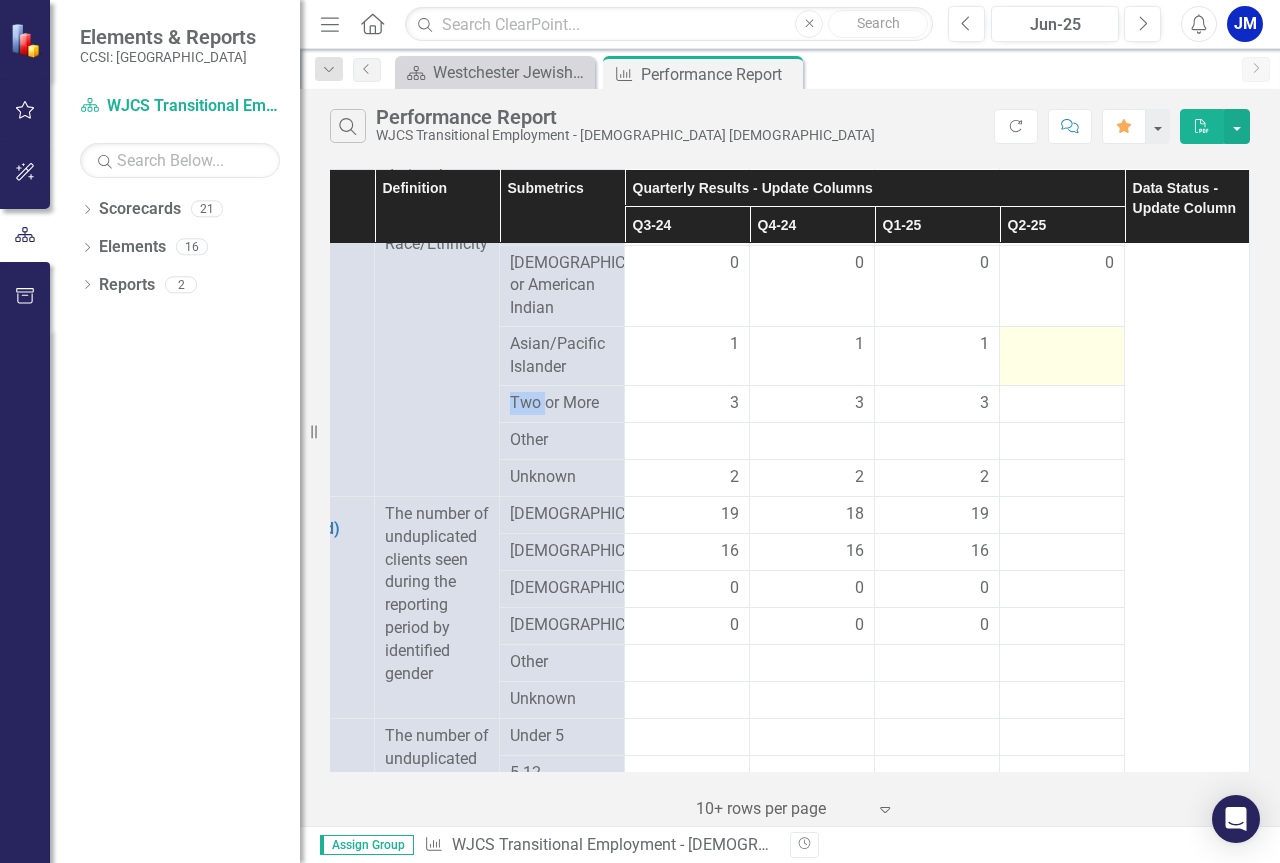 click at bounding box center [1062, 345] 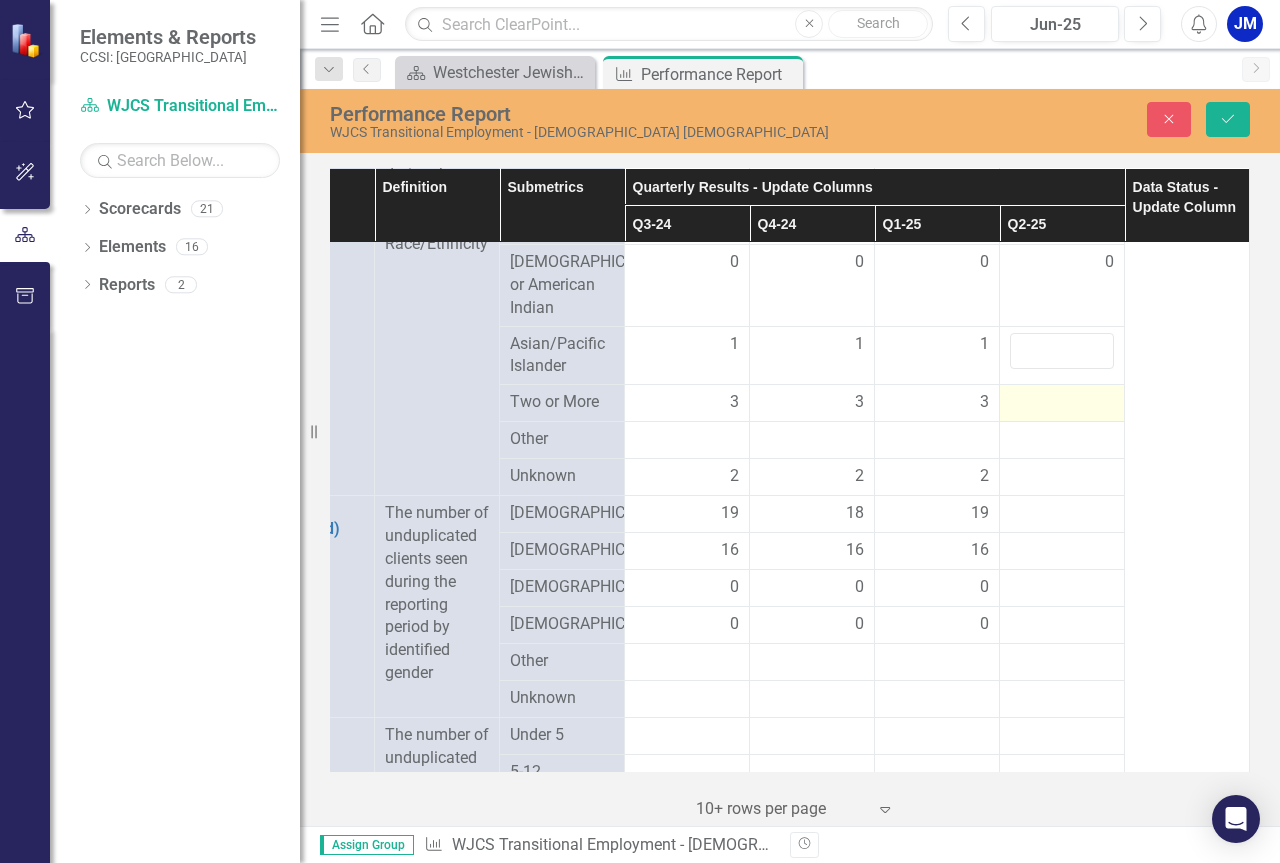 click at bounding box center (1062, 403) 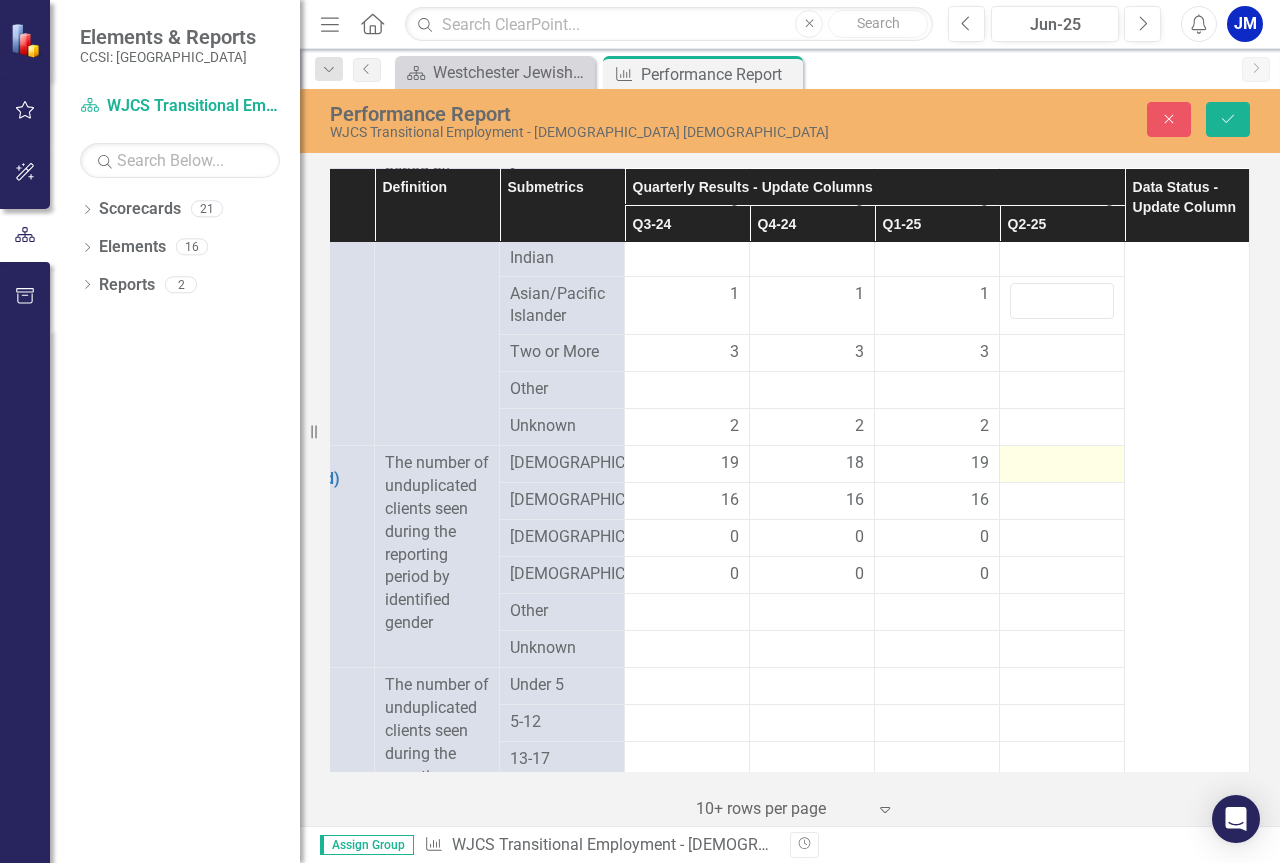 scroll, scrollTop: 1200, scrollLeft: 96, axis: both 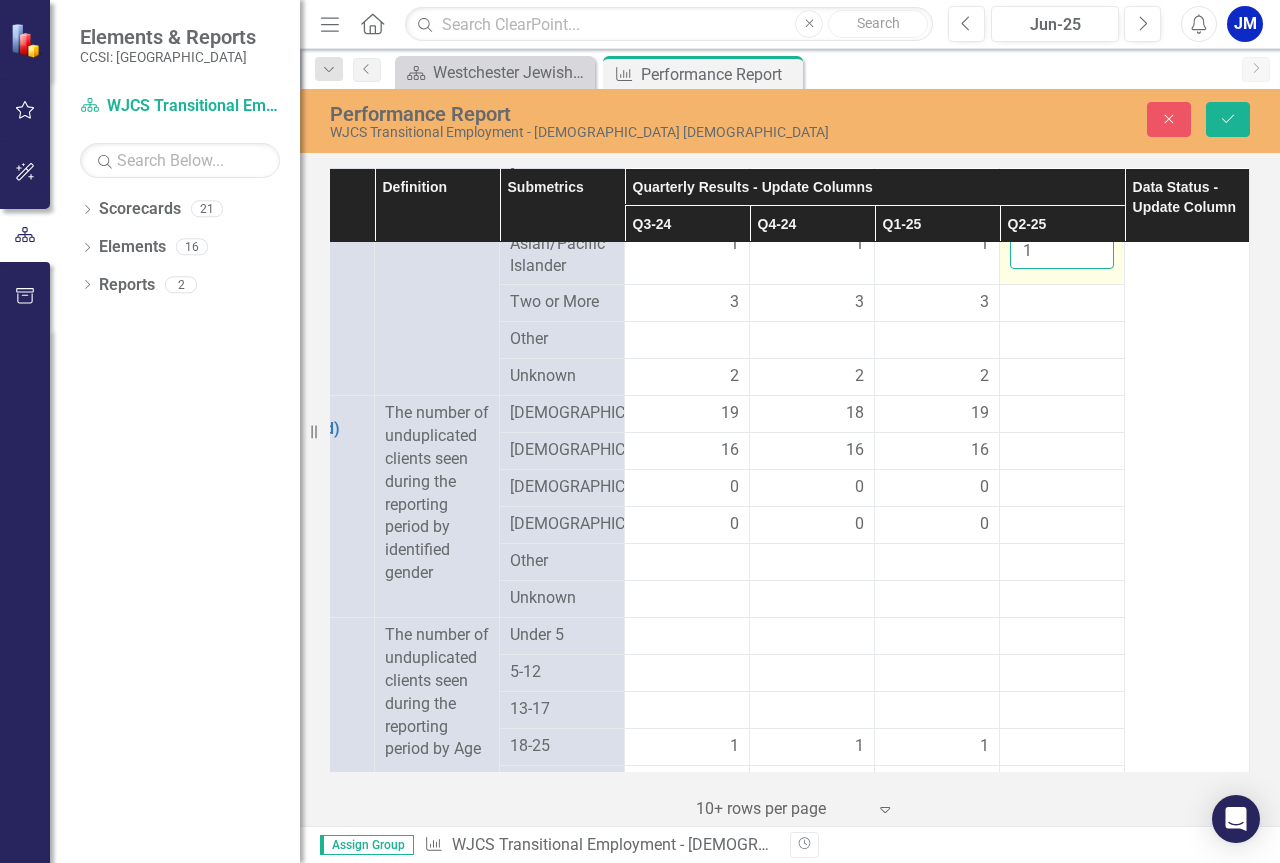 click on "1" at bounding box center [1062, 251] 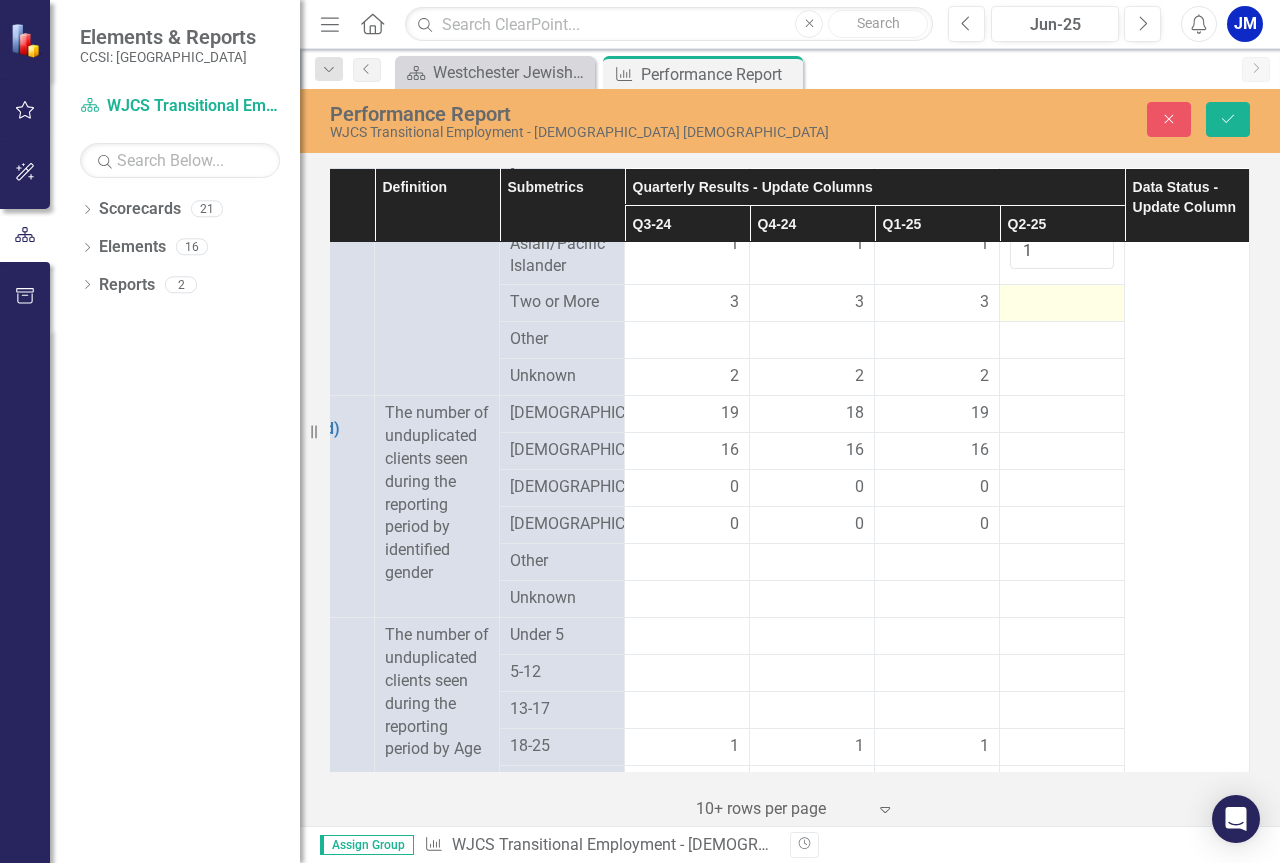 click at bounding box center [1062, 303] 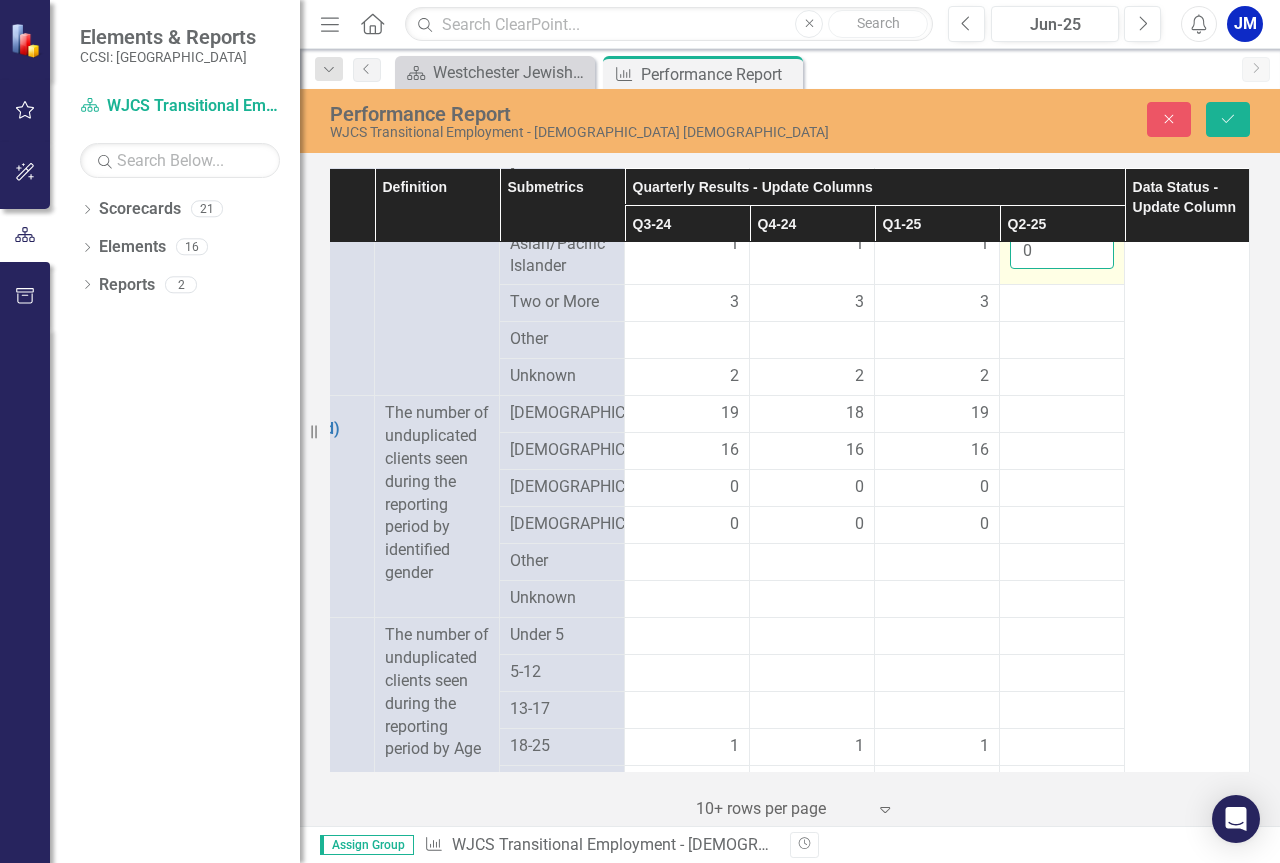 click on "0" at bounding box center (1062, 251) 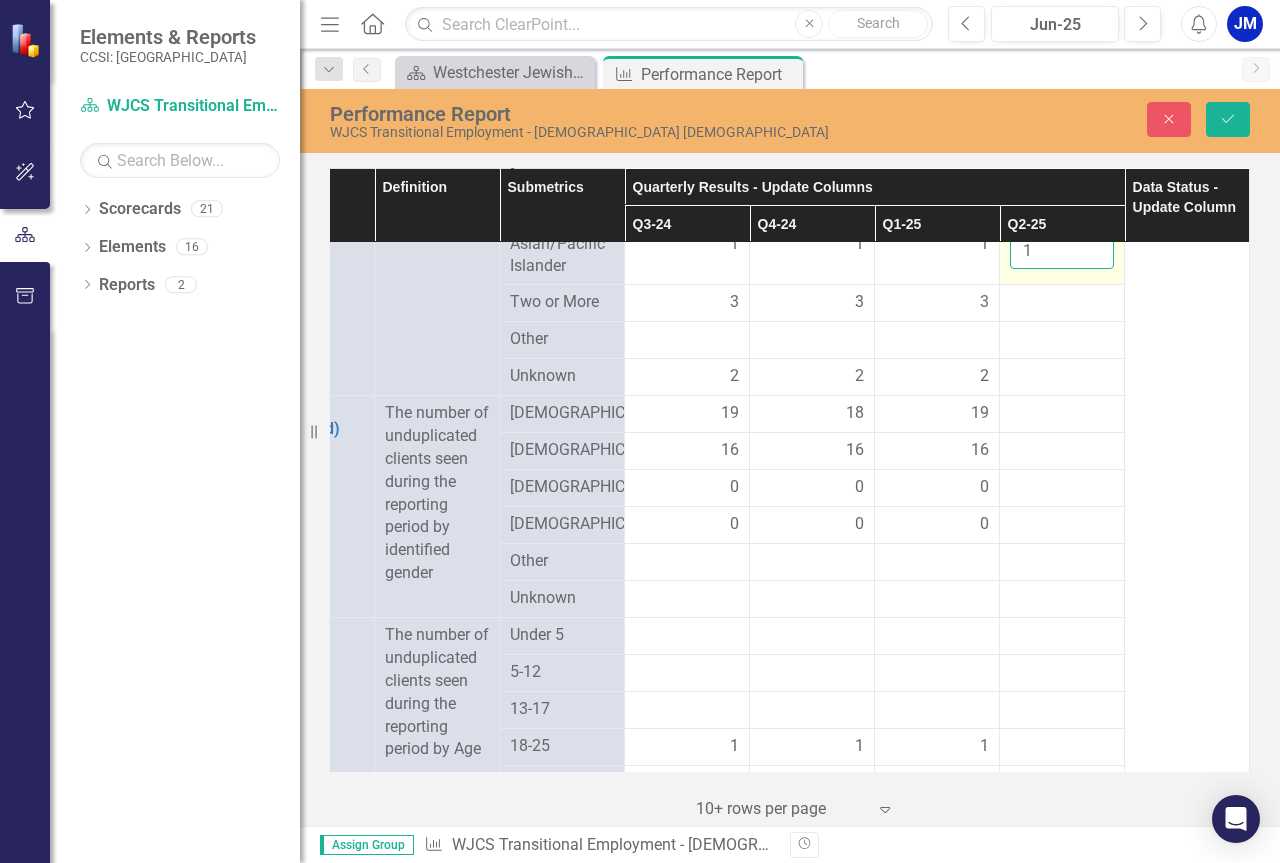 type on "1" 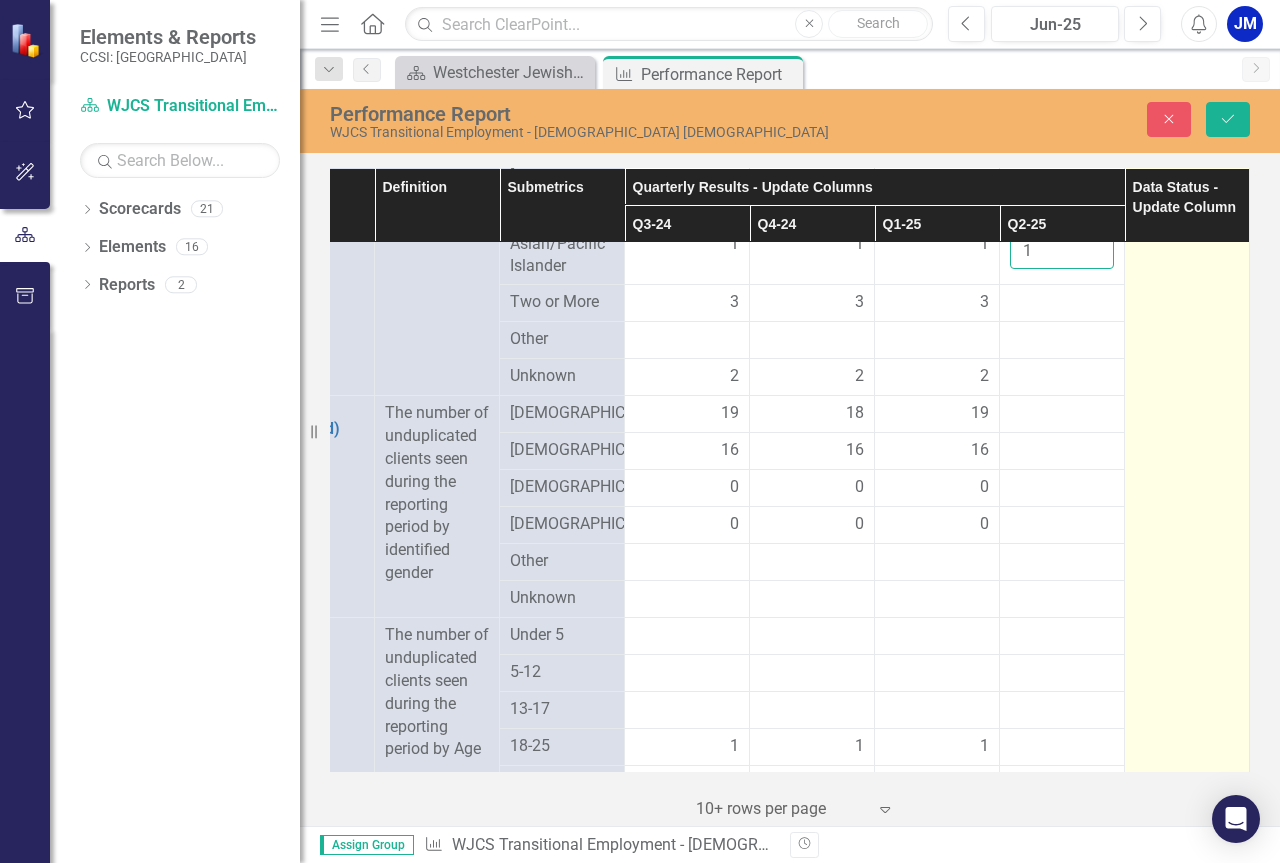 click on "Save" at bounding box center [1228, 119] 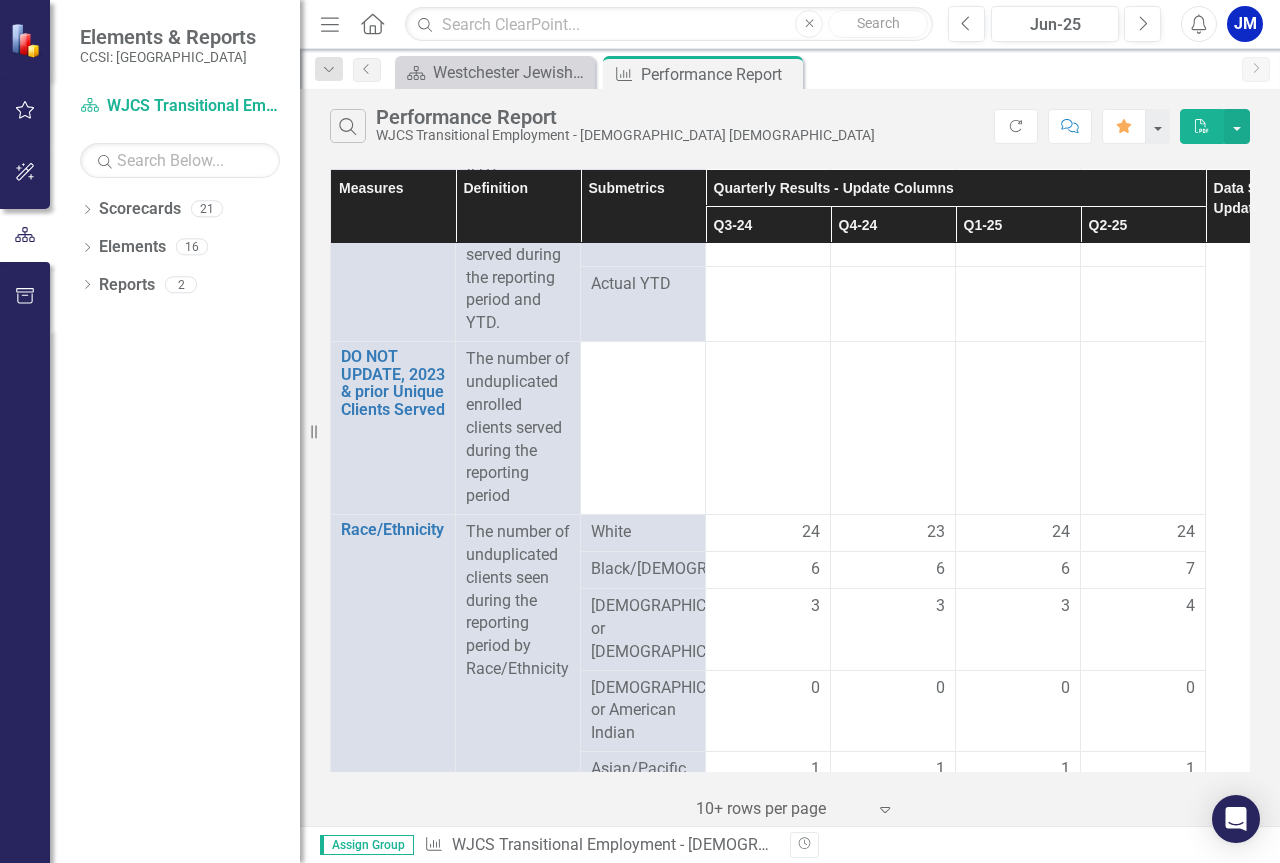 scroll, scrollTop: 700, scrollLeft: 0, axis: vertical 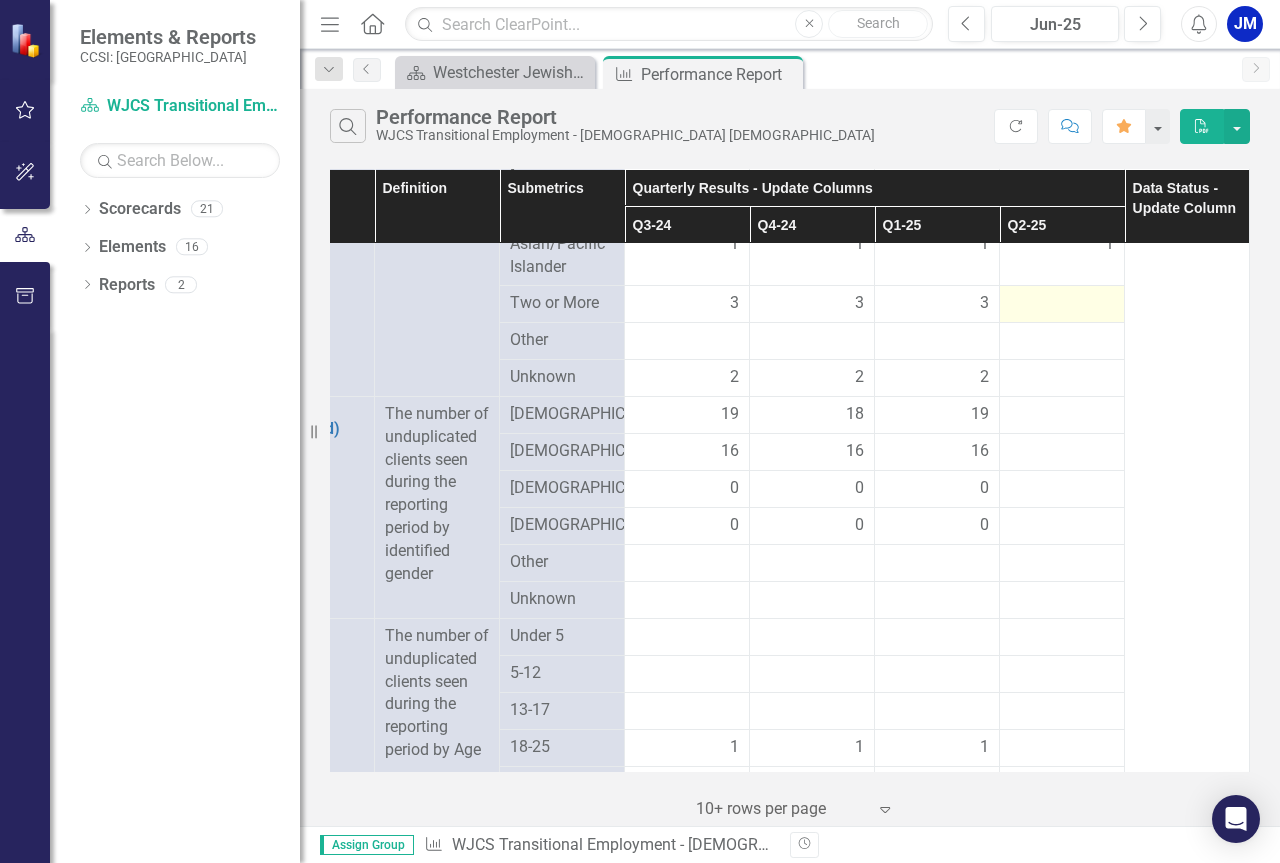 click at bounding box center [1062, 304] 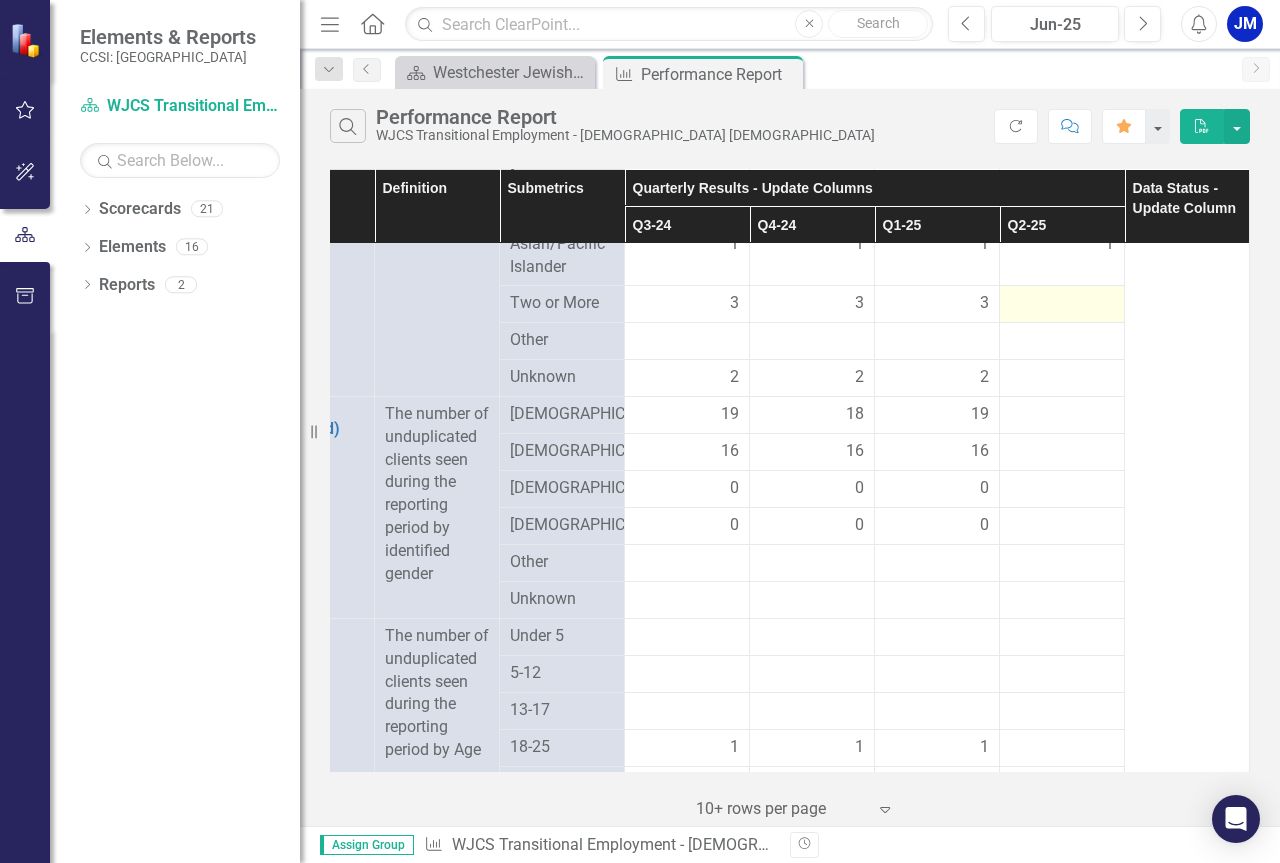 click at bounding box center (1062, 303) 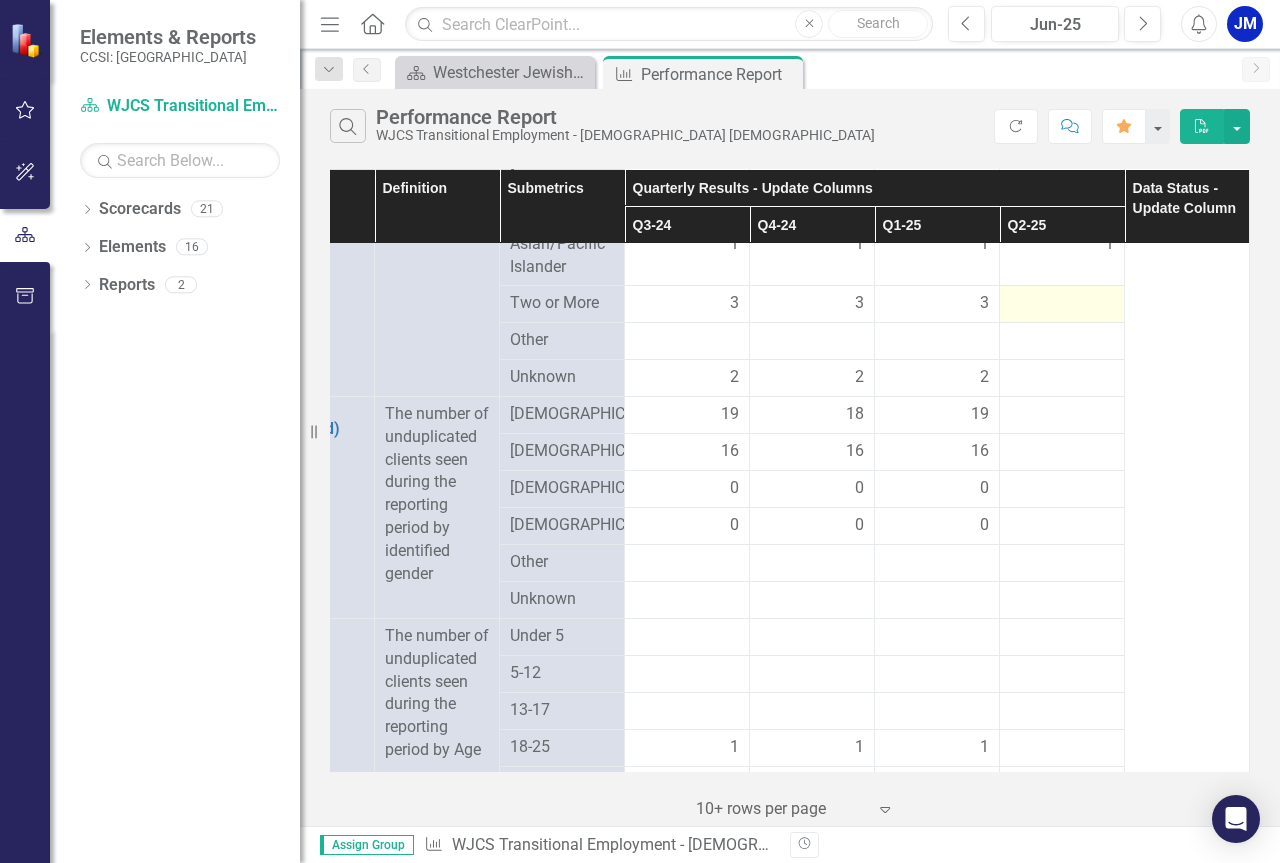 click at bounding box center [1062, 304] 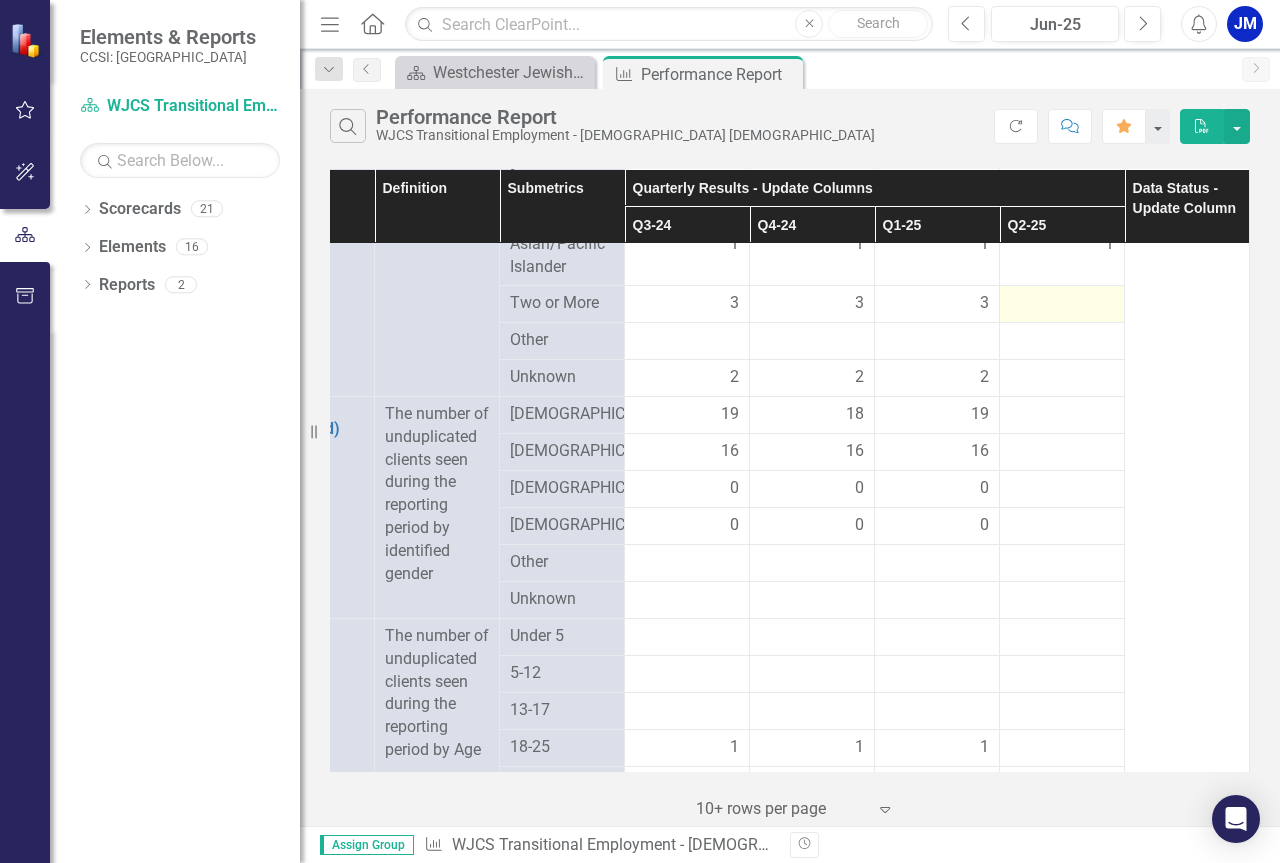 click at bounding box center [1062, 304] 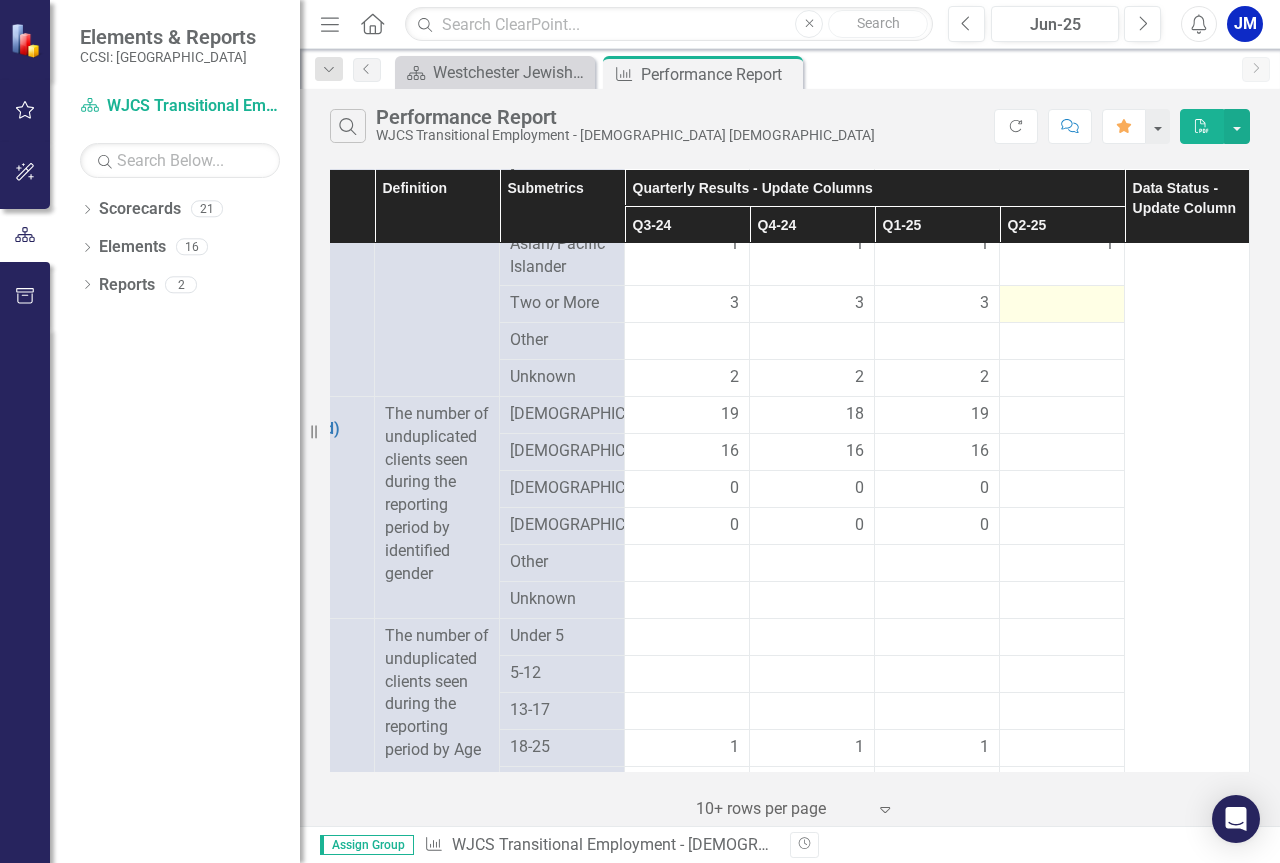click at bounding box center [1062, 304] 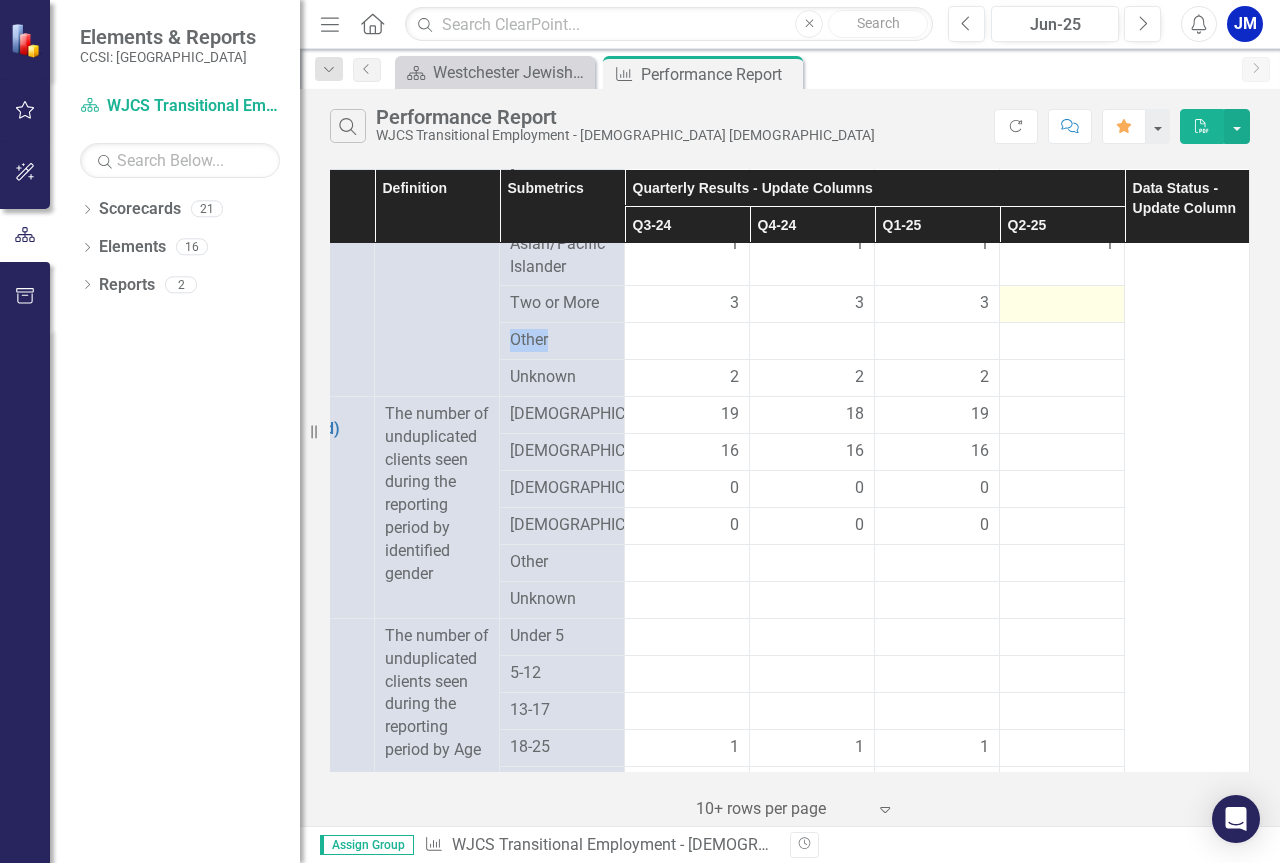 click at bounding box center (1062, 304) 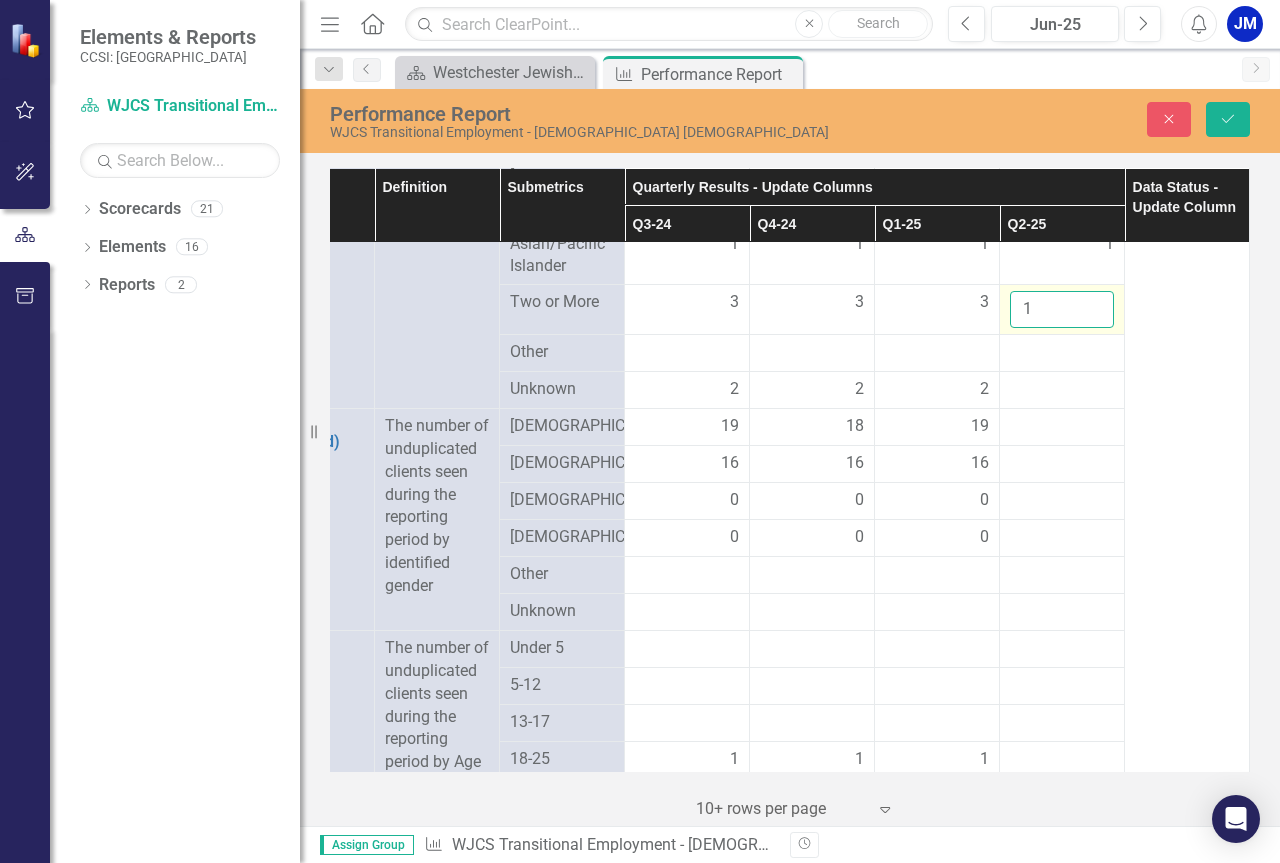 click on "1" at bounding box center (1062, 309) 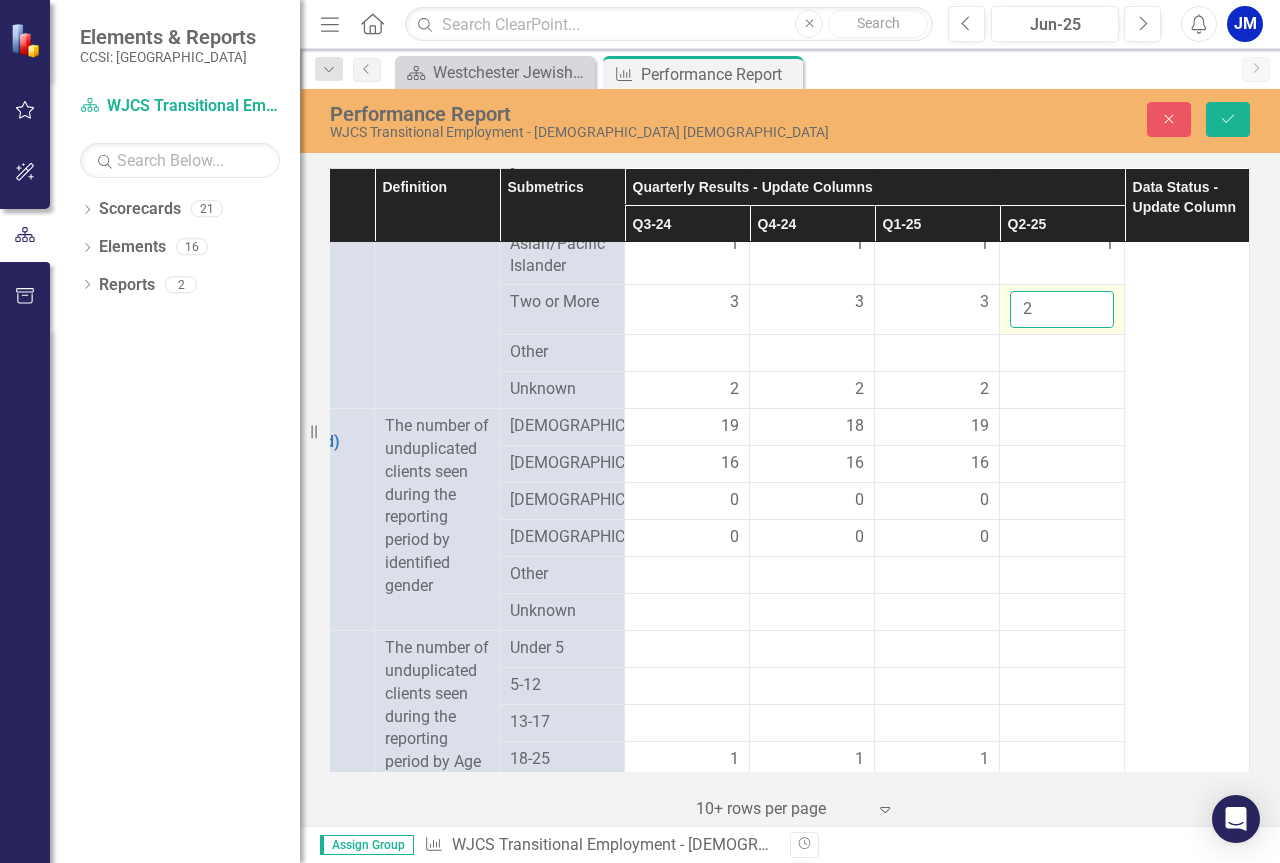 click on "2" at bounding box center (1062, 309) 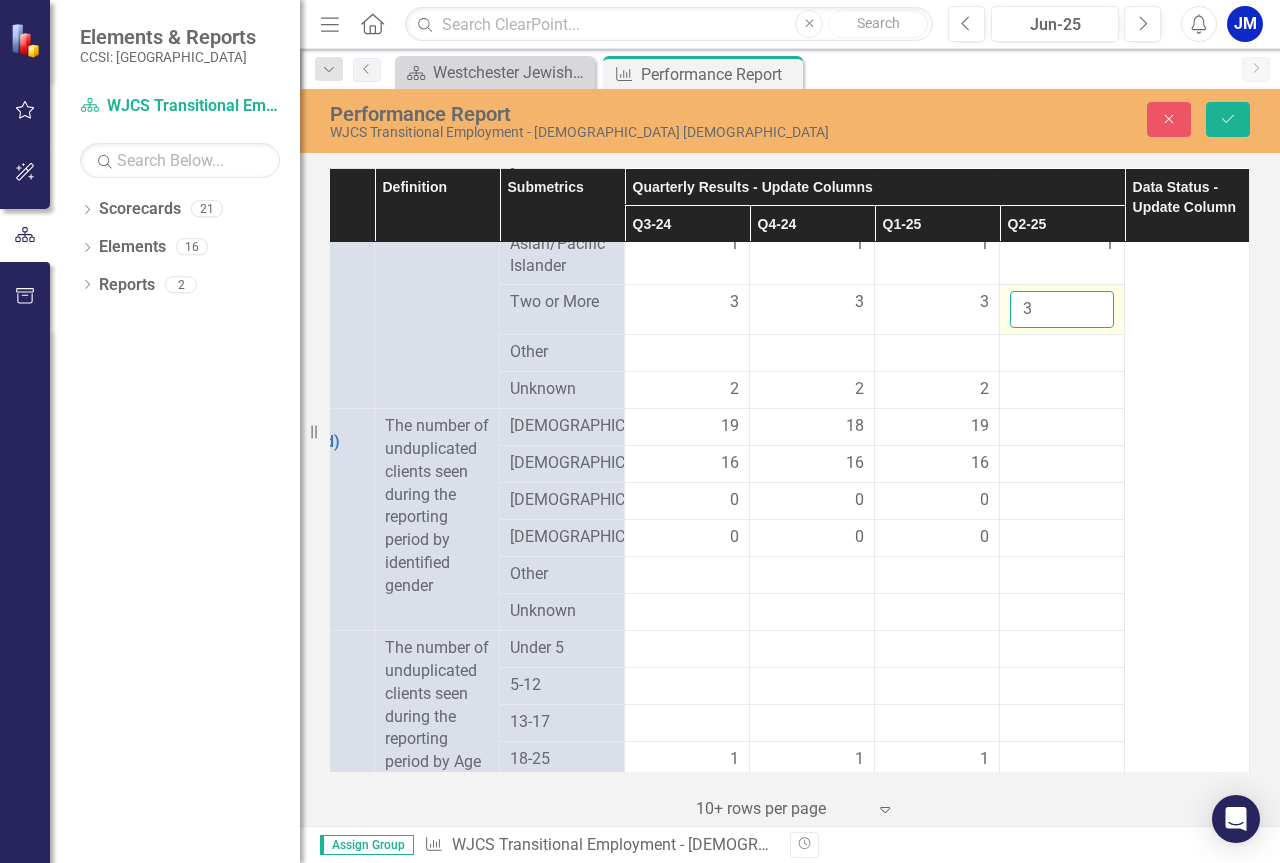 type on "3" 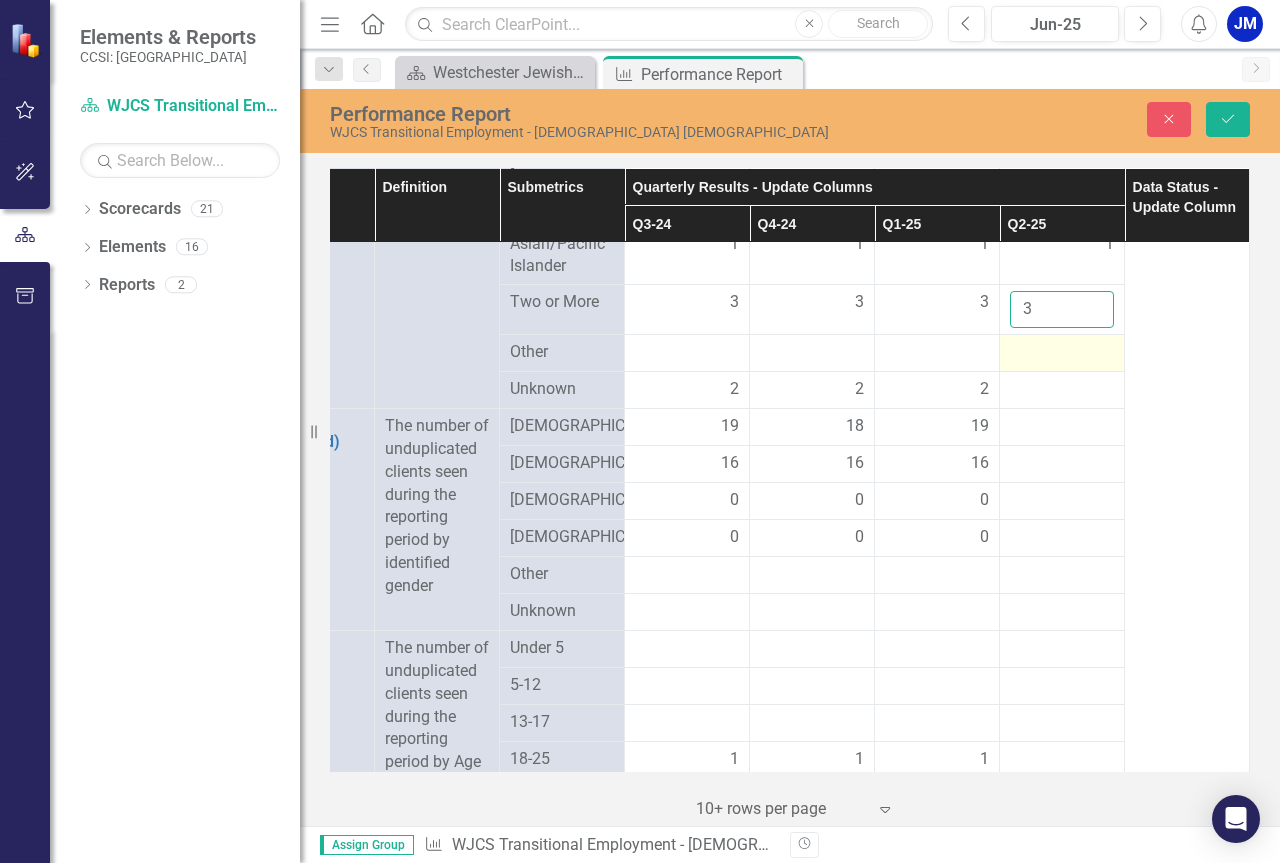 click on "Save" at bounding box center [1228, 119] 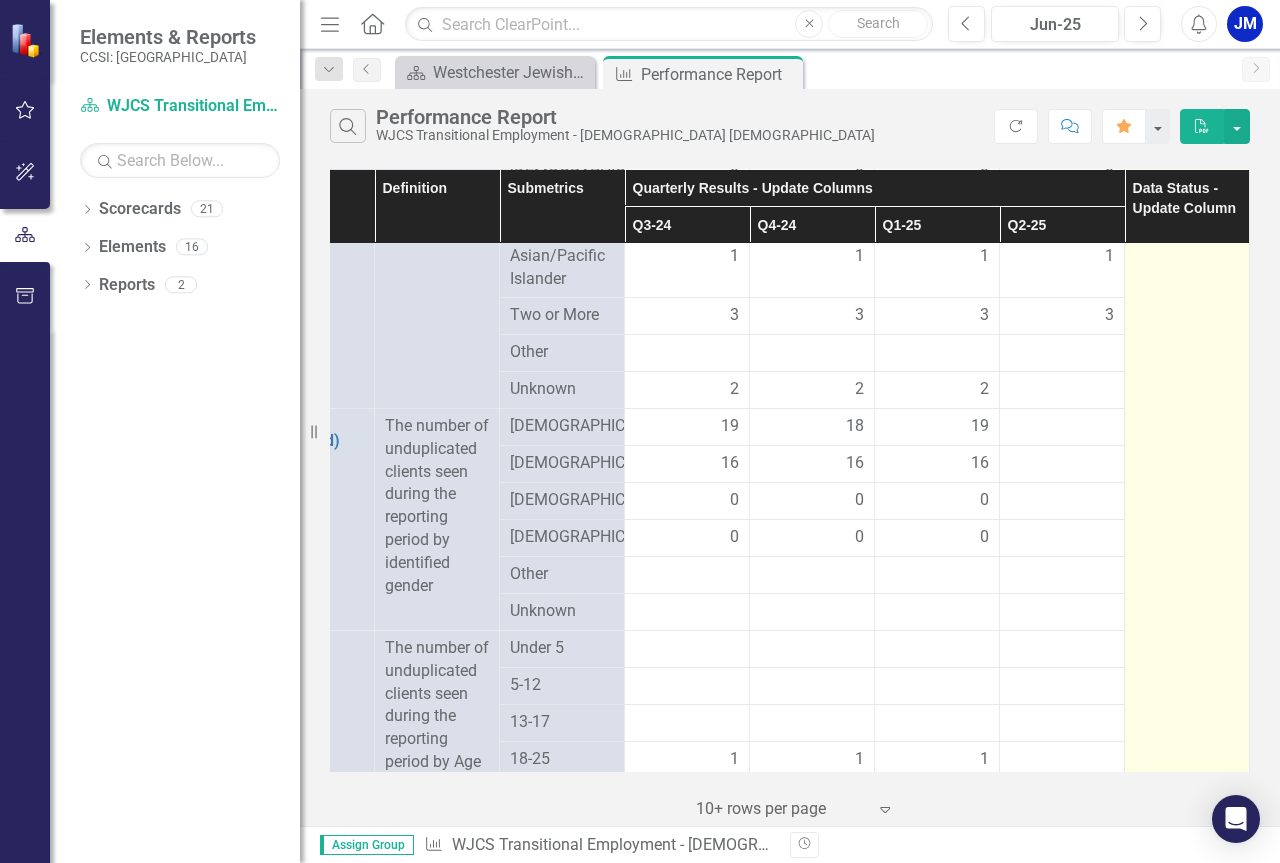 scroll, scrollTop: 1200, scrollLeft: 96, axis: both 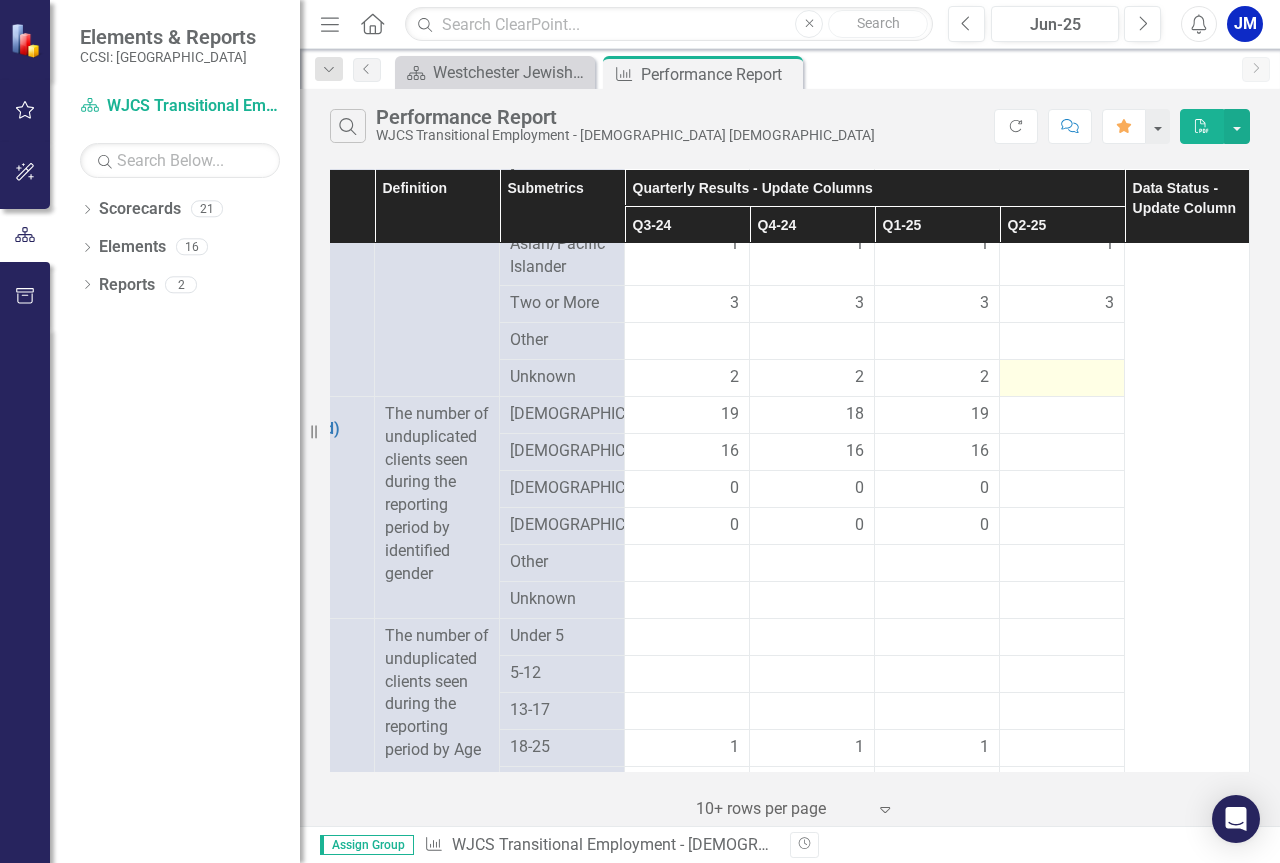 click at bounding box center (1062, 378) 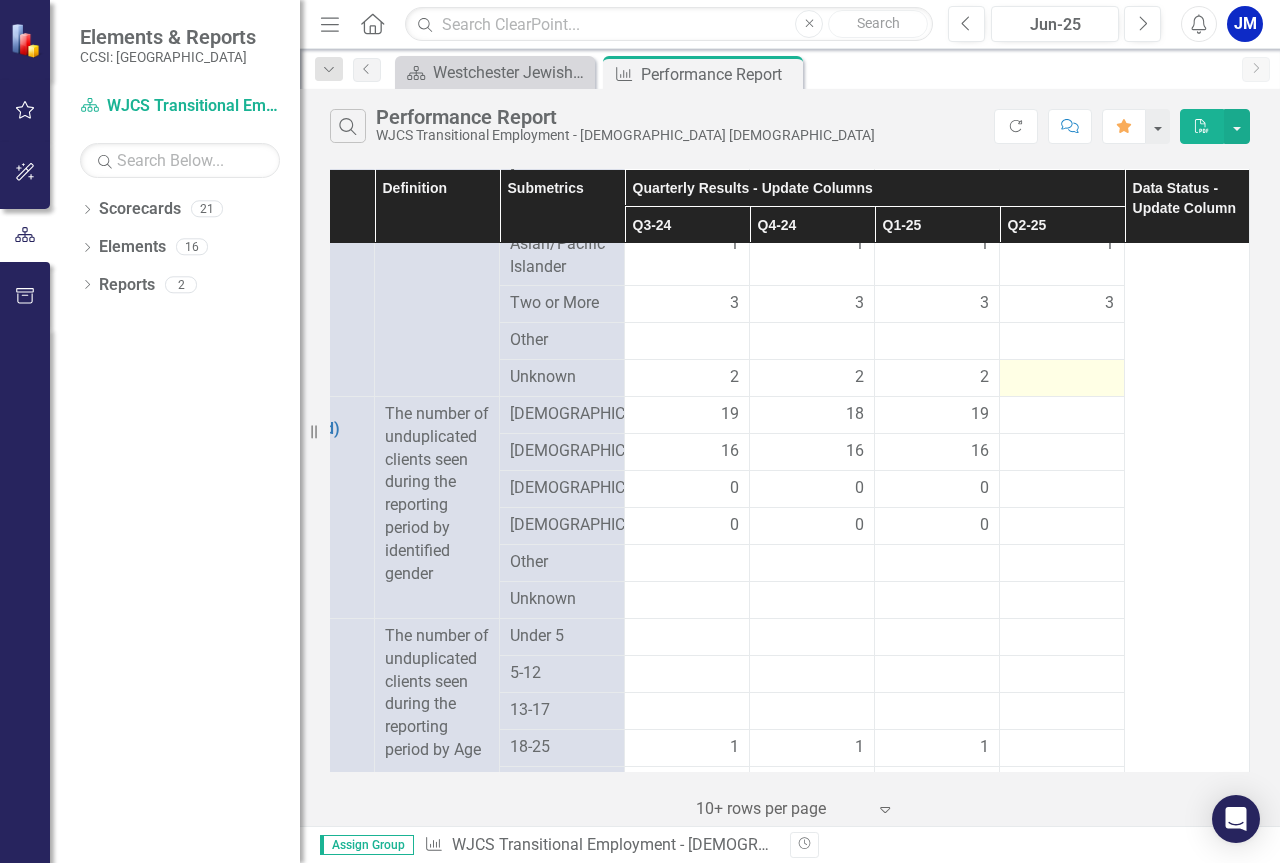 click at bounding box center [1062, 378] 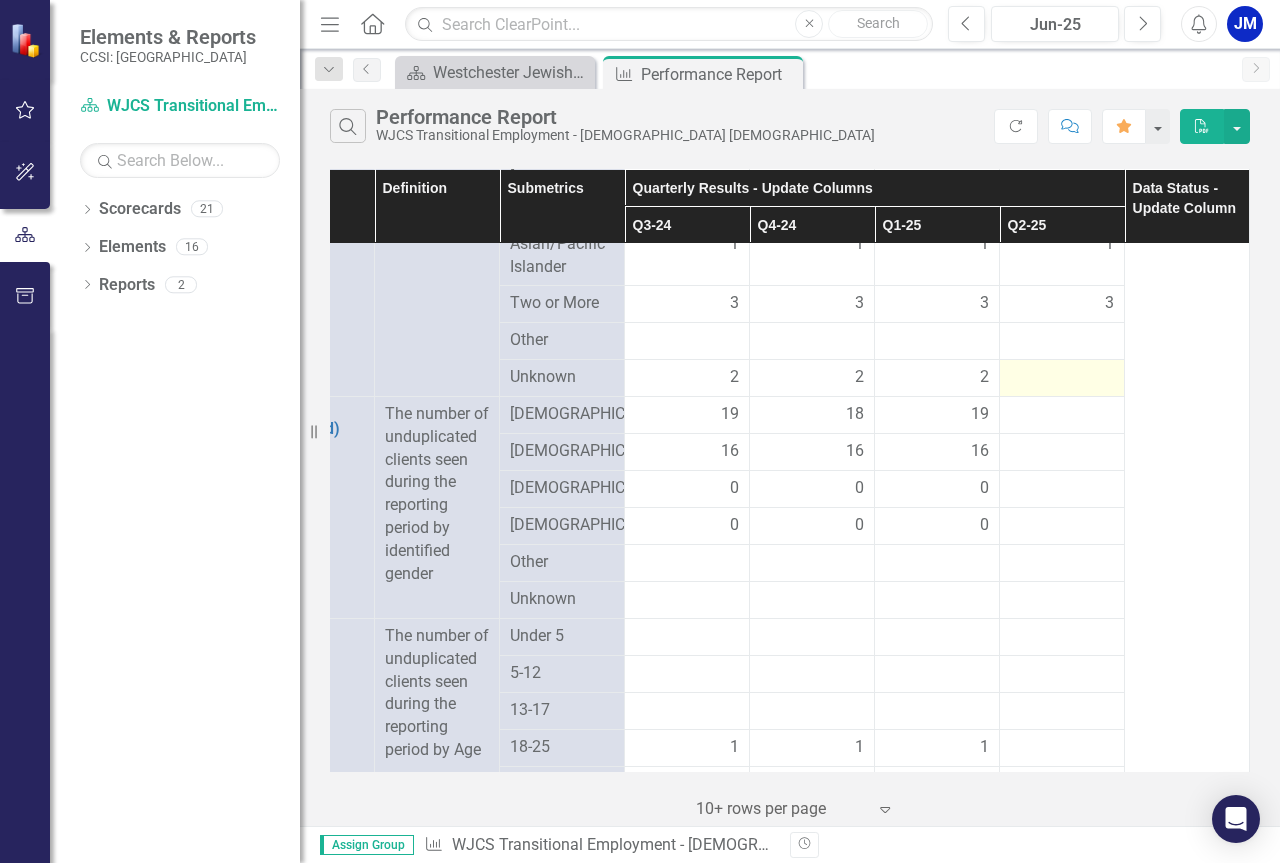 click at bounding box center (1062, 378) 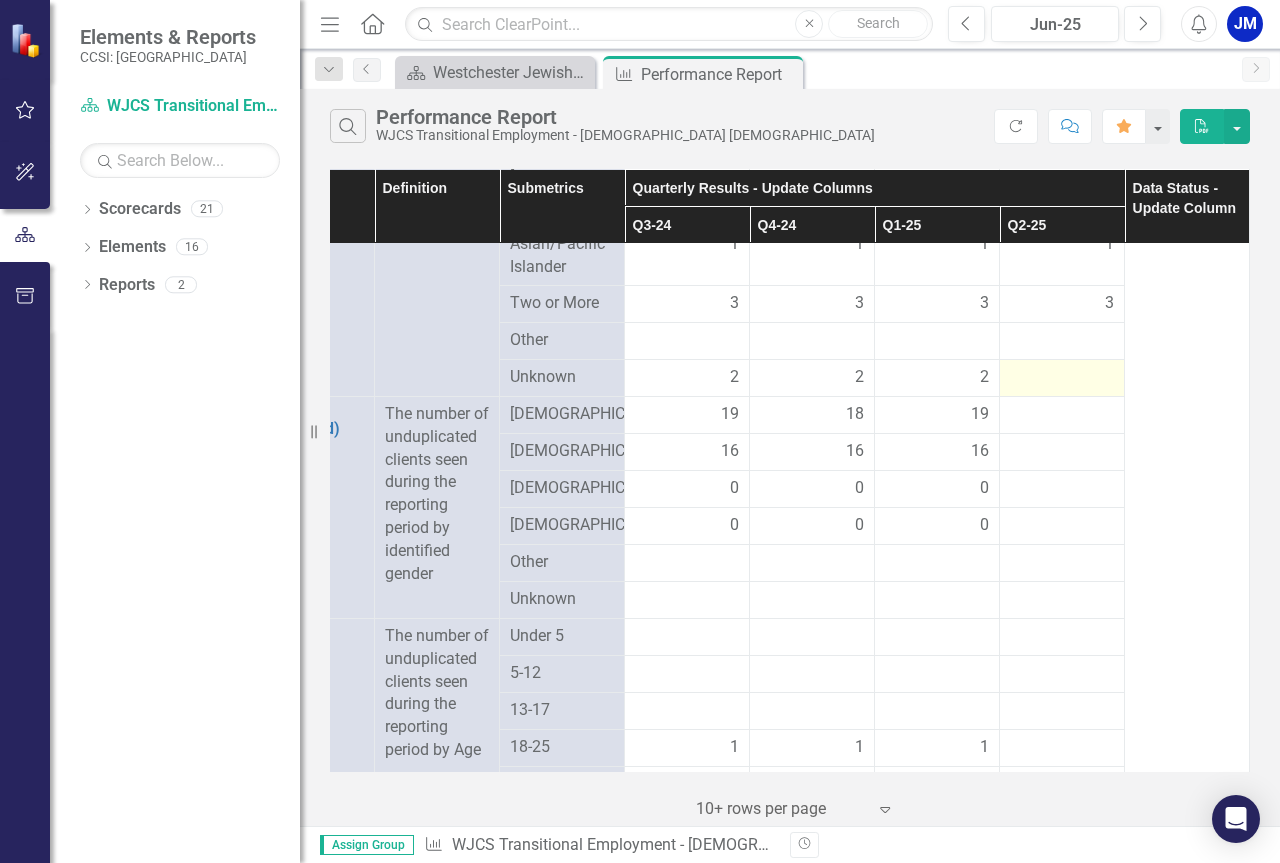 click at bounding box center (1062, 378) 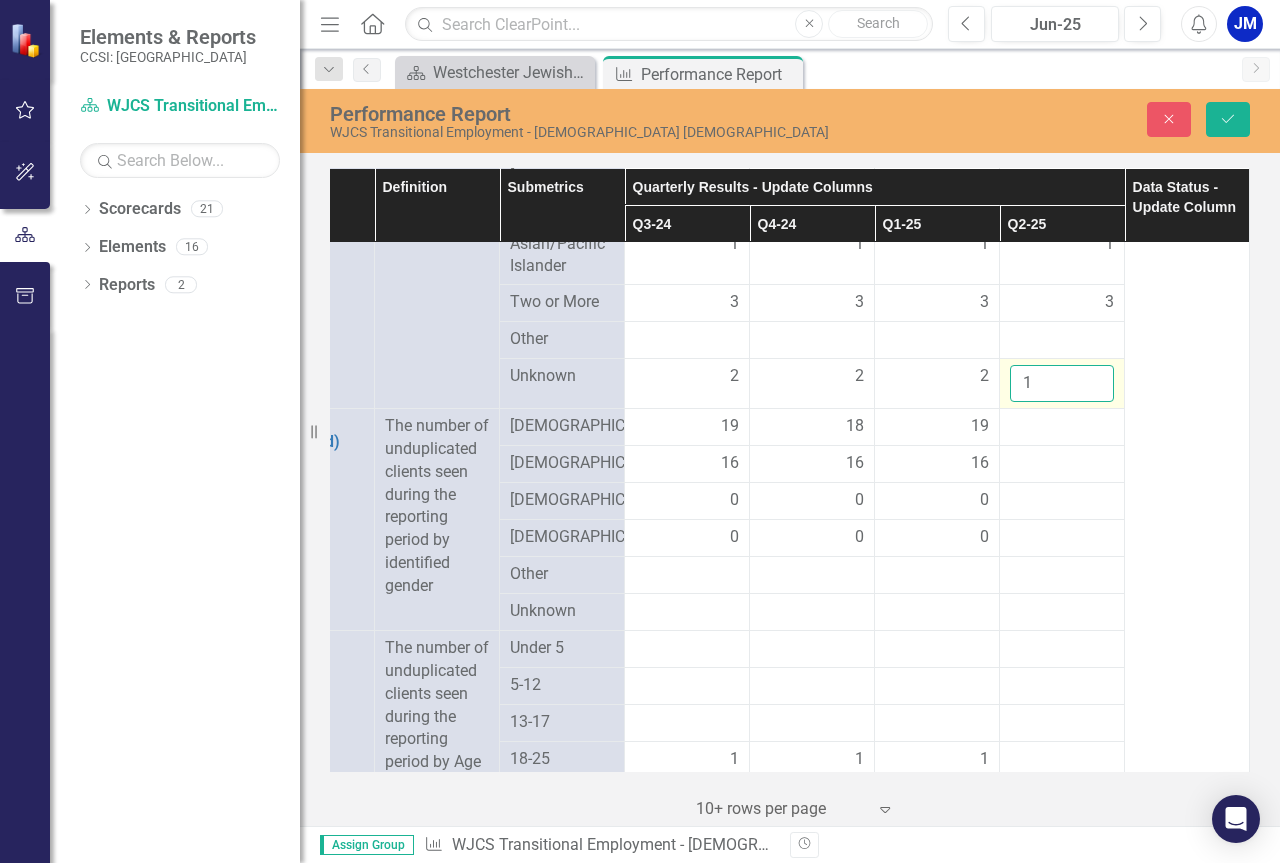 click on "1" at bounding box center (1062, 383) 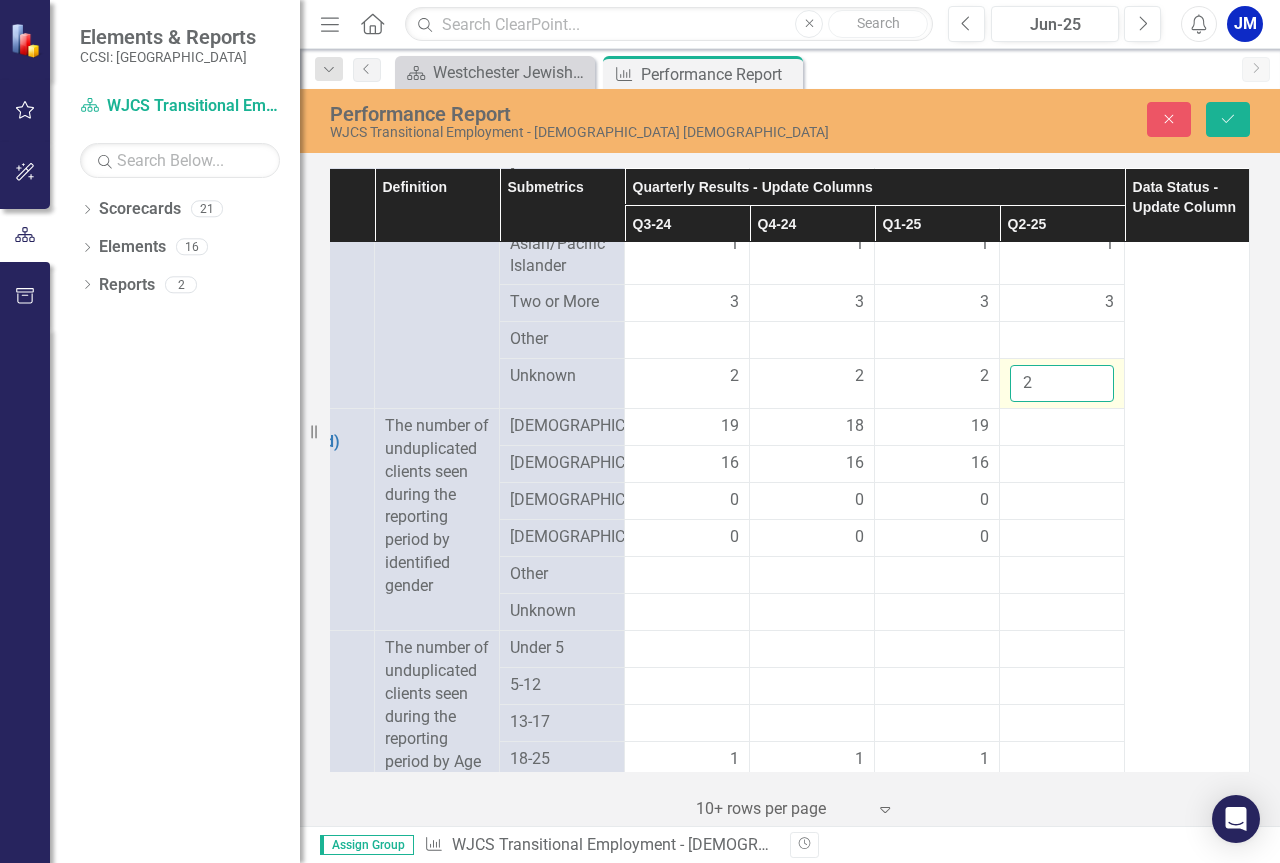 type on "2" 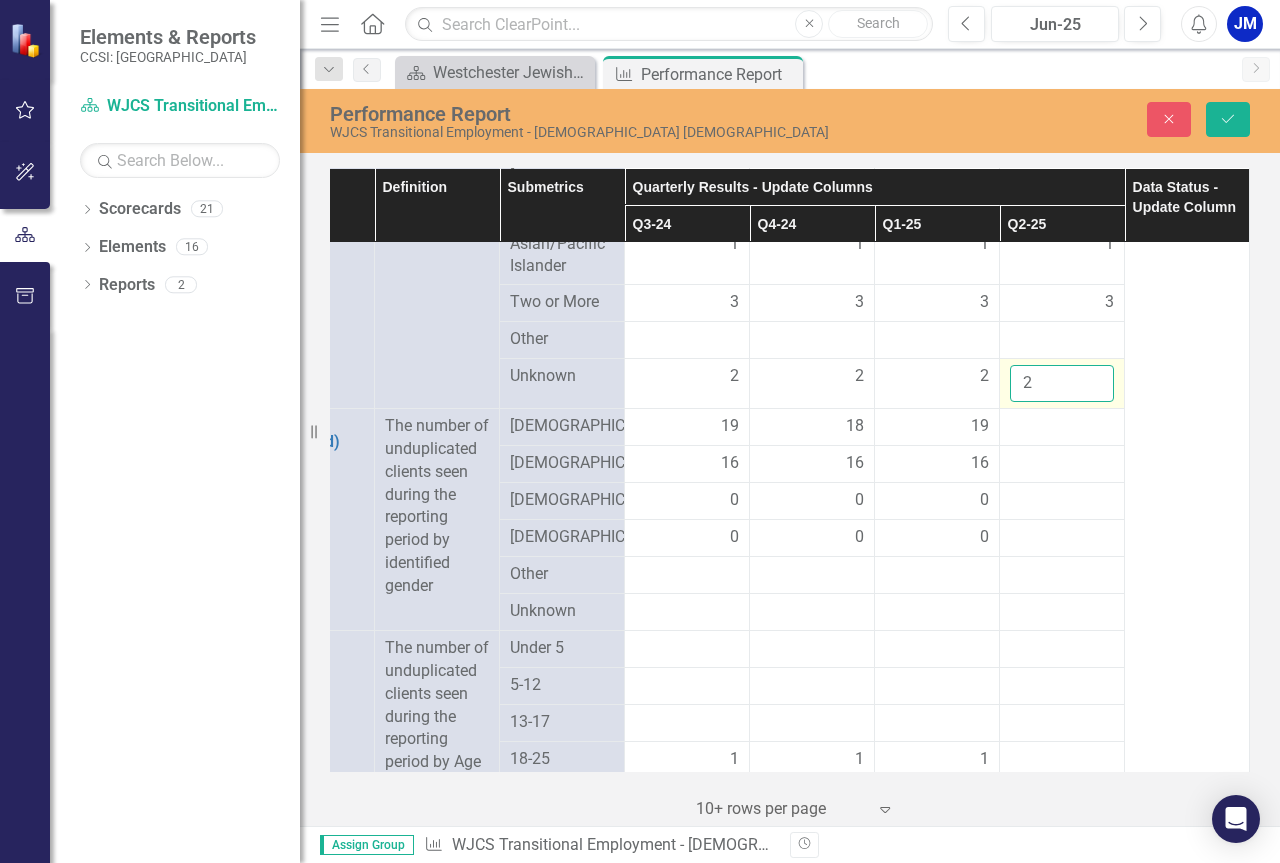 click on "Save" at bounding box center [1228, 119] 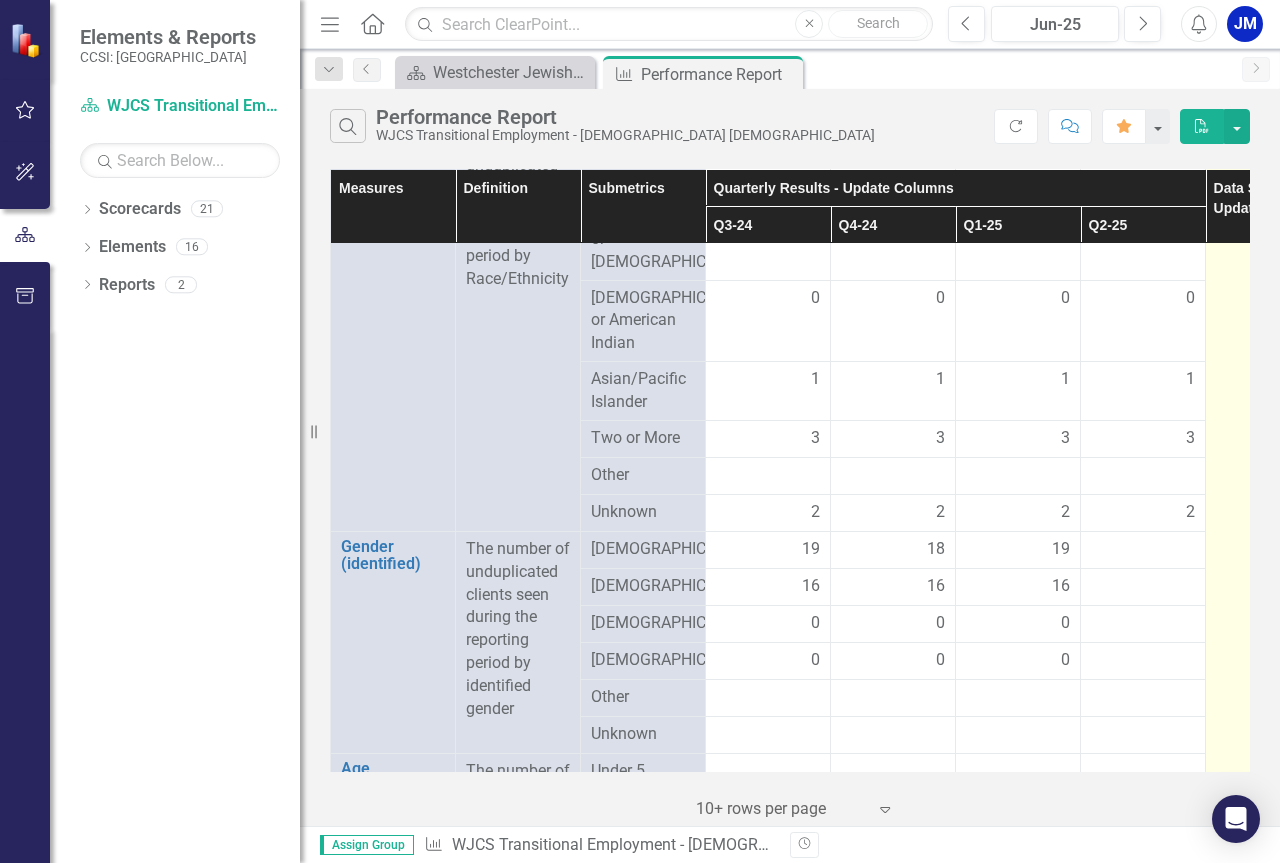 scroll, scrollTop: 1100, scrollLeft: 0, axis: vertical 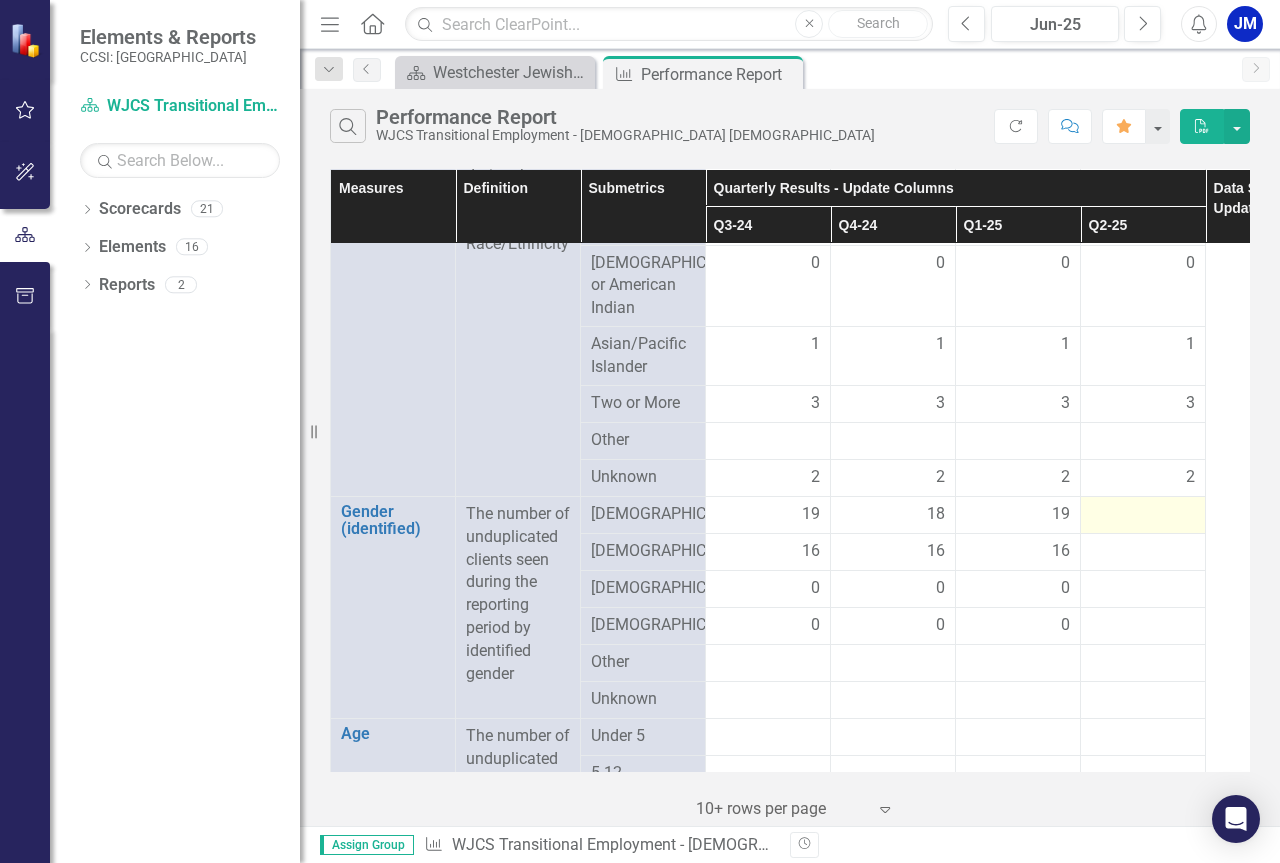 click at bounding box center [1143, 515] 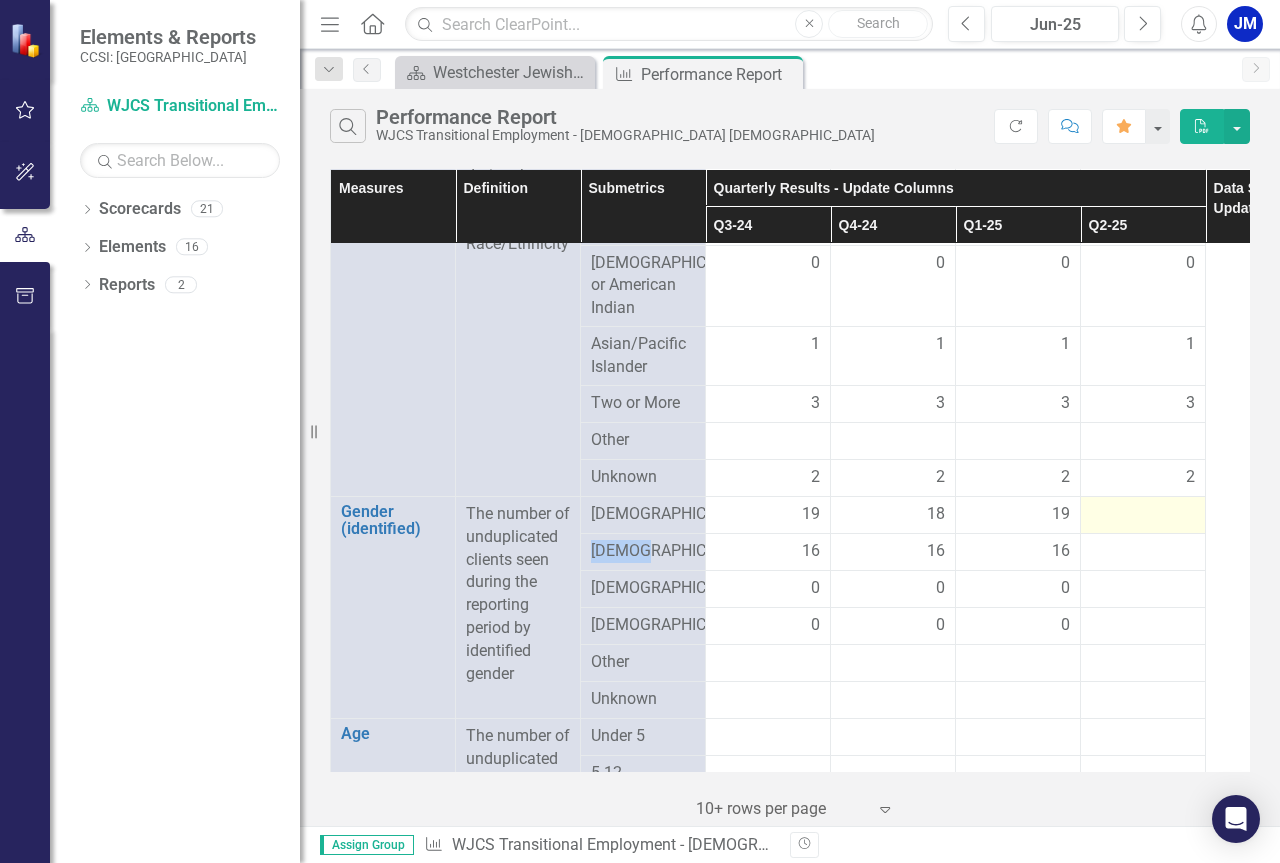 click at bounding box center (1143, 515) 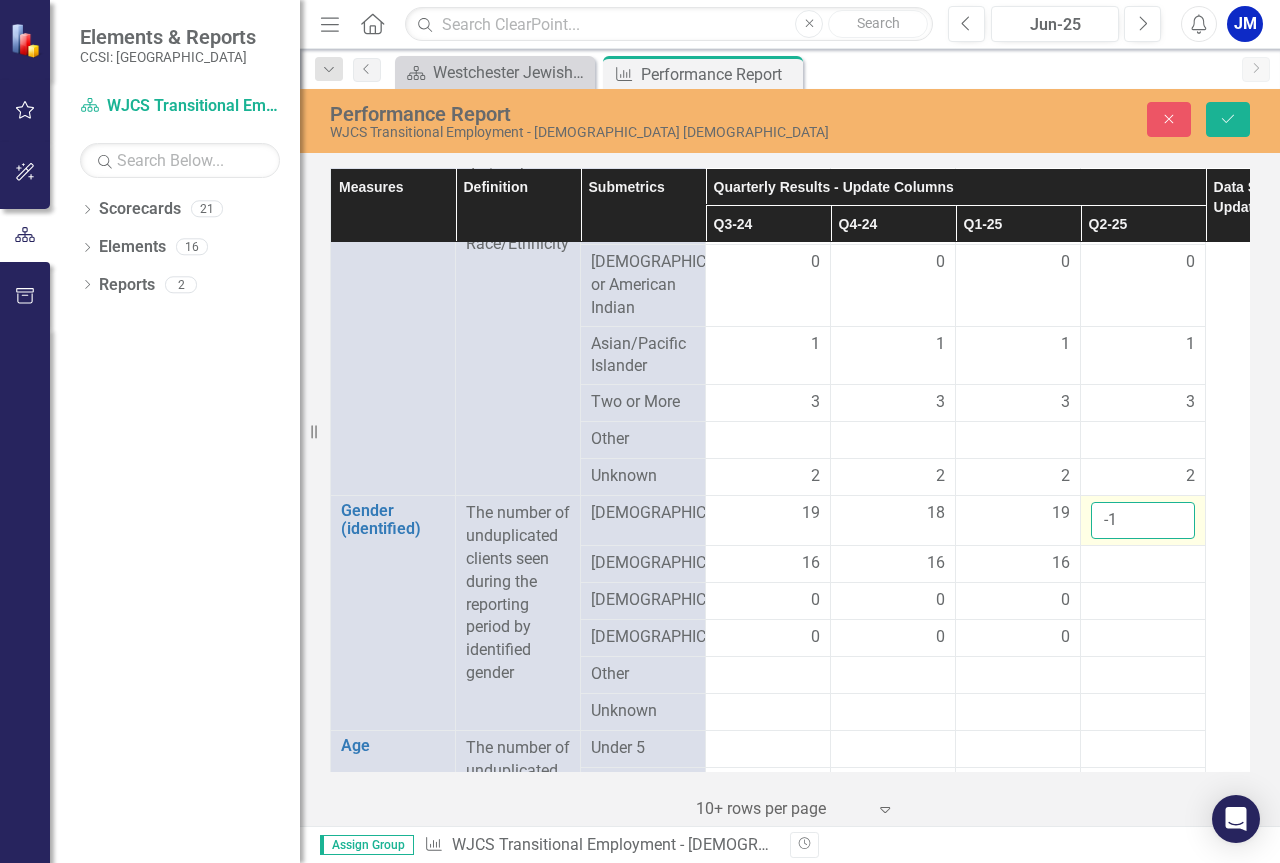 click on "-1" at bounding box center (1143, 520) 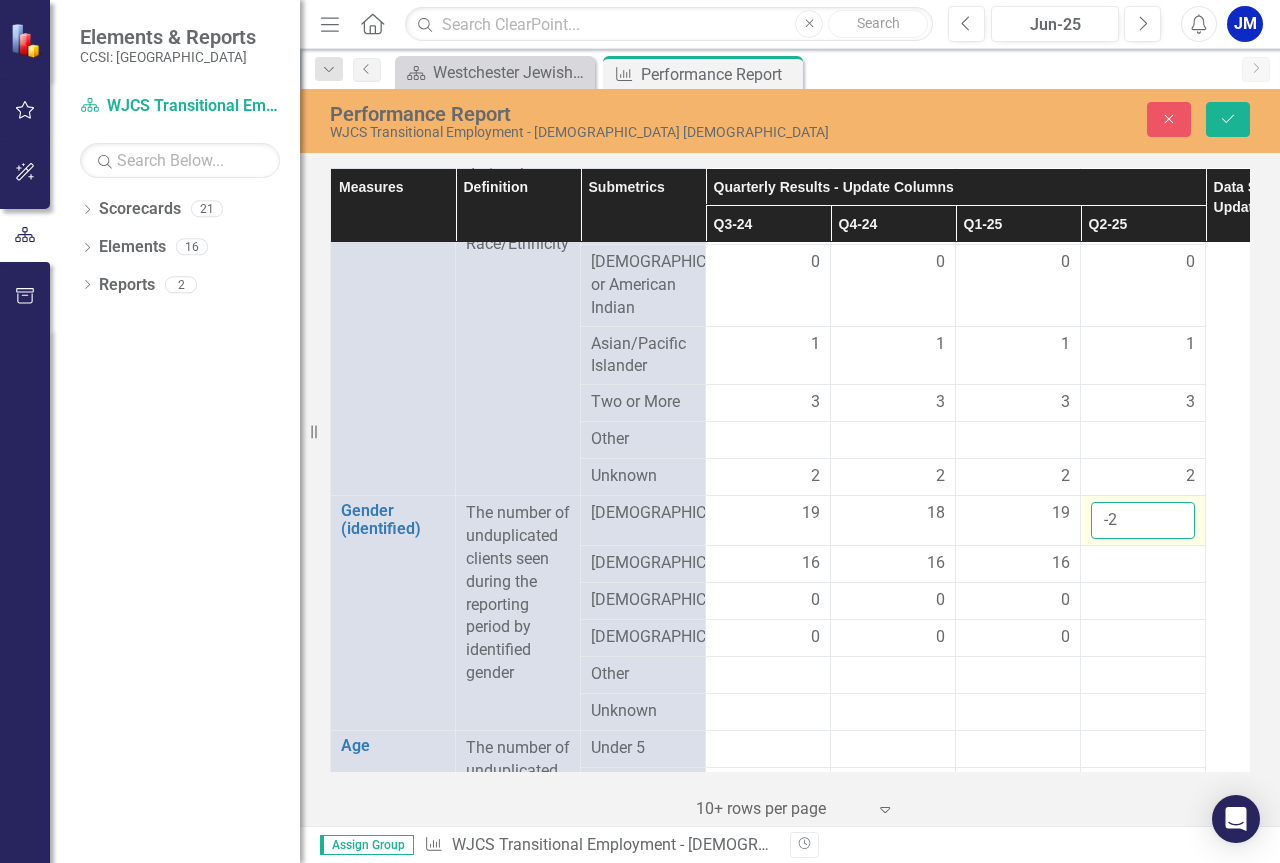 type on "-2" 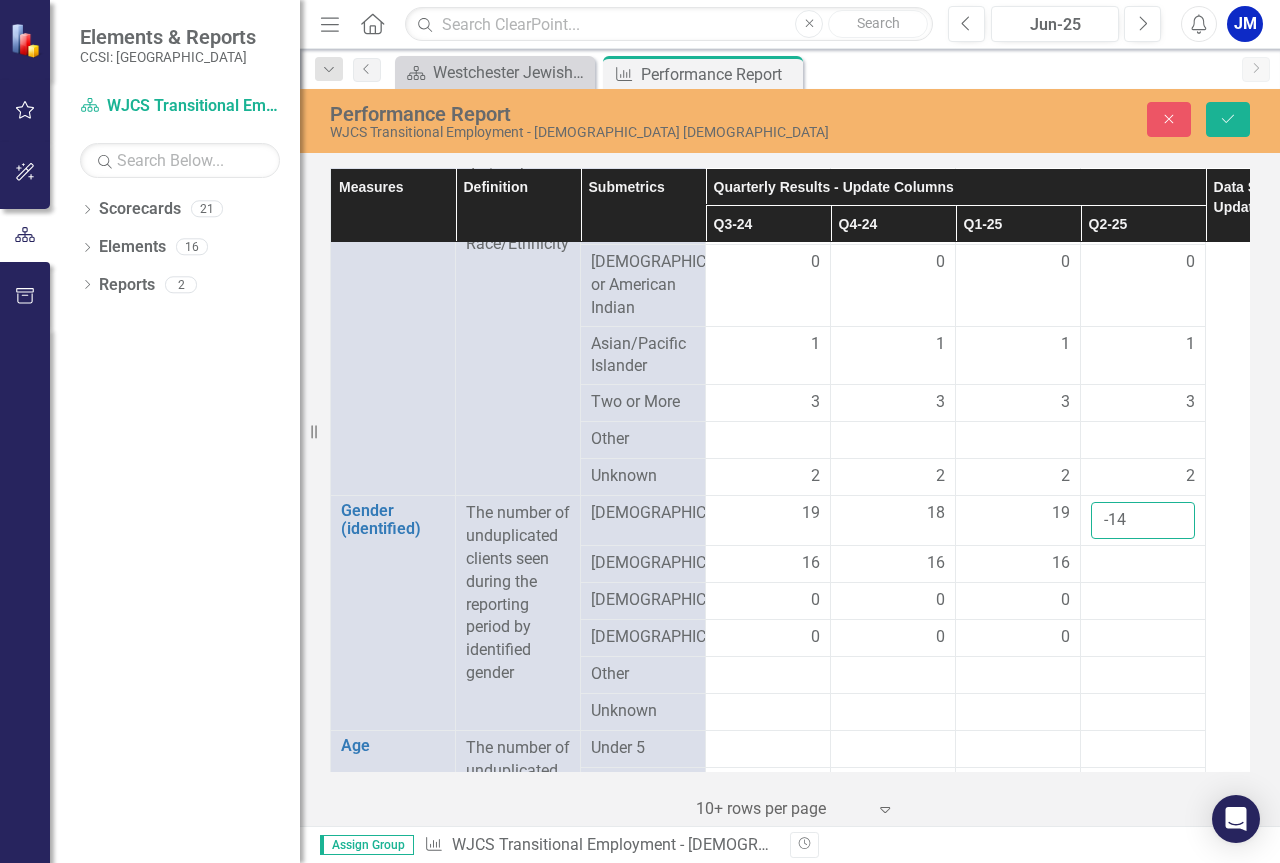 type on "-14" 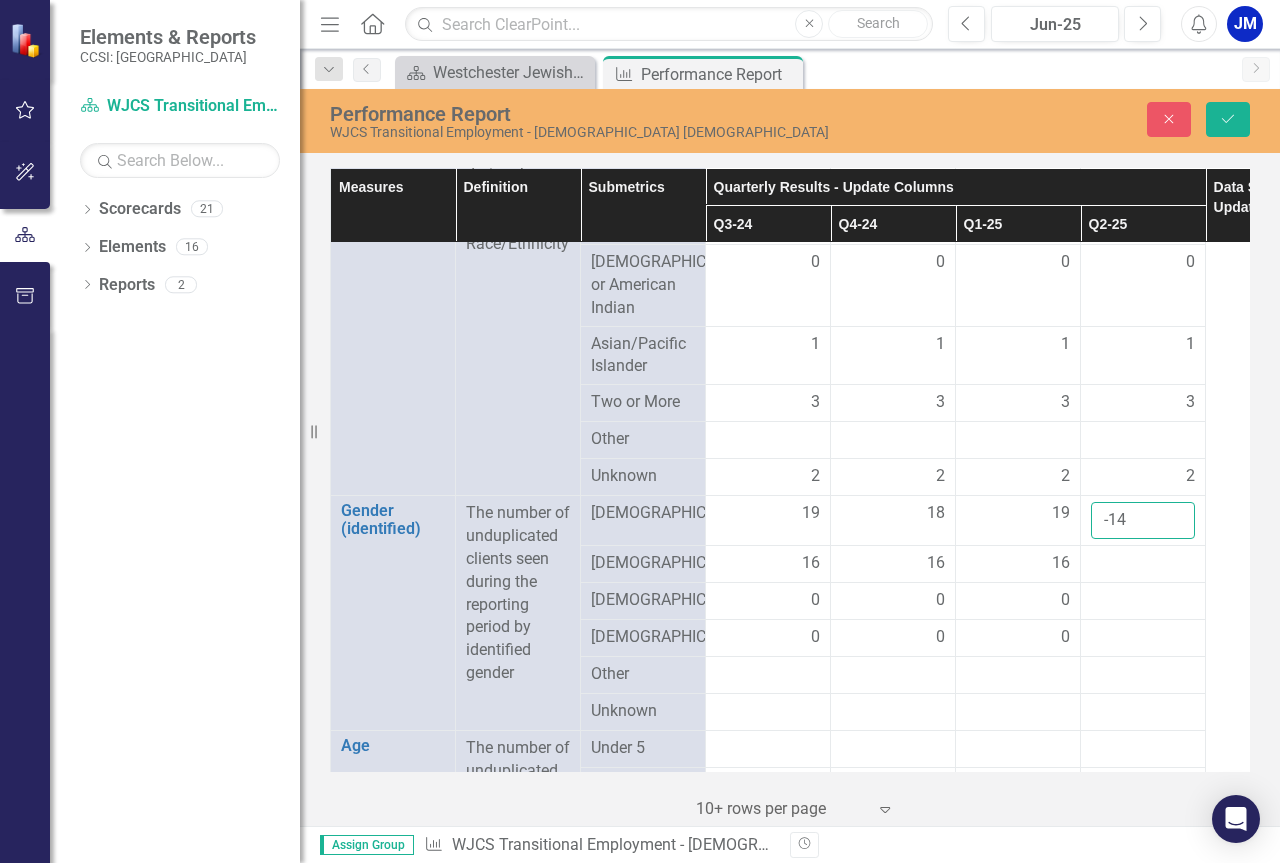 click on "Save" at bounding box center [1228, 119] 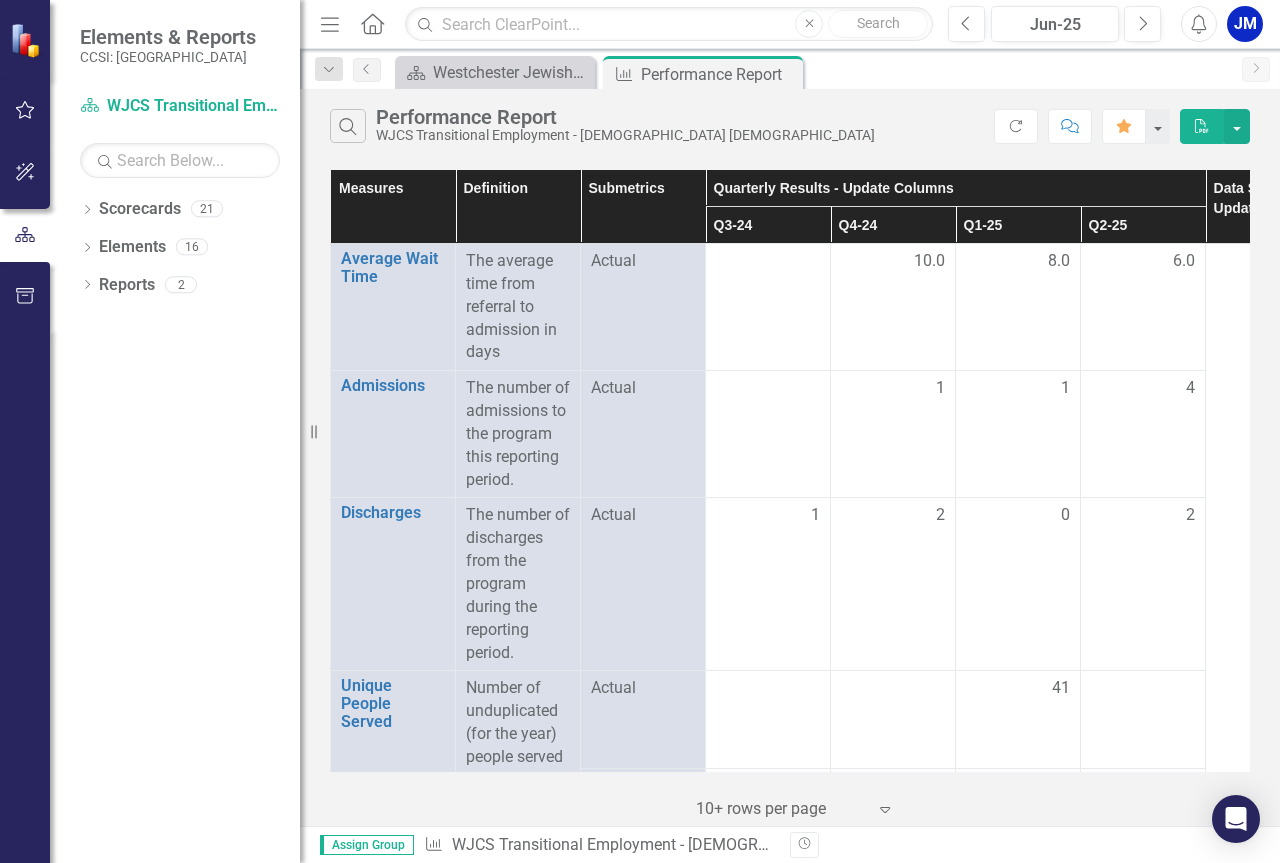 scroll, scrollTop: 500, scrollLeft: 0, axis: vertical 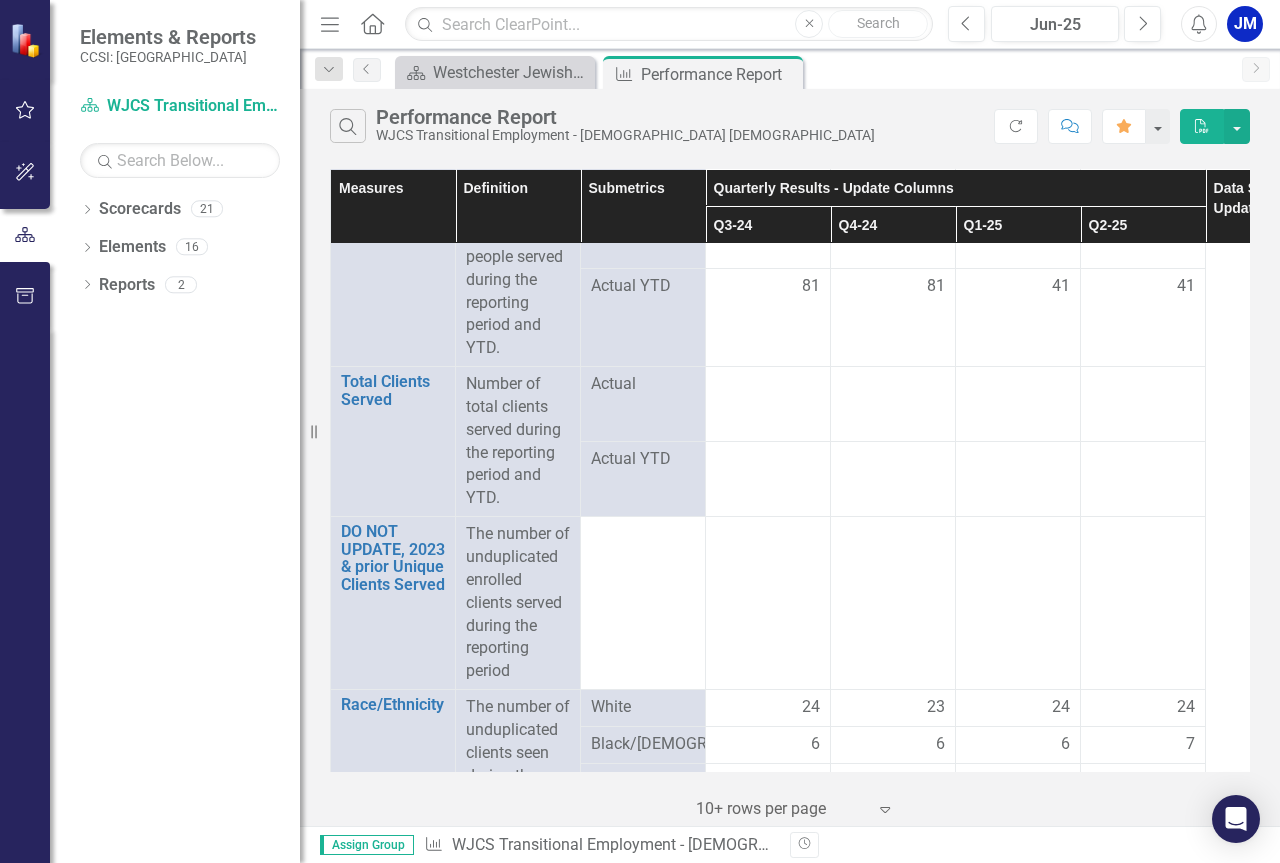 click at bounding box center (643, 603) 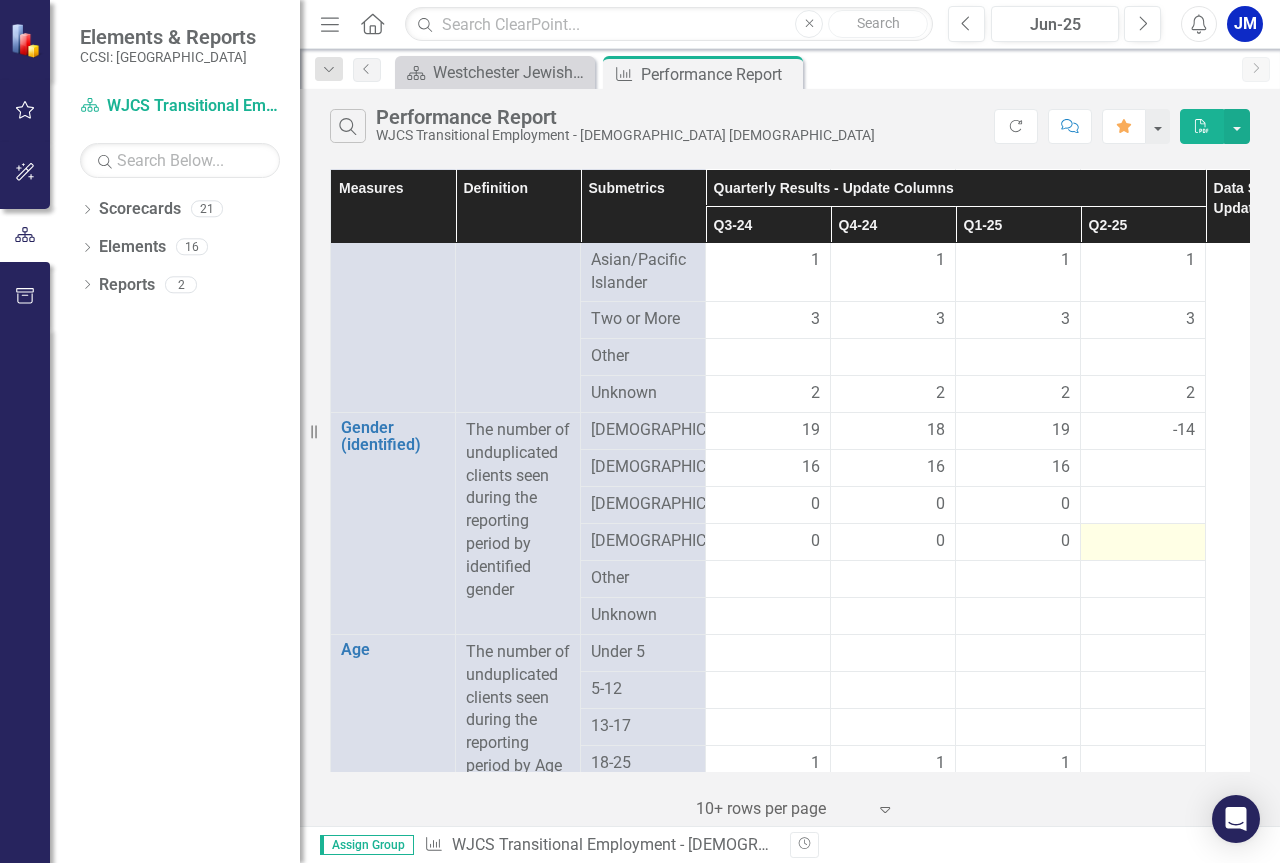 scroll, scrollTop: 1200, scrollLeft: 0, axis: vertical 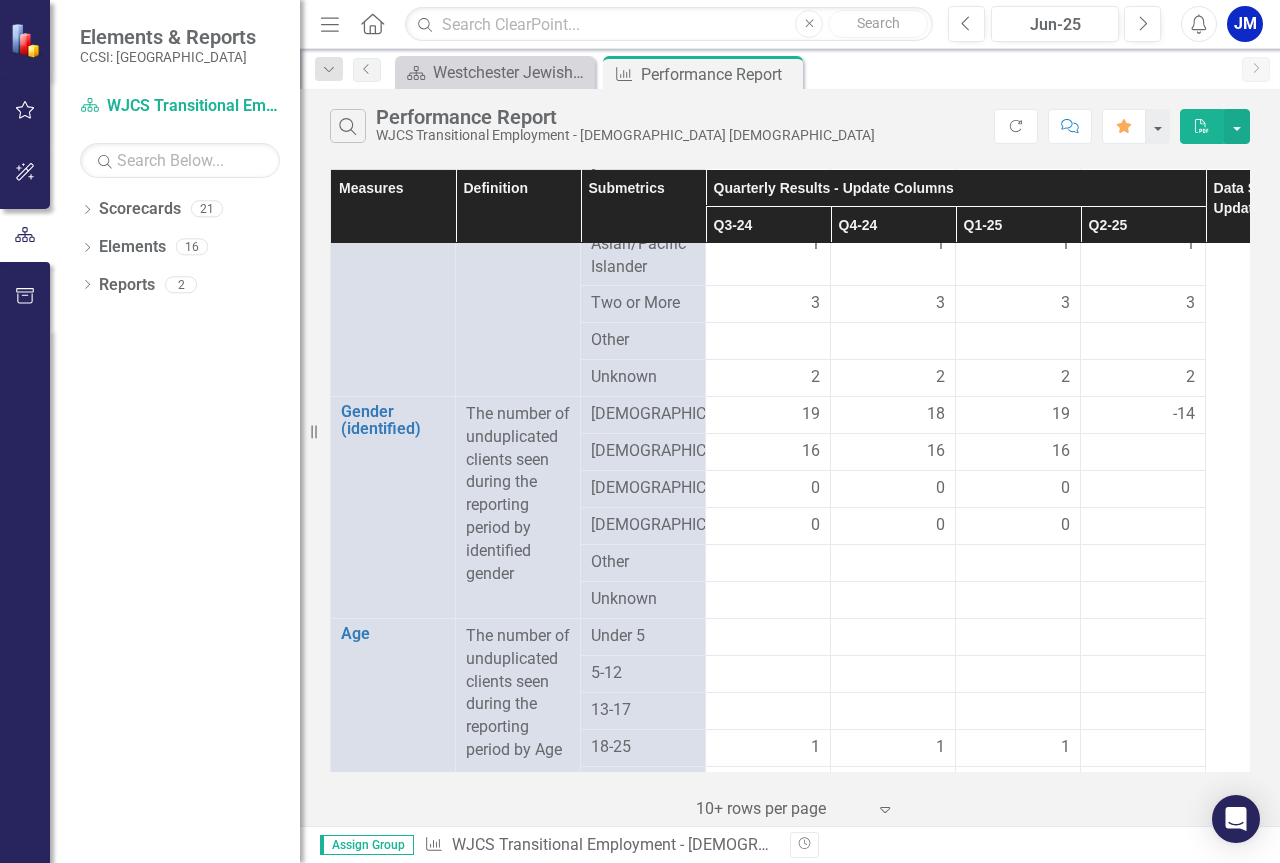drag, startPoint x: 1182, startPoint y: 475, endPoint x: 1279, endPoint y: 475, distance: 97 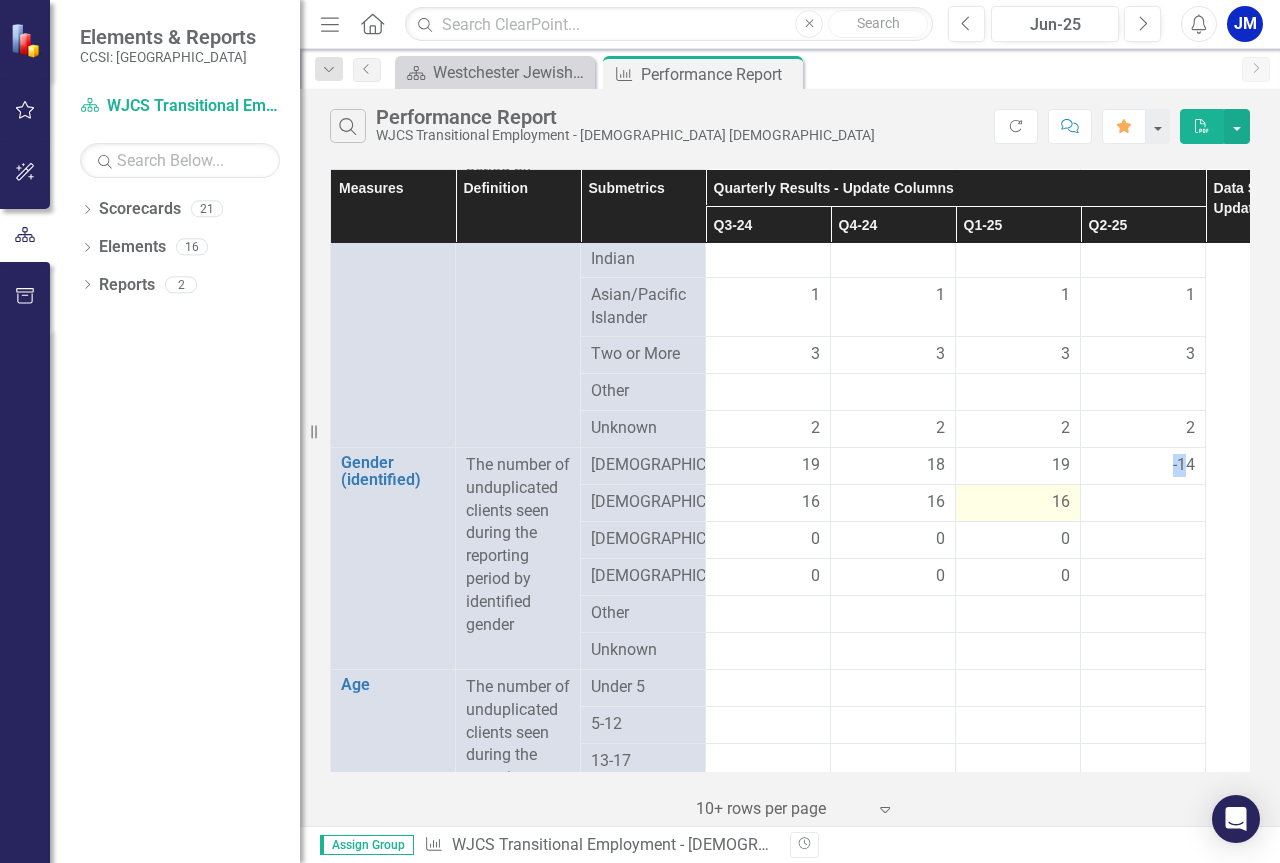 scroll, scrollTop: 1100, scrollLeft: 0, axis: vertical 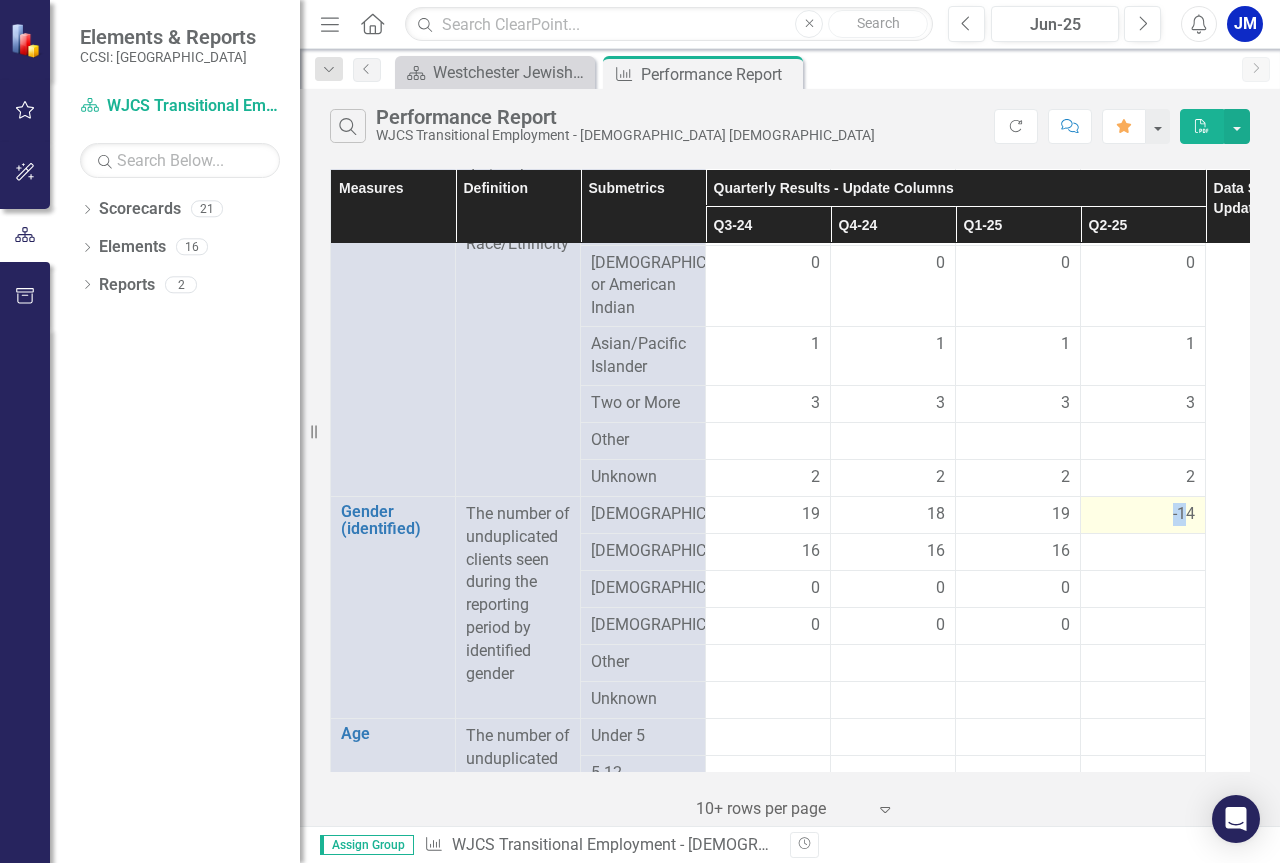 click on "-14" at bounding box center [1184, 514] 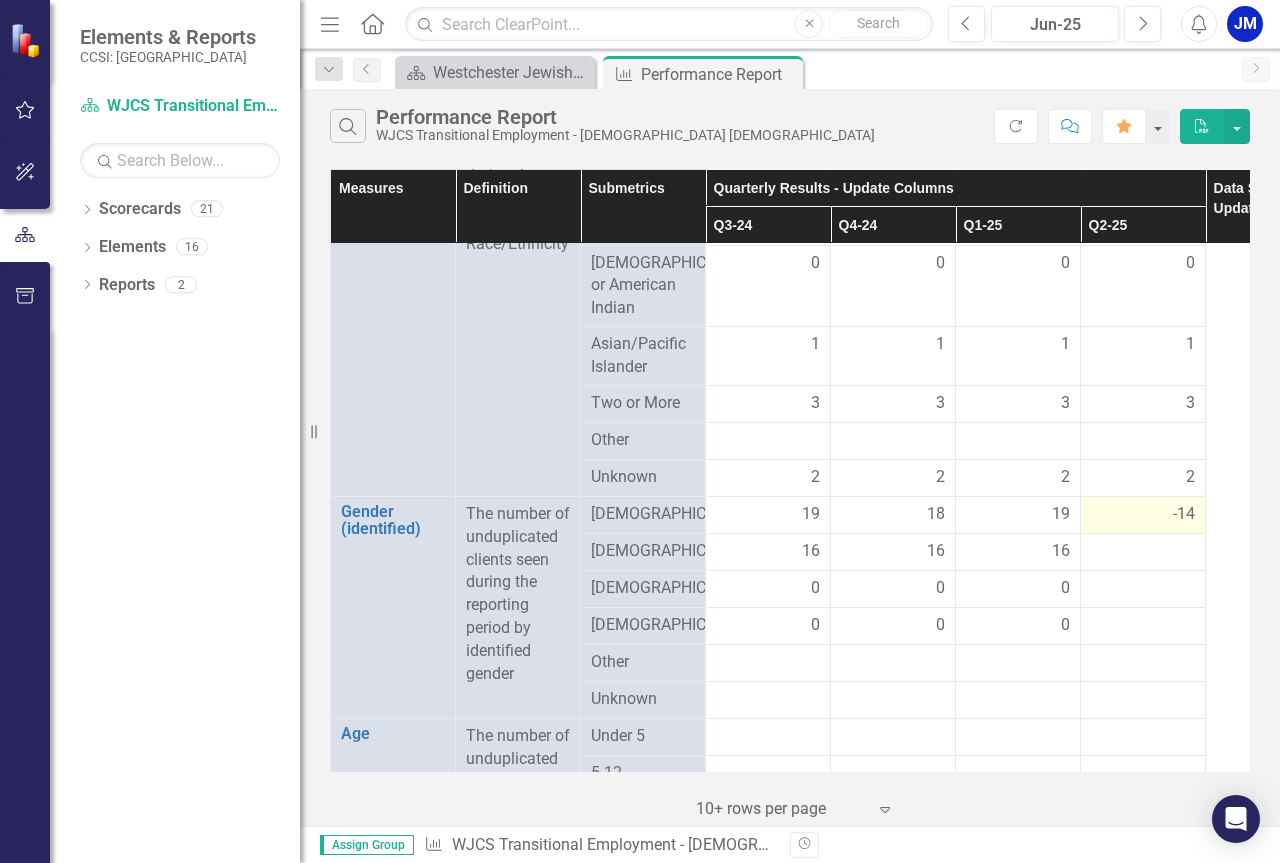 click on "-14" at bounding box center [1184, 514] 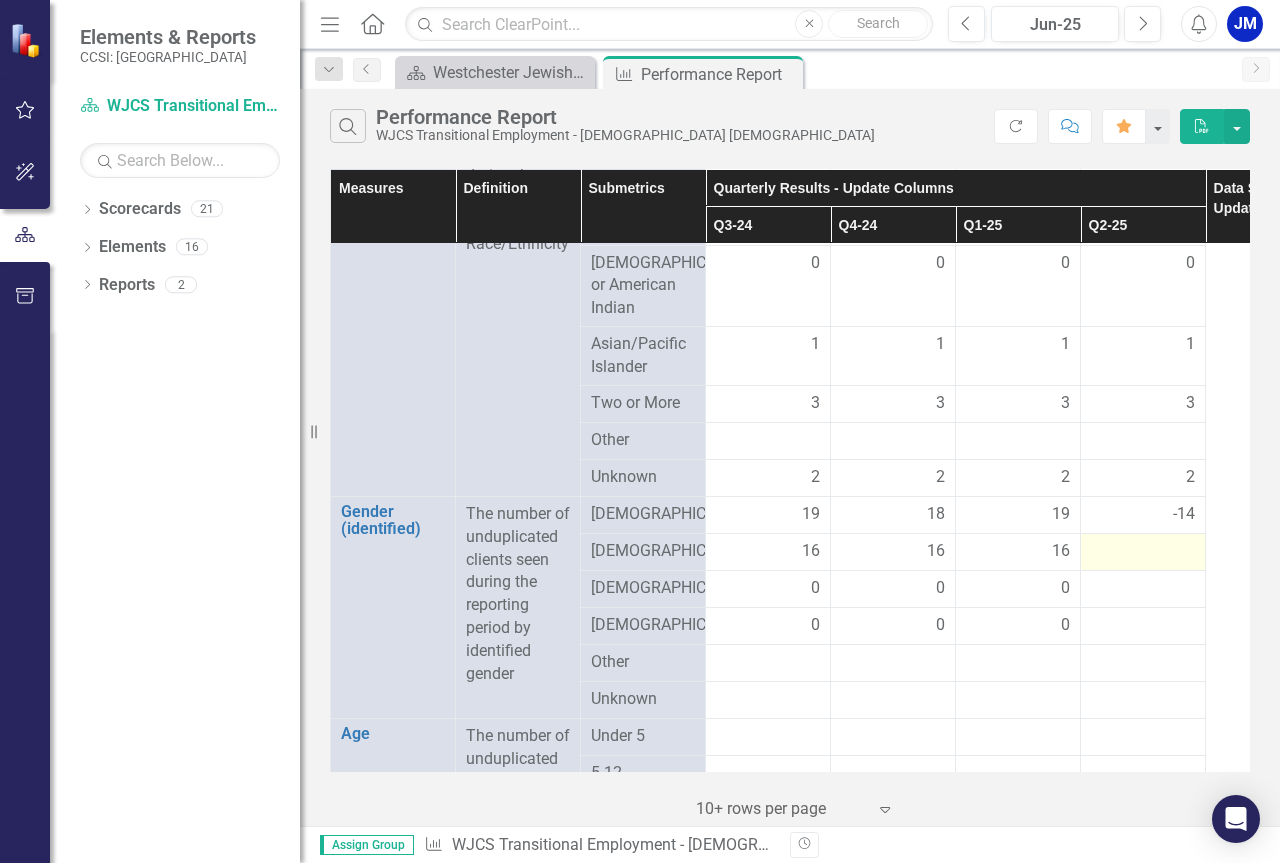 click at bounding box center (1143, 552) 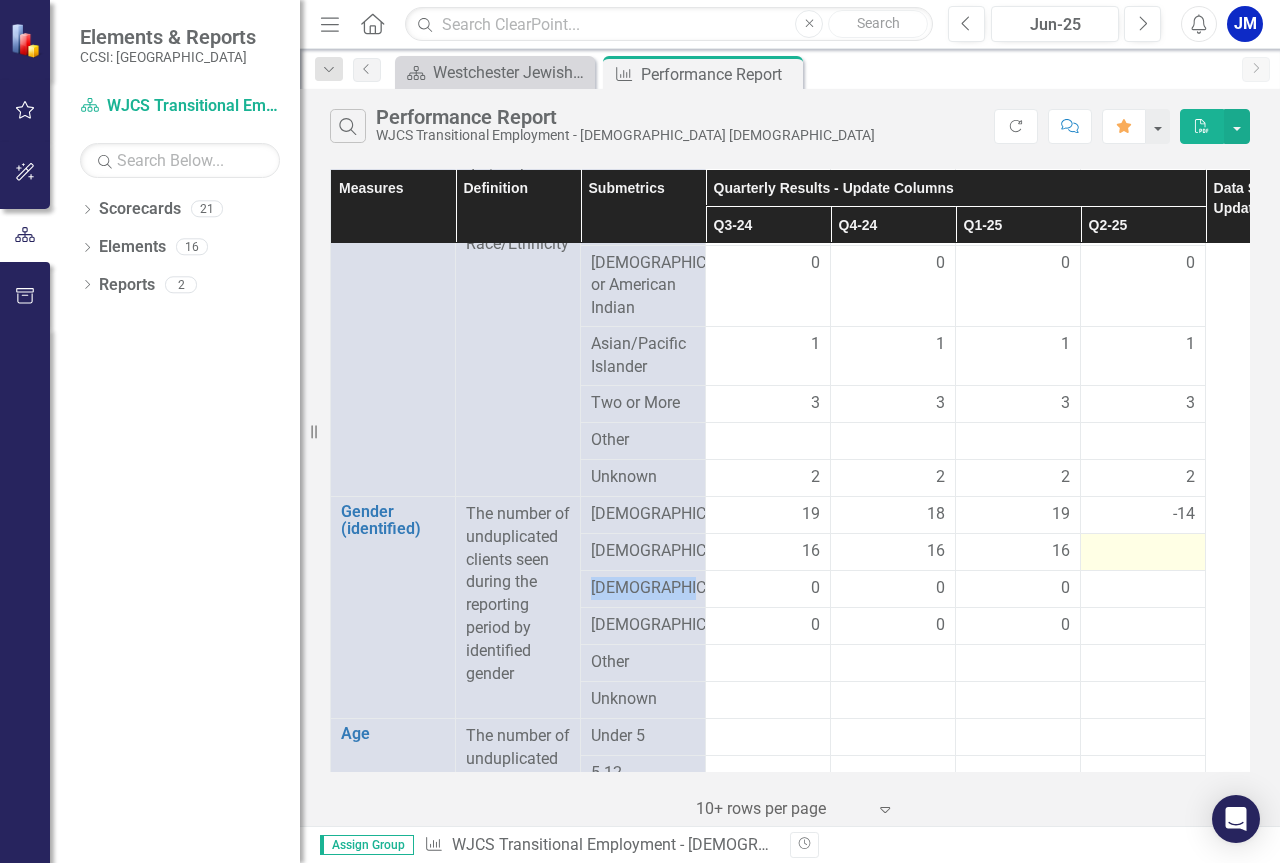 click at bounding box center (1143, 552) 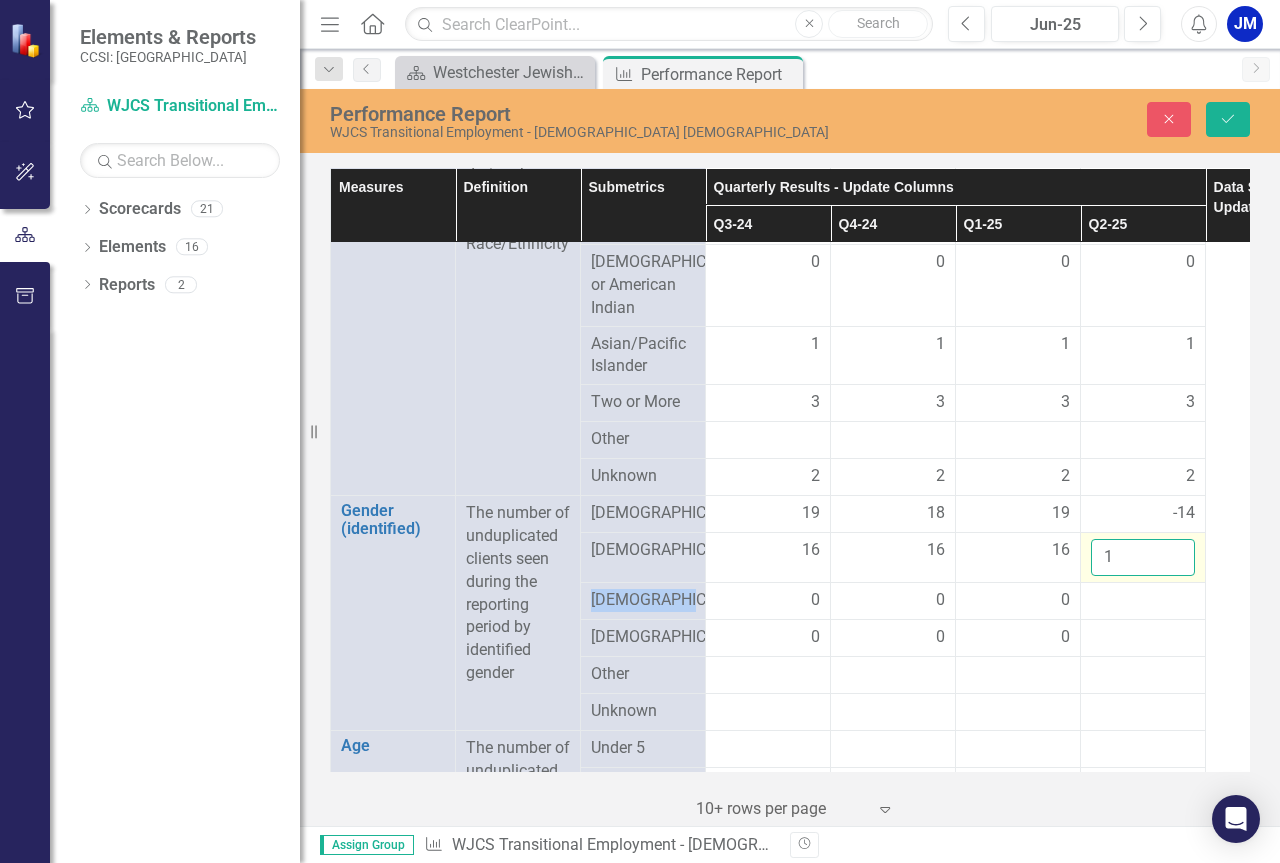 click on "1" at bounding box center (1143, 557) 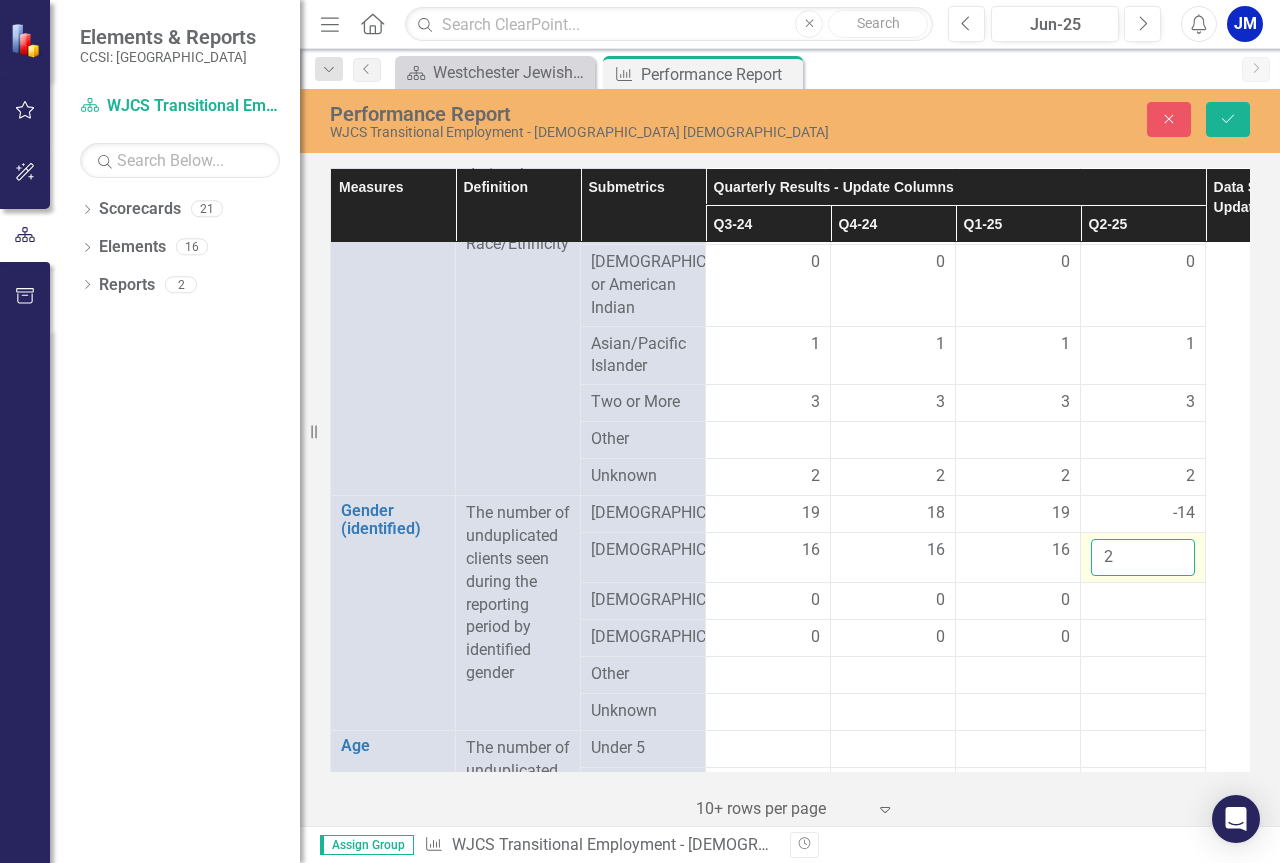 click on "2" at bounding box center [1143, 557] 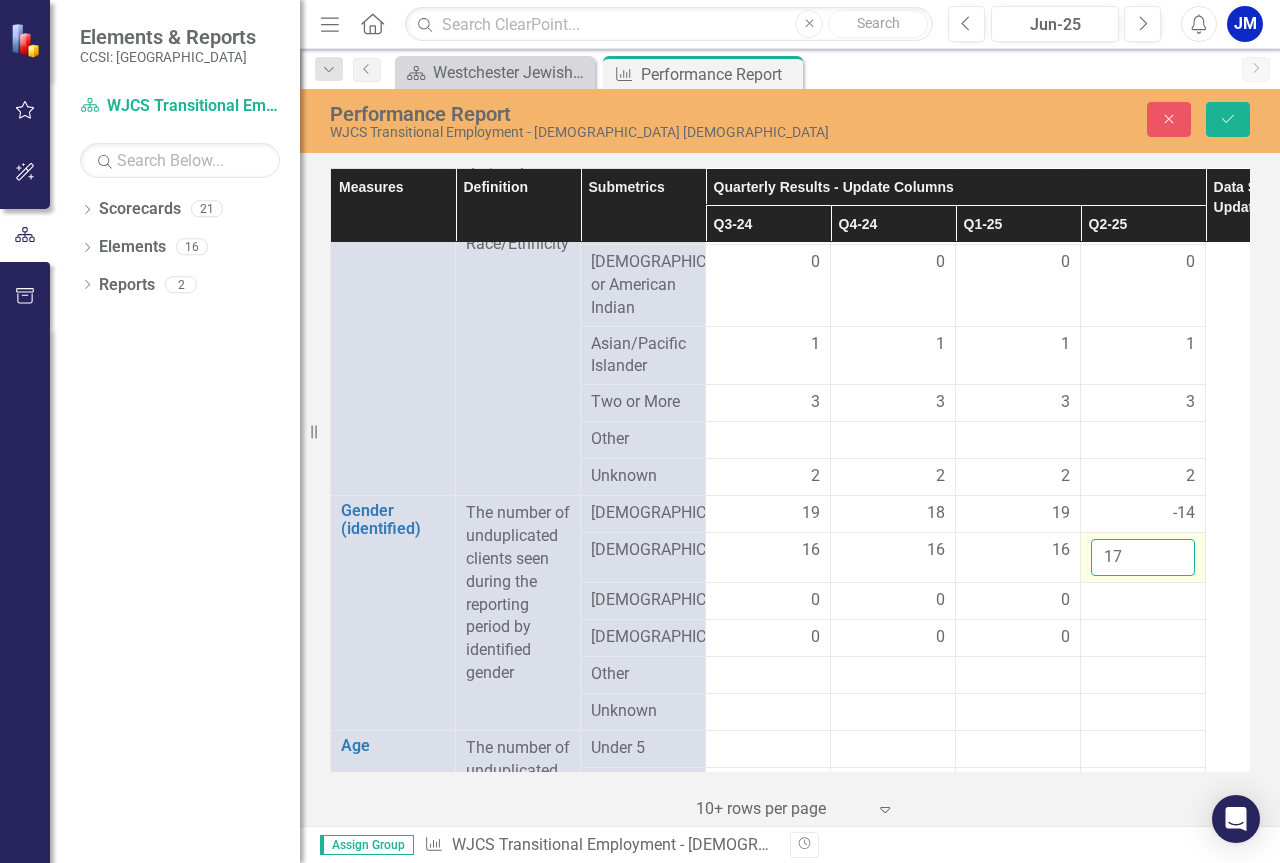 click on "17" at bounding box center [1143, 557] 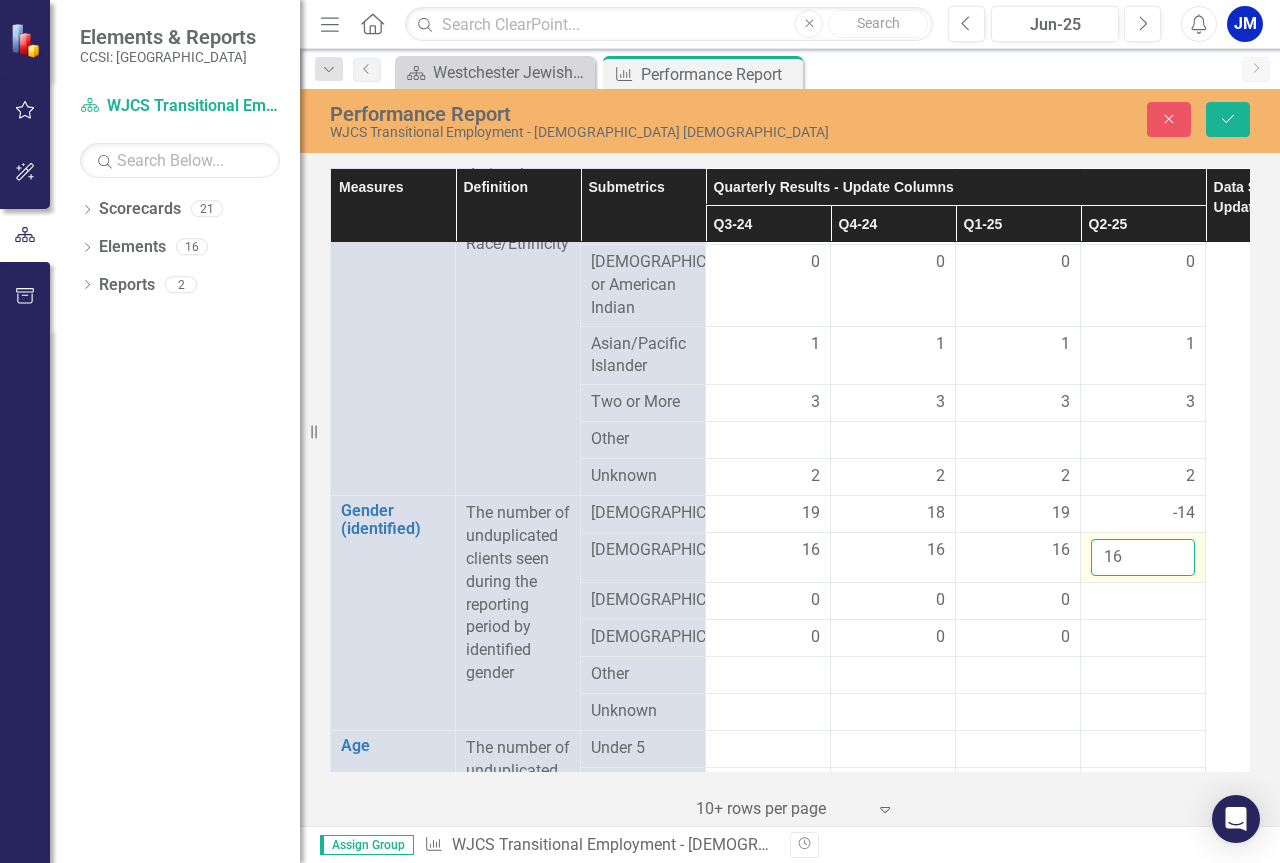 click on "16" at bounding box center (1143, 557) 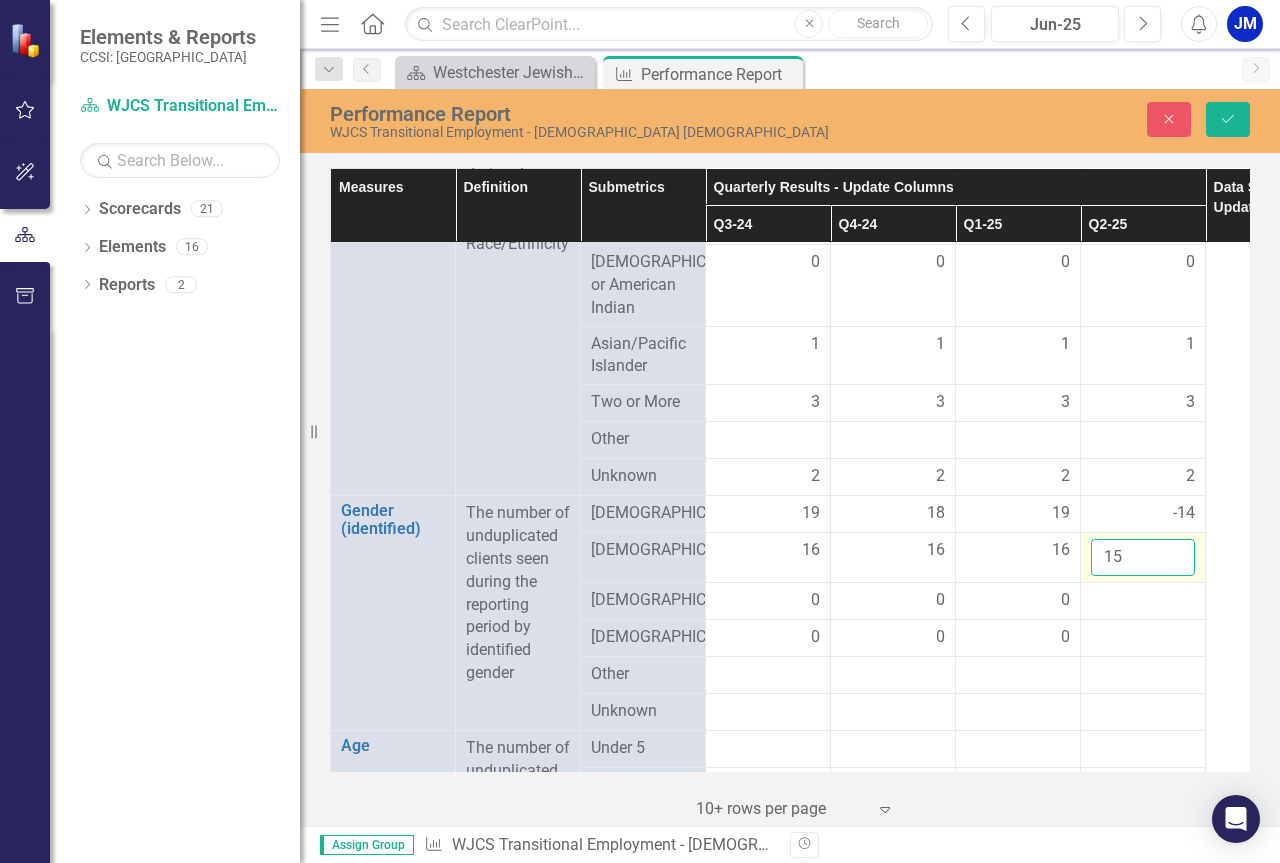 type on "15" 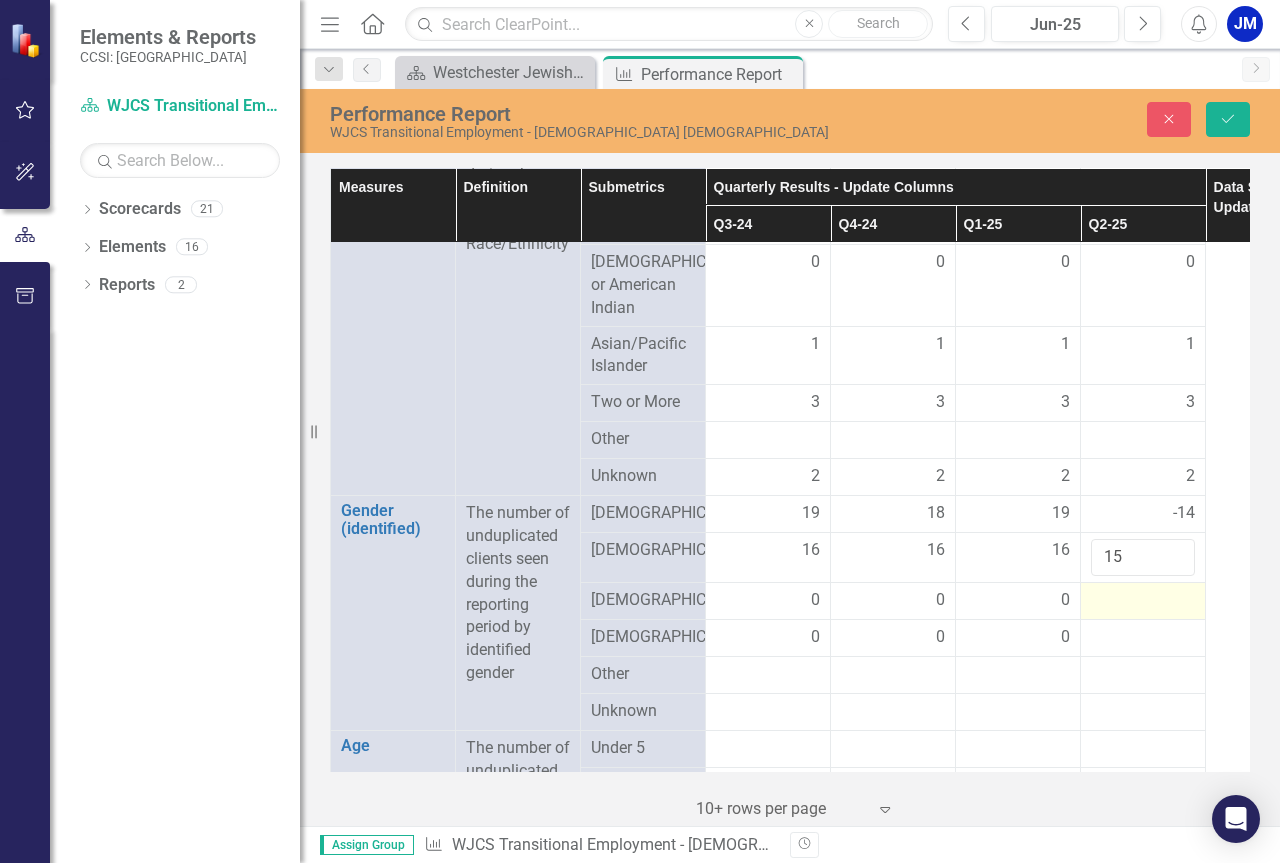 click at bounding box center [1143, 601] 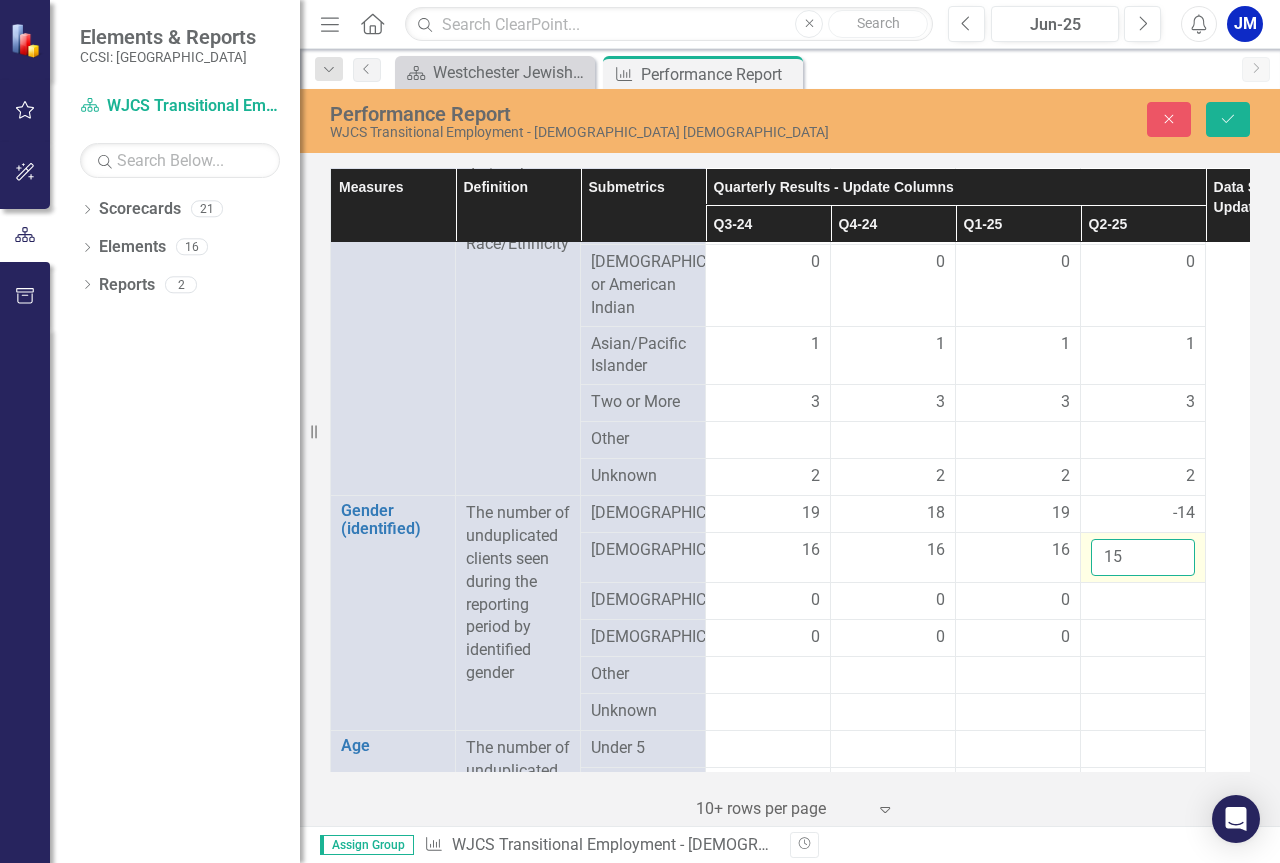 click on "15" at bounding box center (1143, 557) 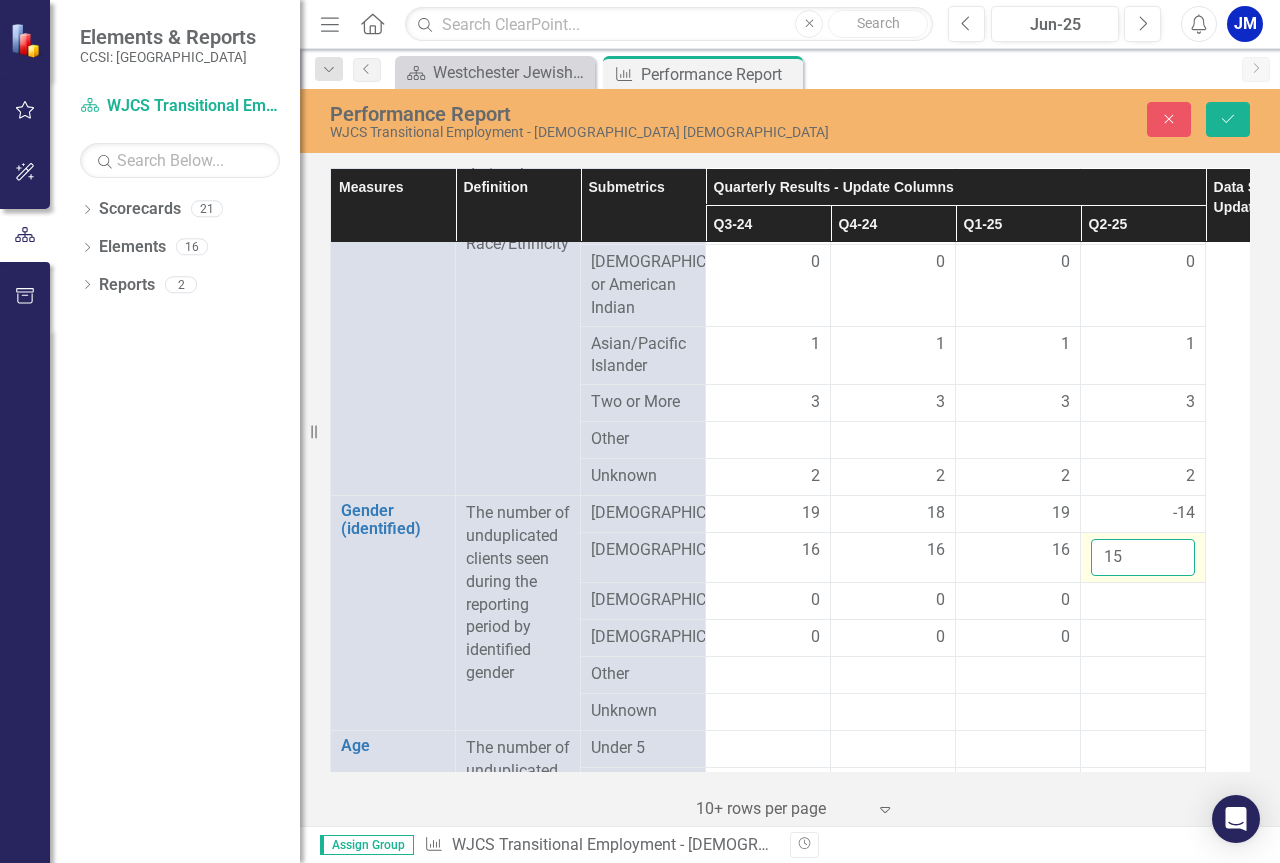 click on "Save" at bounding box center (1228, 119) 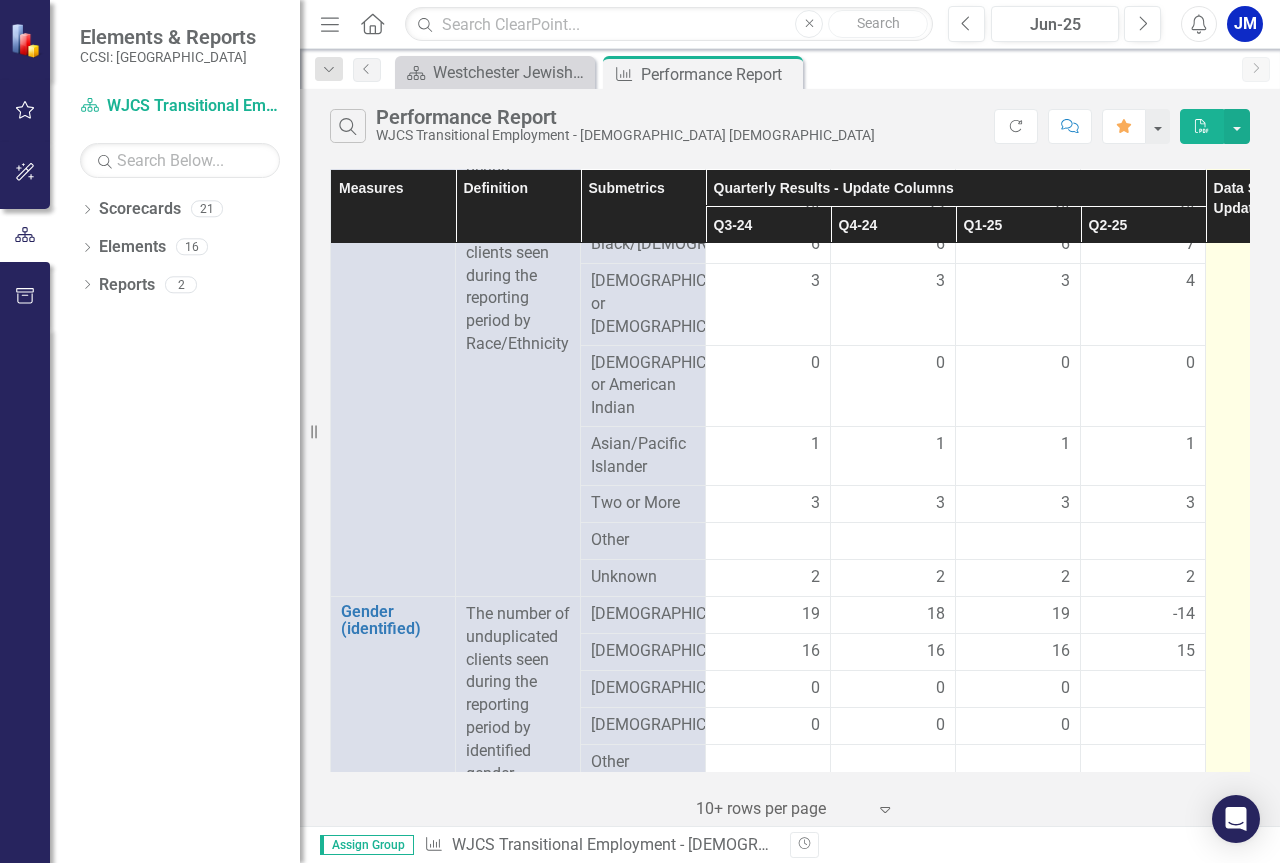 scroll, scrollTop: 1200, scrollLeft: 0, axis: vertical 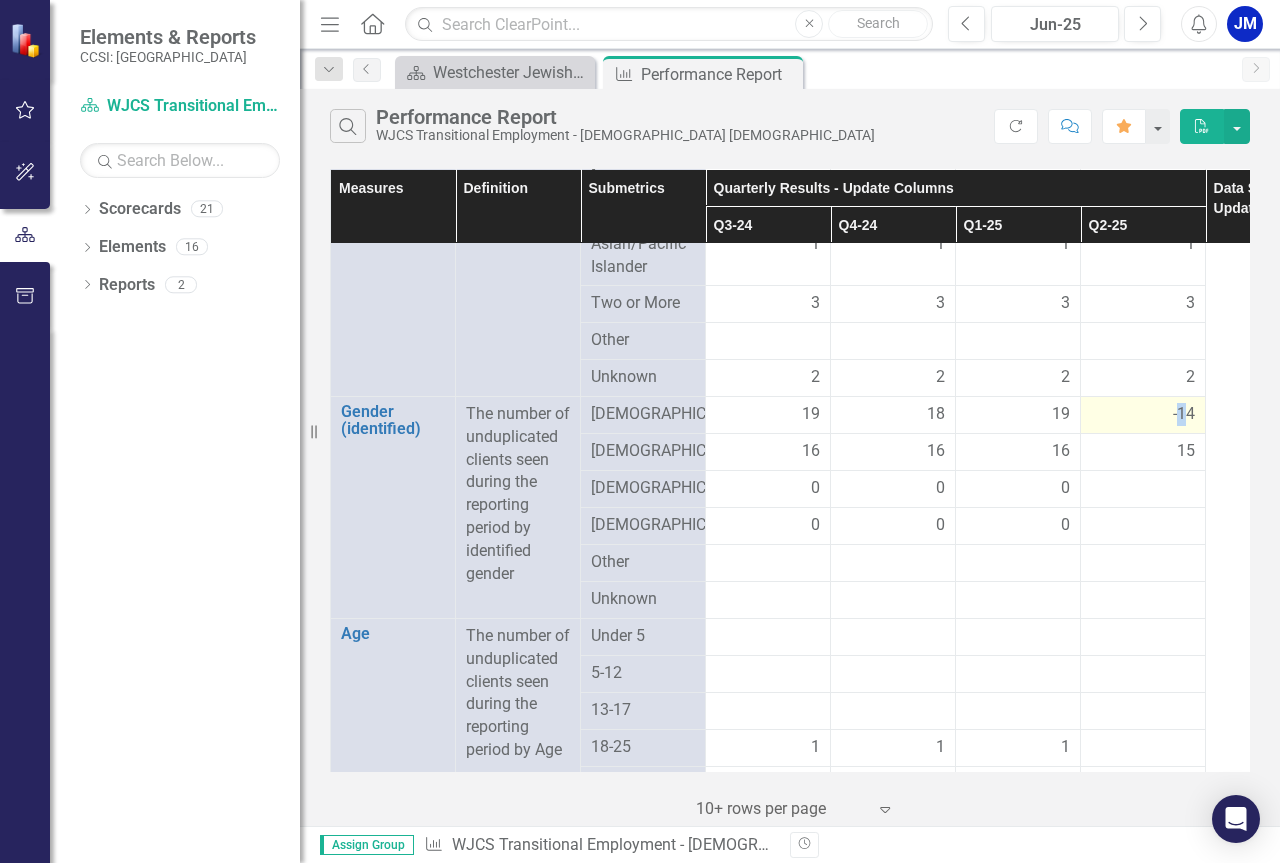 click on "-14" at bounding box center [1184, 414] 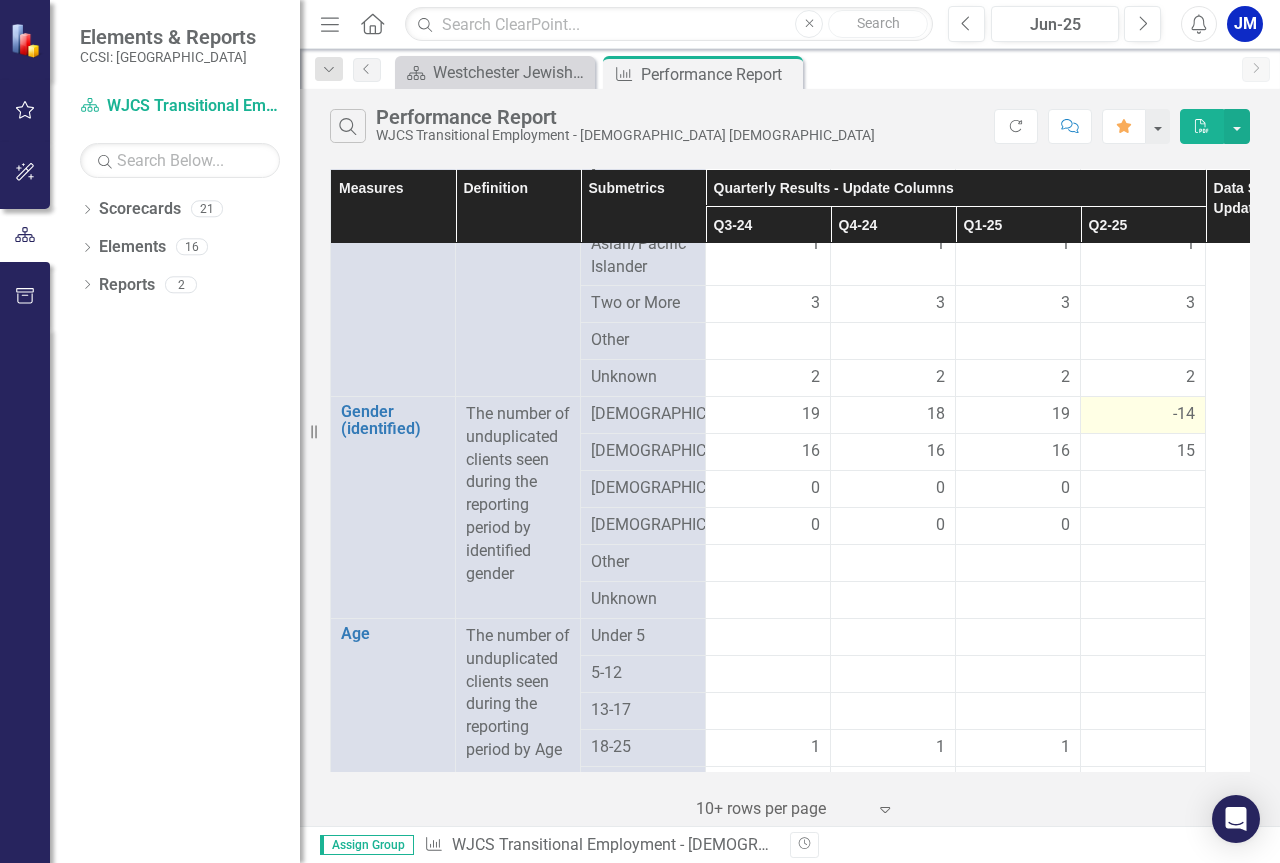 click on "-14" at bounding box center [1143, 414] 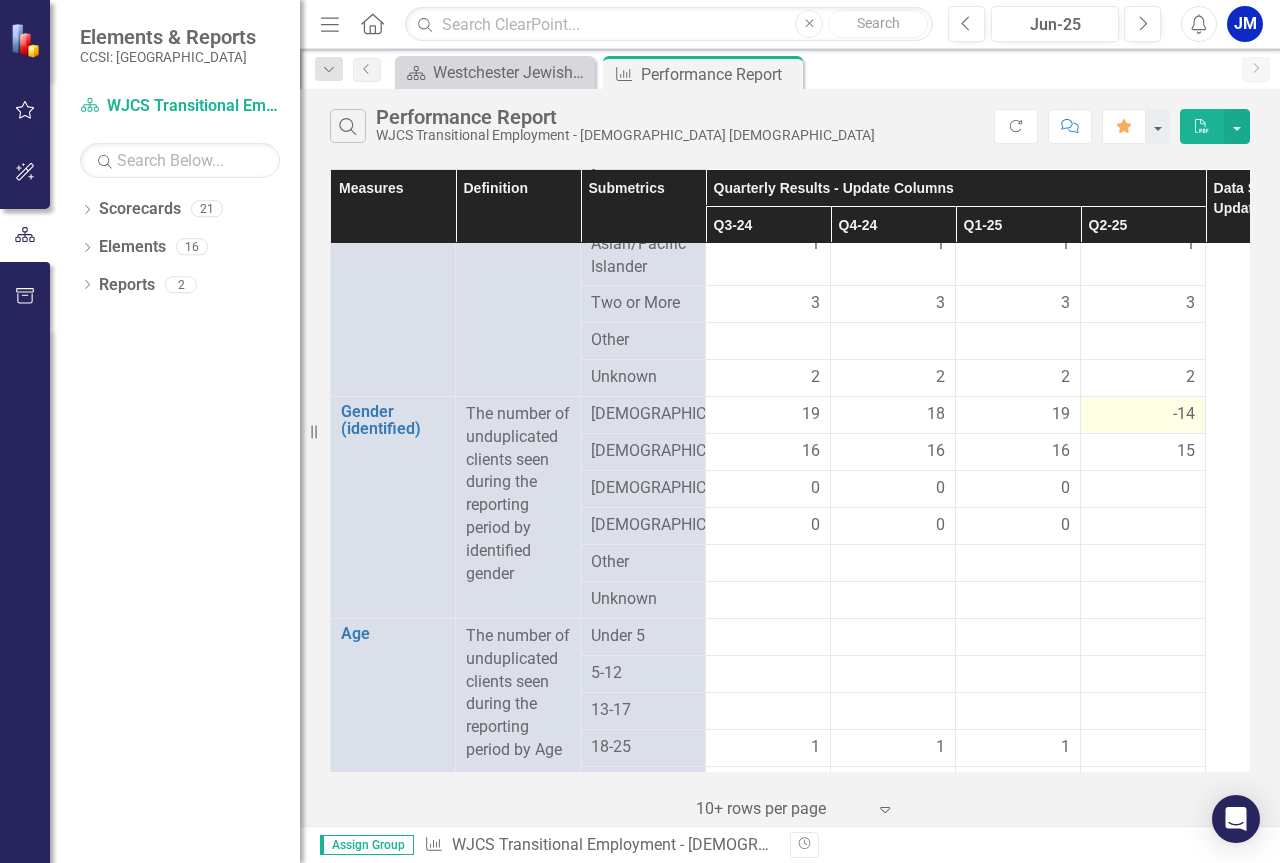 click on "-14" at bounding box center [1143, 414] 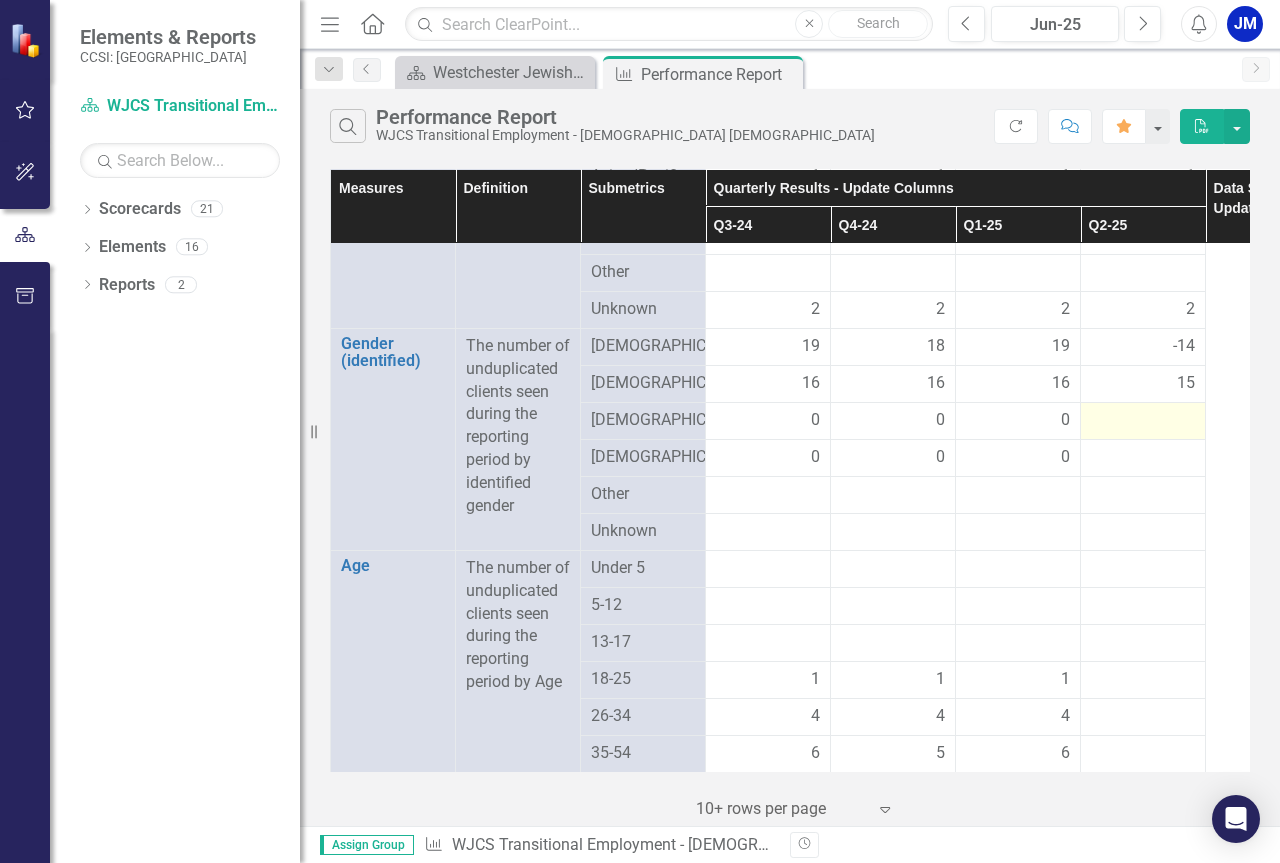 scroll, scrollTop: 1300, scrollLeft: 0, axis: vertical 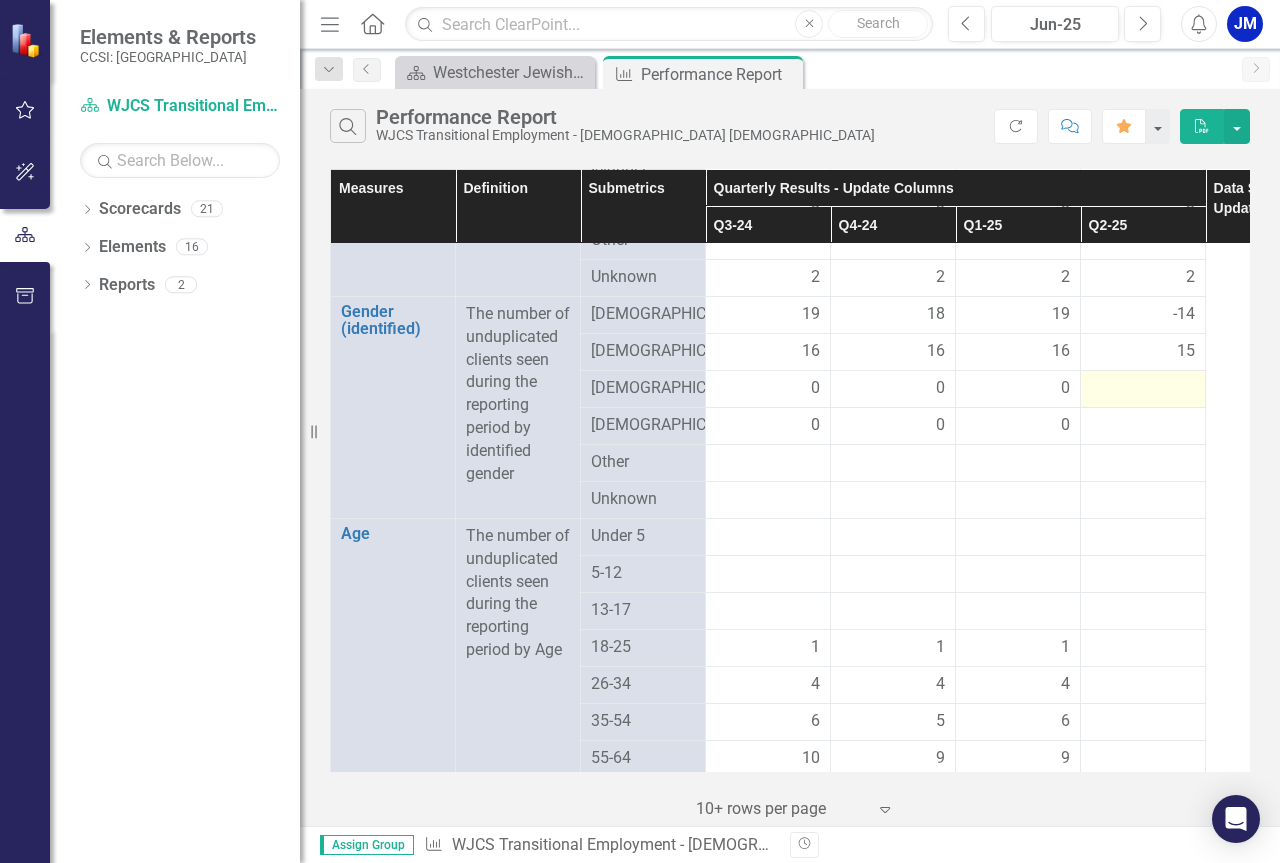 click at bounding box center (1143, 389) 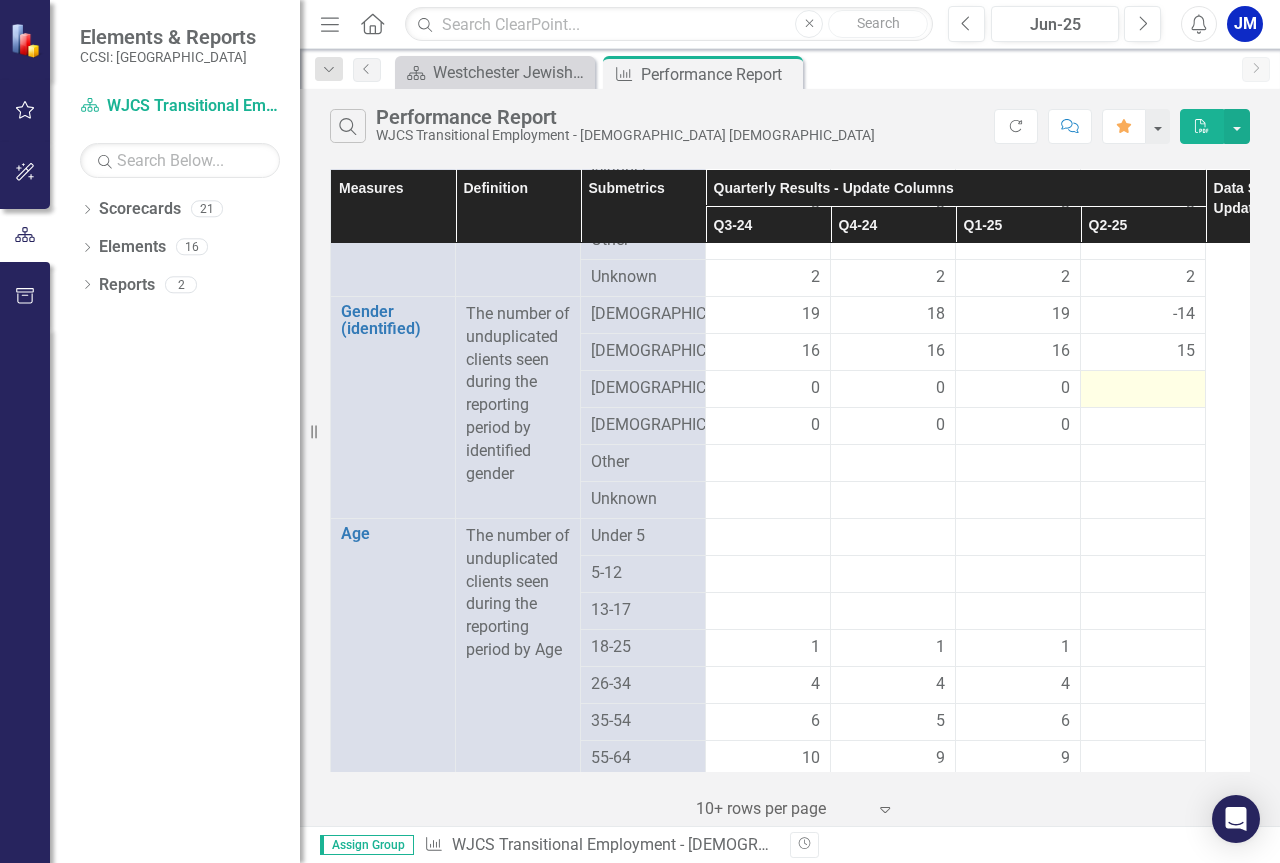 click at bounding box center (1143, 389) 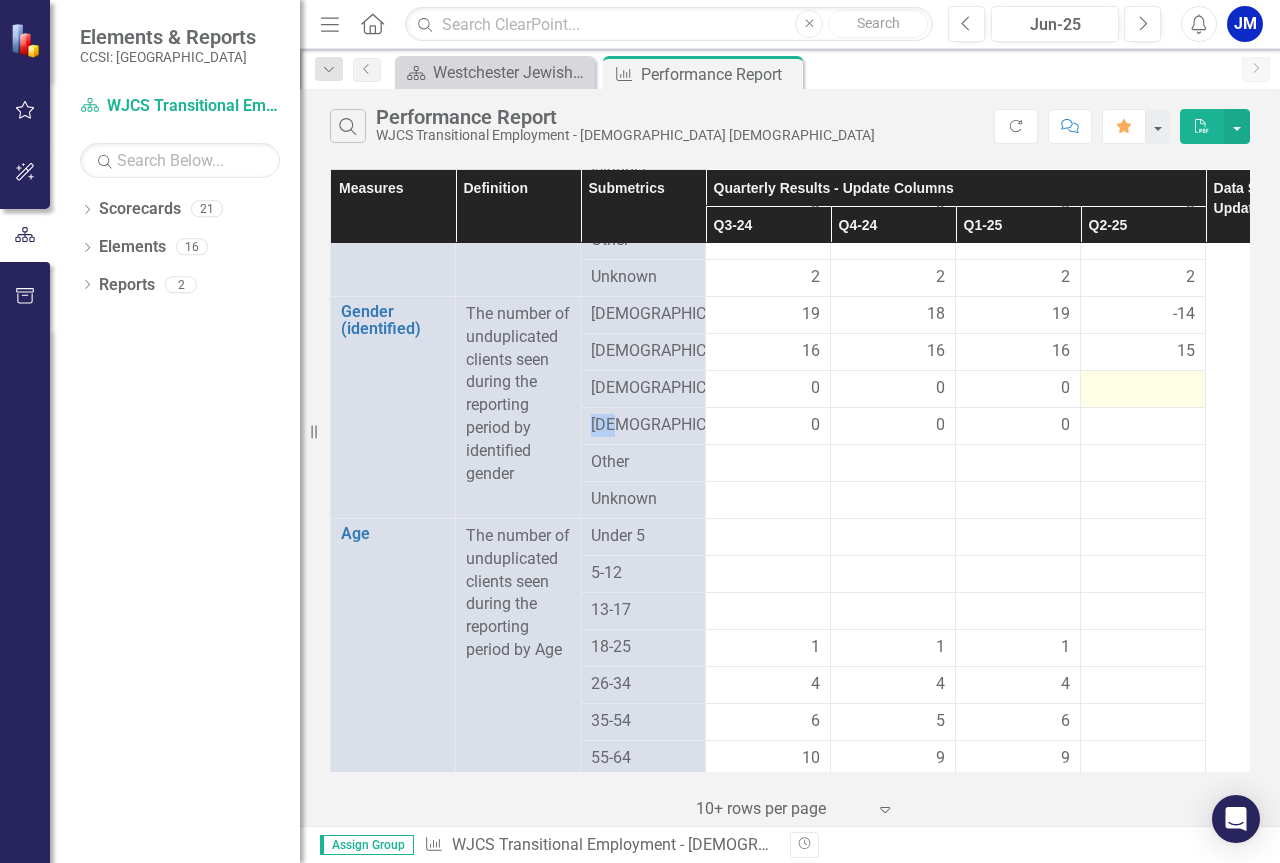 click at bounding box center (1143, 389) 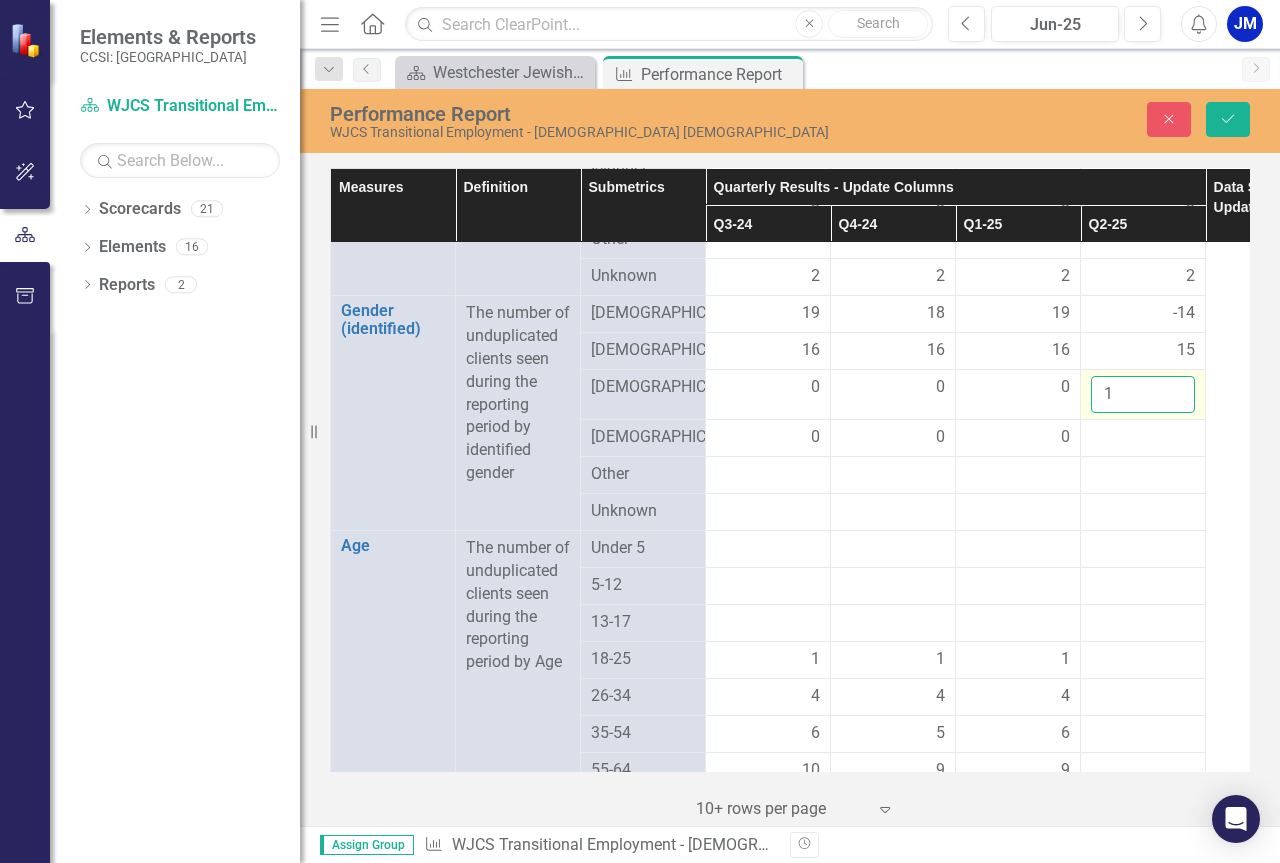 click on "1" at bounding box center (1143, 394) 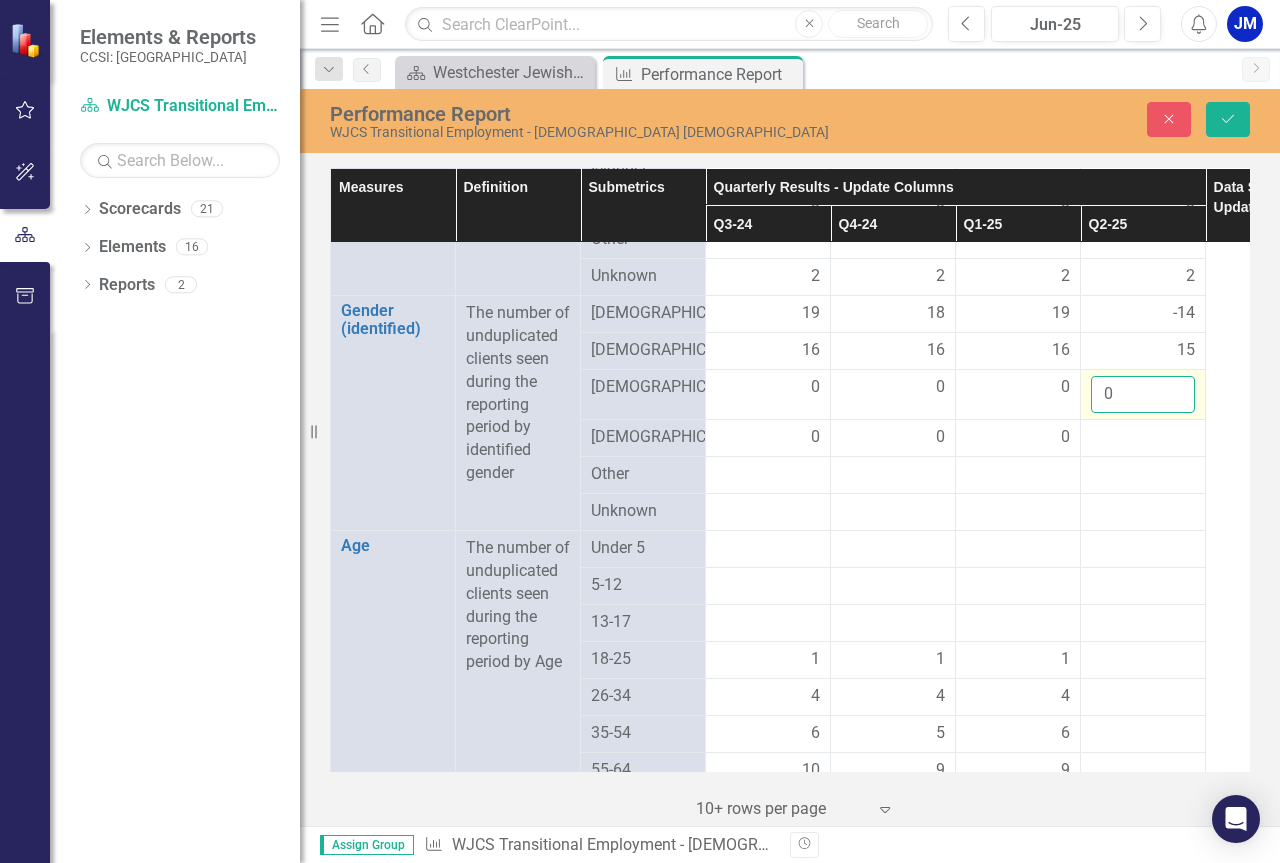 type on "0" 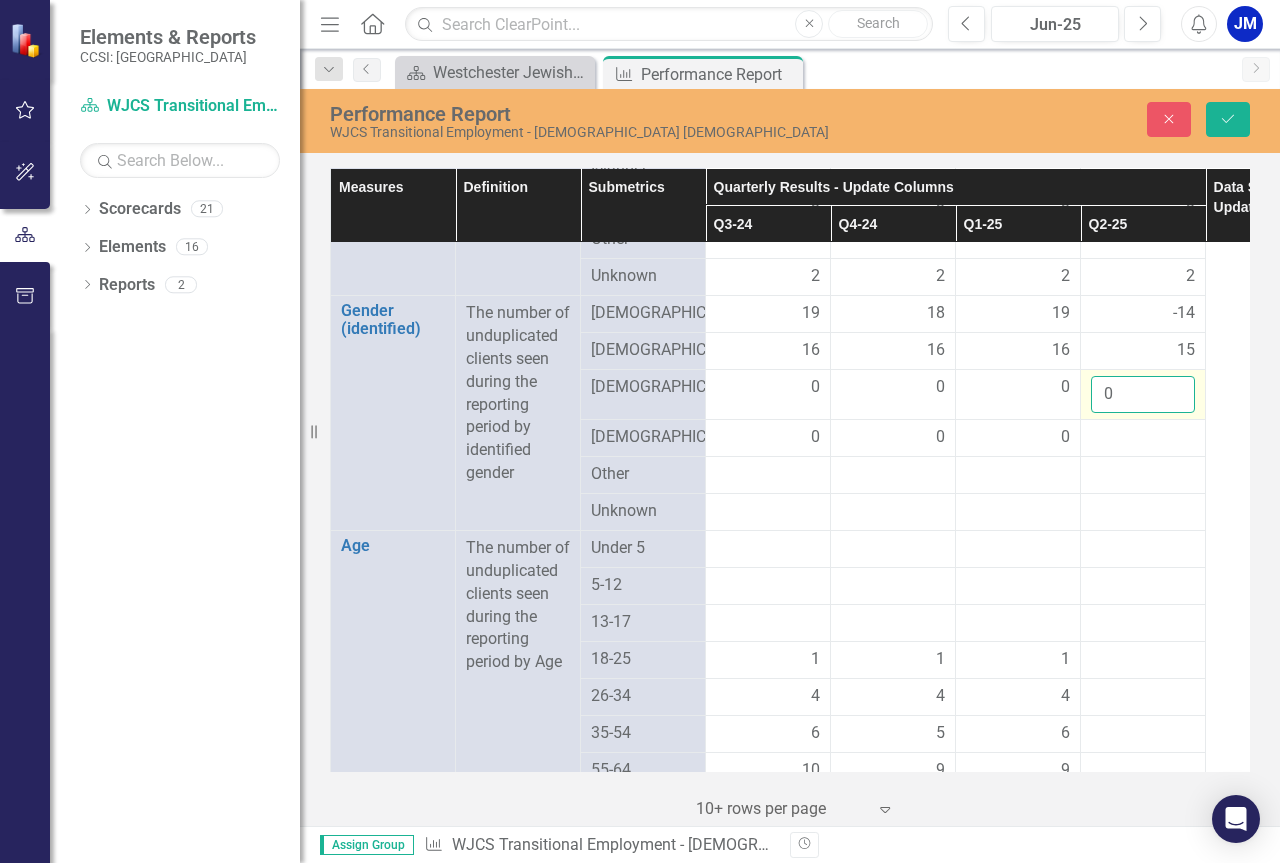 click on "0" at bounding box center (1143, 394) 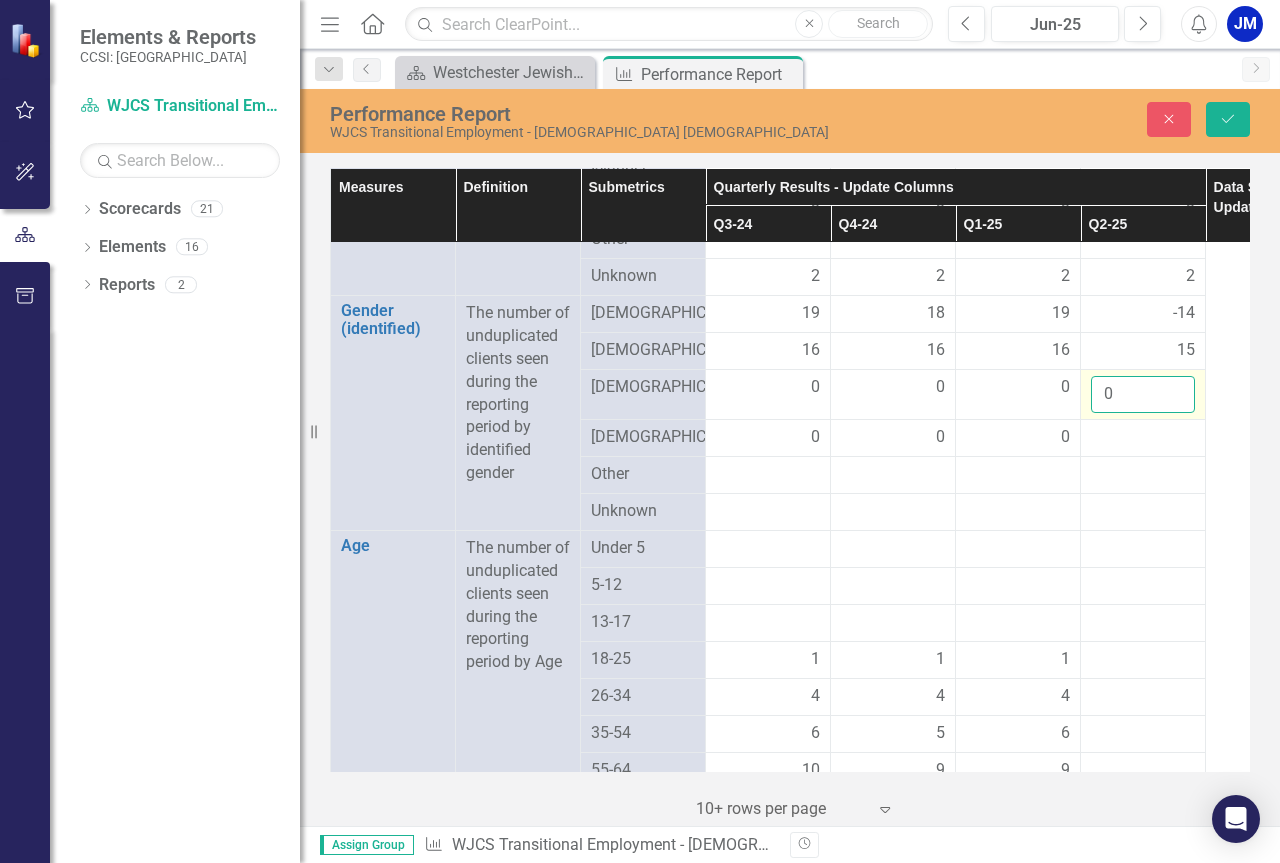 click on "Save" at bounding box center [1228, 119] 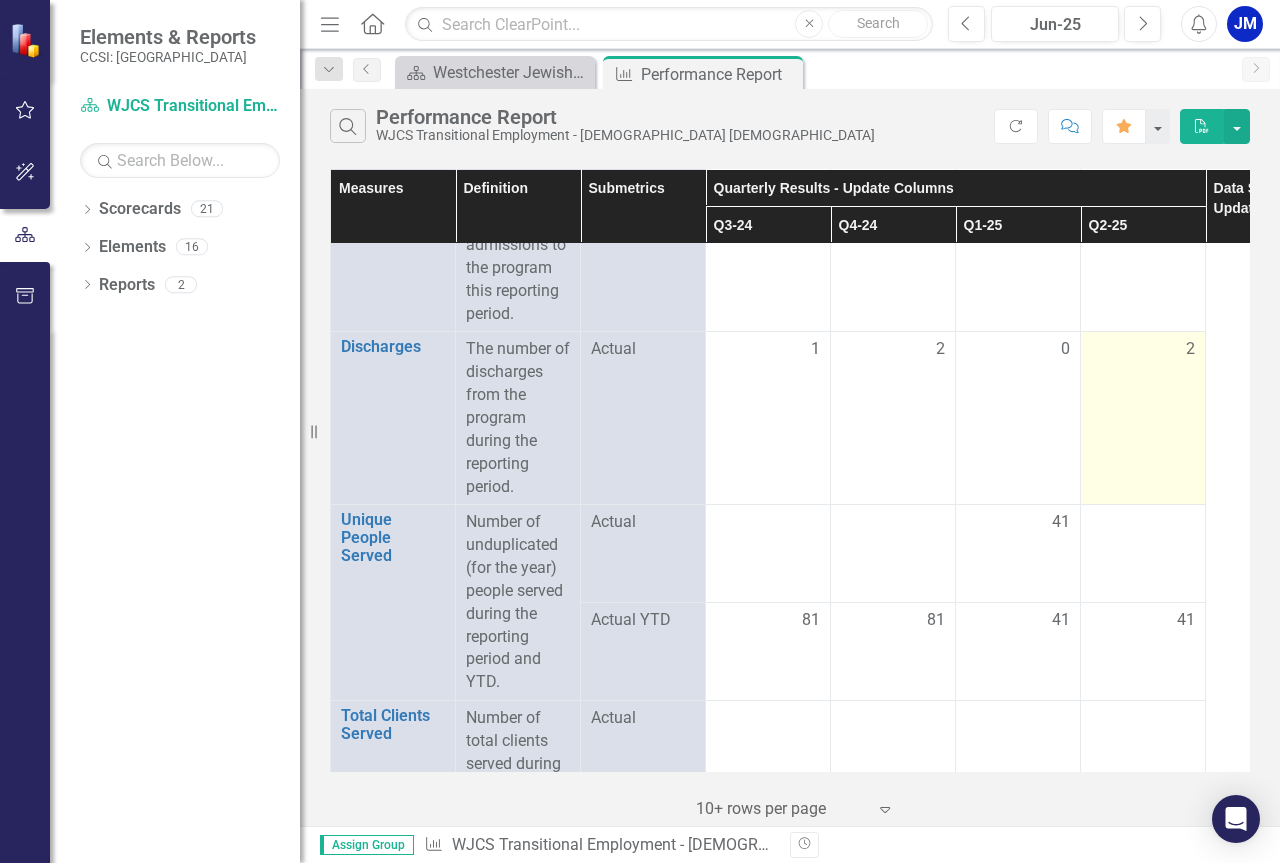 scroll, scrollTop: 200, scrollLeft: 0, axis: vertical 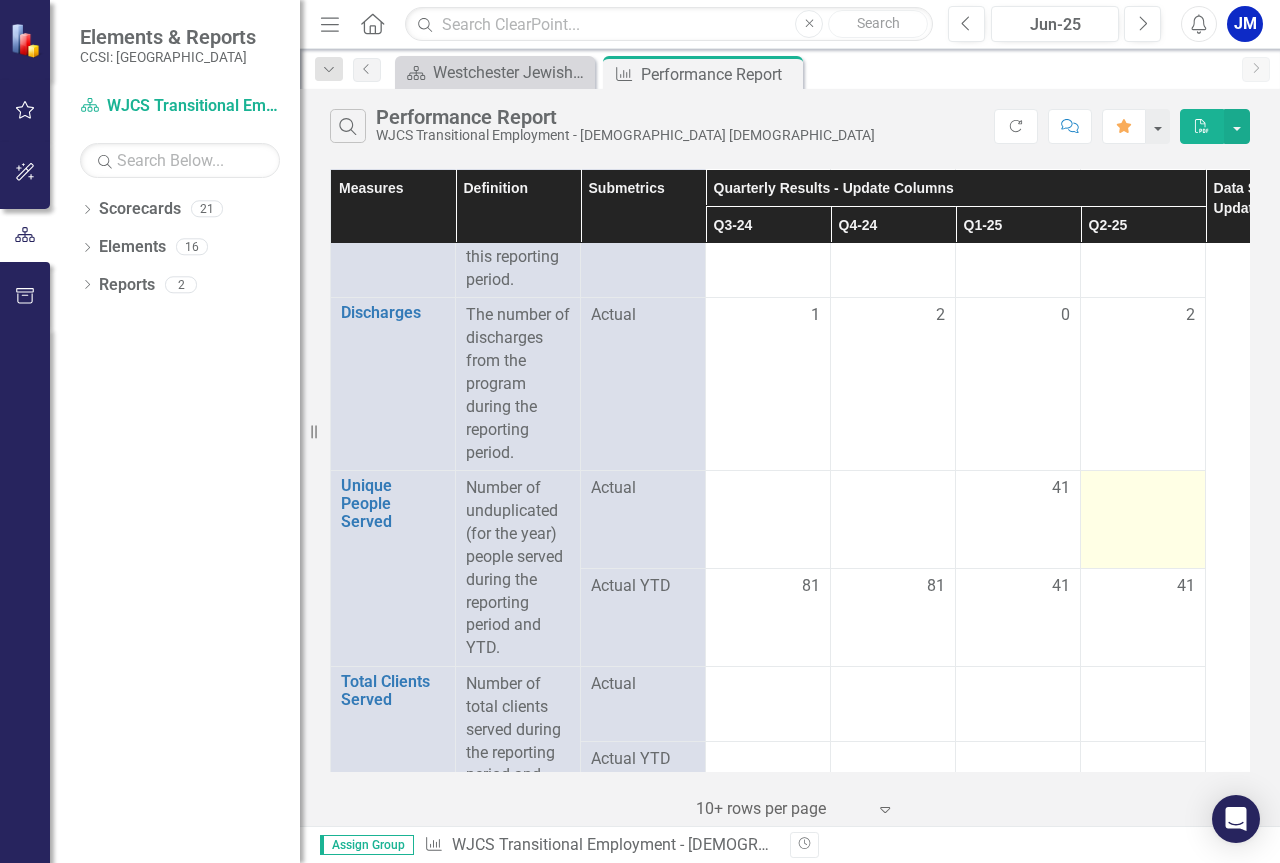 click at bounding box center (1143, 489) 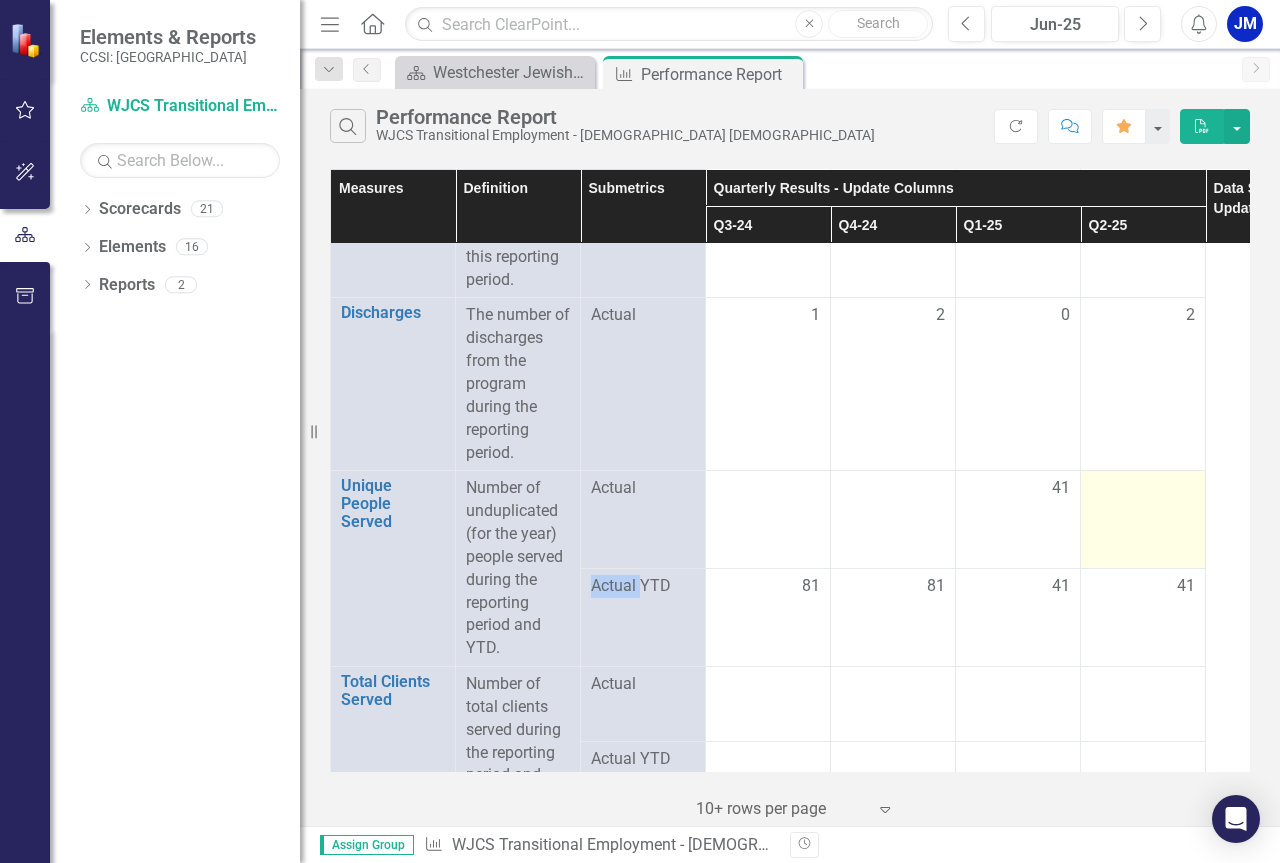 click at bounding box center [1143, 489] 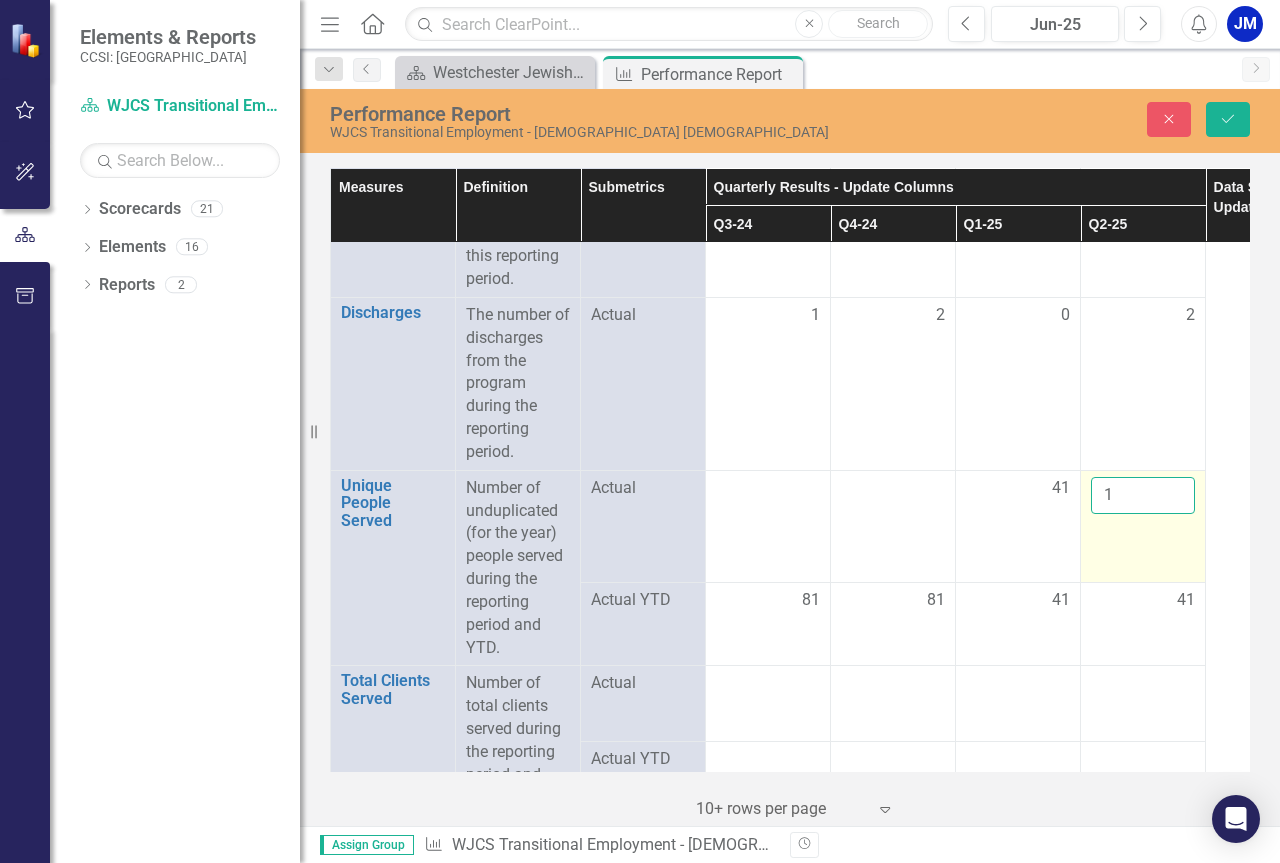 click on "1" at bounding box center (1143, 495) 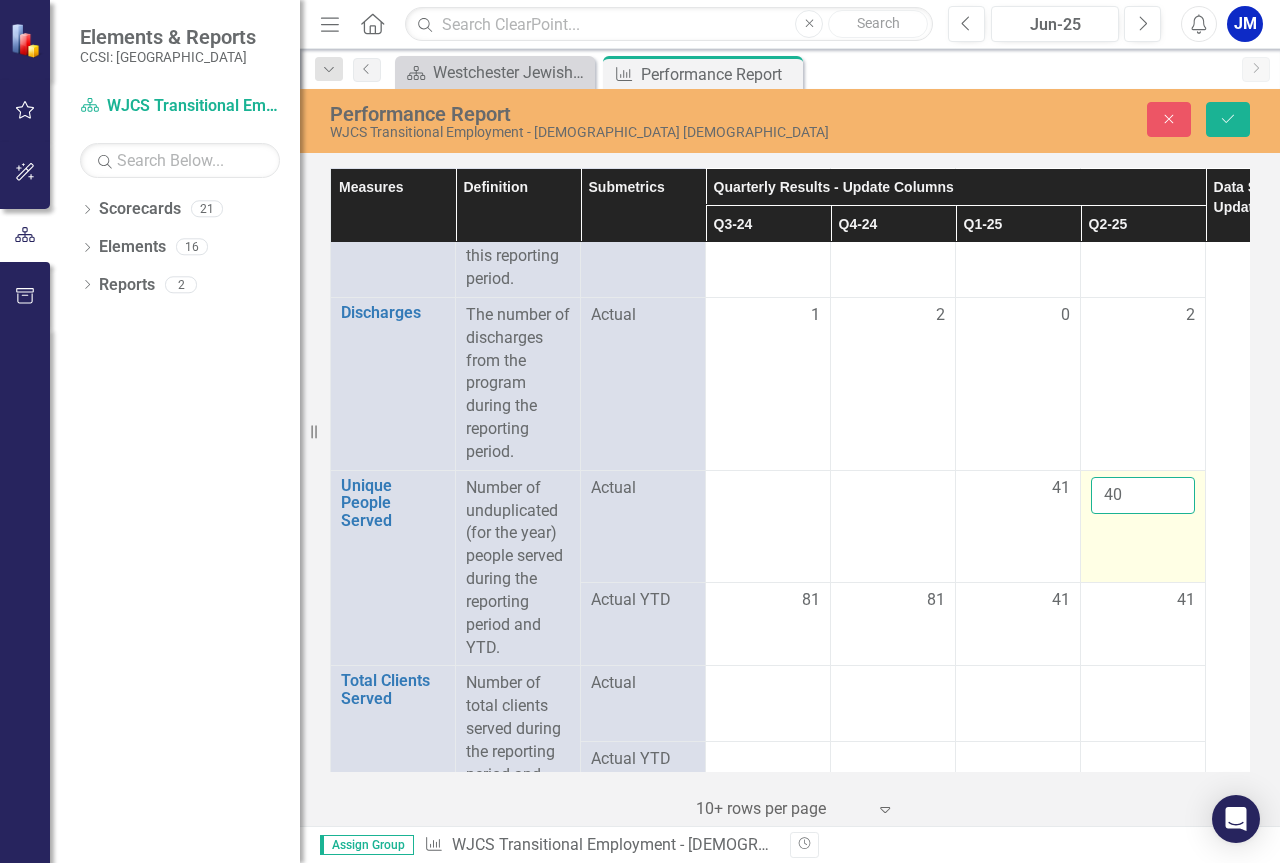 type on "41" 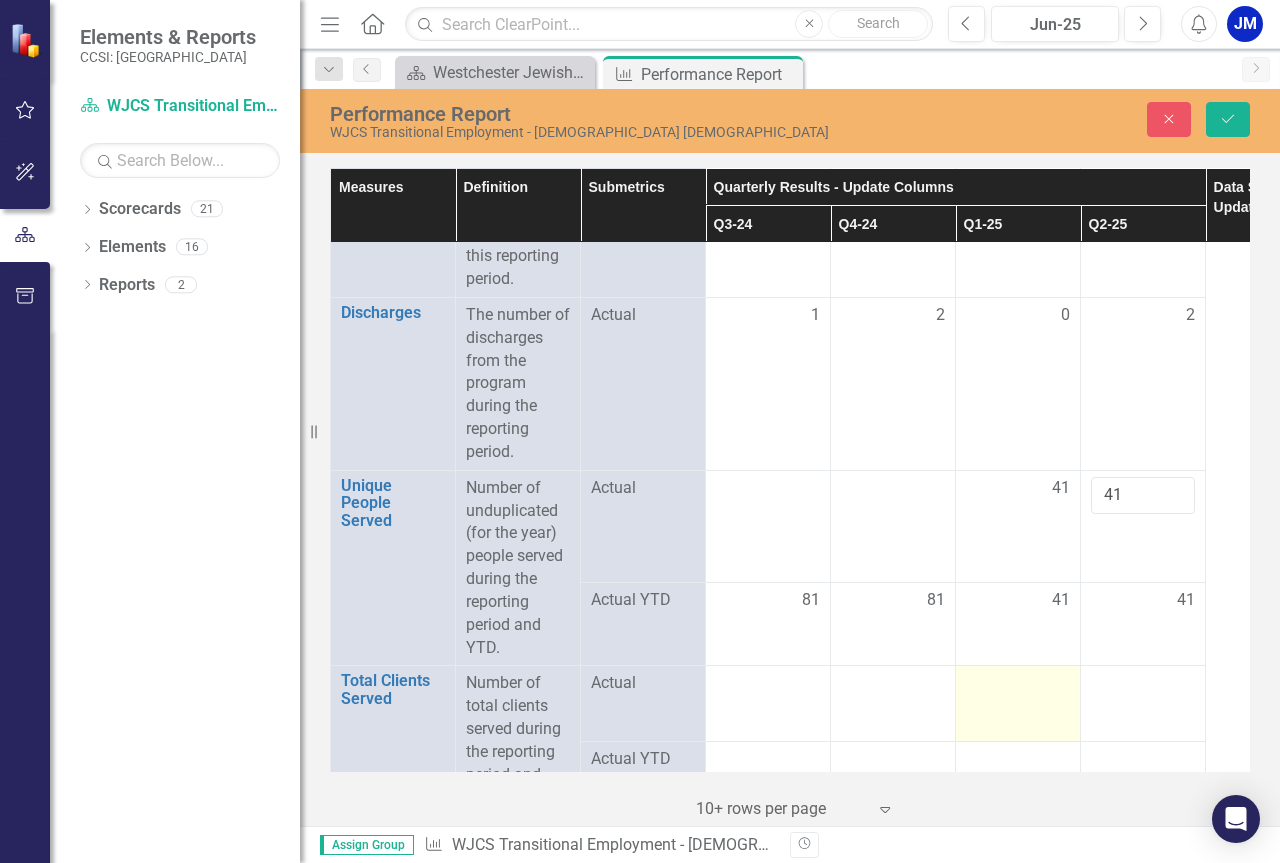 click at bounding box center (1018, 703) 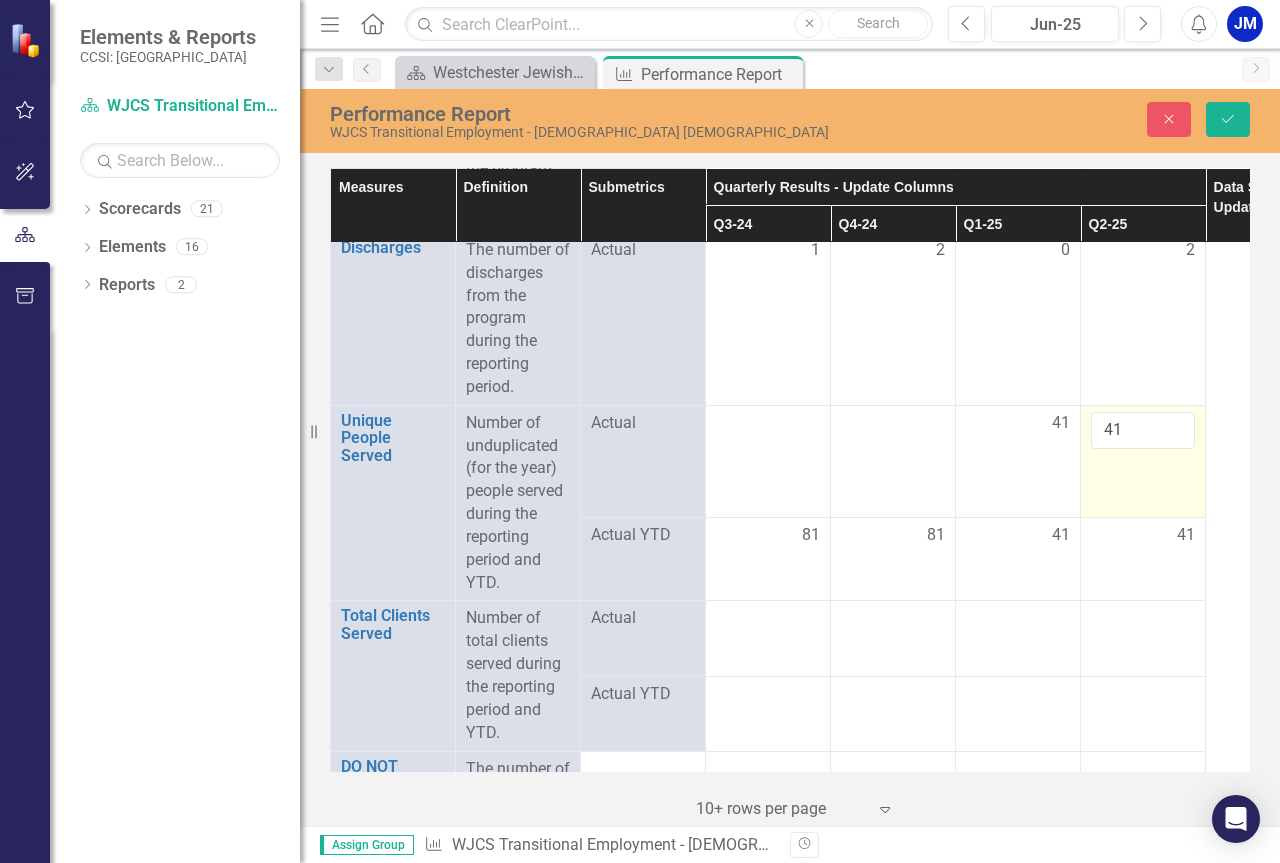scroll, scrollTop: 300, scrollLeft: 0, axis: vertical 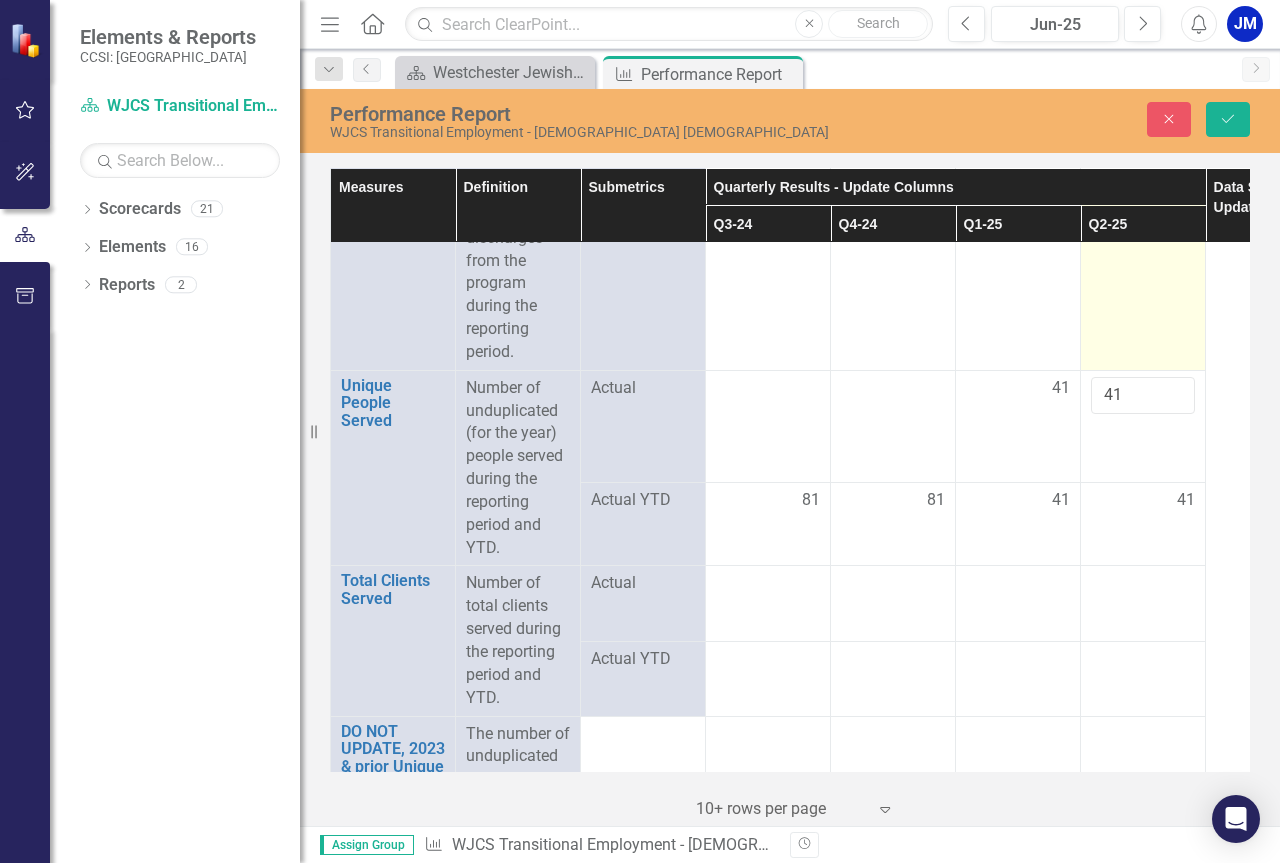 click on "2" at bounding box center [1143, 283] 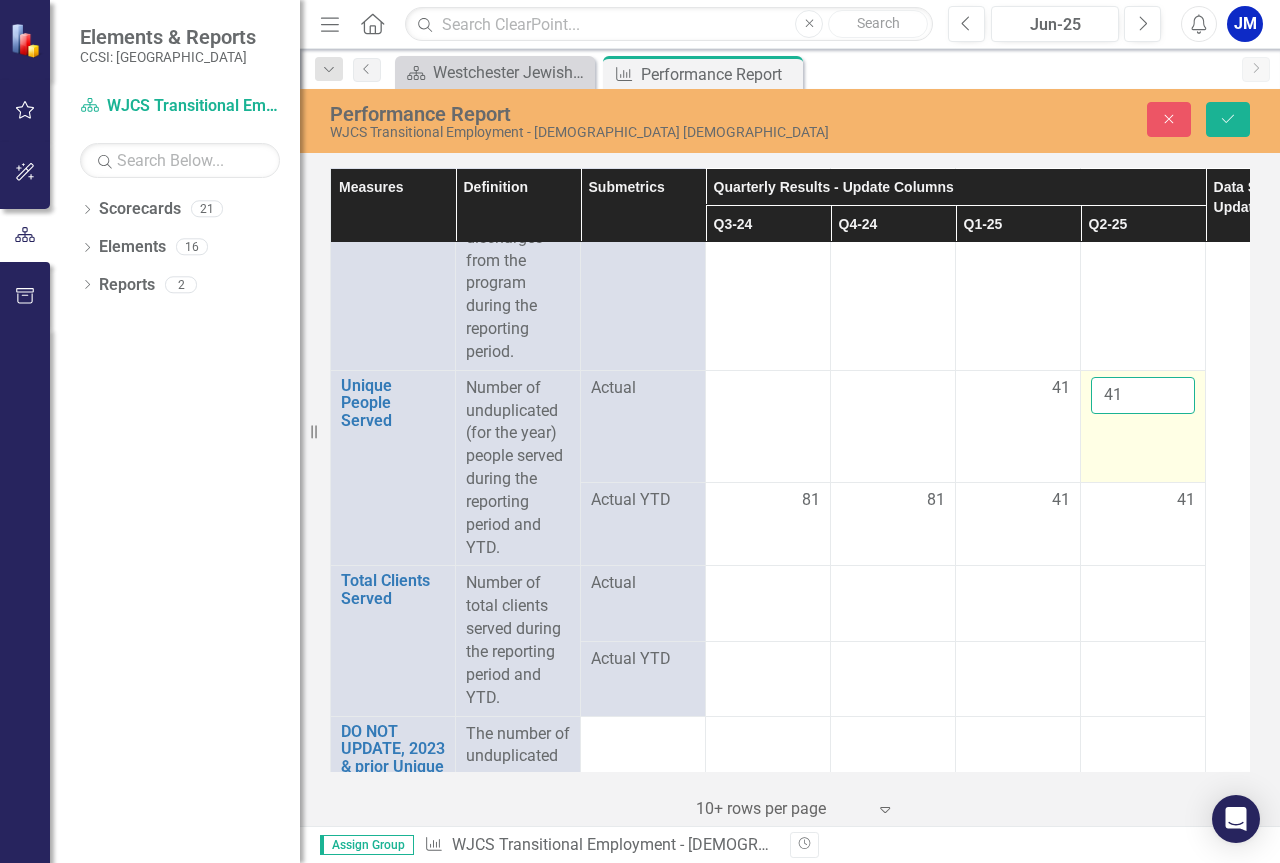 click on "41" at bounding box center (1143, 395) 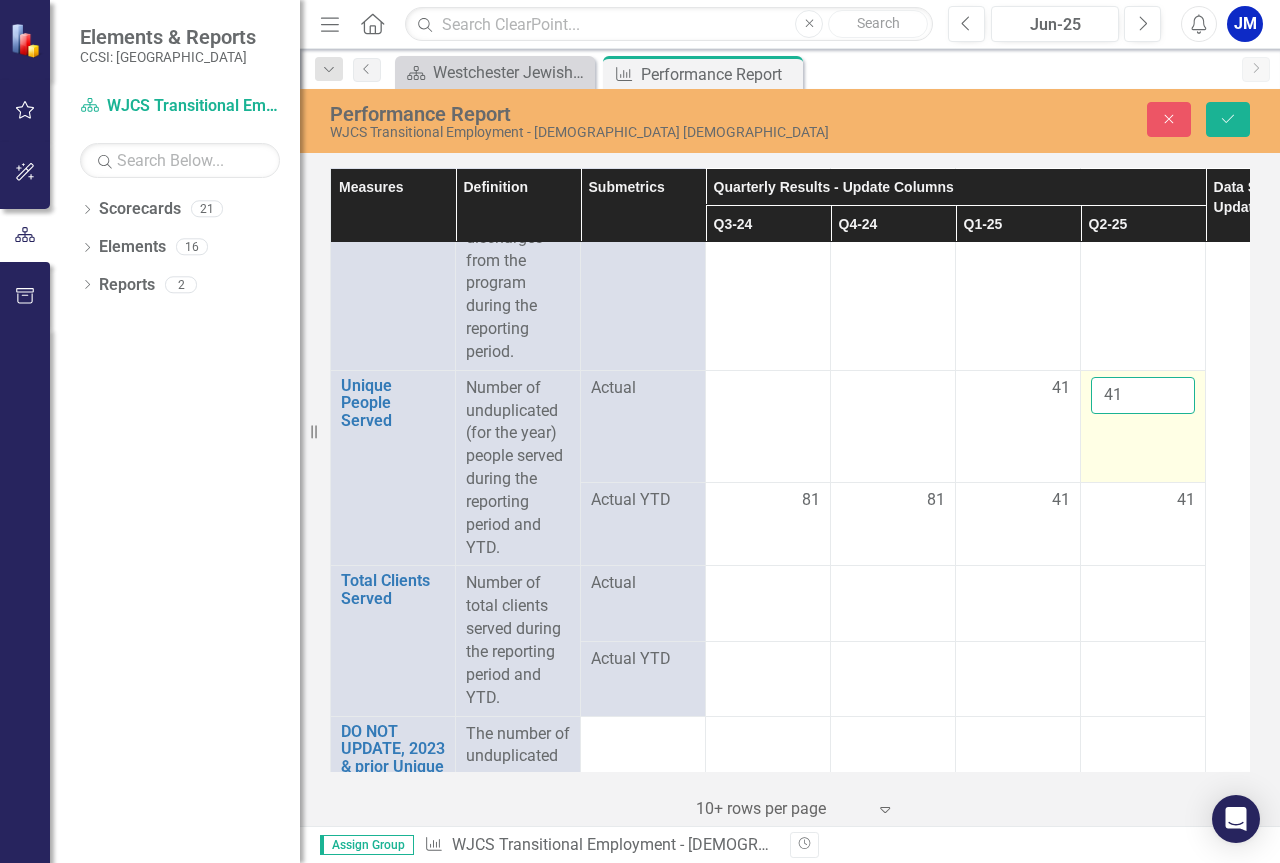 click on "Save" at bounding box center [1228, 119] 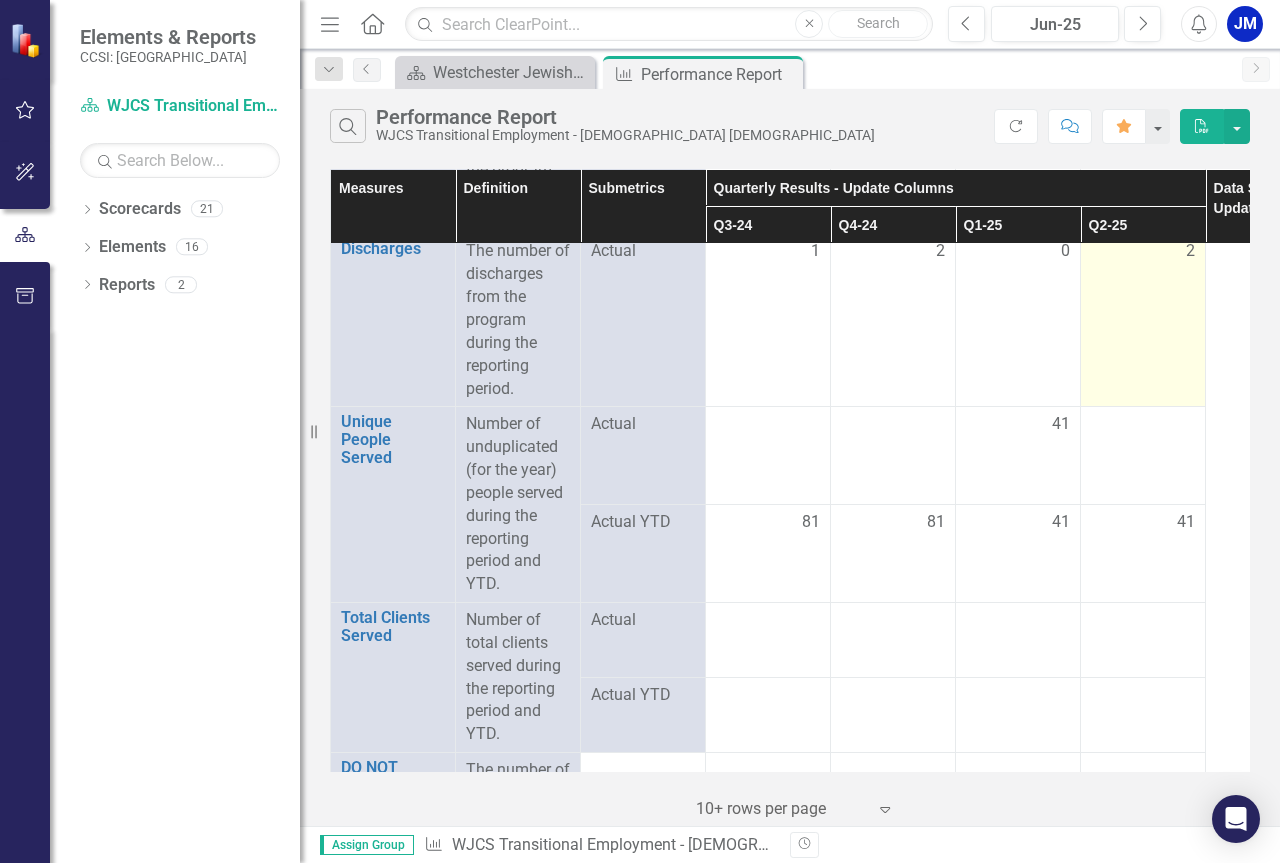 scroll, scrollTop: 200, scrollLeft: 0, axis: vertical 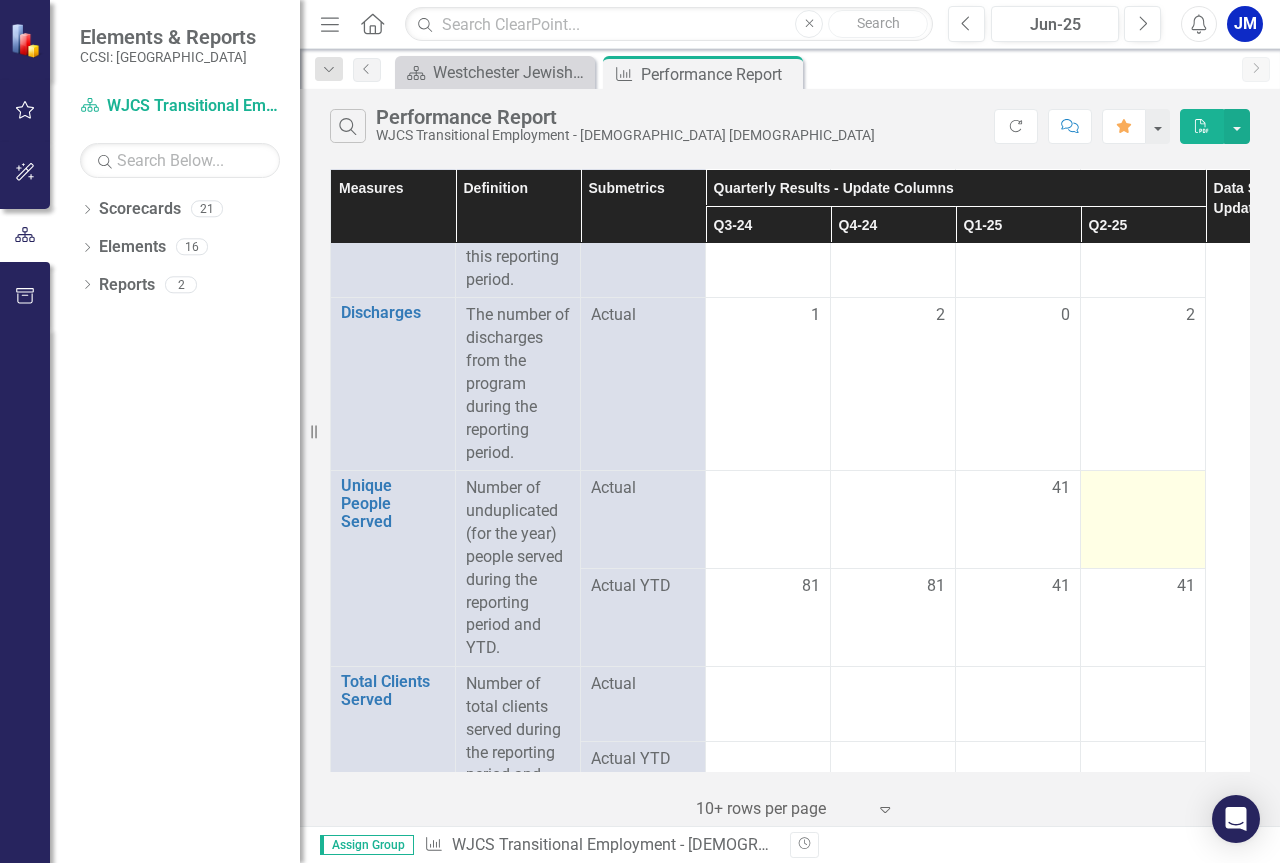 click at bounding box center (1143, 489) 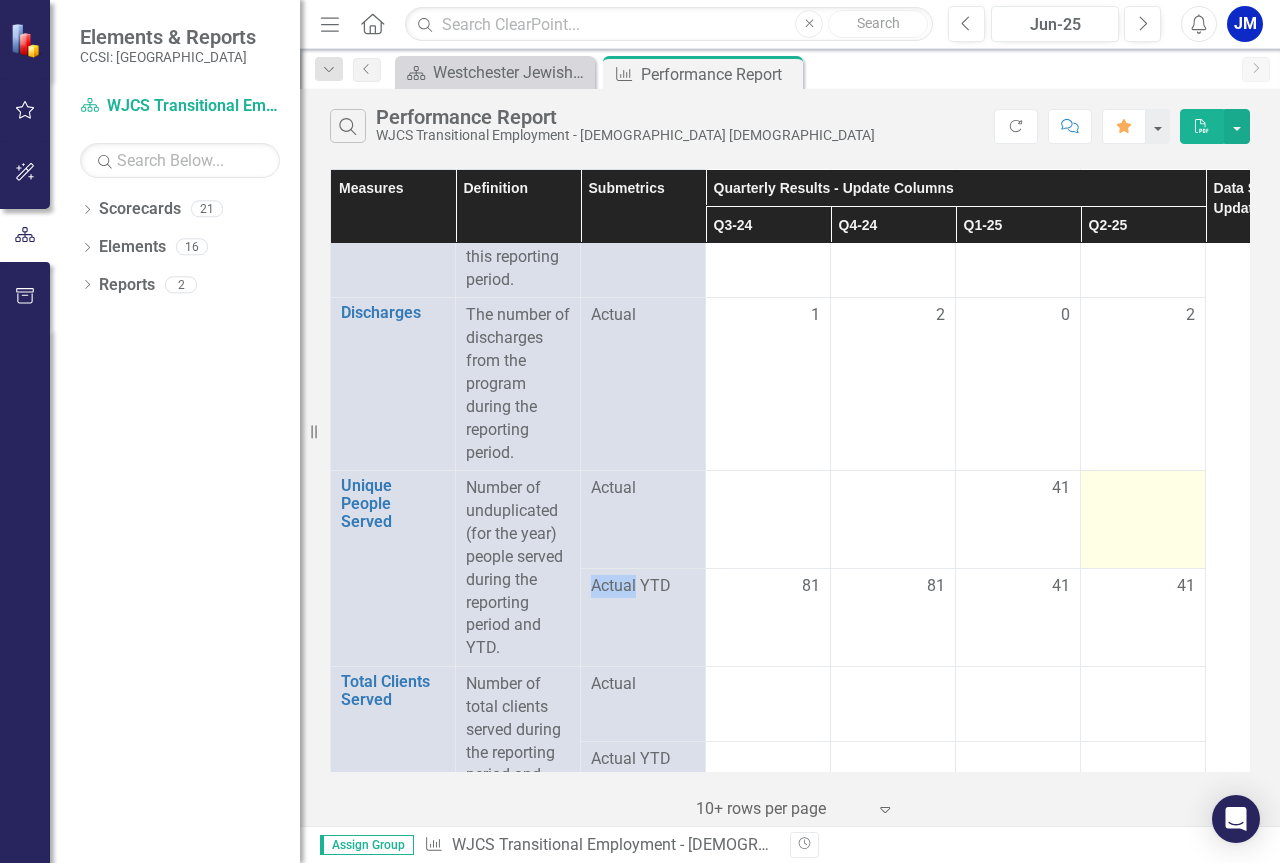 drag, startPoint x: 1162, startPoint y: 508, endPoint x: 1171, endPoint y: 495, distance: 15.811388 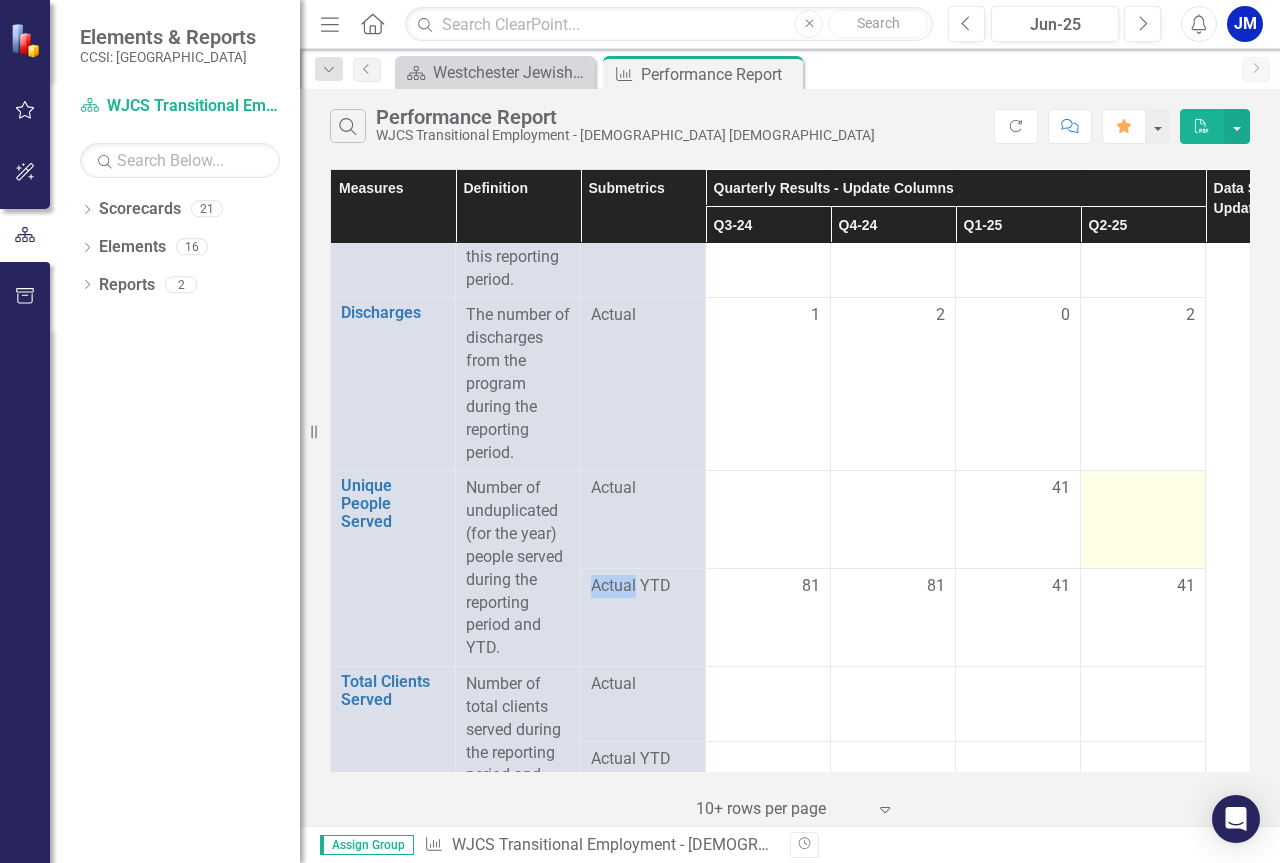 click at bounding box center (1143, 520) 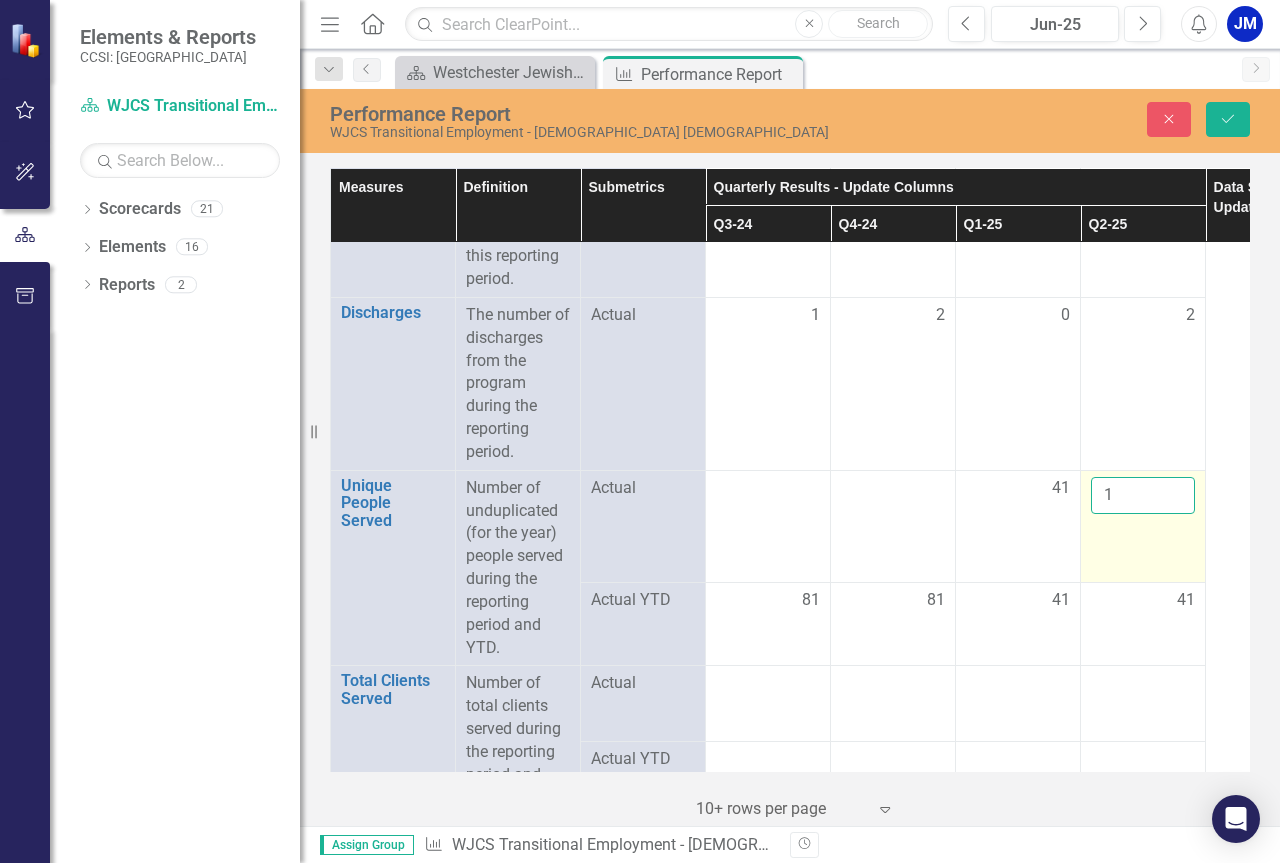 click on "1" at bounding box center [1143, 495] 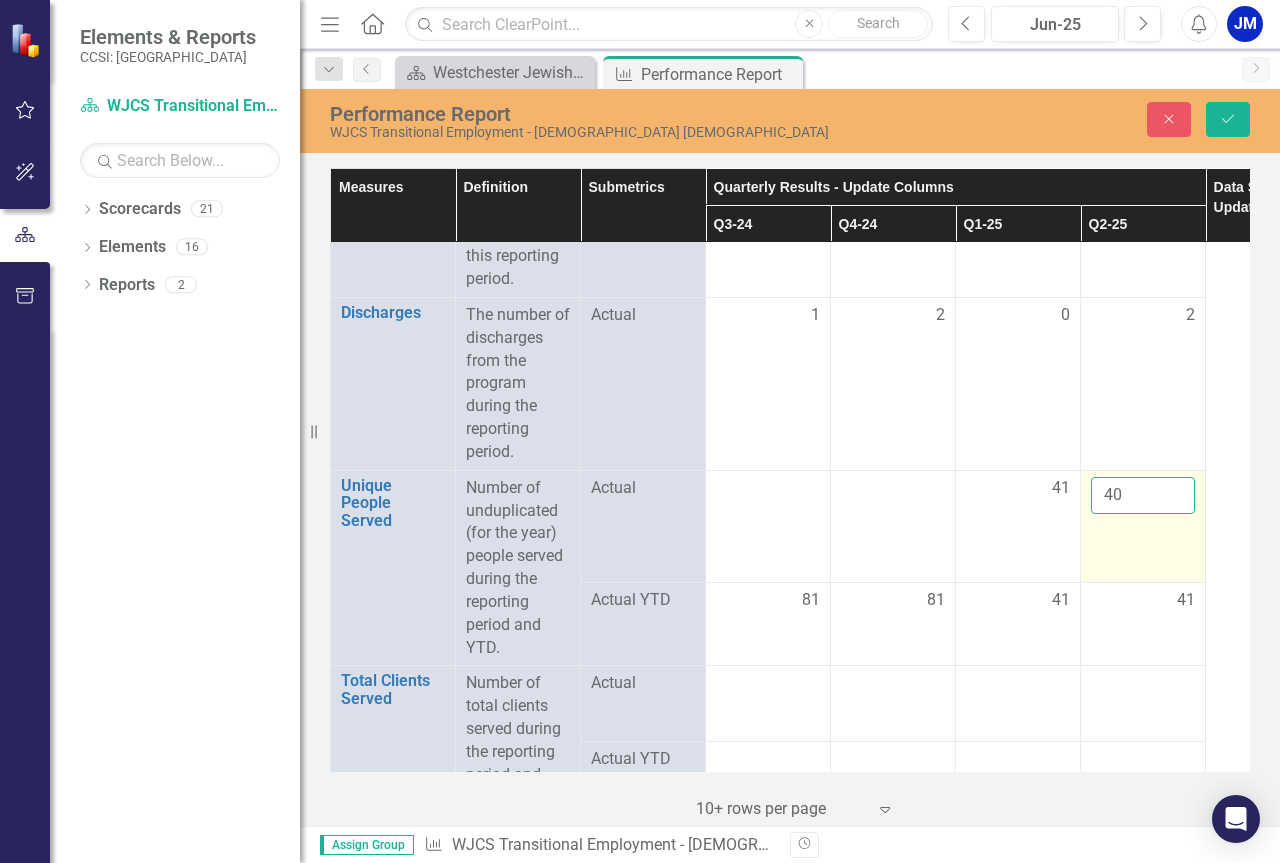 type on "41" 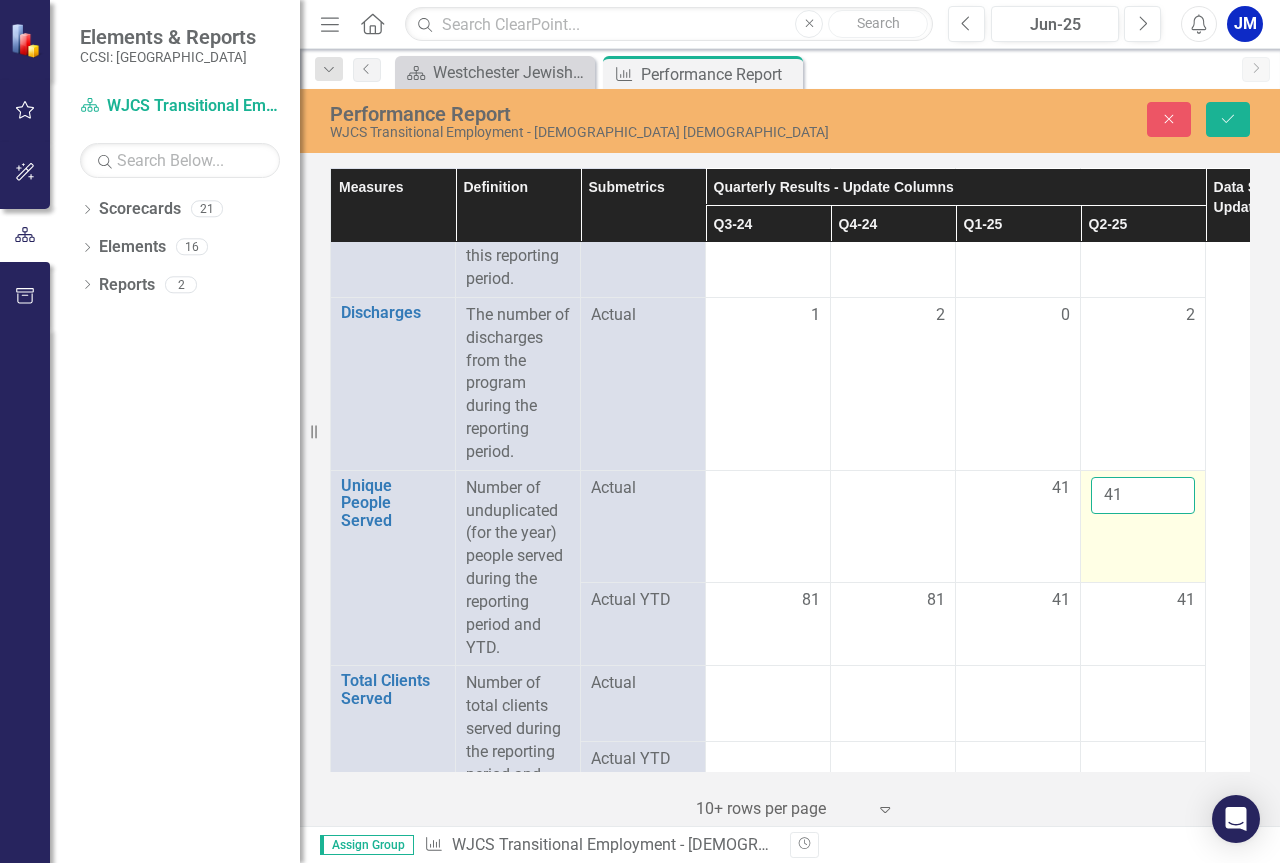 click on "Save" at bounding box center [1228, 119] 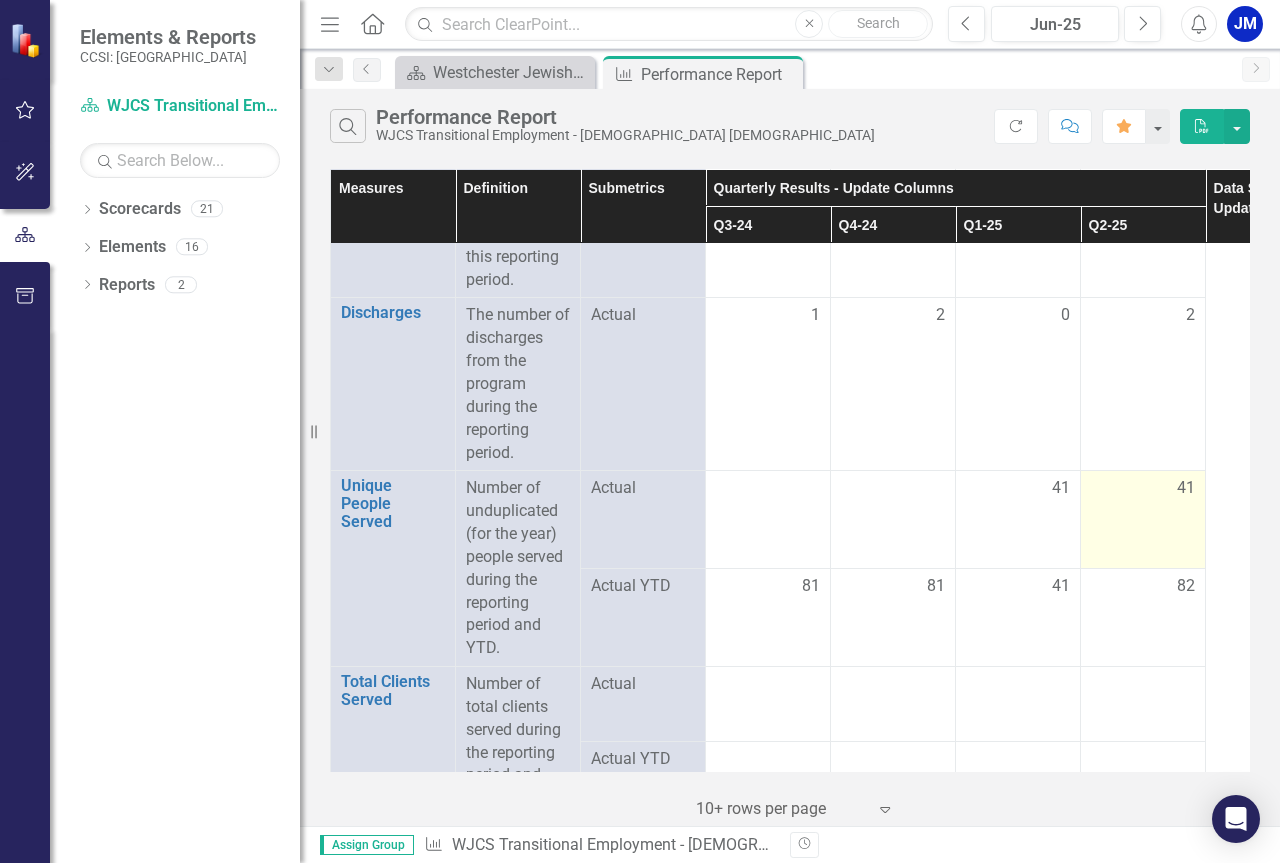 scroll, scrollTop: 300, scrollLeft: 0, axis: vertical 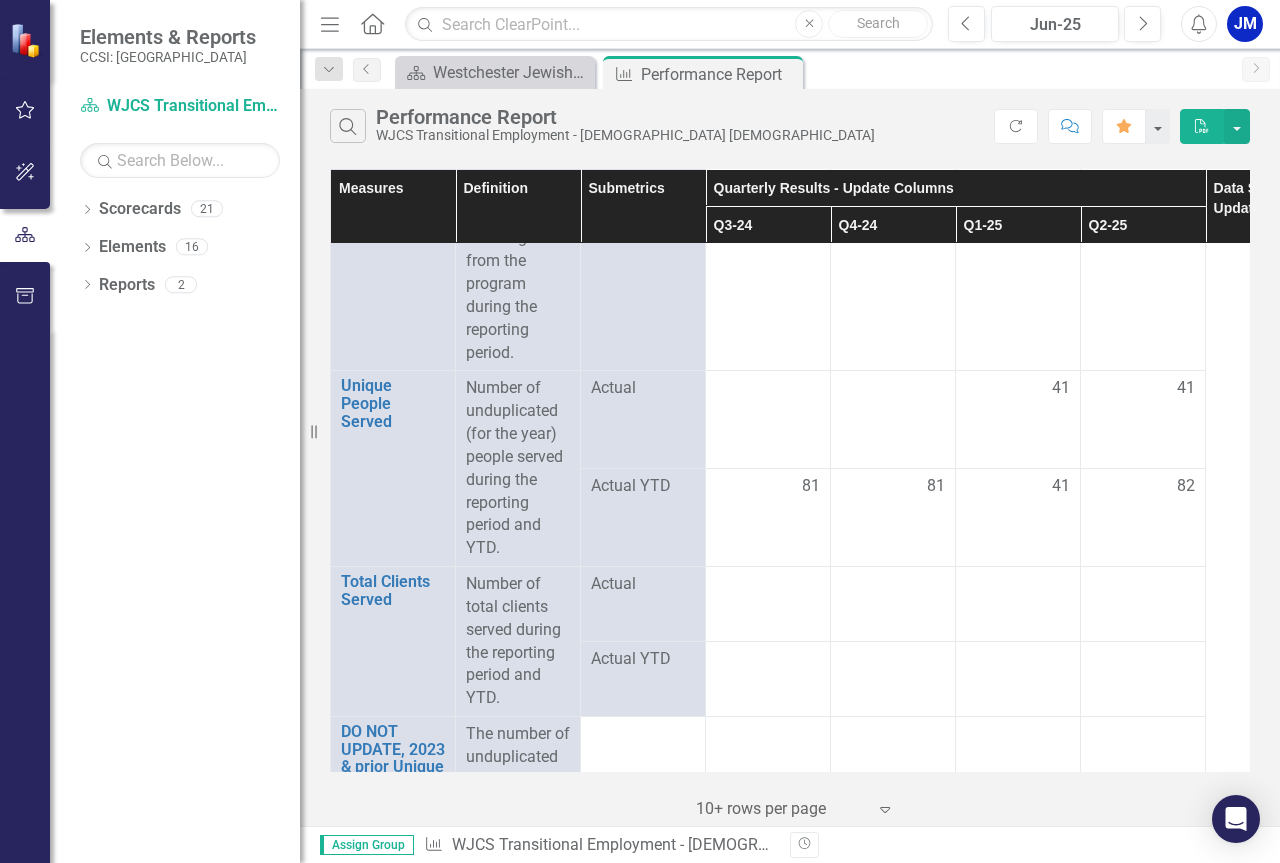 click on "82" at bounding box center [1186, 486] 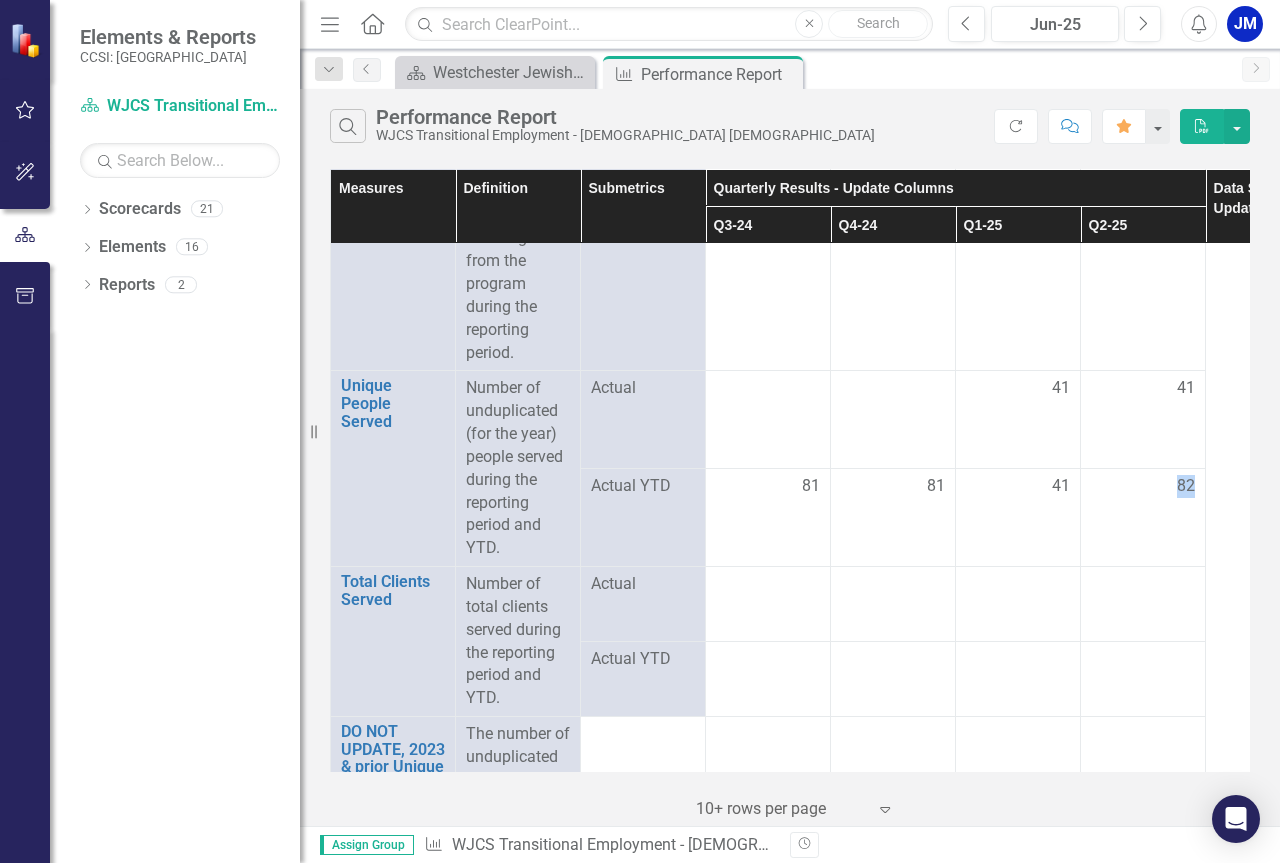 click on "82" at bounding box center [1186, 486] 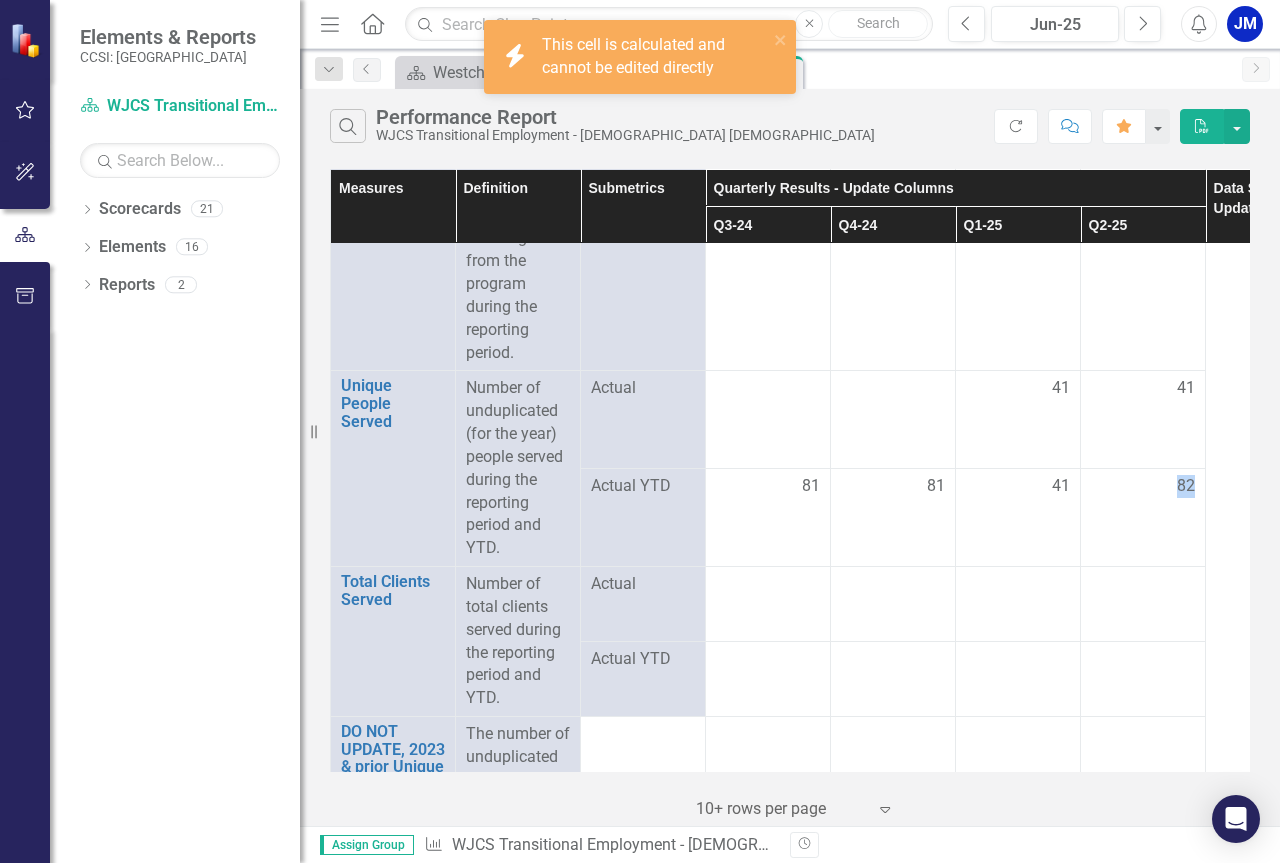 click on "82" at bounding box center (1186, 486) 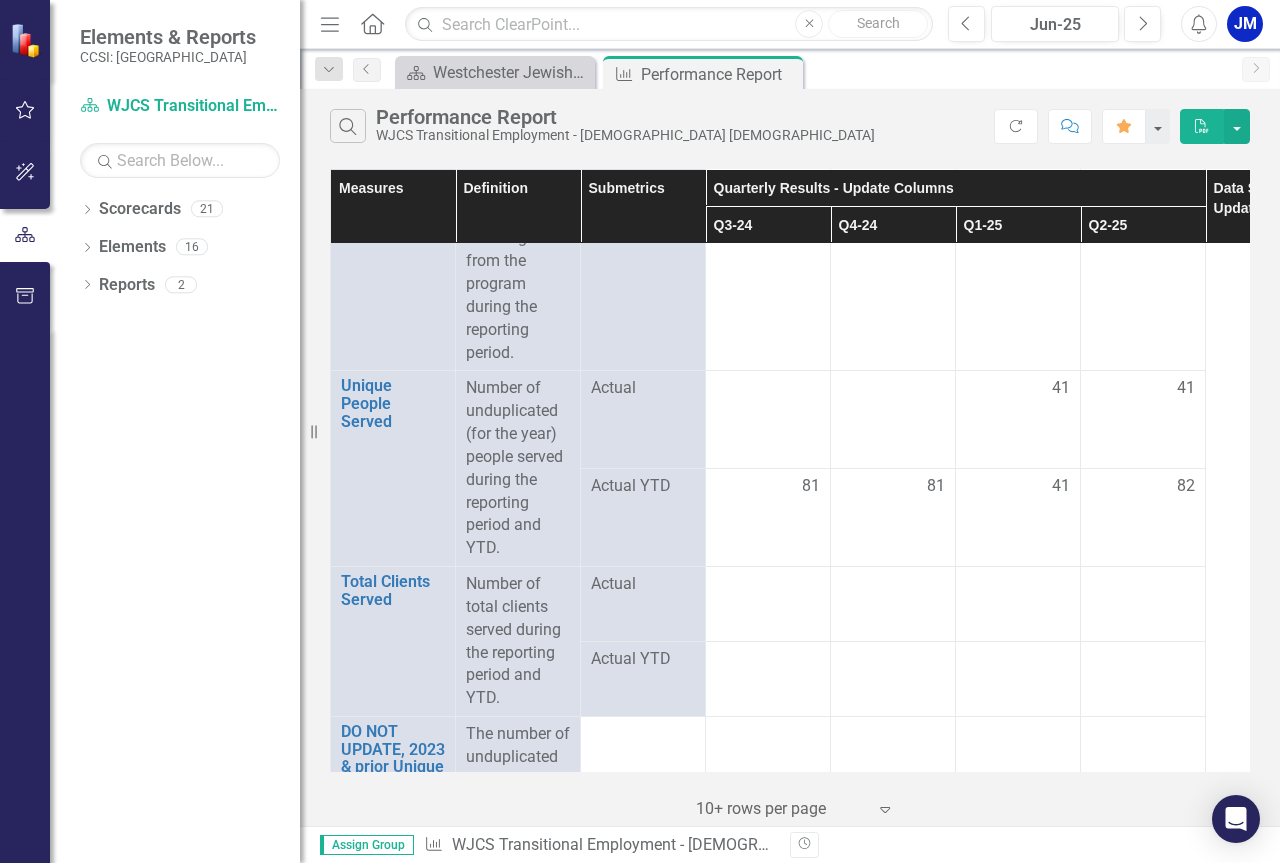 click on "82" at bounding box center [1186, 486] 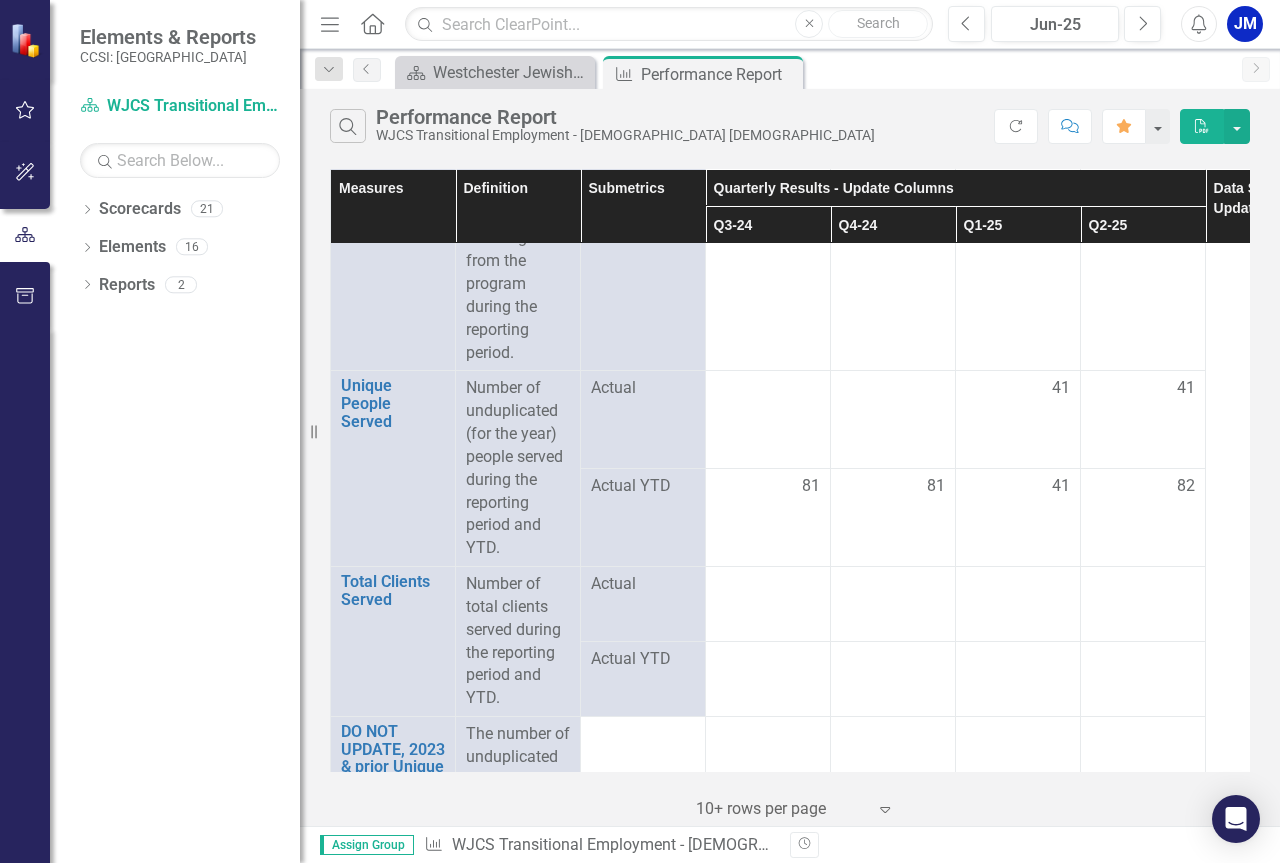 click on "82" at bounding box center [1186, 486] 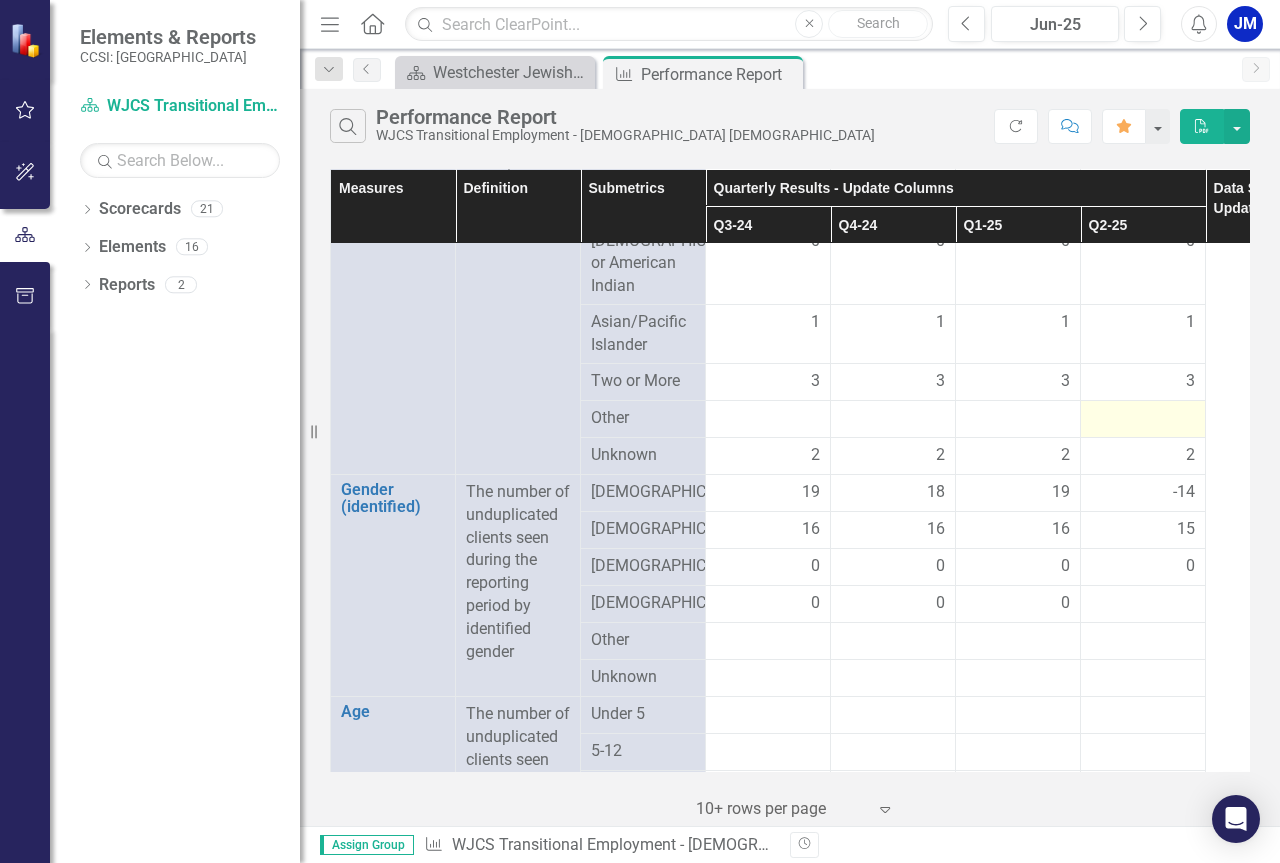 scroll, scrollTop: 1200, scrollLeft: 0, axis: vertical 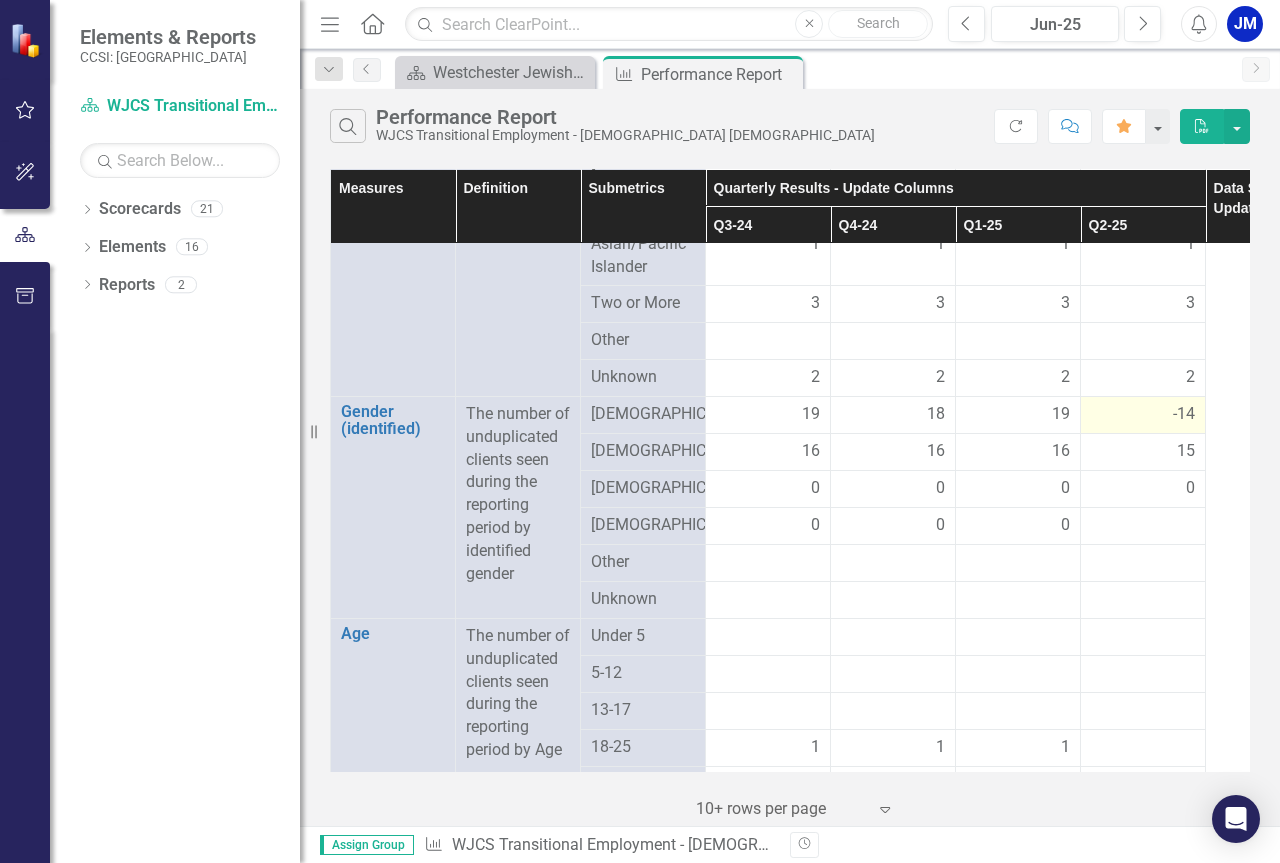 click on "-14" at bounding box center [1184, 414] 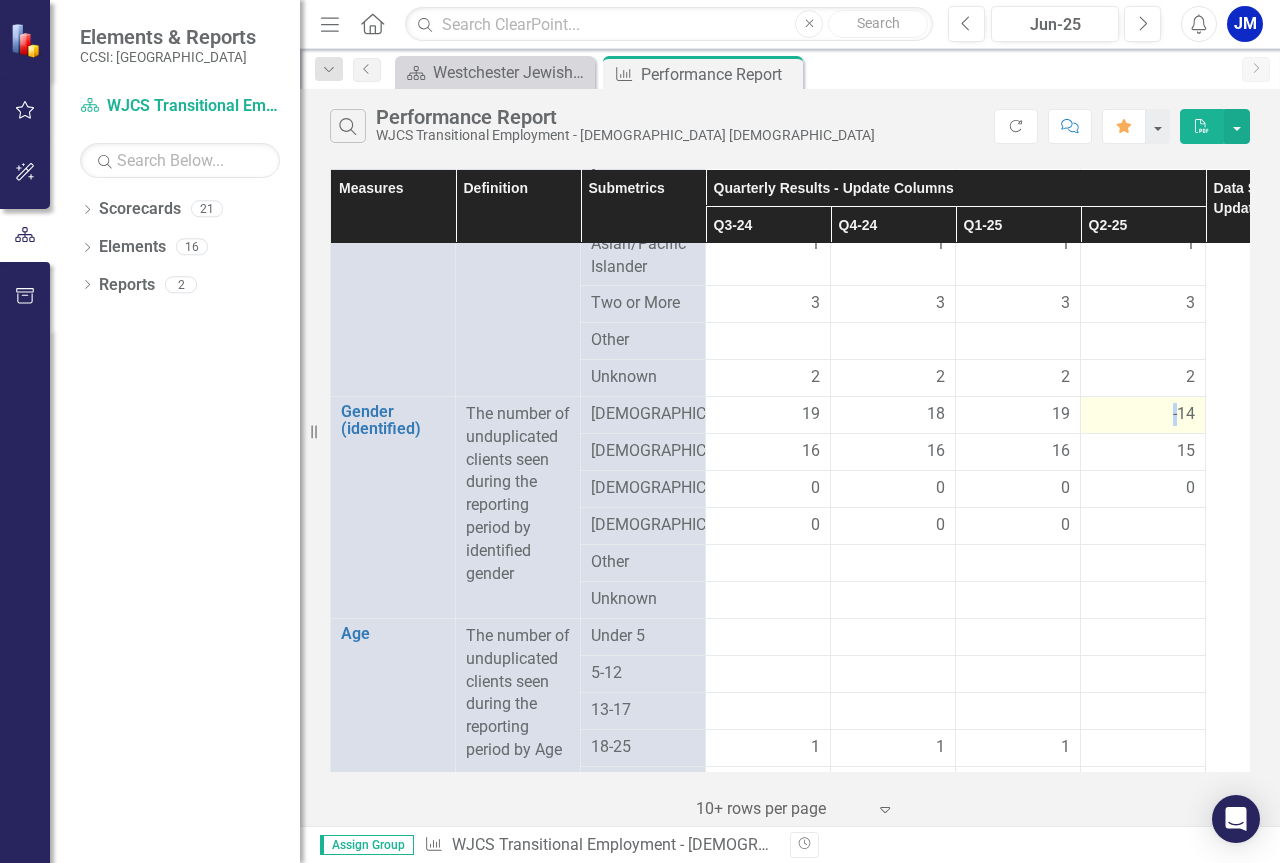 click on "-14" at bounding box center (1184, 414) 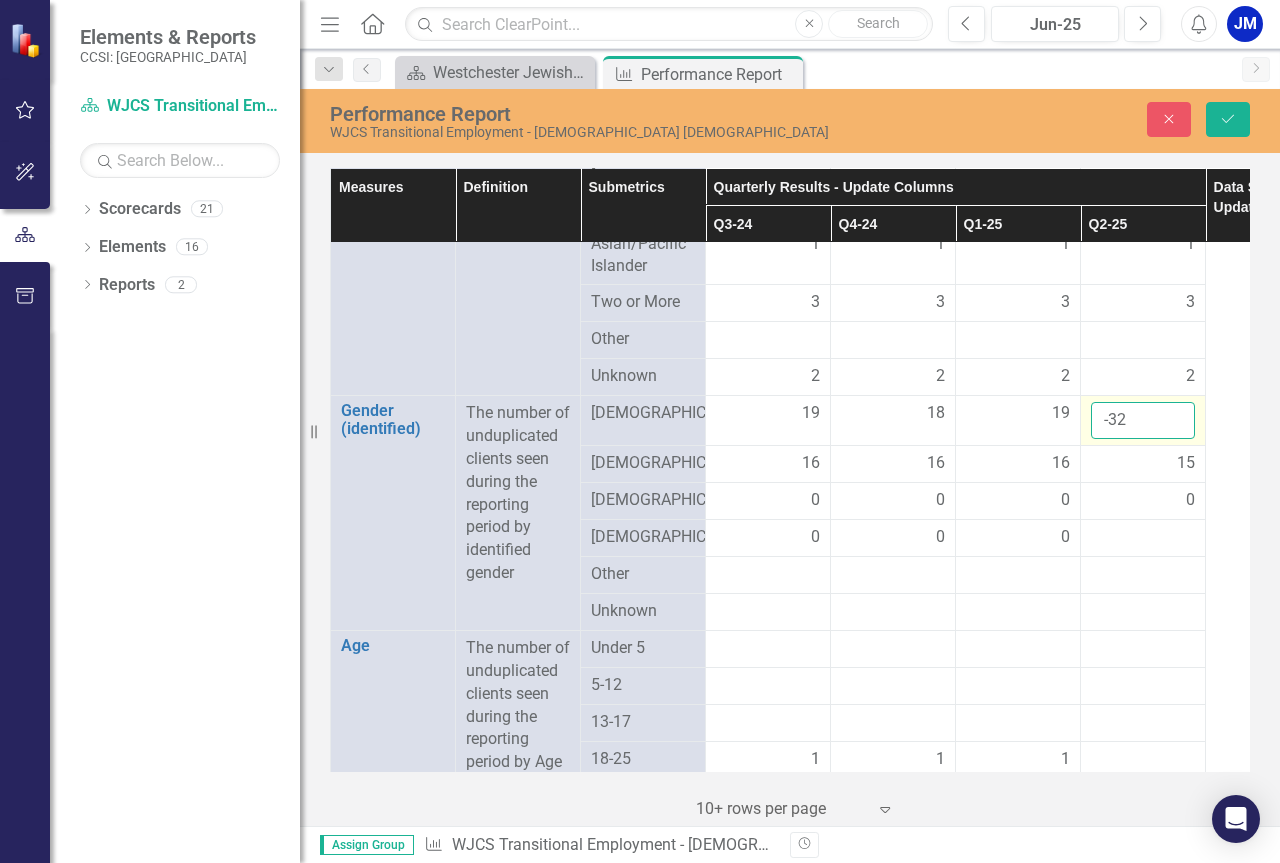 click on "-32" at bounding box center [1143, 420] 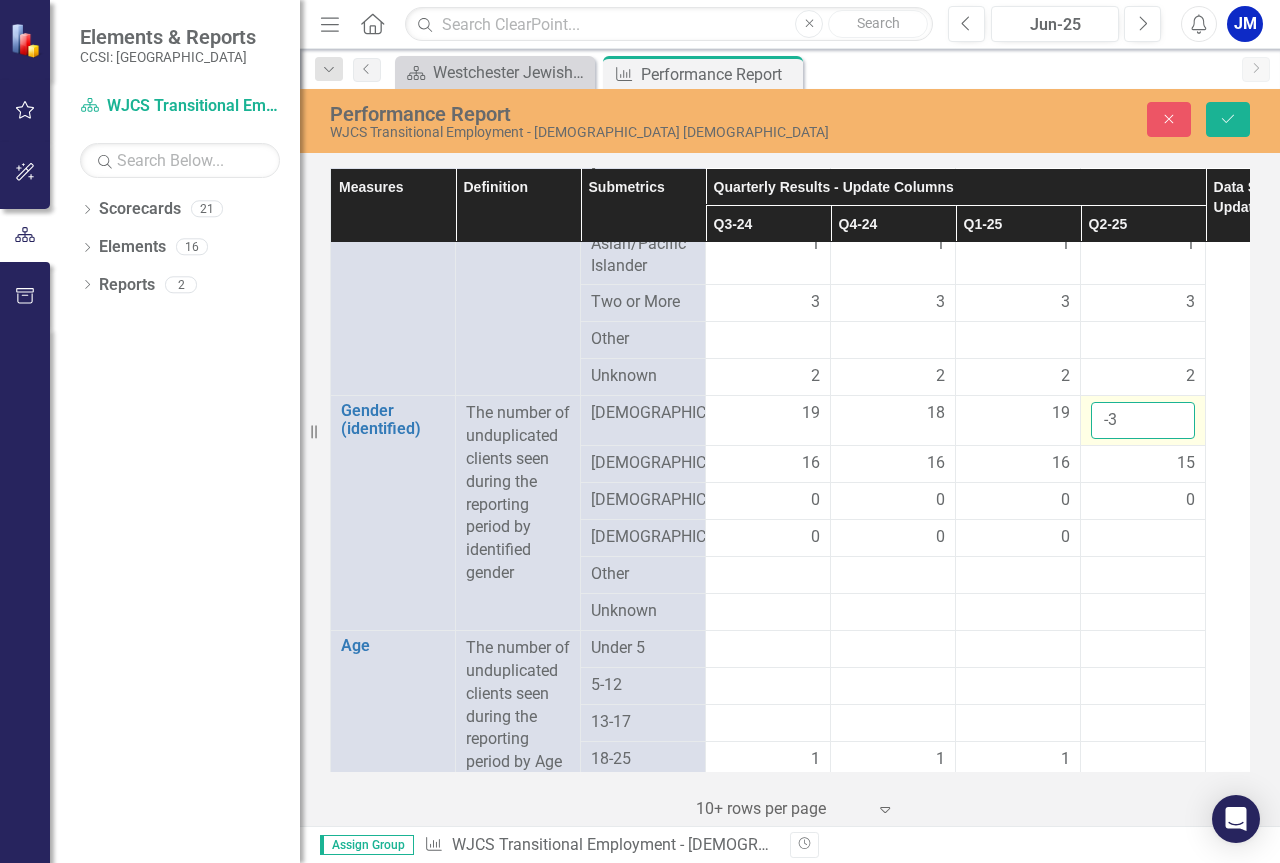 click on "-3" at bounding box center [1143, 420] 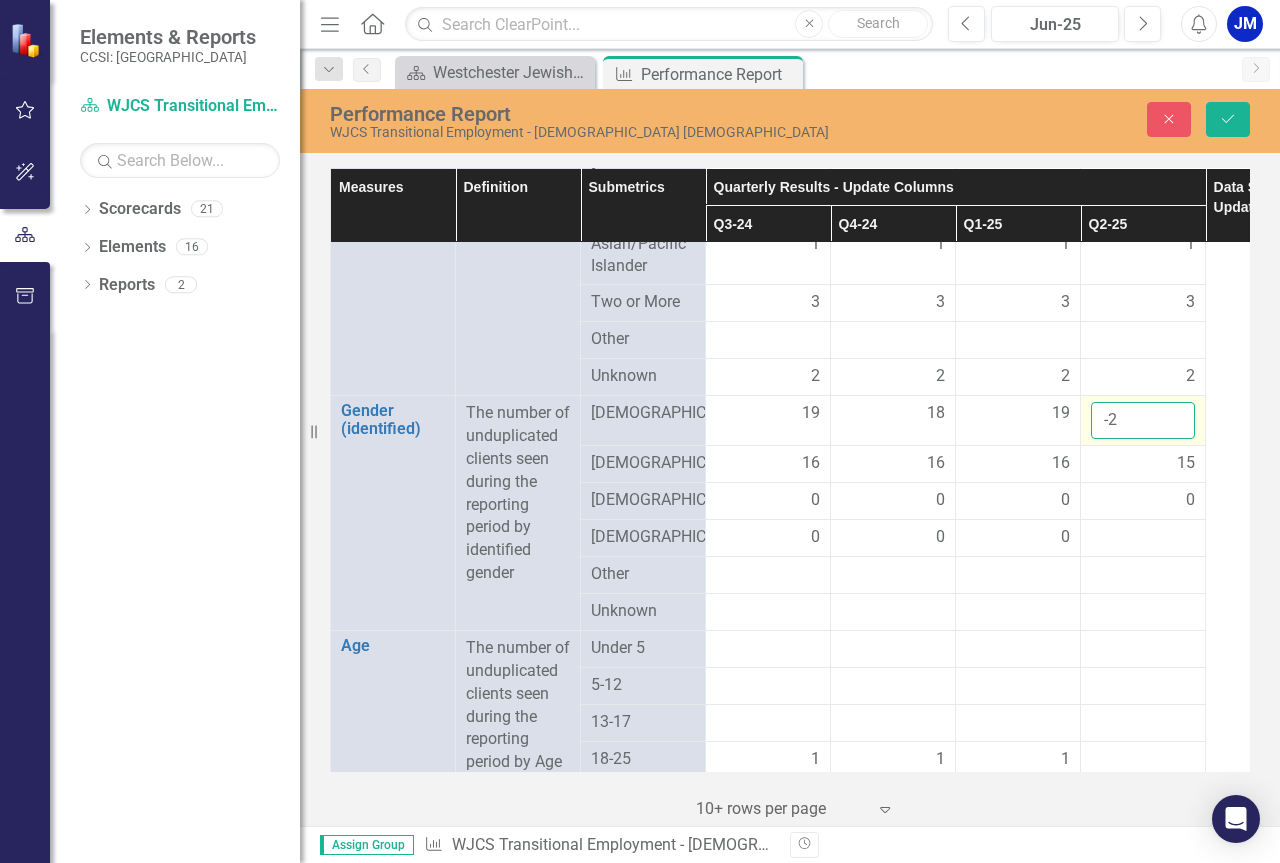 click on "-2" at bounding box center [1143, 420] 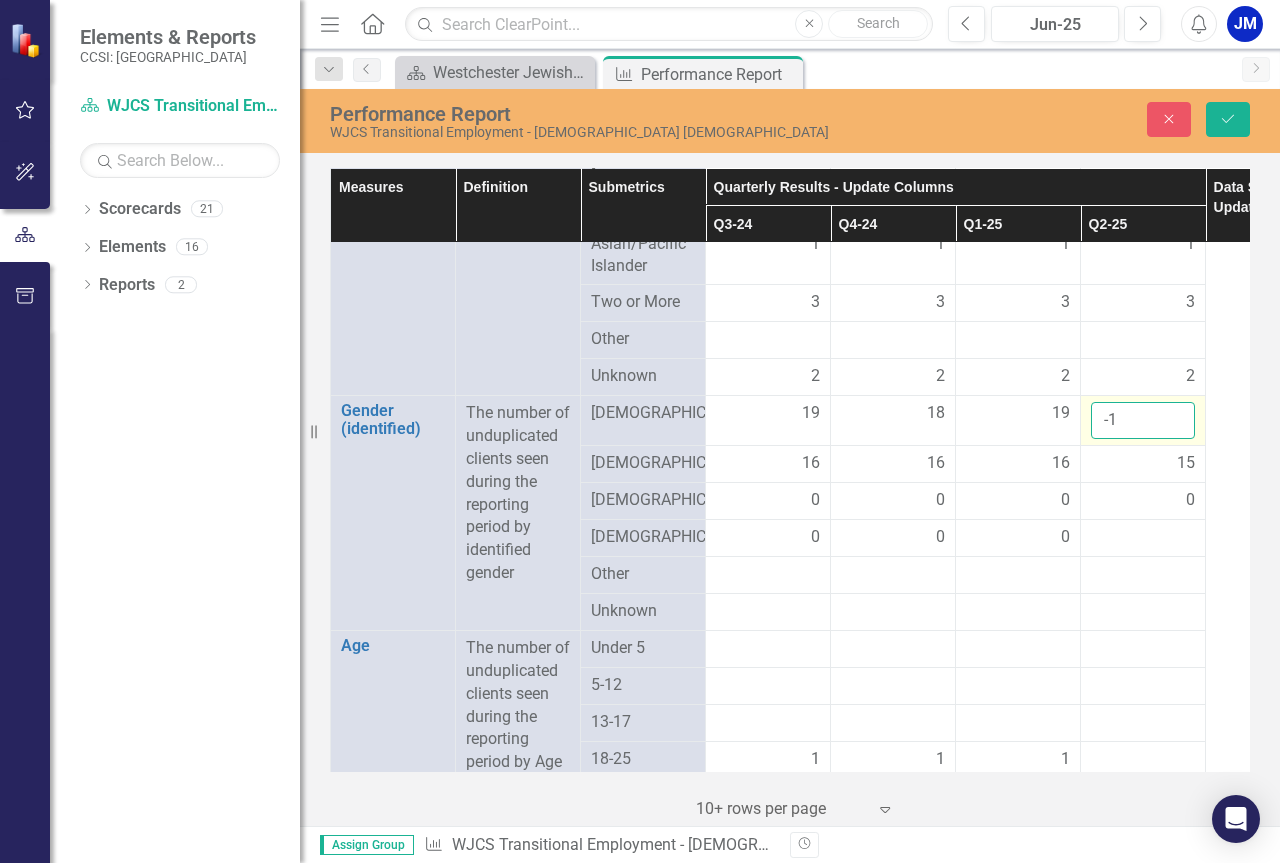 click on "-1" at bounding box center [1143, 420] 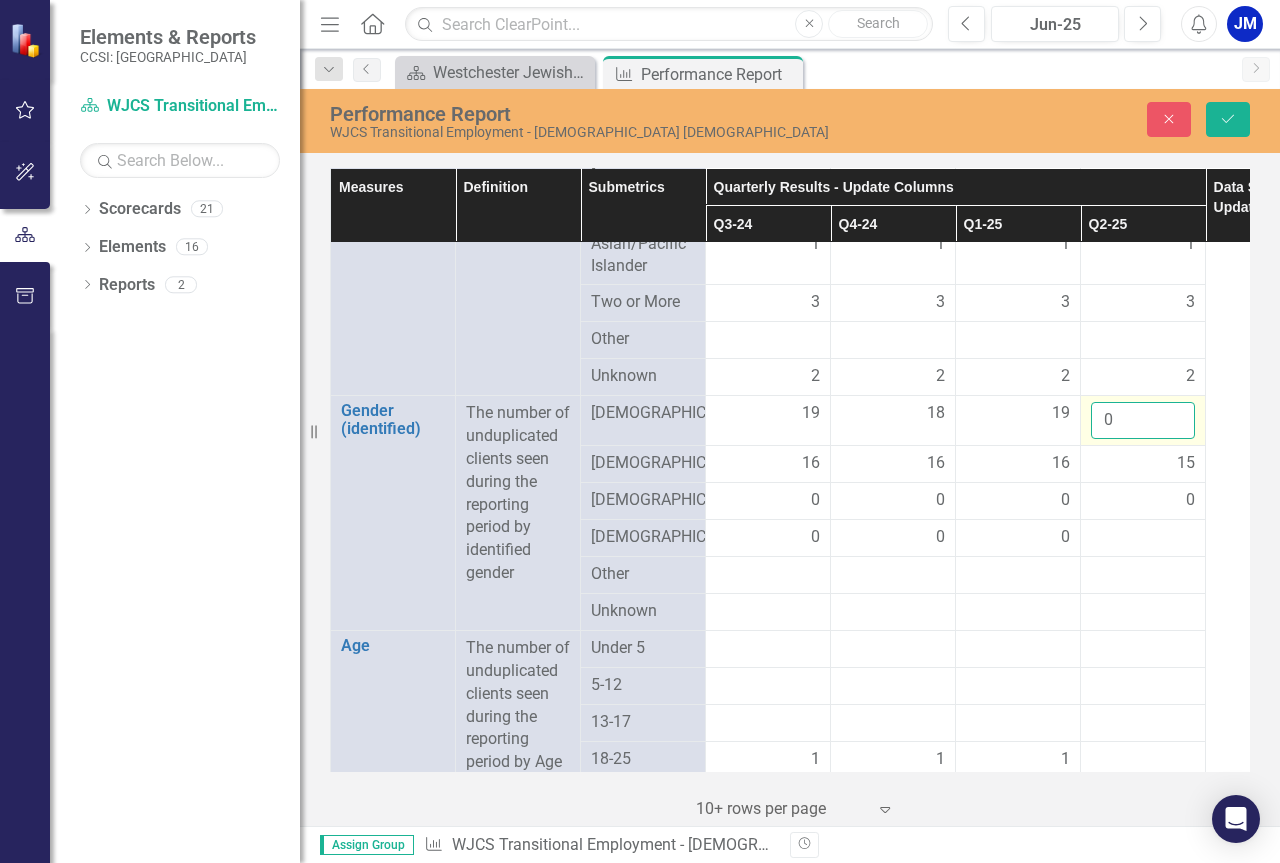click on "0" at bounding box center (1143, 420) 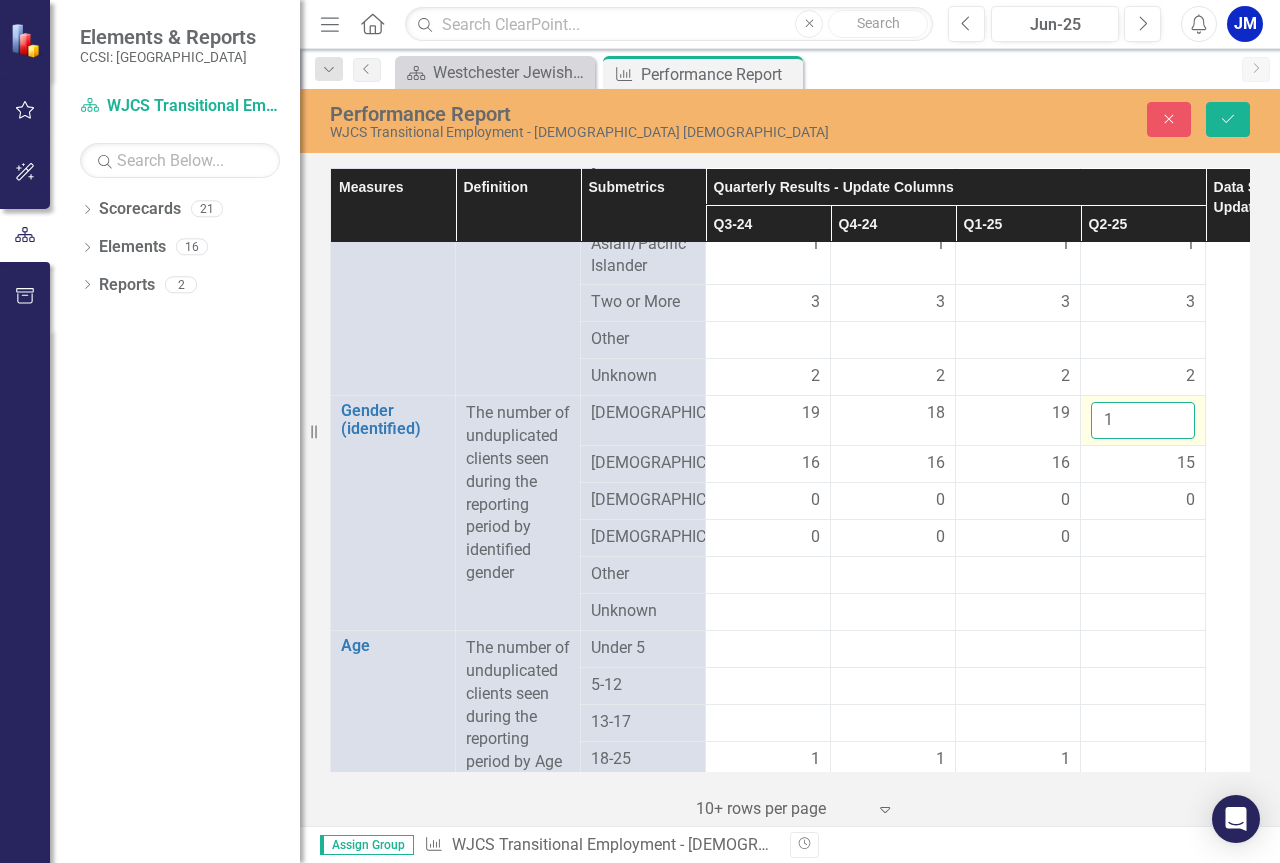 click on "1" at bounding box center [1143, 420] 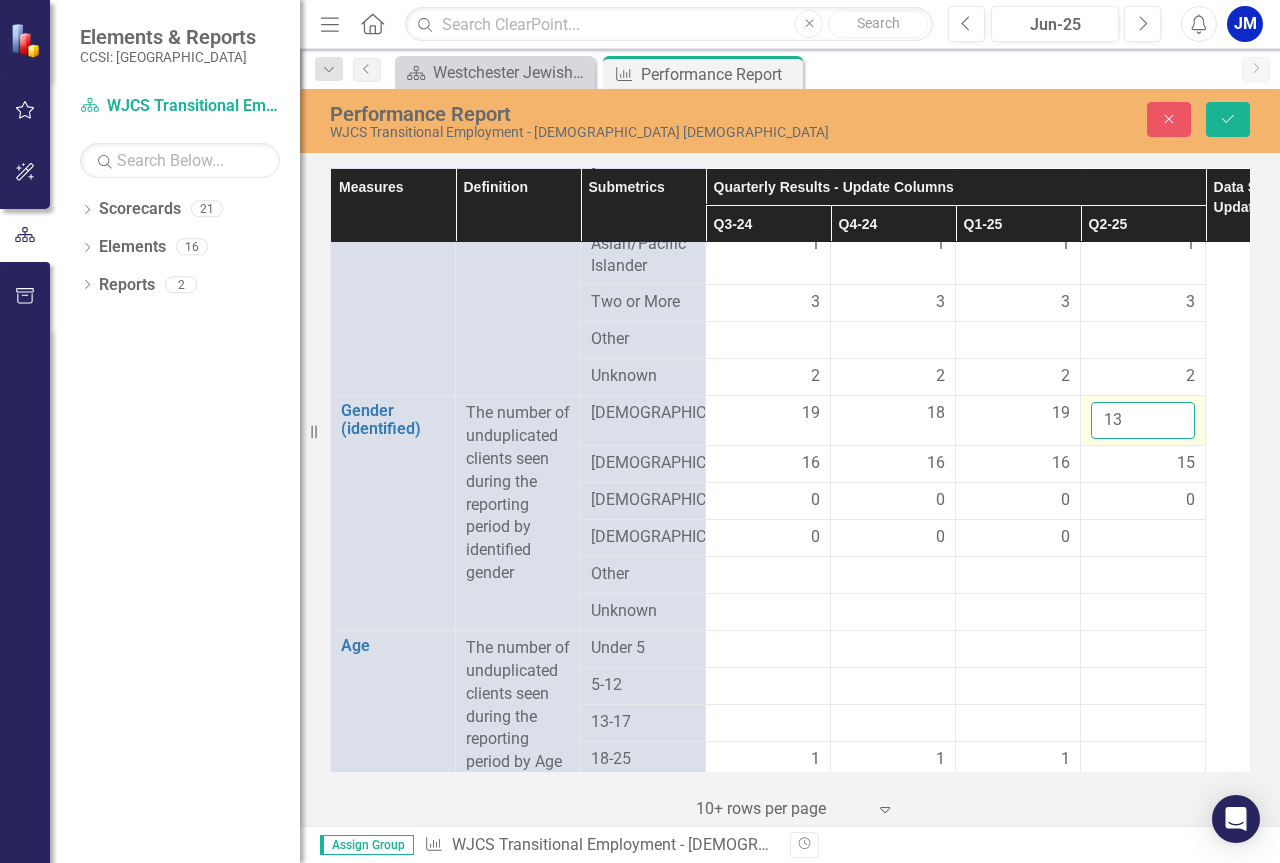 click on "13" at bounding box center [1143, 420] 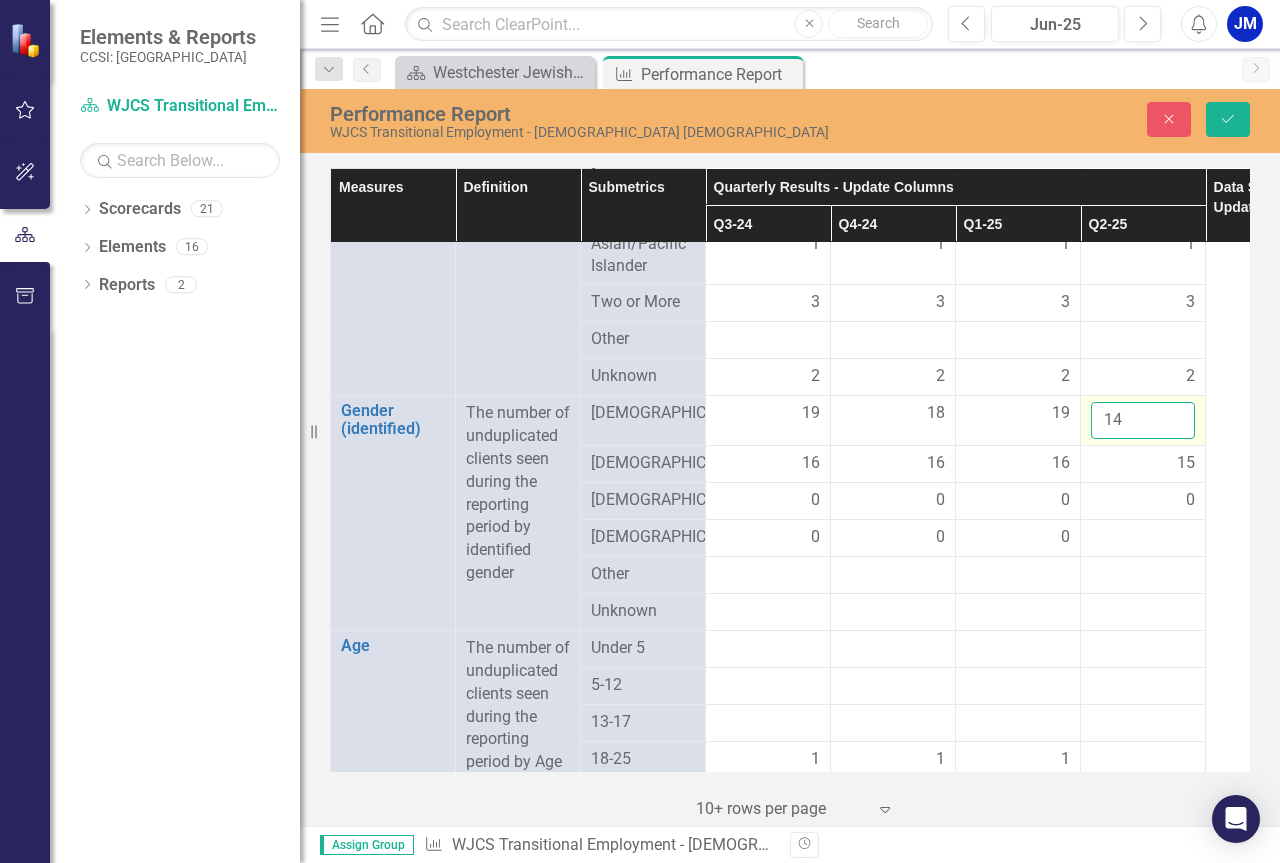 type on "14" 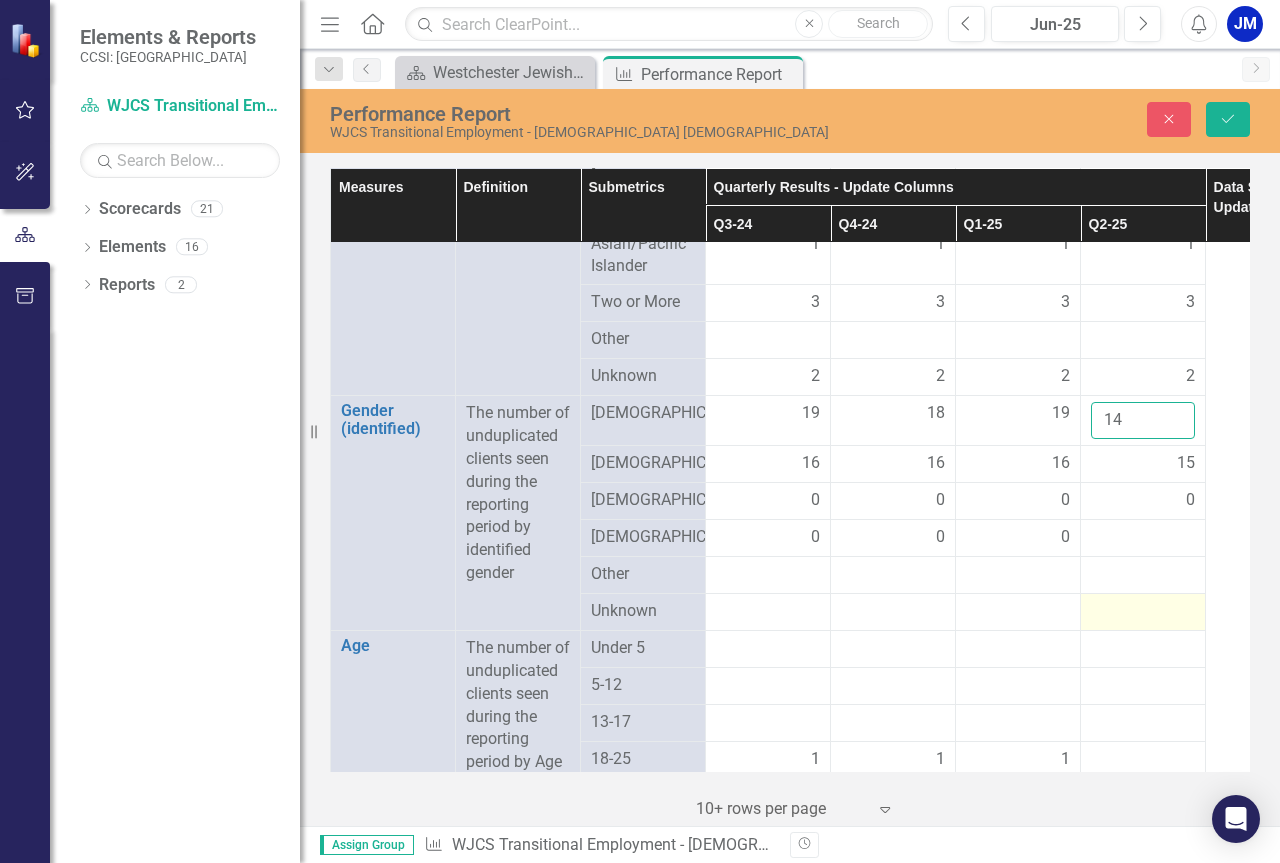 click on "Save" at bounding box center (1228, 119) 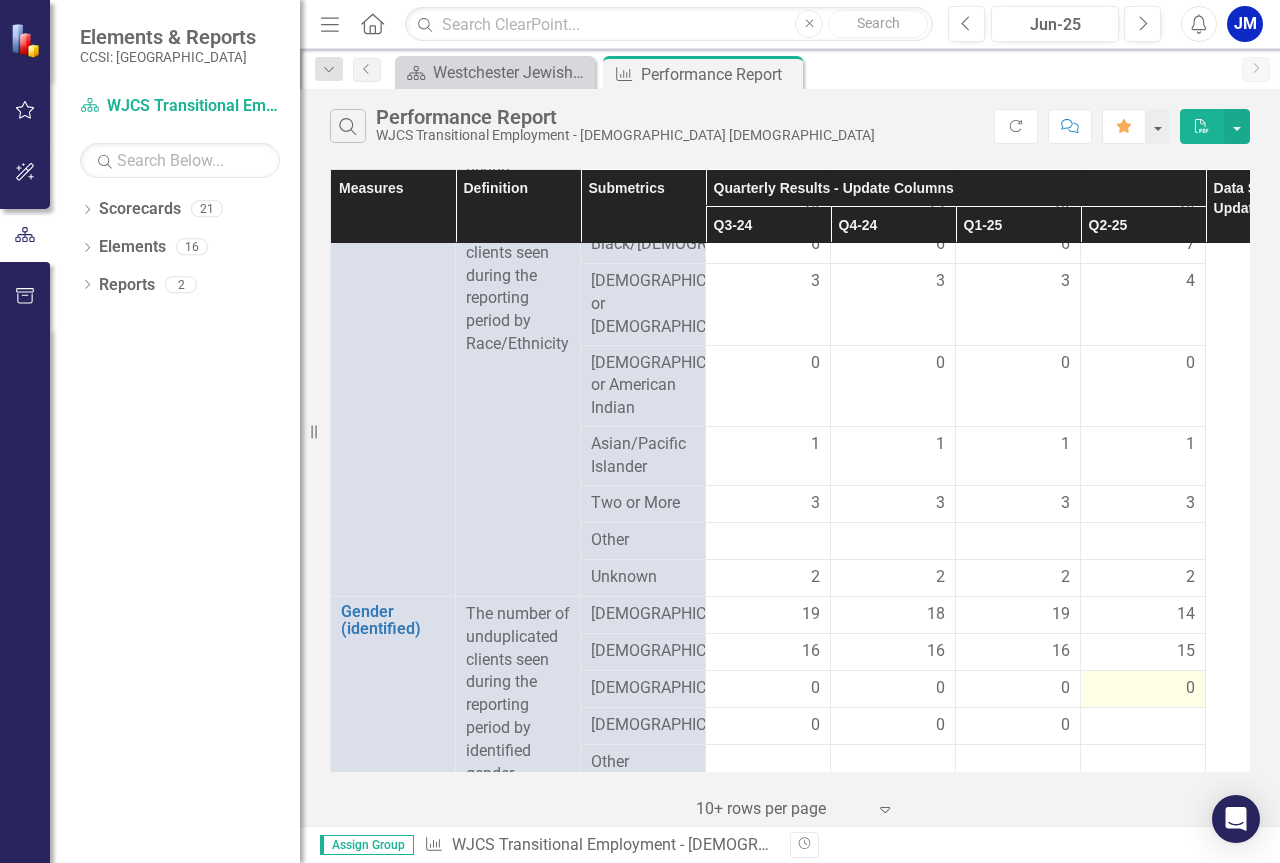 scroll, scrollTop: 1200, scrollLeft: 0, axis: vertical 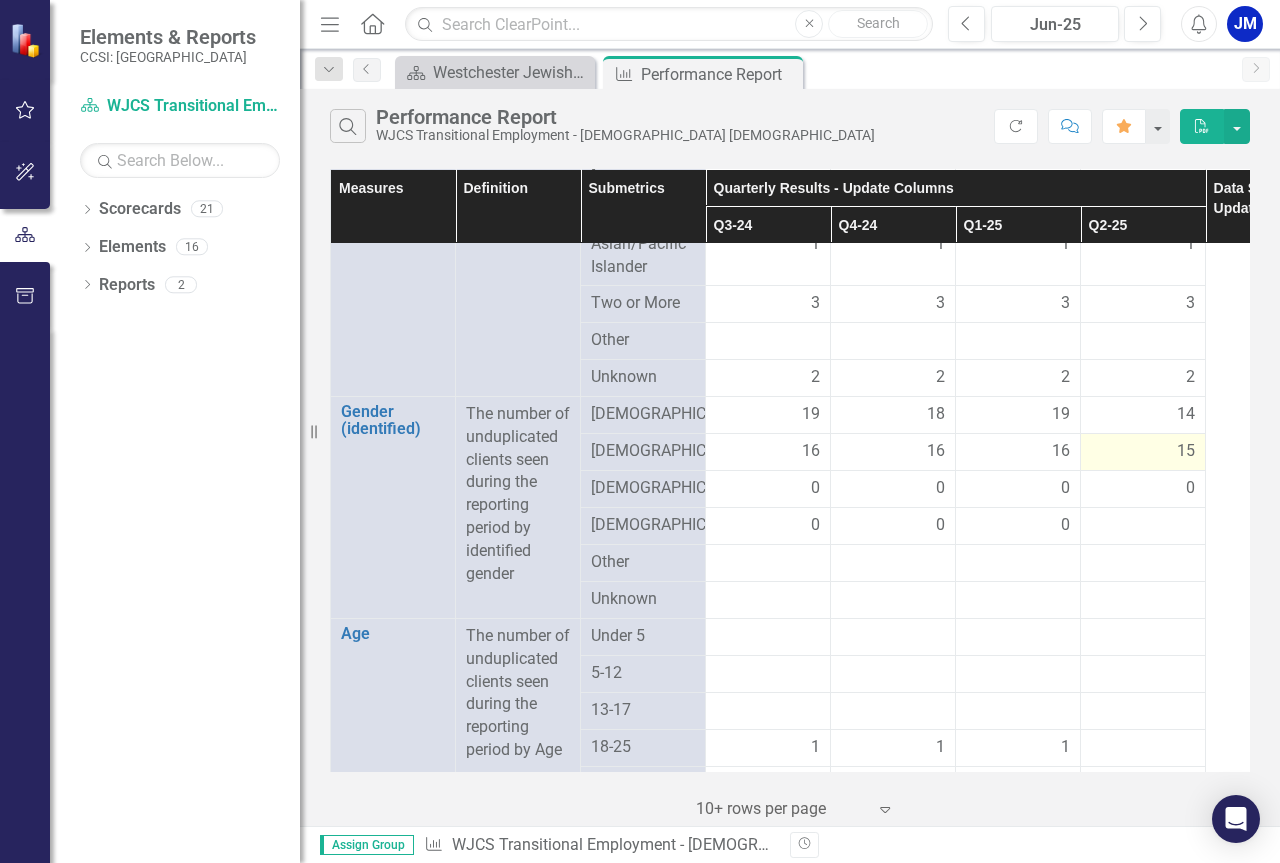 click on "15" at bounding box center [1186, 451] 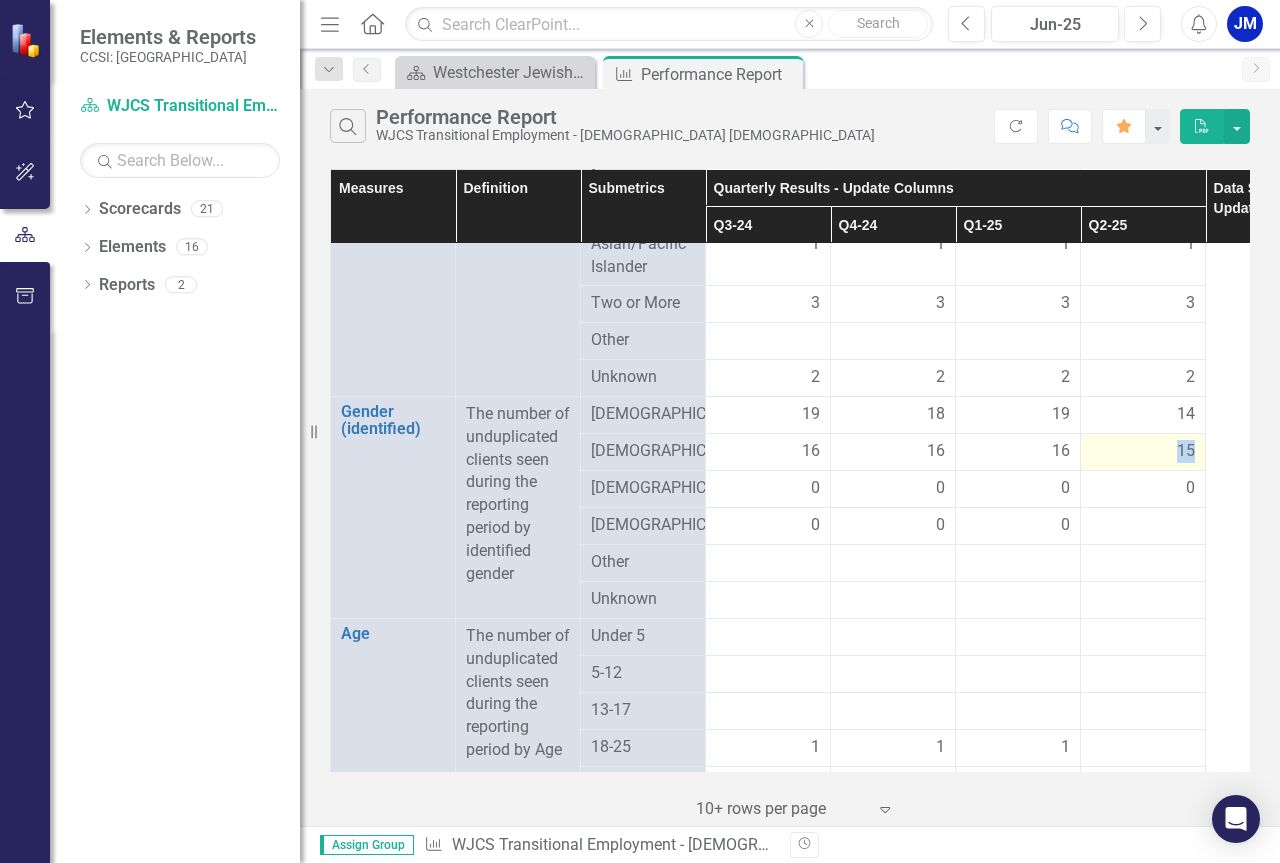click on "15" at bounding box center [1143, 451] 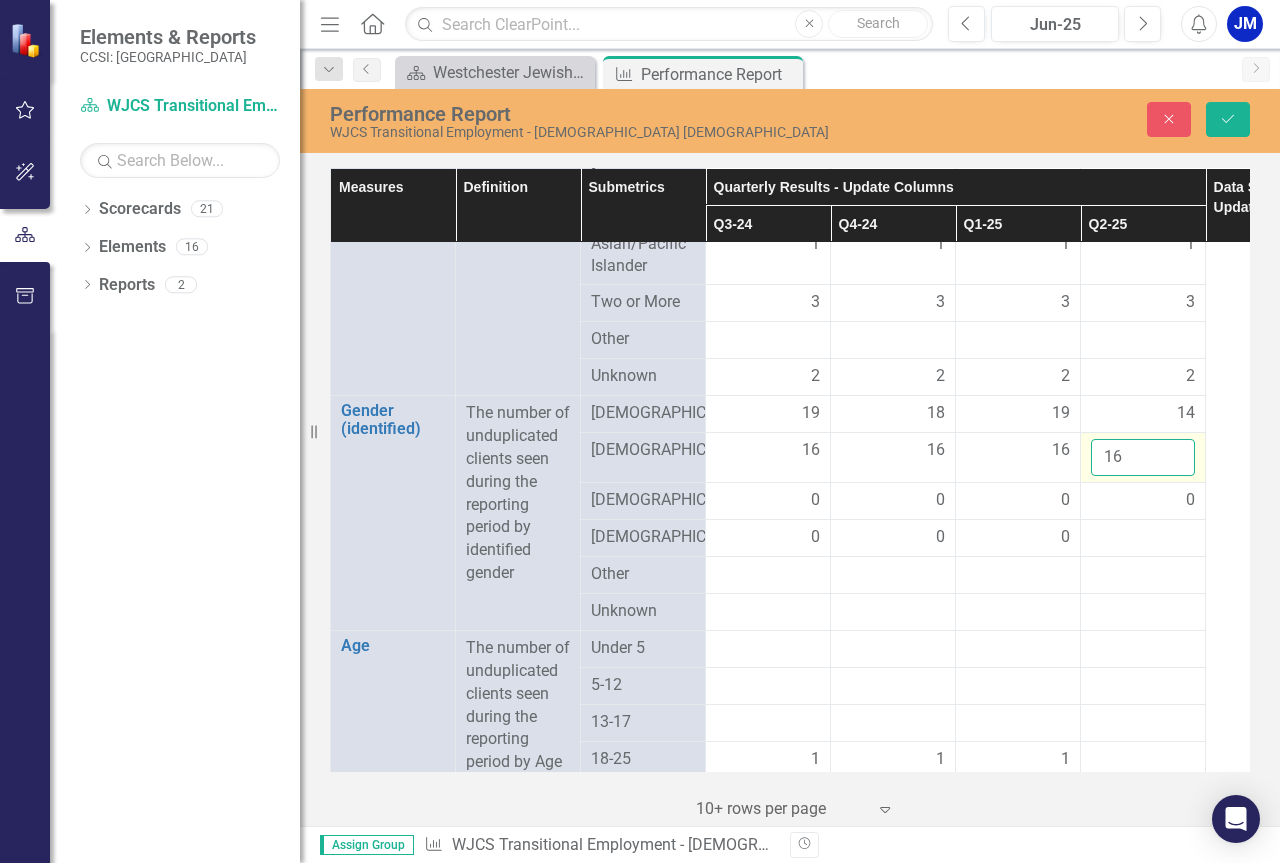click on "16" at bounding box center [1143, 457] 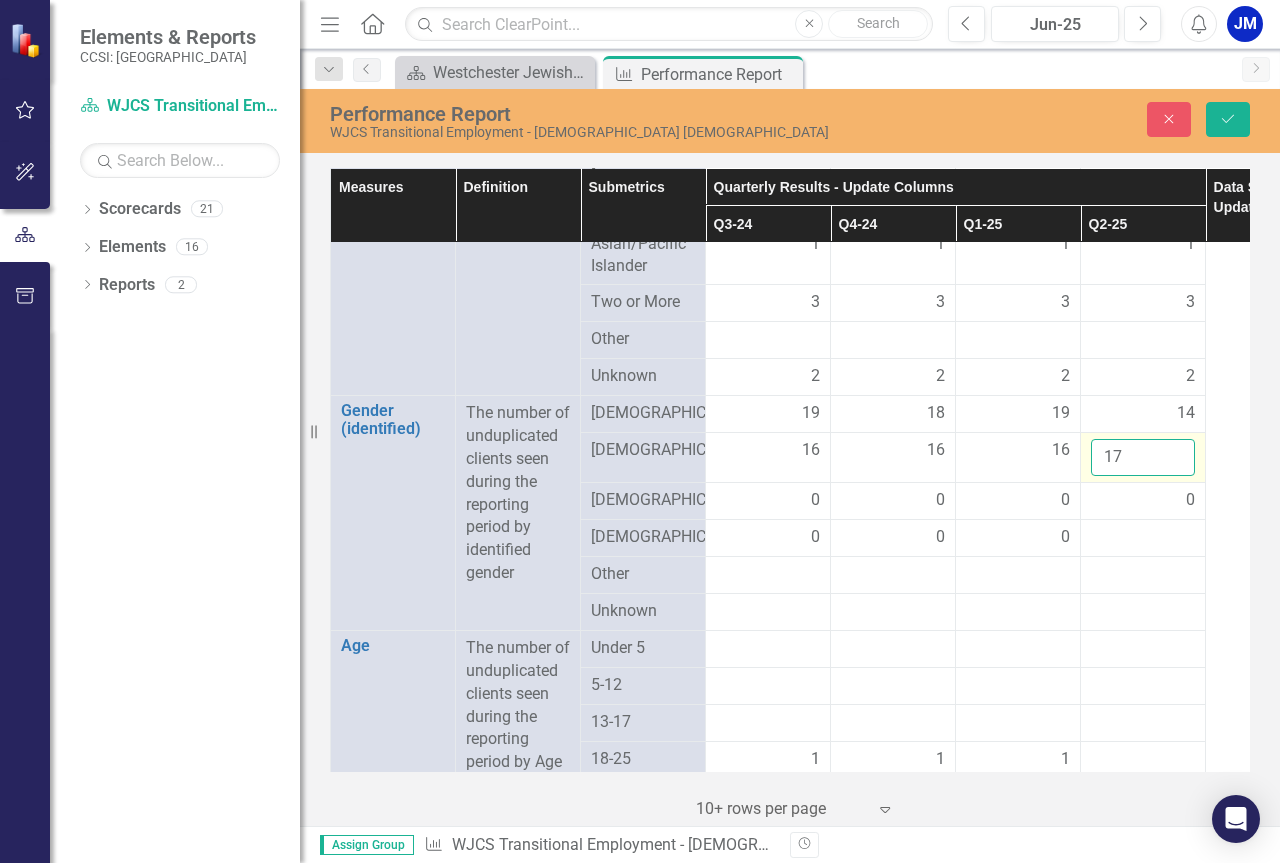 type on "17" 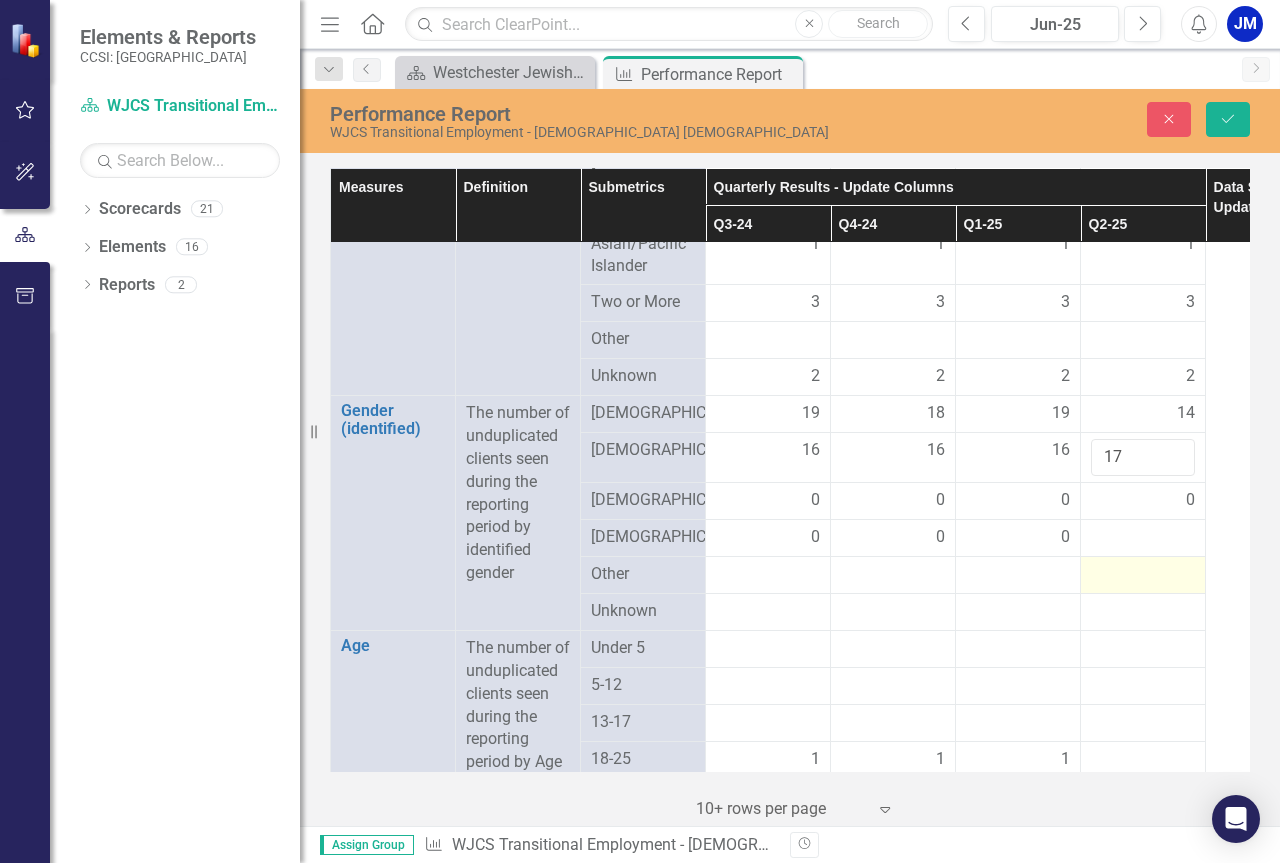 drag, startPoint x: 1097, startPoint y: 635, endPoint x: 1110, endPoint y: 626, distance: 15.811388 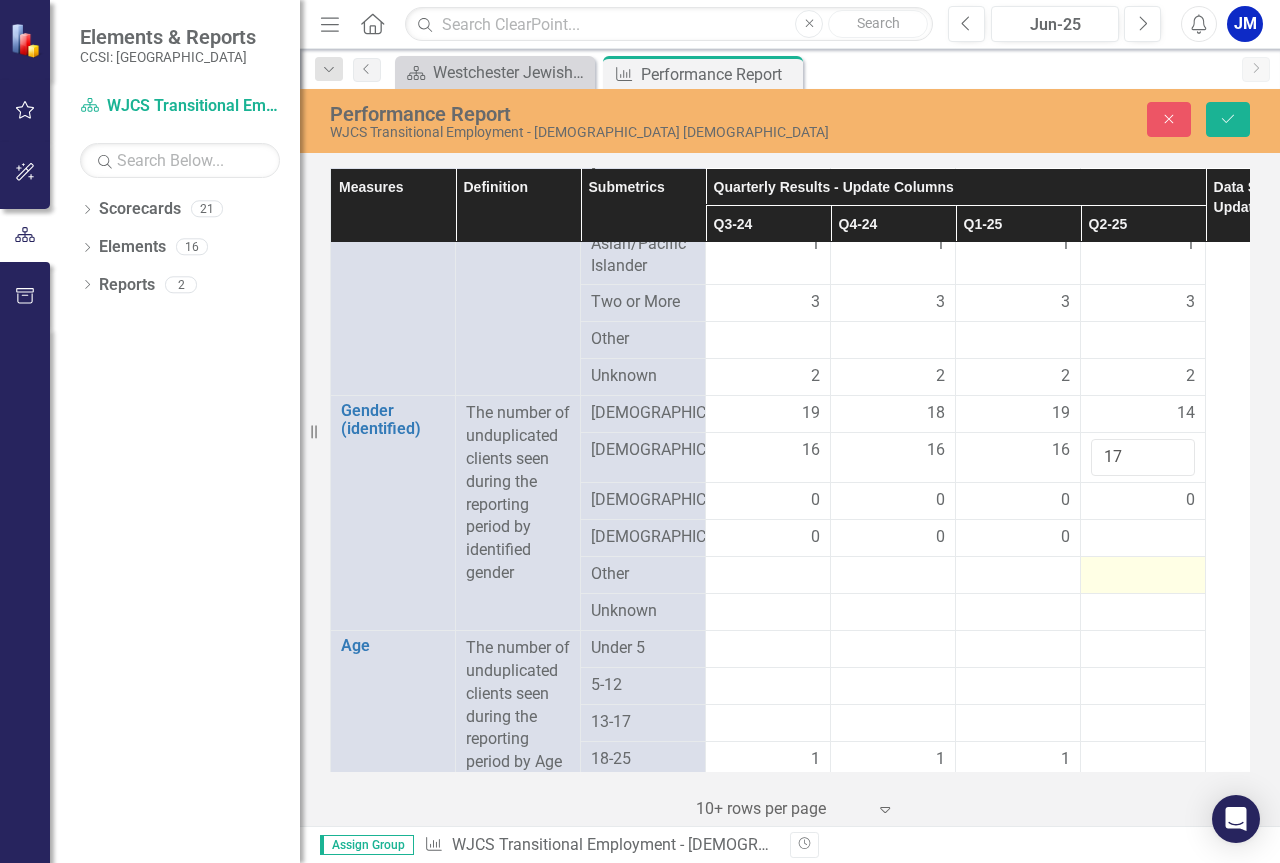 click at bounding box center [1143, 575] 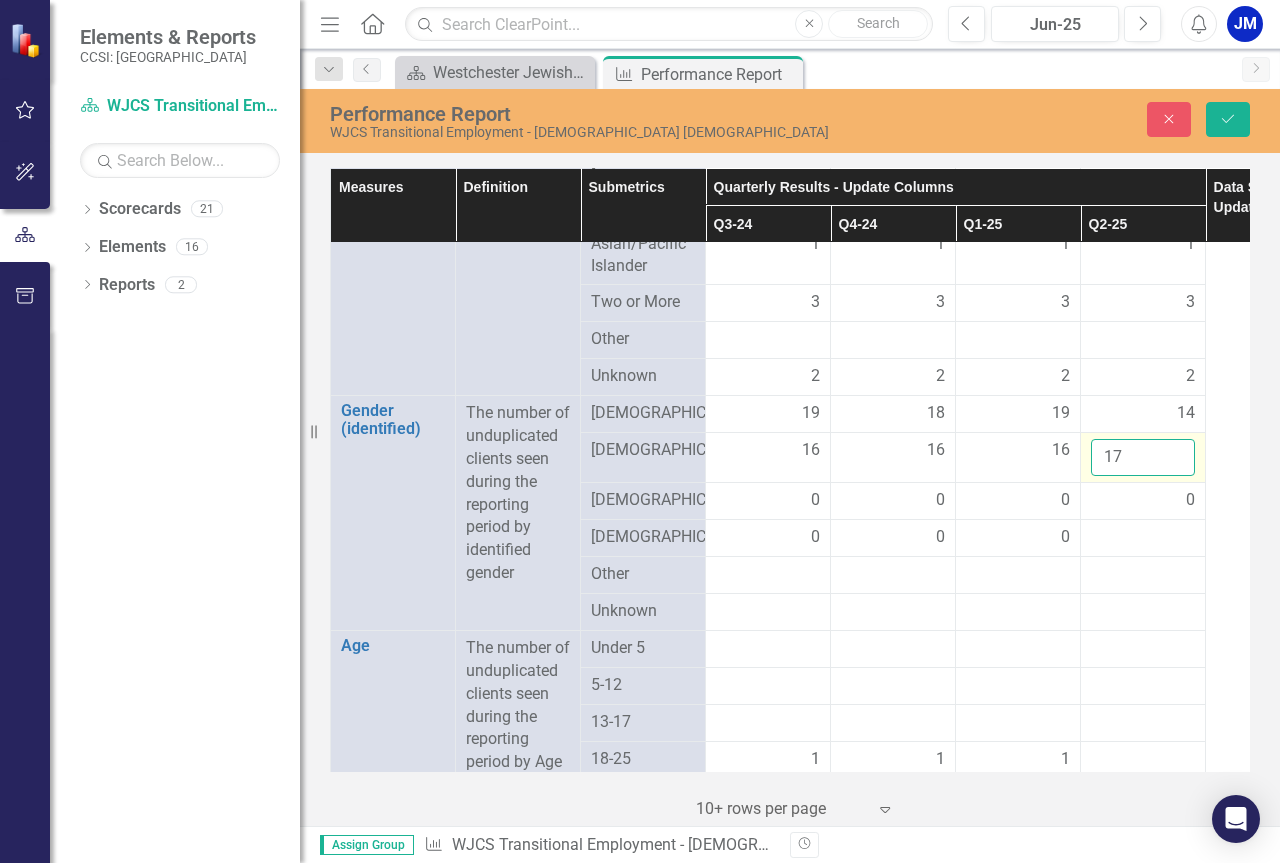 click on "17" at bounding box center [1143, 457] 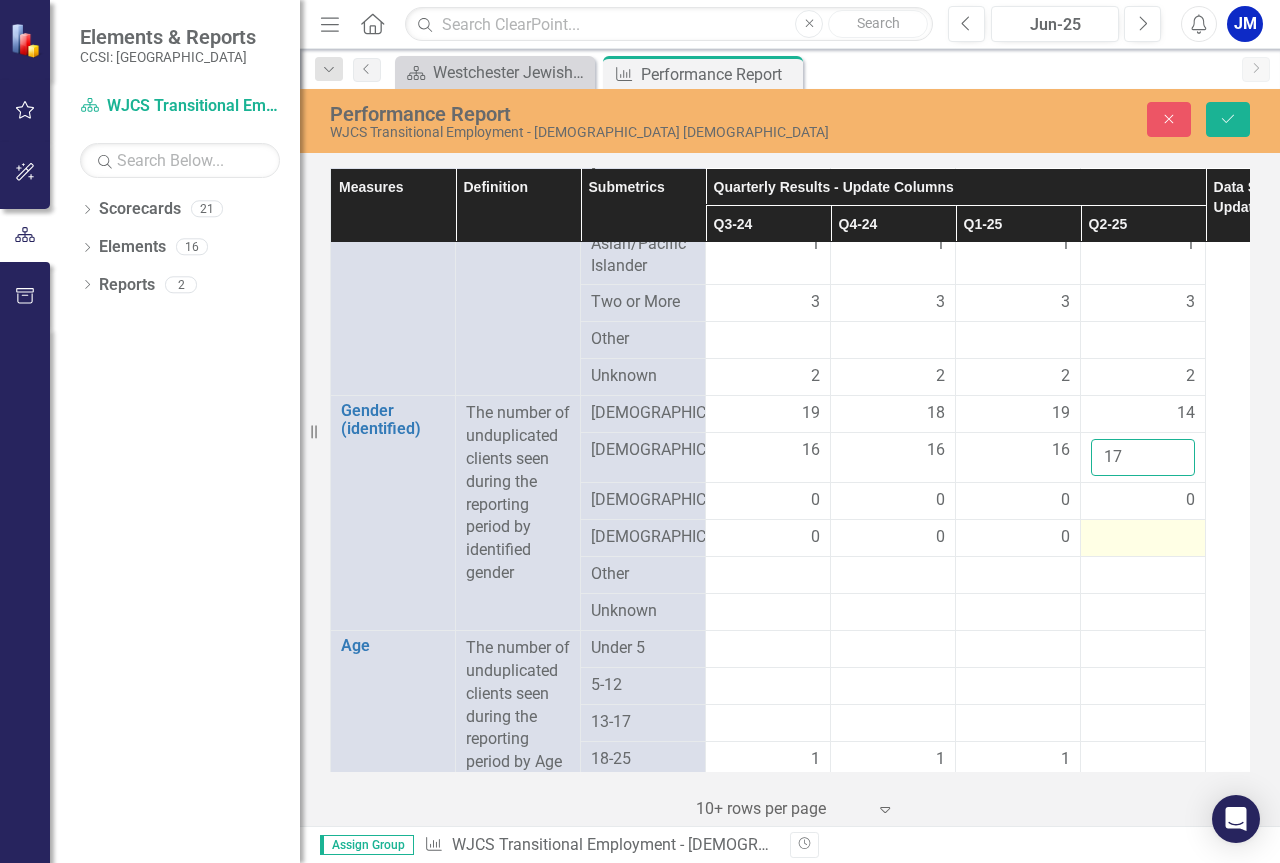 click on "Save" at bounding box center (1228, 119) 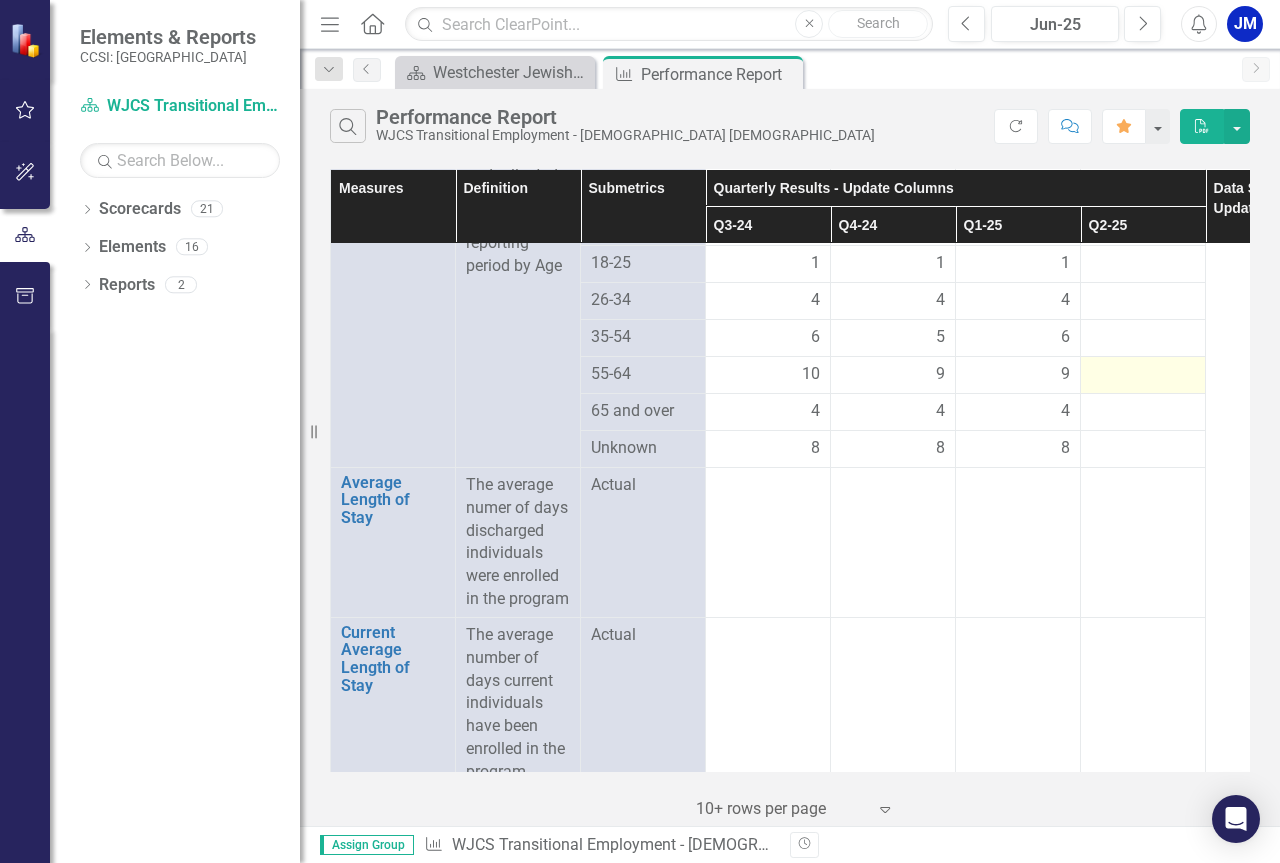 scroll, scrollTop: 1700, scrollLeft: 0, axis: vertical 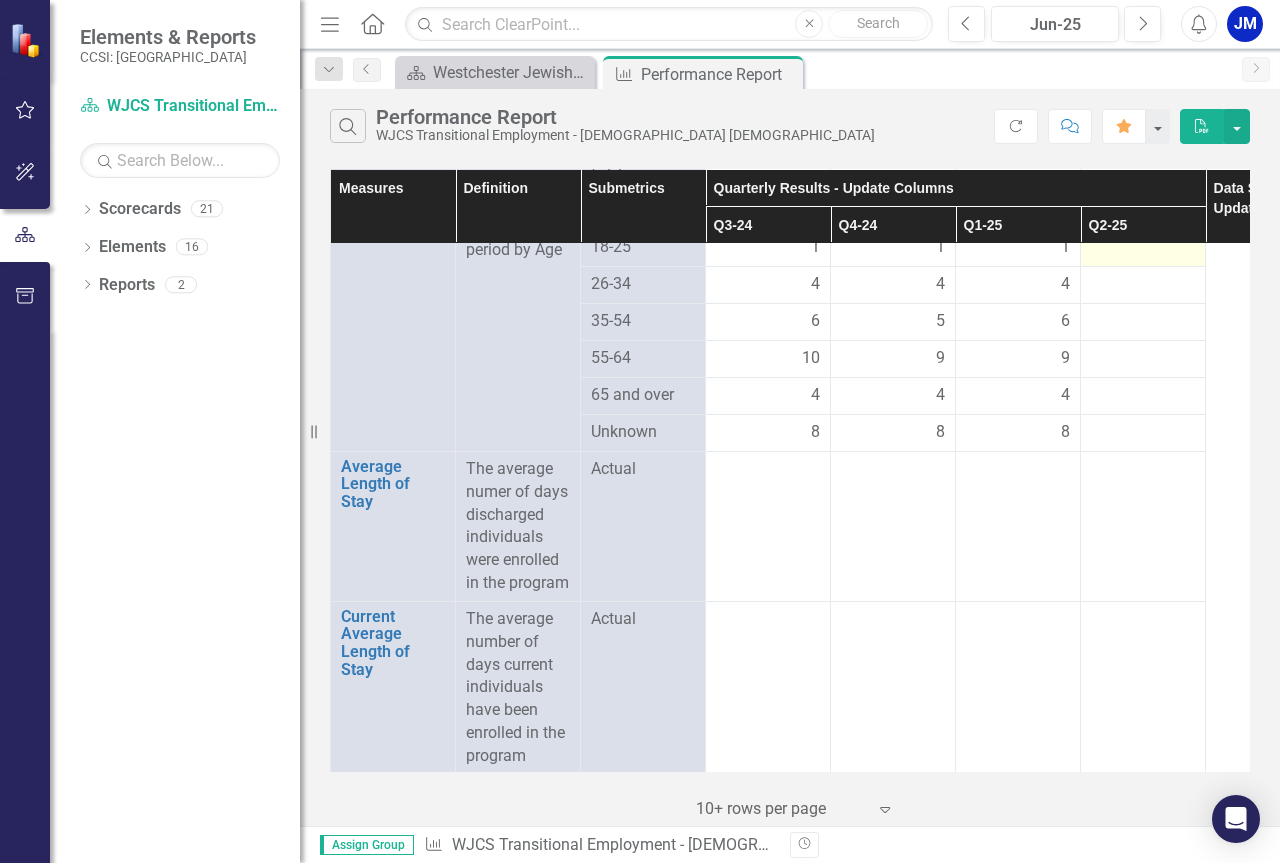 click at bounding box center [1143, 248] 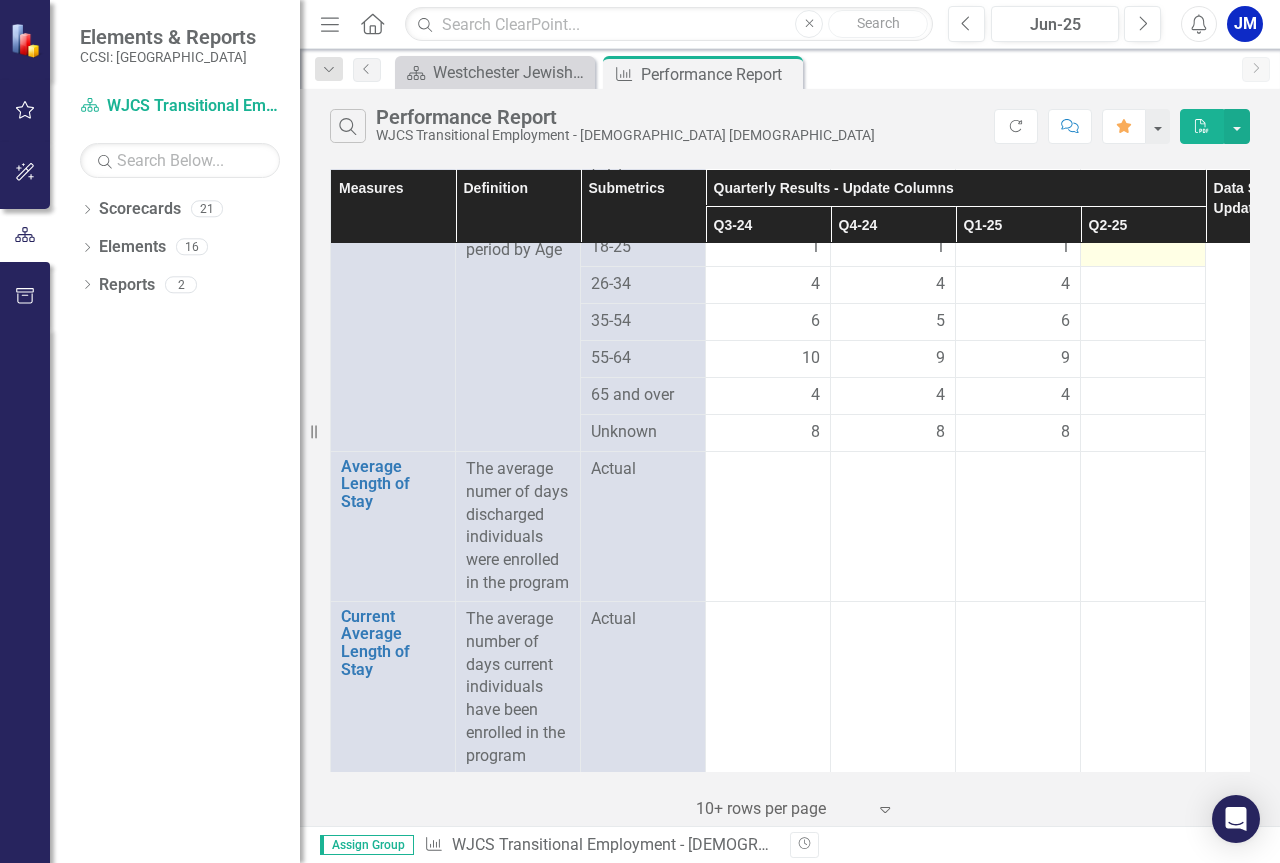 click at bounding box center [1143, 248] 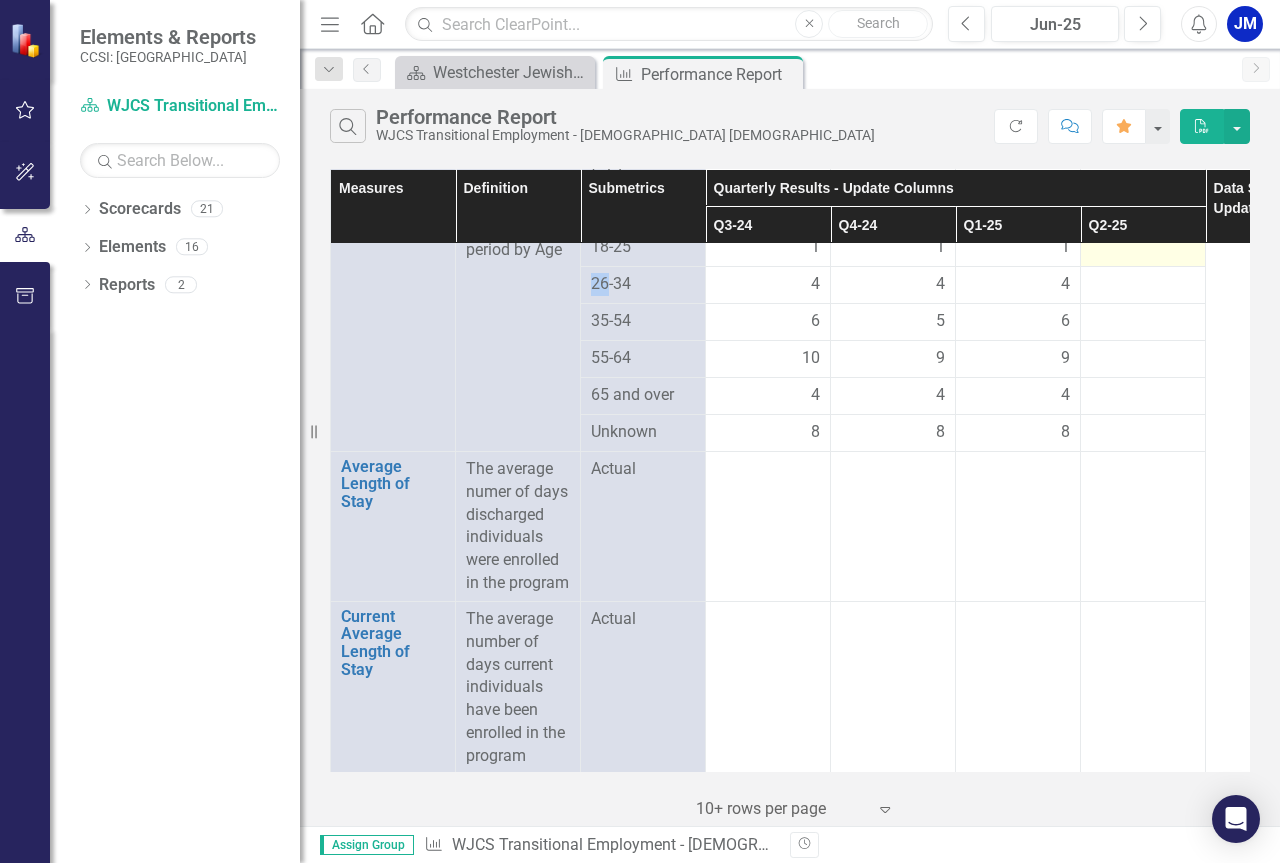 click at bounding box center (1143, 248) 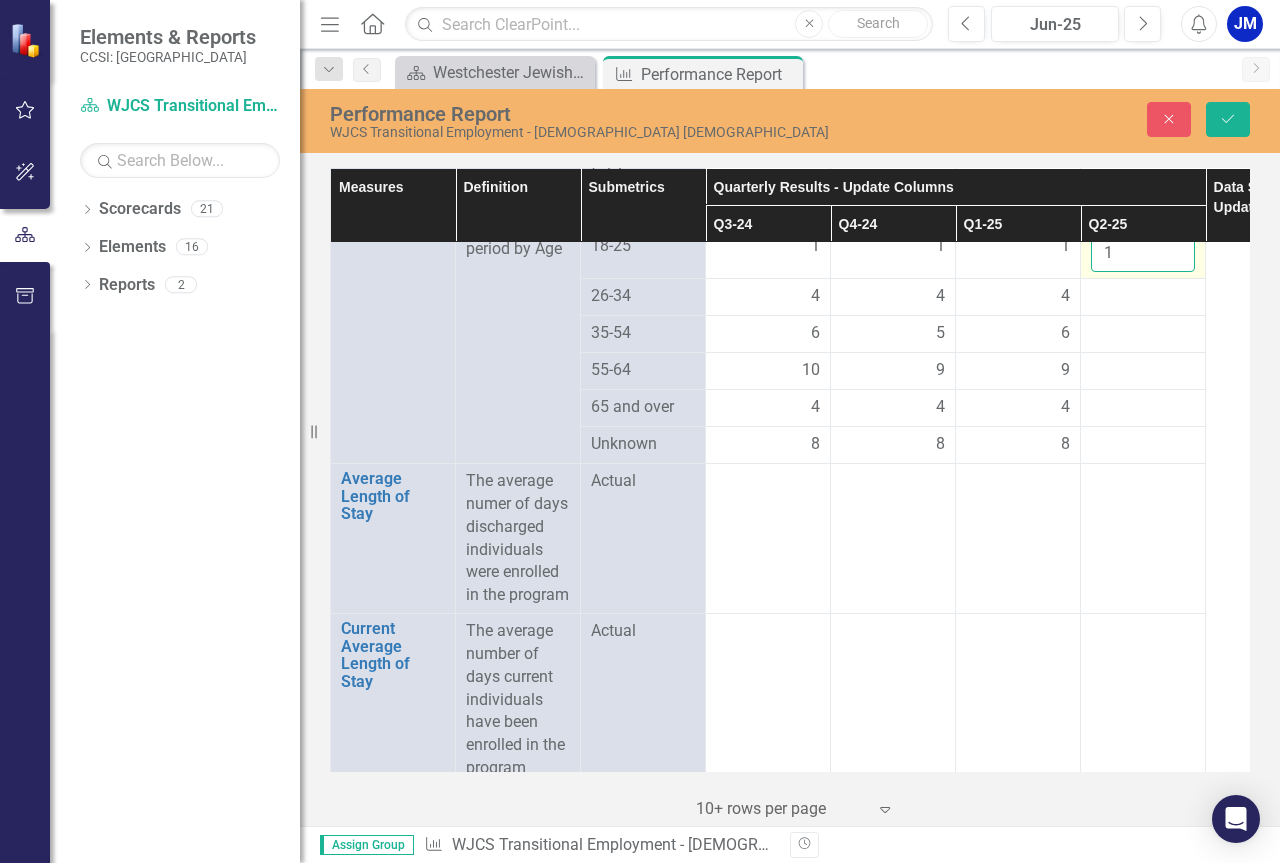 click on "1" at bounding box center [1143, 253] 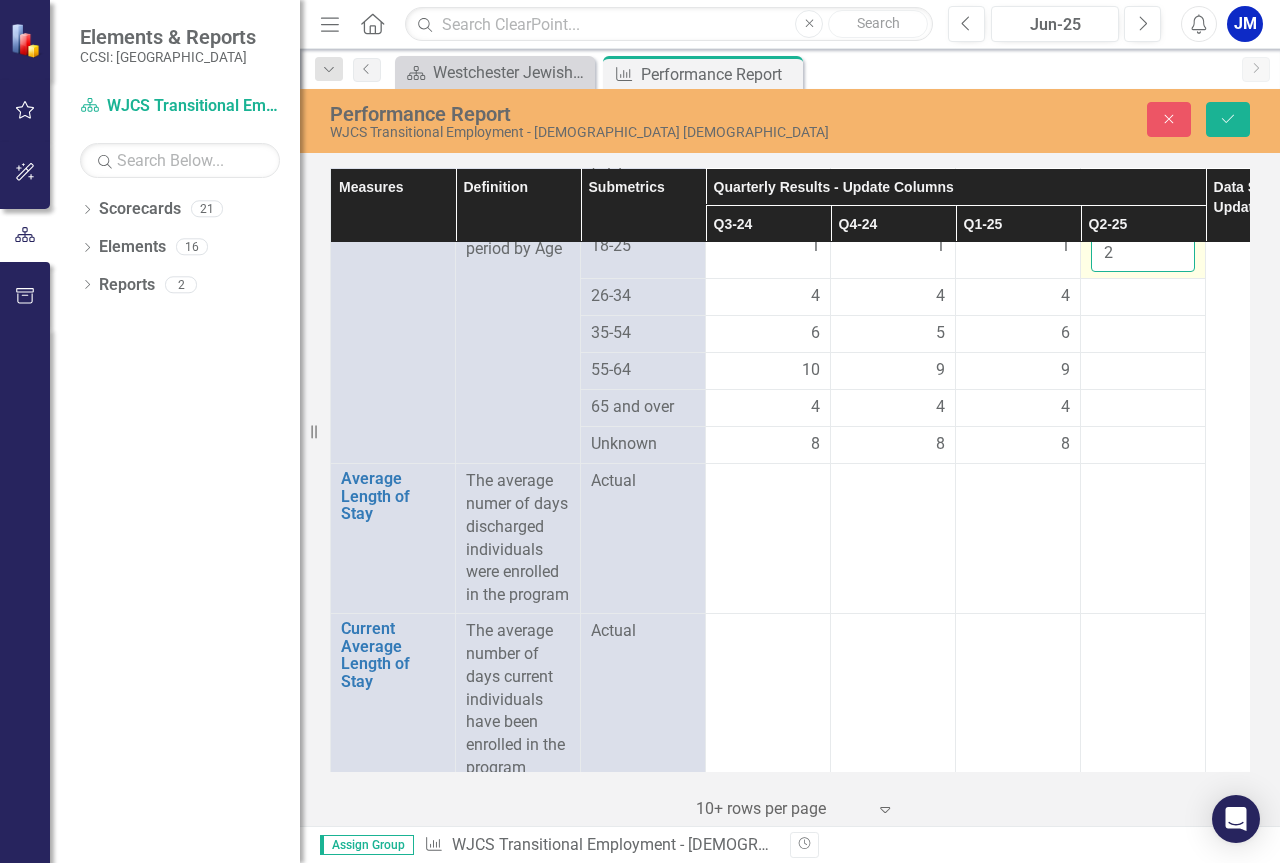 click on "2" at bounding box center [1143, 253] 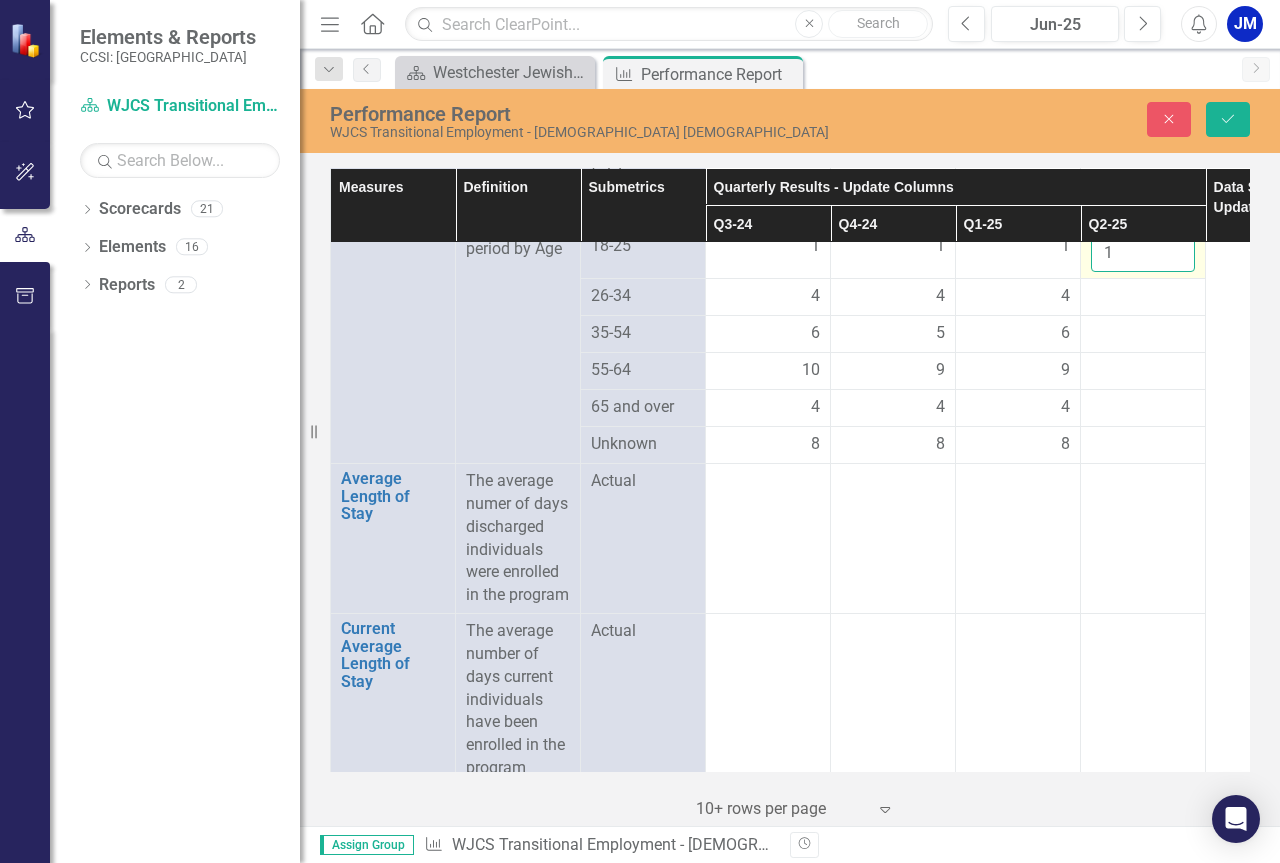 click on "1" at bounding box center (1143, 253) 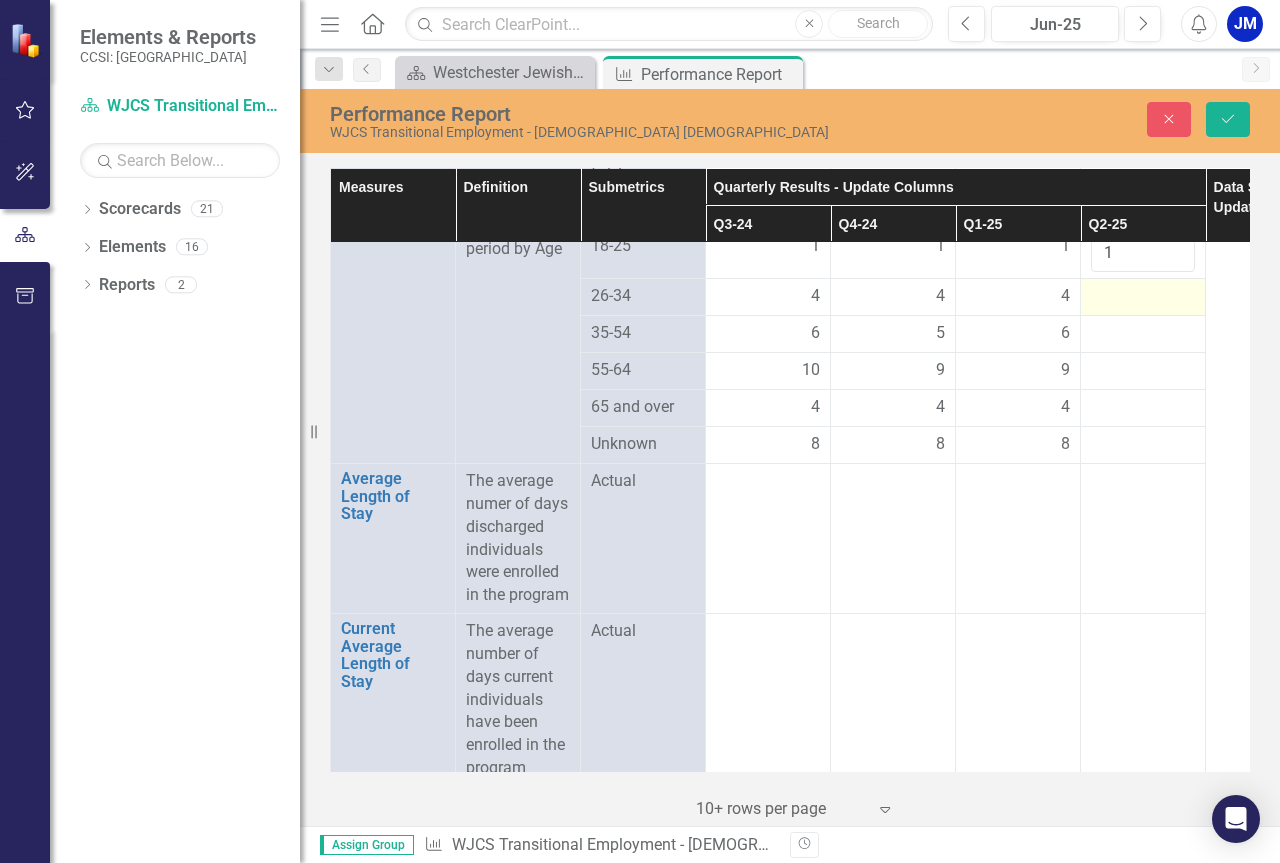 click at bounding box center [1143, 297] 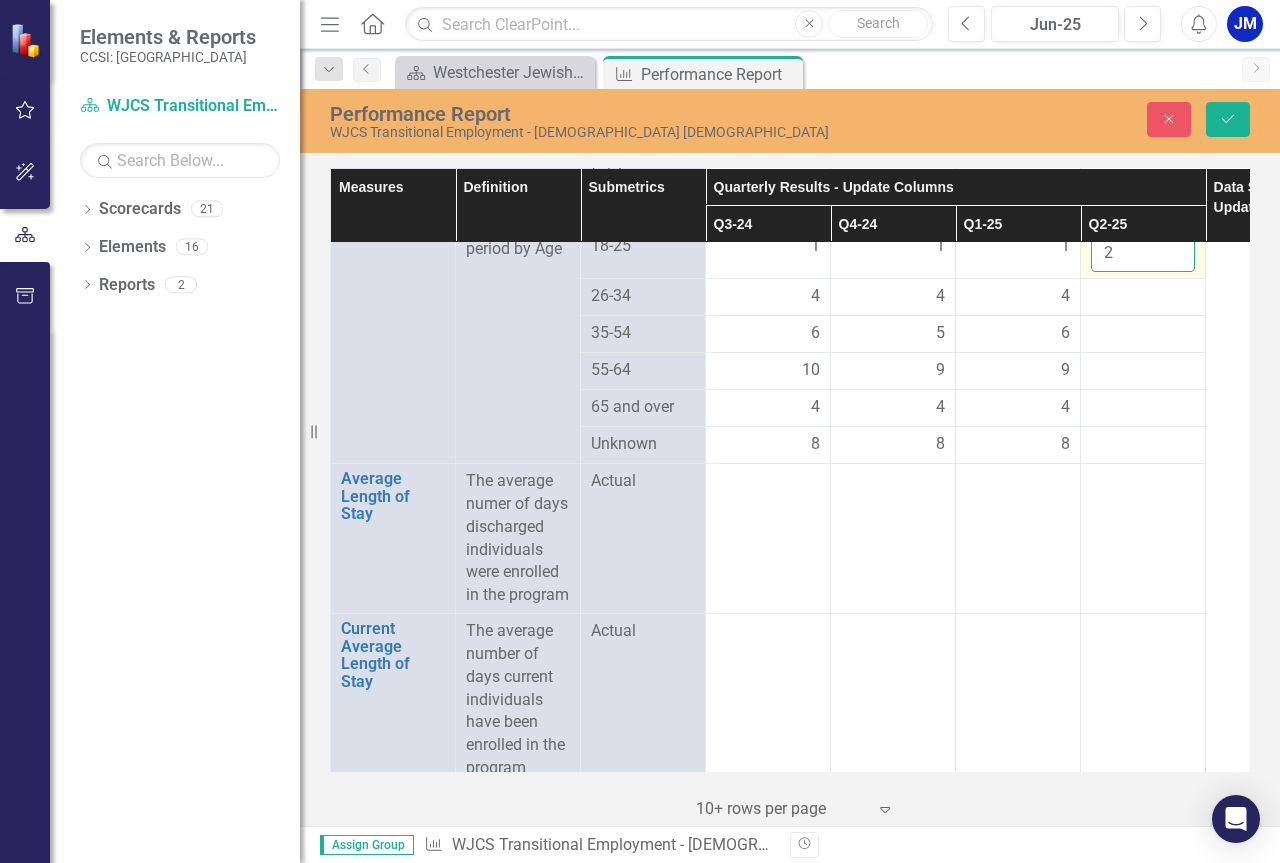 type on "2" 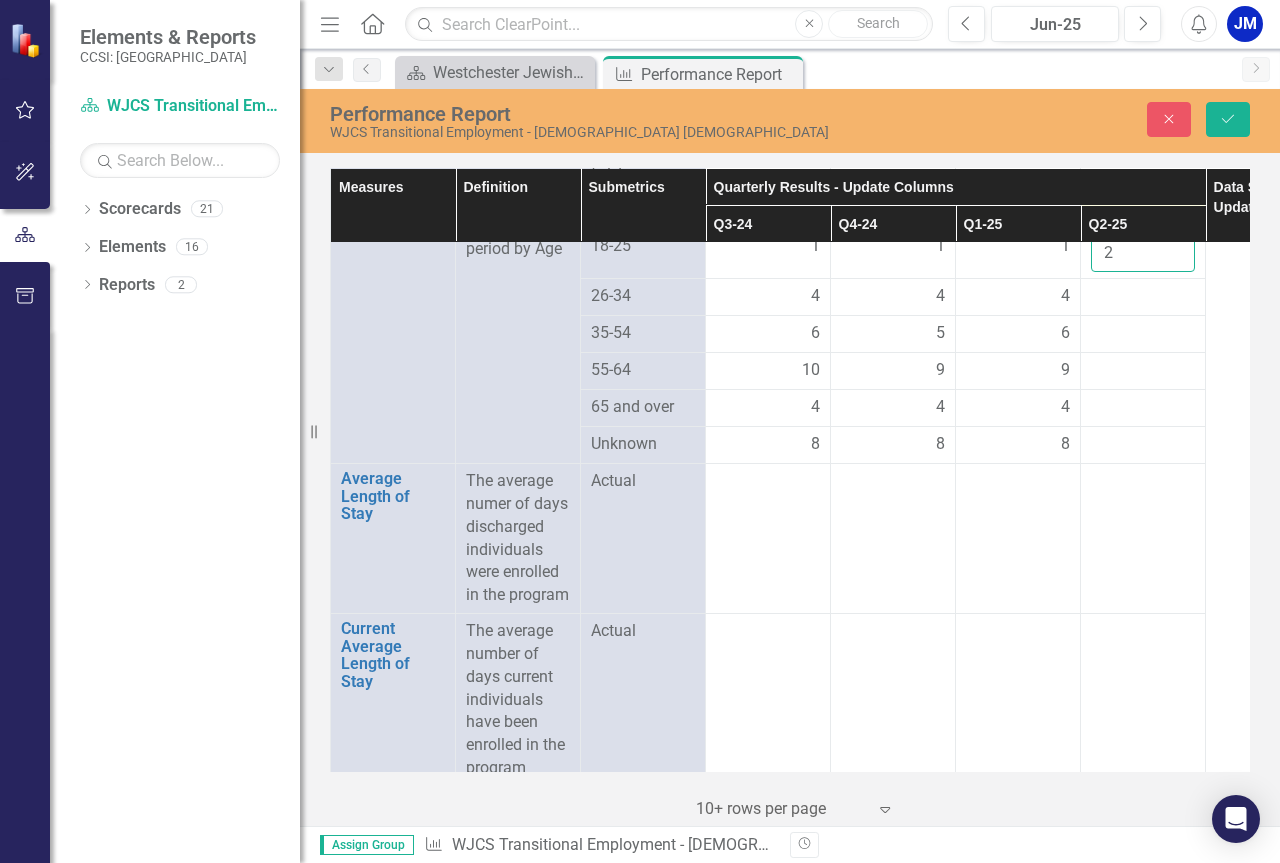 click on "Save" at bounding box center [1228, 119] 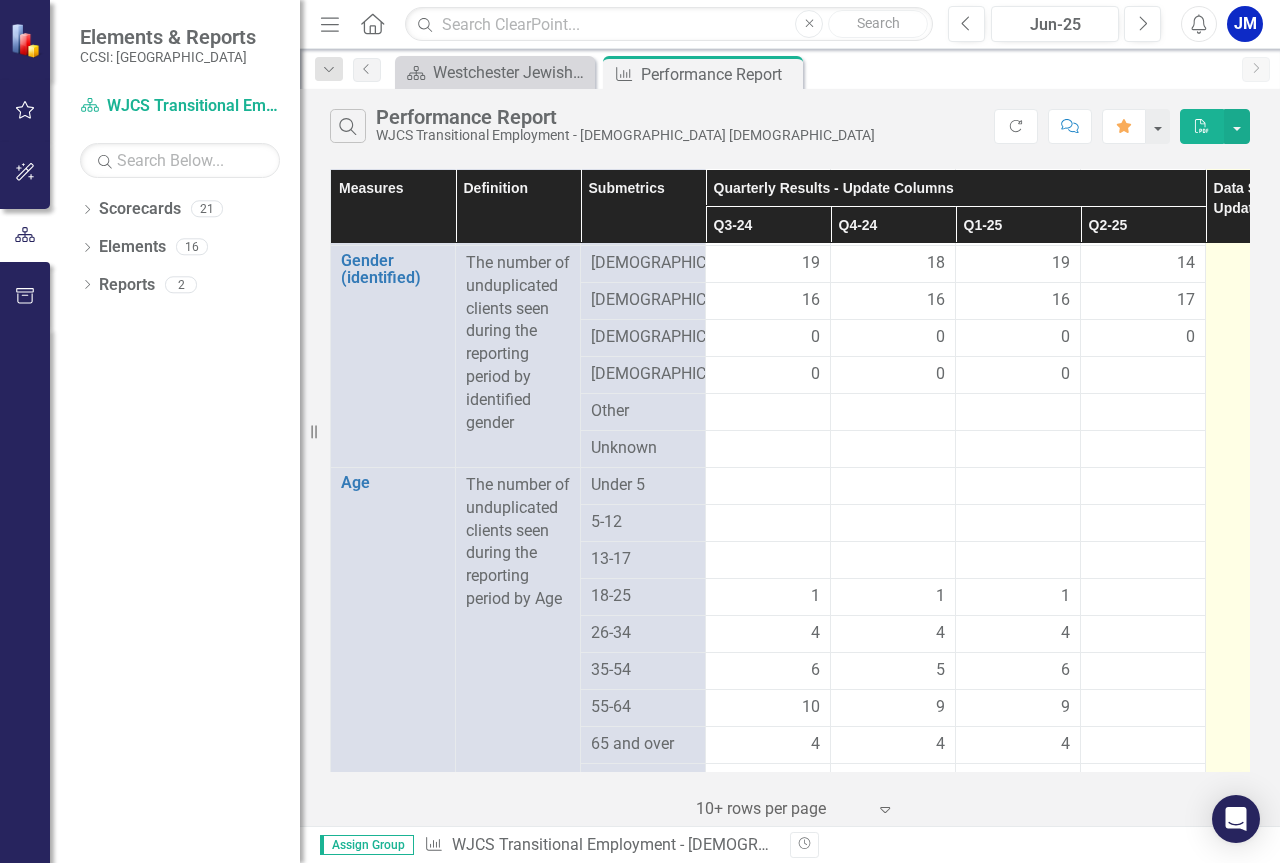 scroll, scrollTop: 1400, scrollLeft: 0, axis: vertical 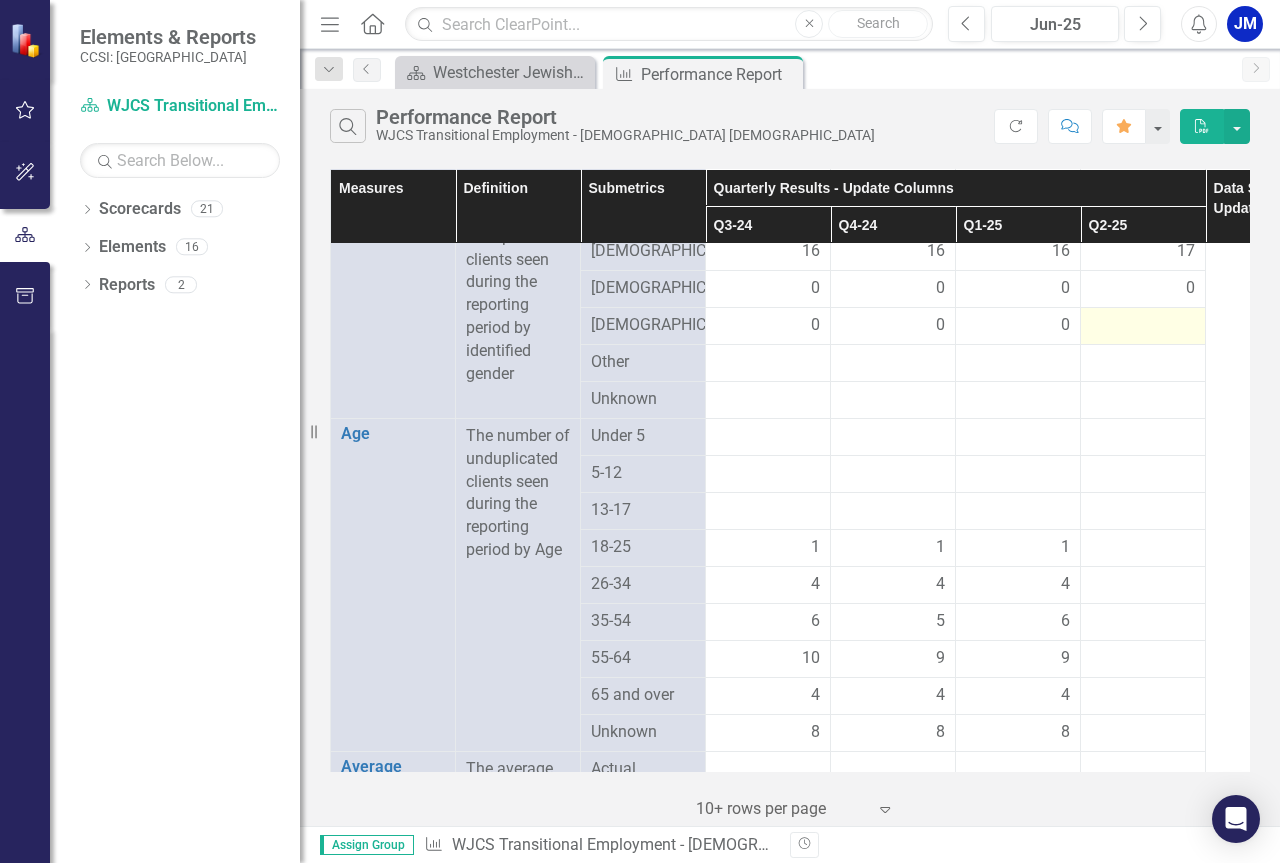 click at bounding box center (1143, 326) 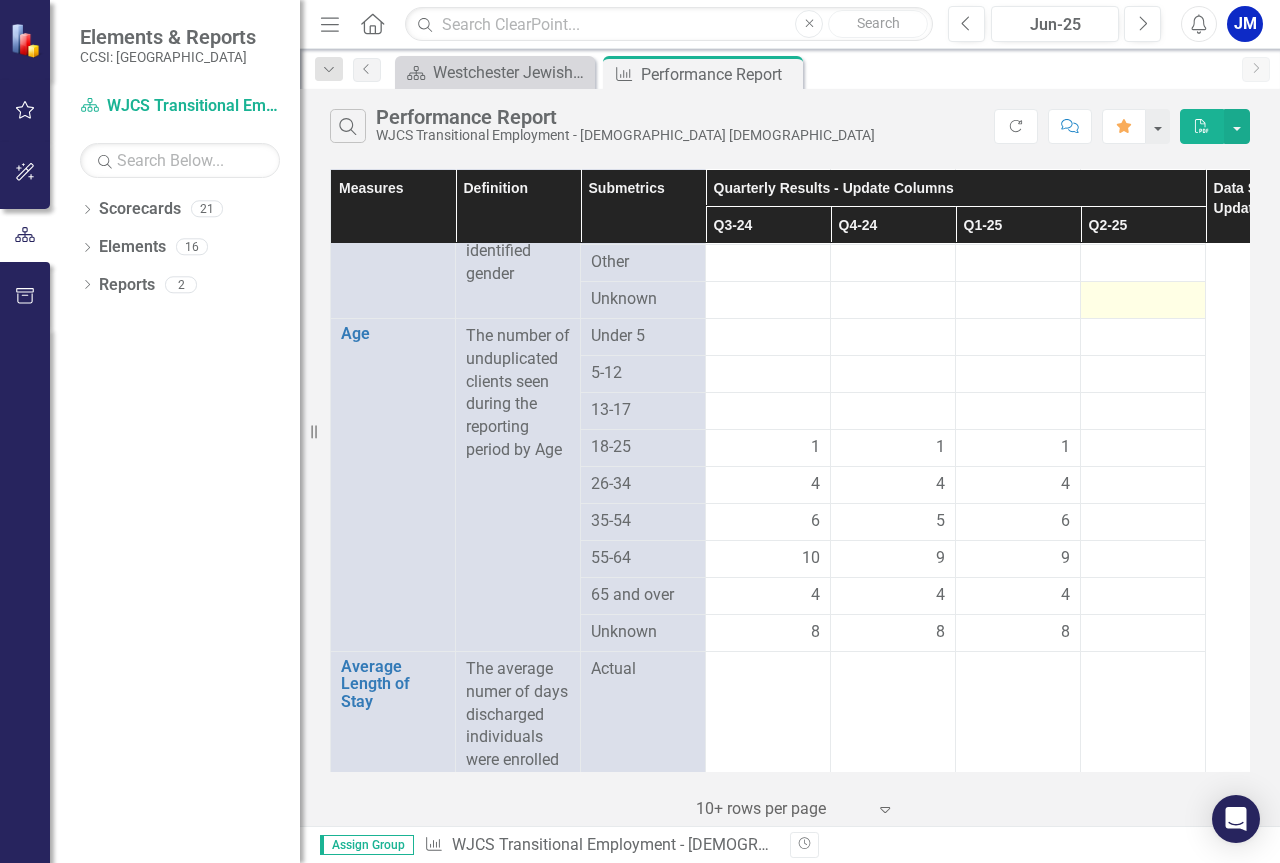 scroll, scrollTop: 1400, scrollLeft: 0, axis: vertical 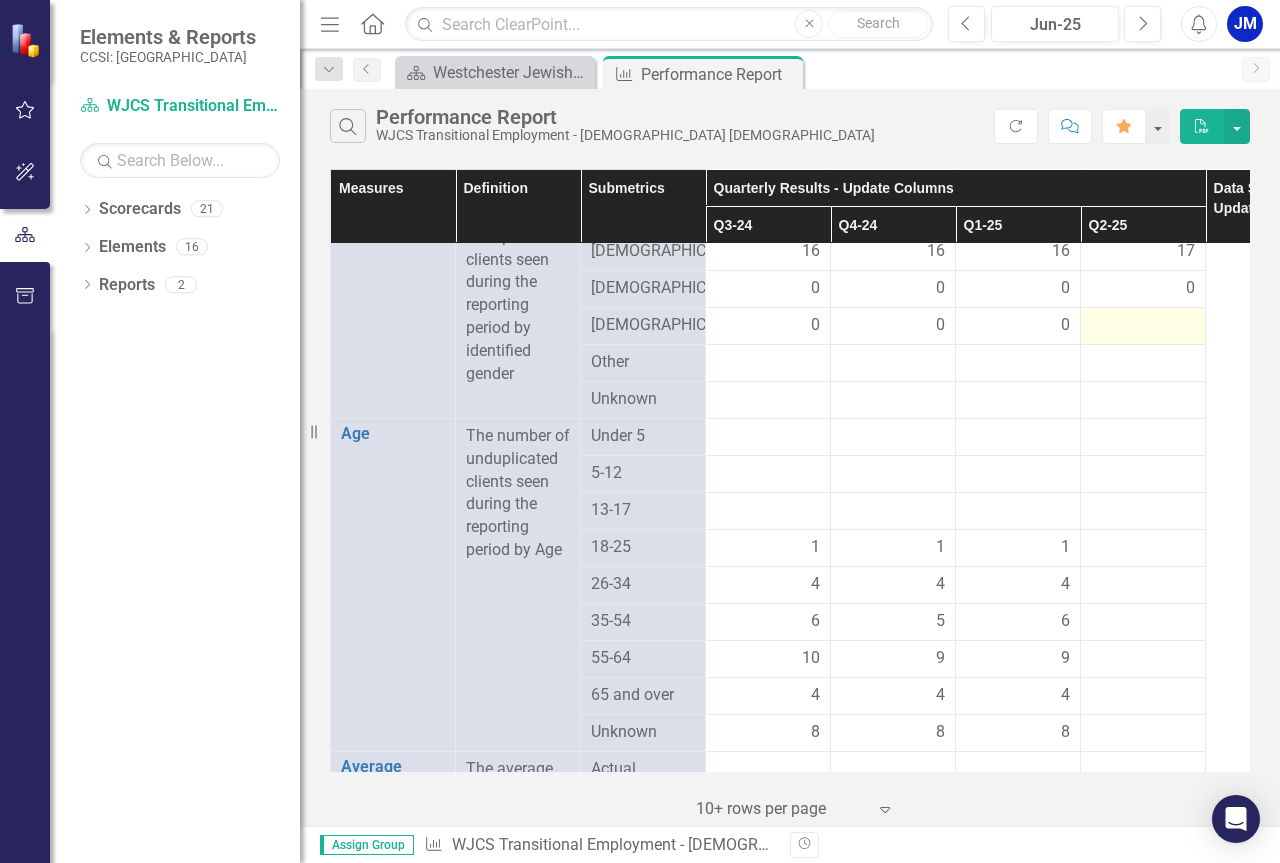 click at bounding box center [1143, 326] 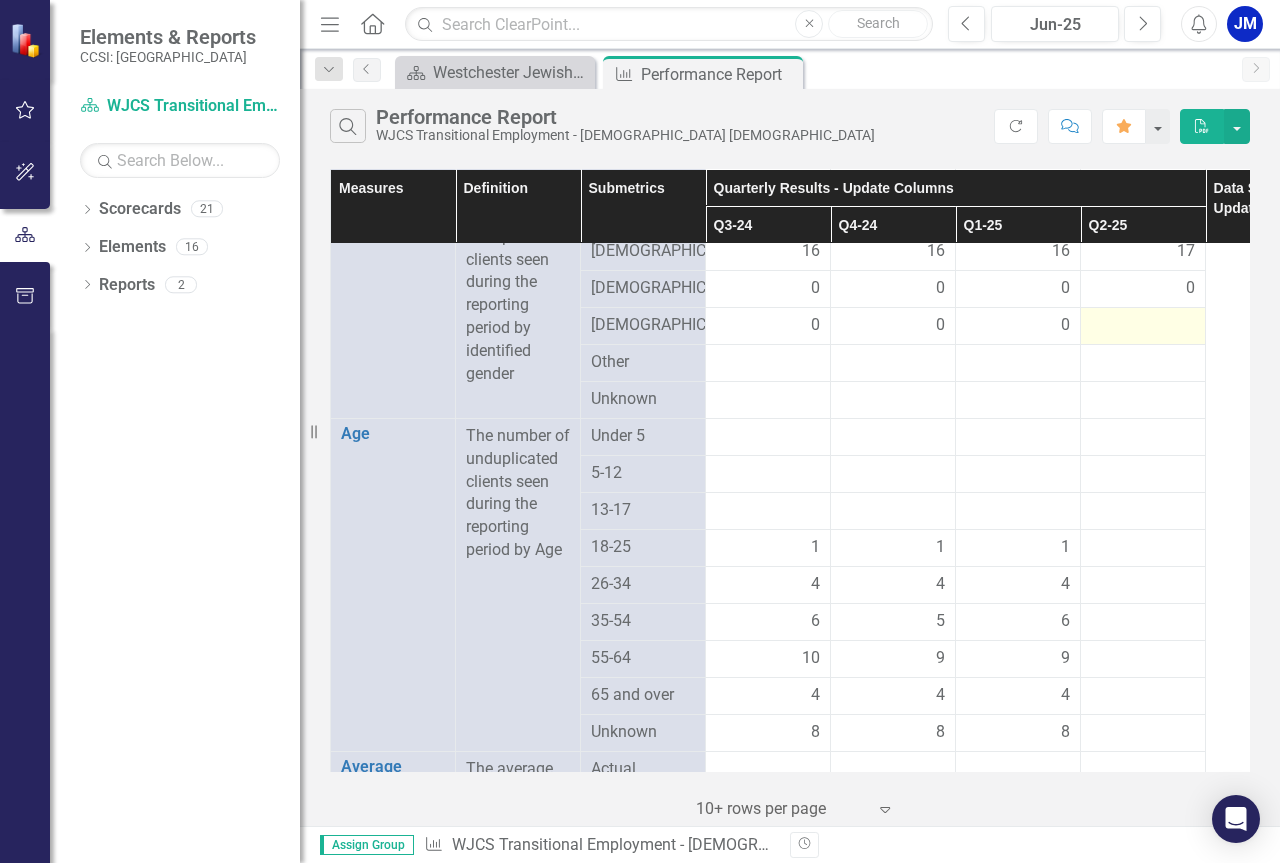 click at bounding box center [1143, 326] 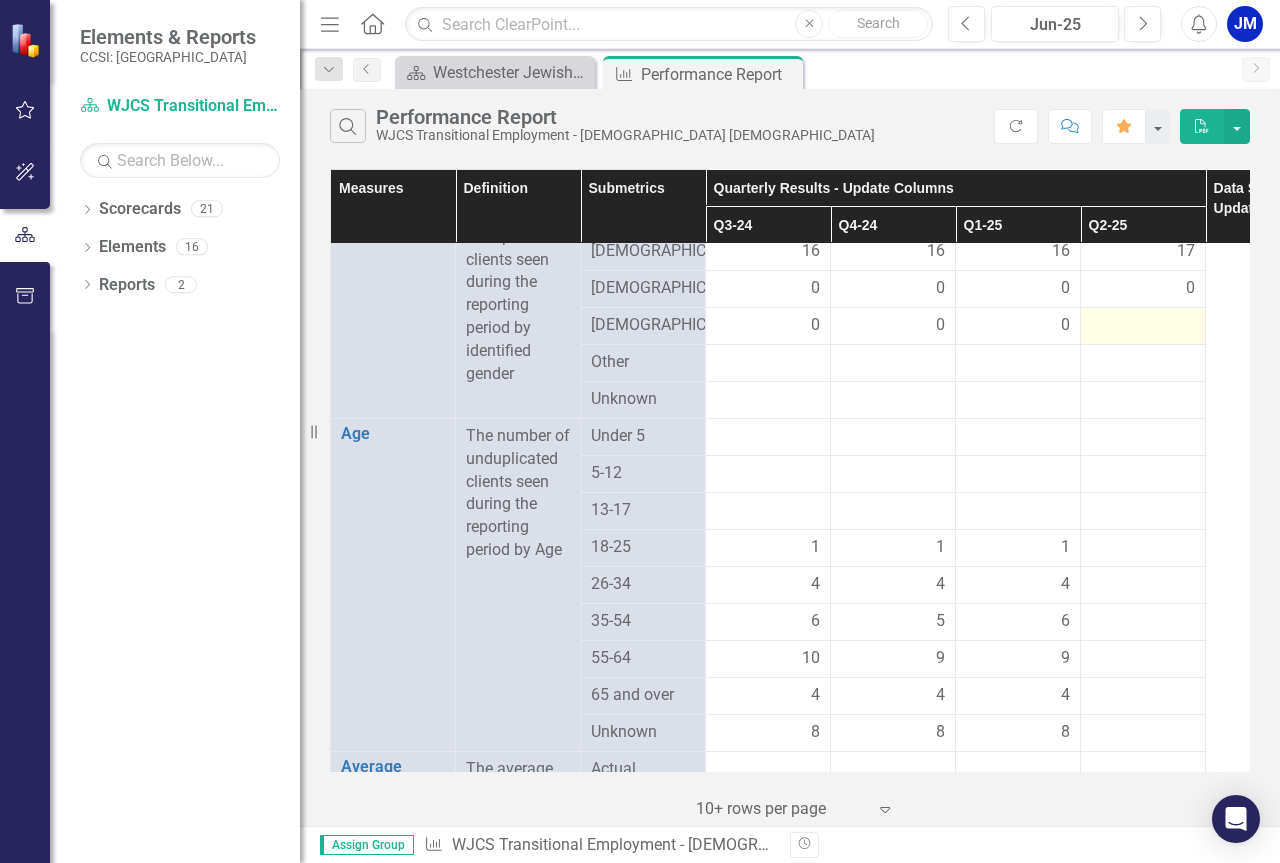 click at bounding box center (1143, 326) 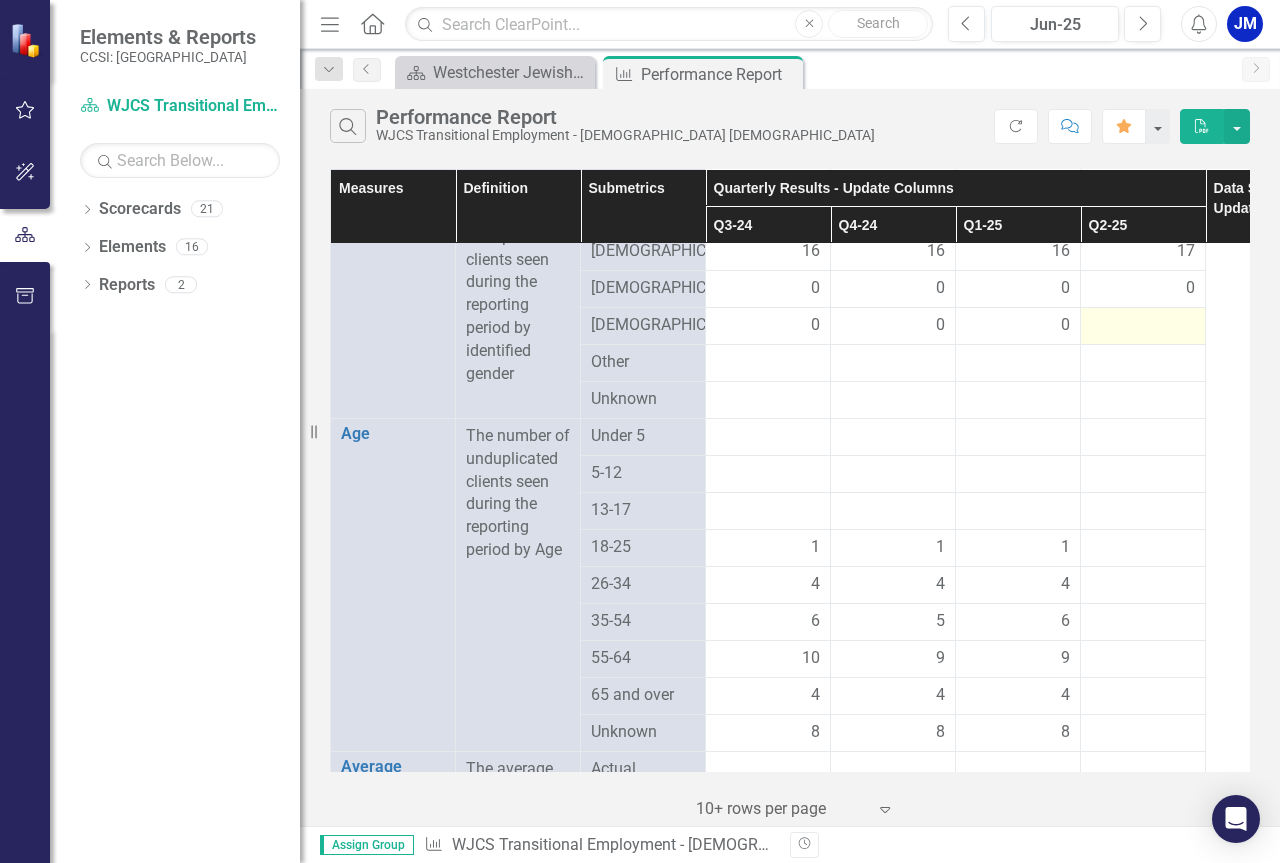 click at bounding box center (1143, 326) 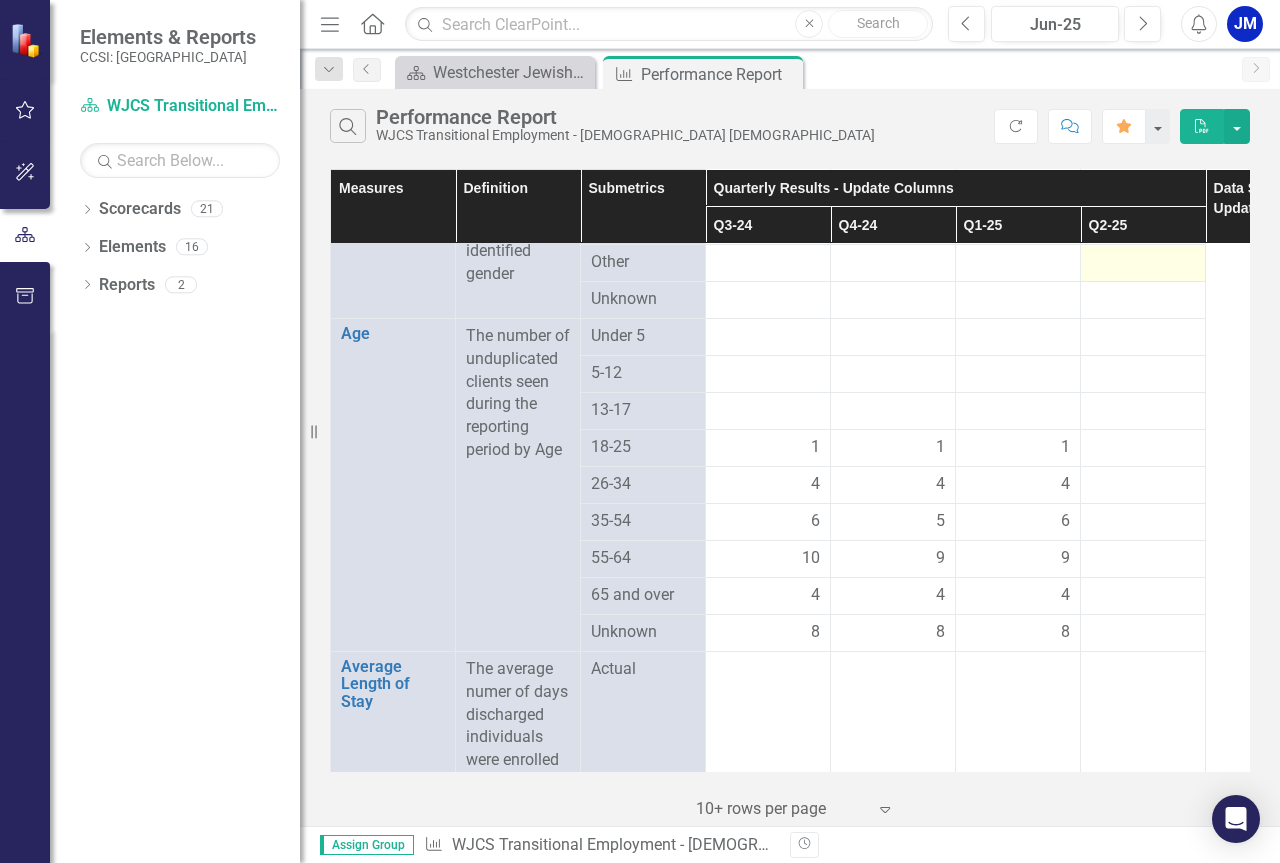 scroll, scrollTop: 1400, scrollLeft: 0, axis: vertical 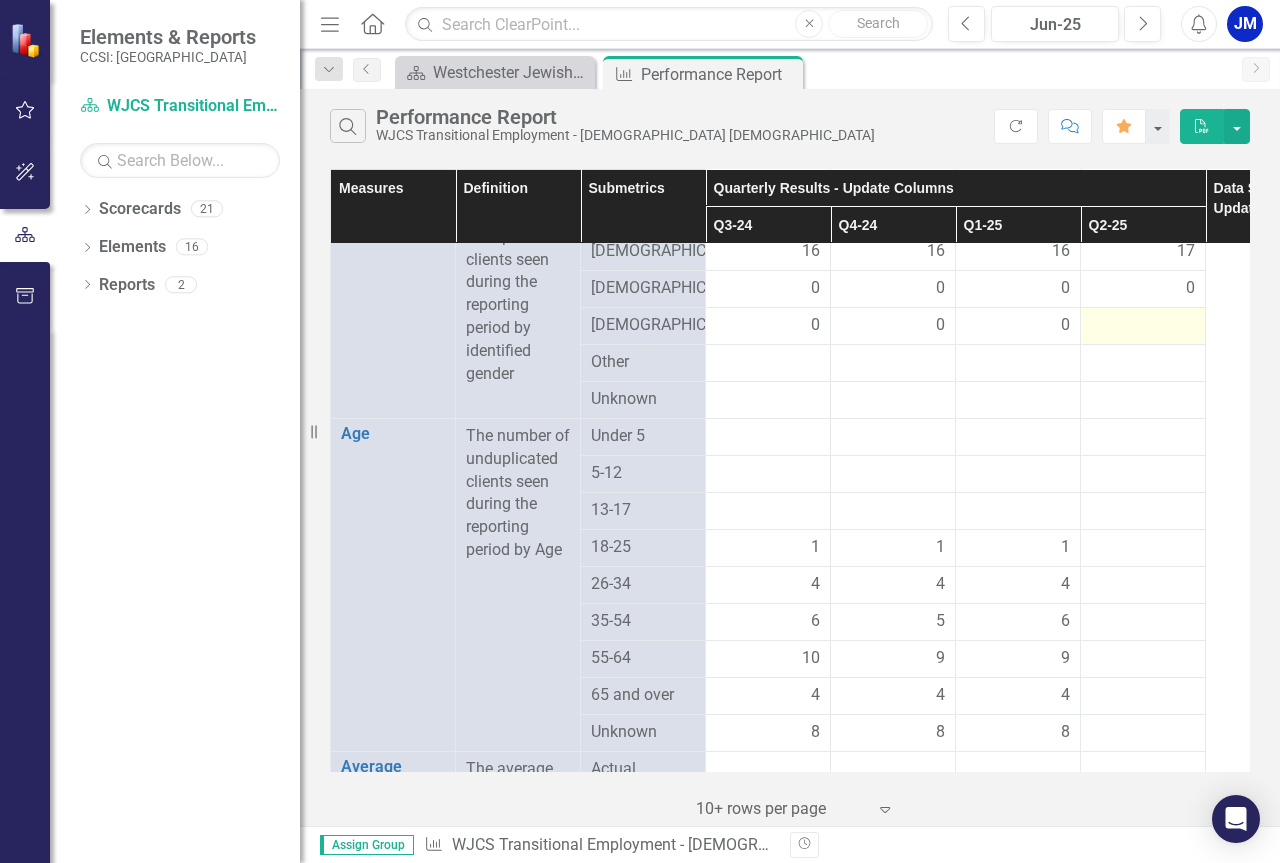 click at bounding box center (1143, 326) 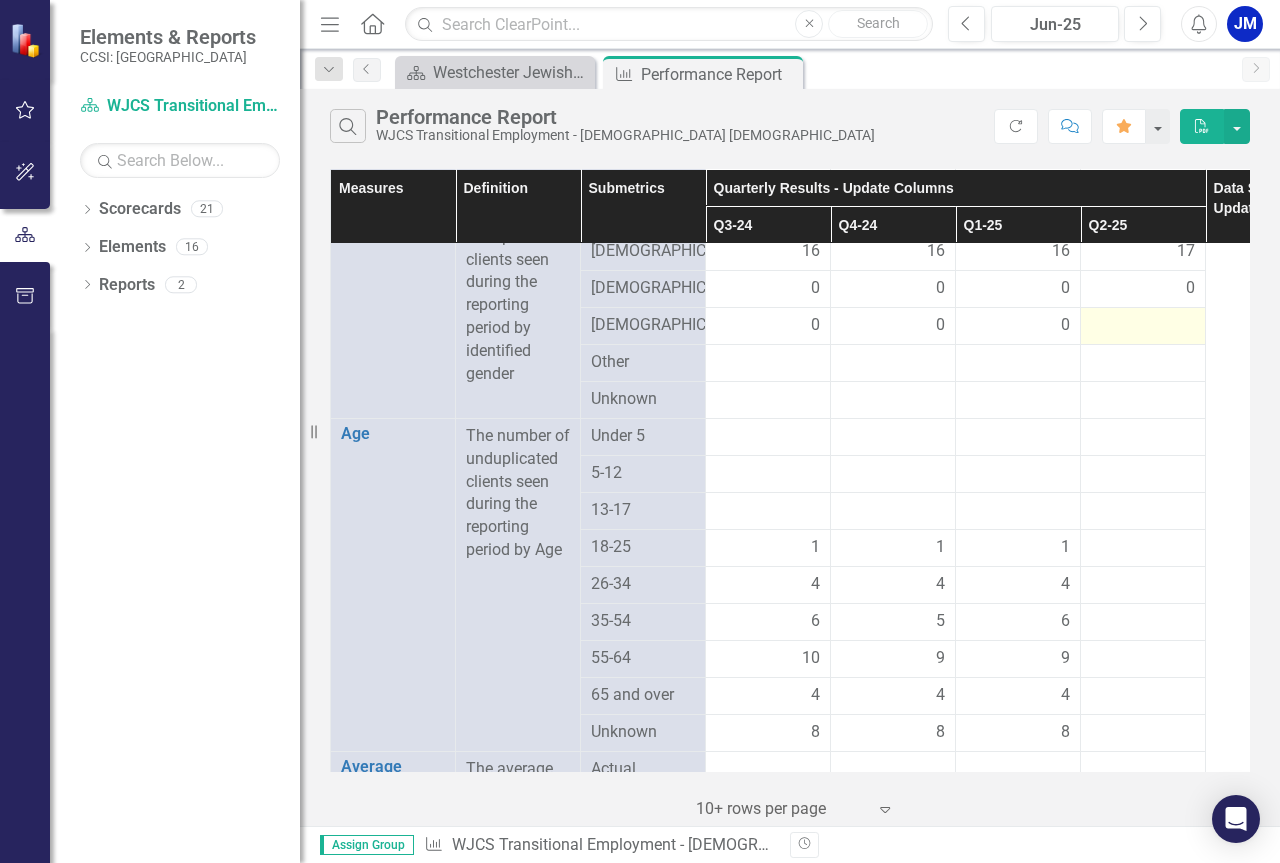 click at bounding box center (1143, 326) 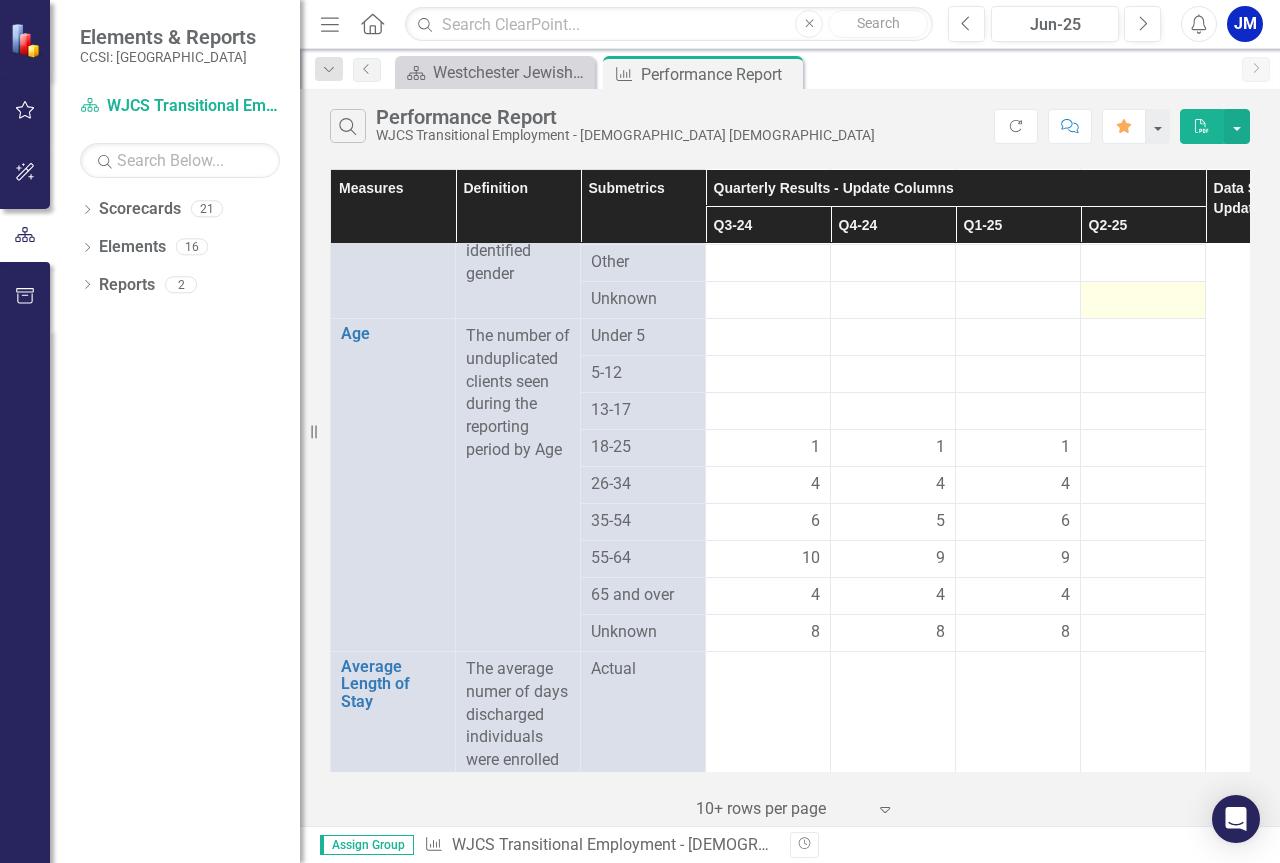 scroll, scrollTop: 1400, scrollLeft: 0, axis: vertical 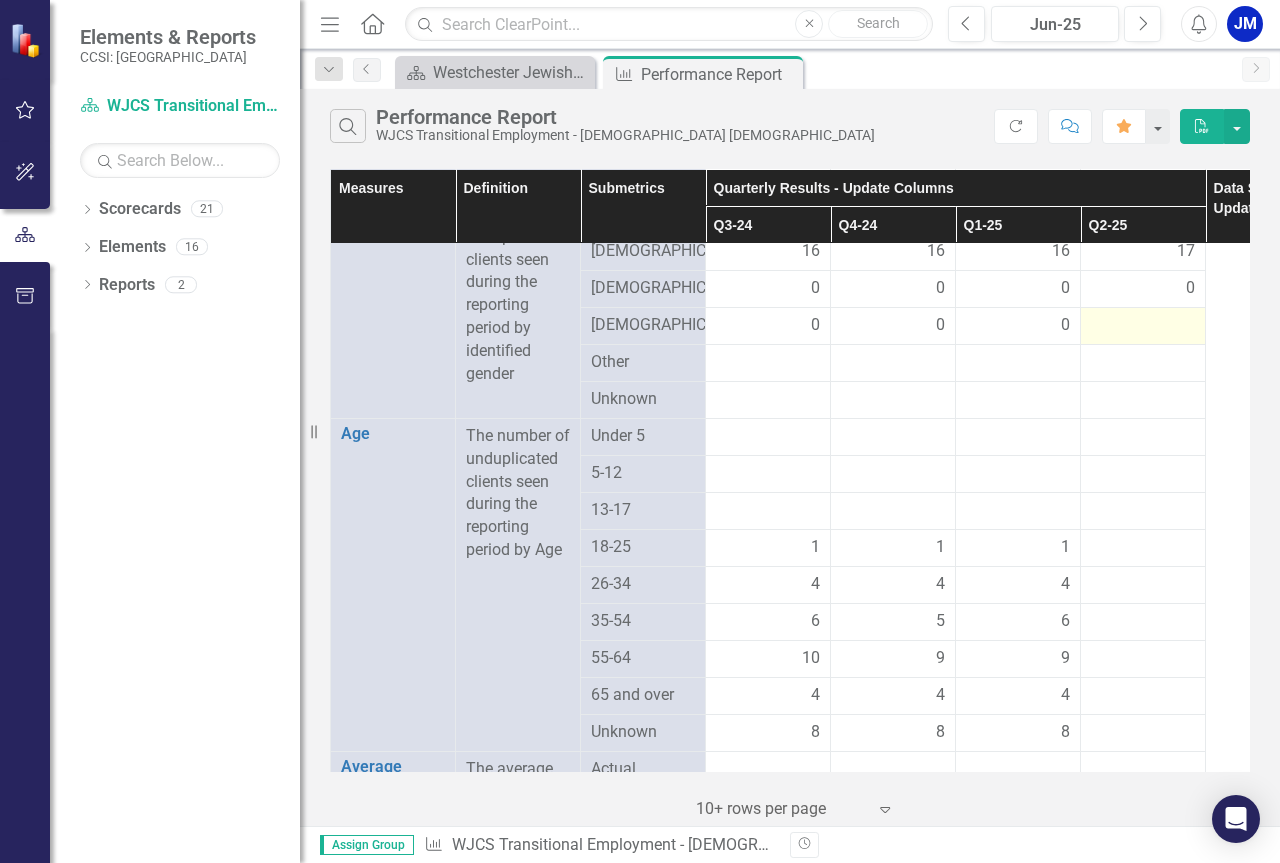 click at bounding box center [1143, 326] 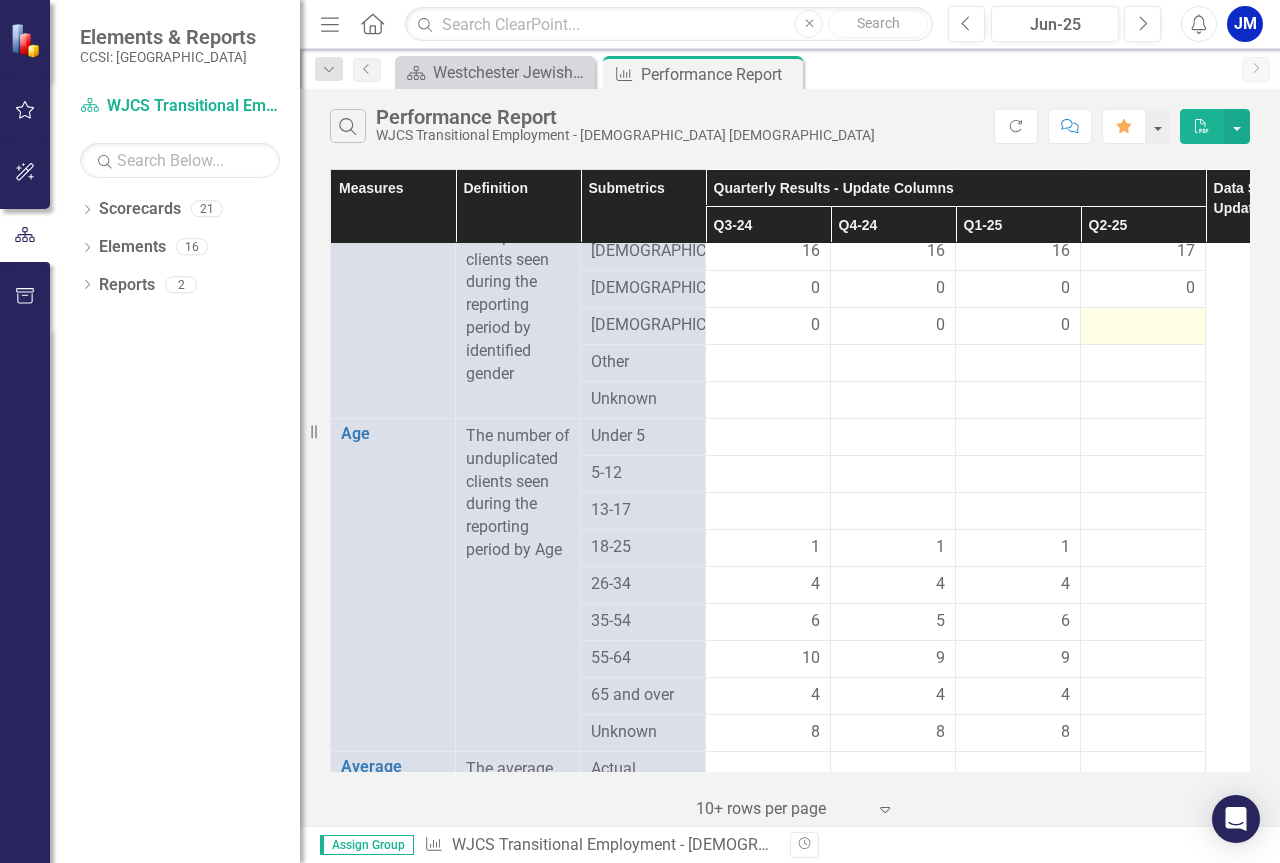 click at bounding box center [1143, 326] 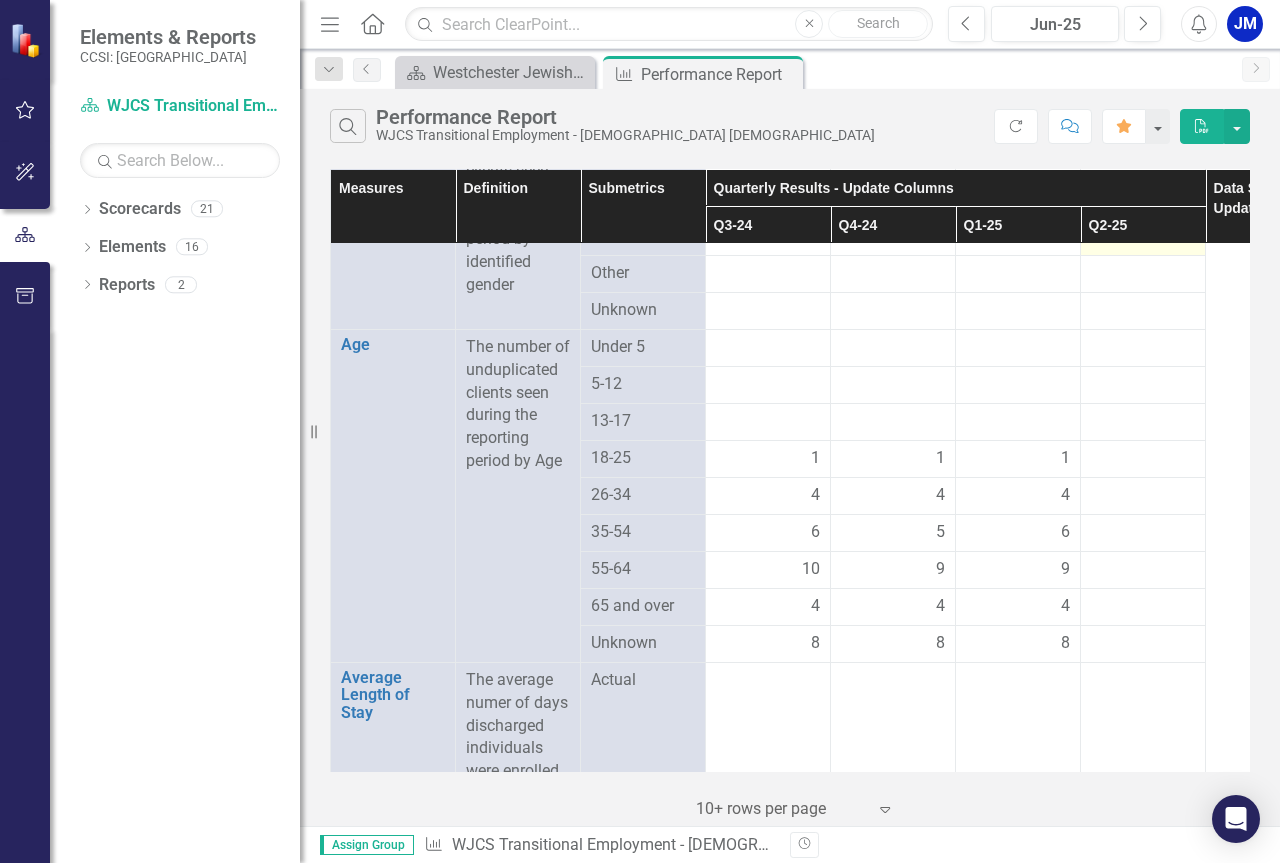 scroll, scrollTop: 1600, scrollLeft: 0, axis: vertical 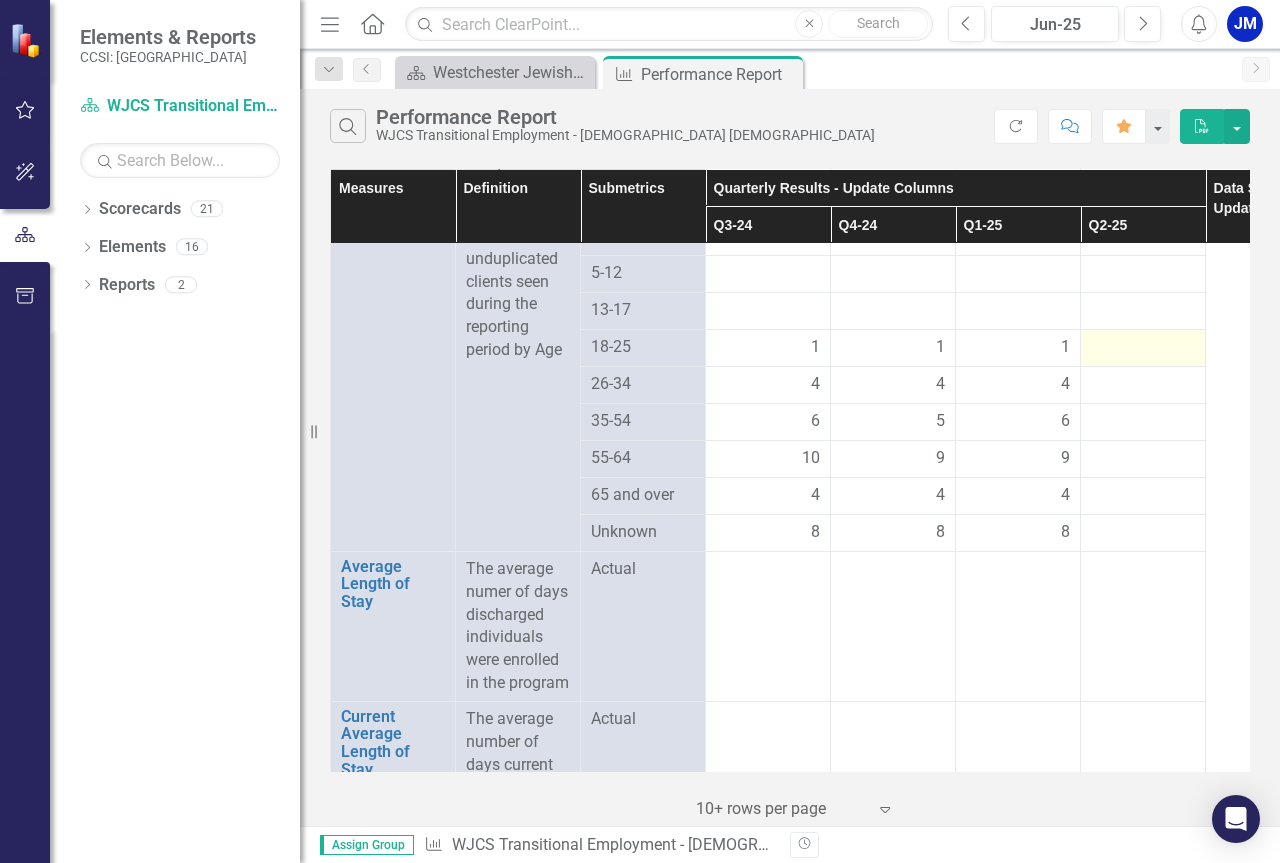 drag, startPoint x: 1169, startPoint y: 418, endPoint x: 1144, endPoint y: 413, distance: 25.495098 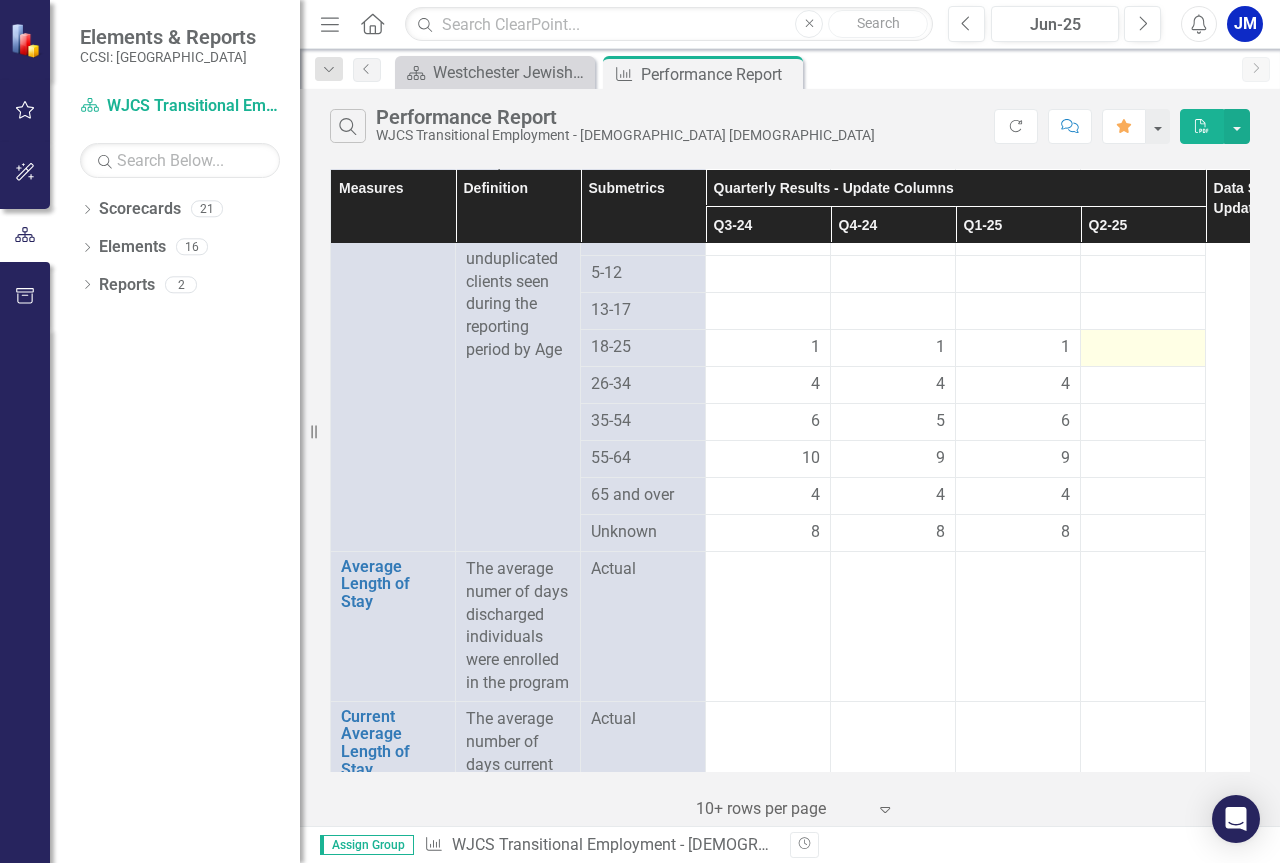 click at bounding box center [1143, 348] 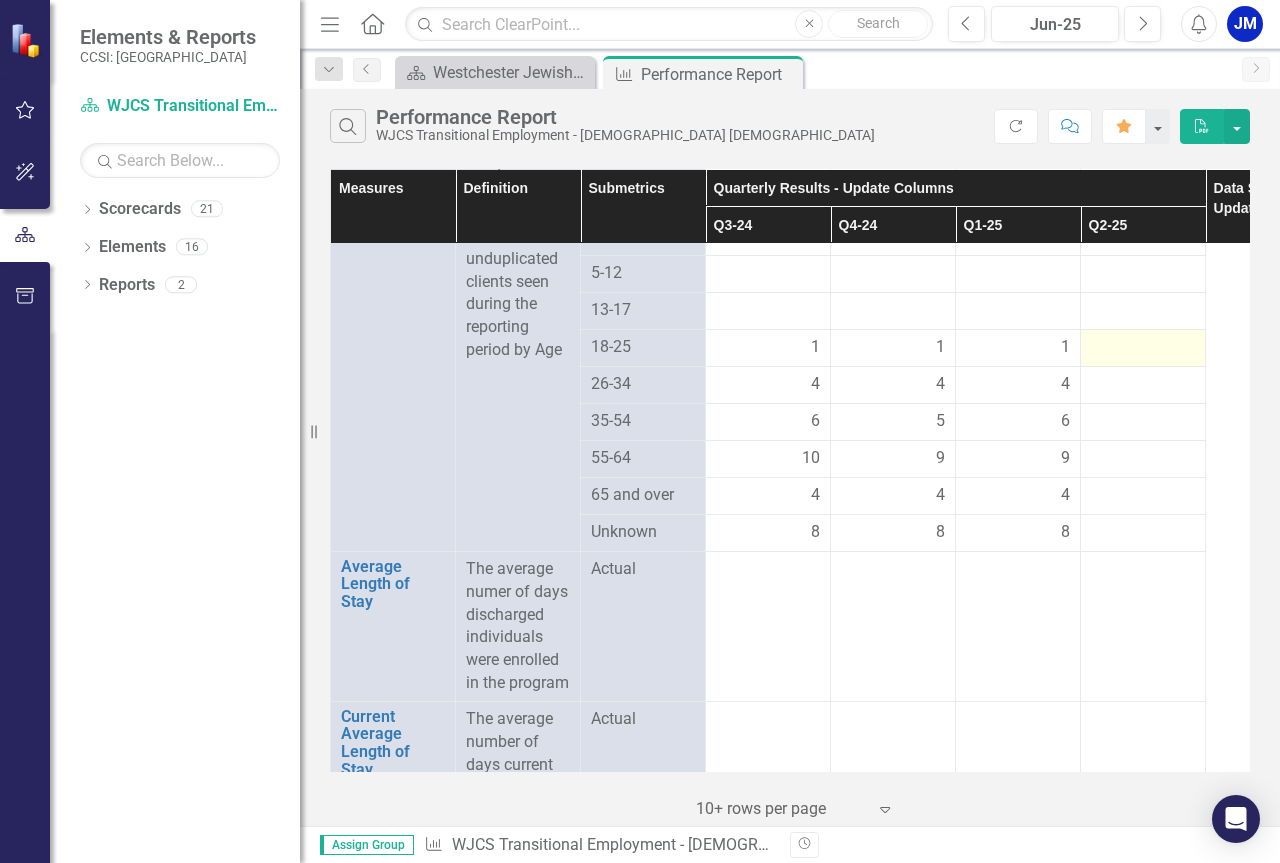 click at bounding box center [1143, 348] 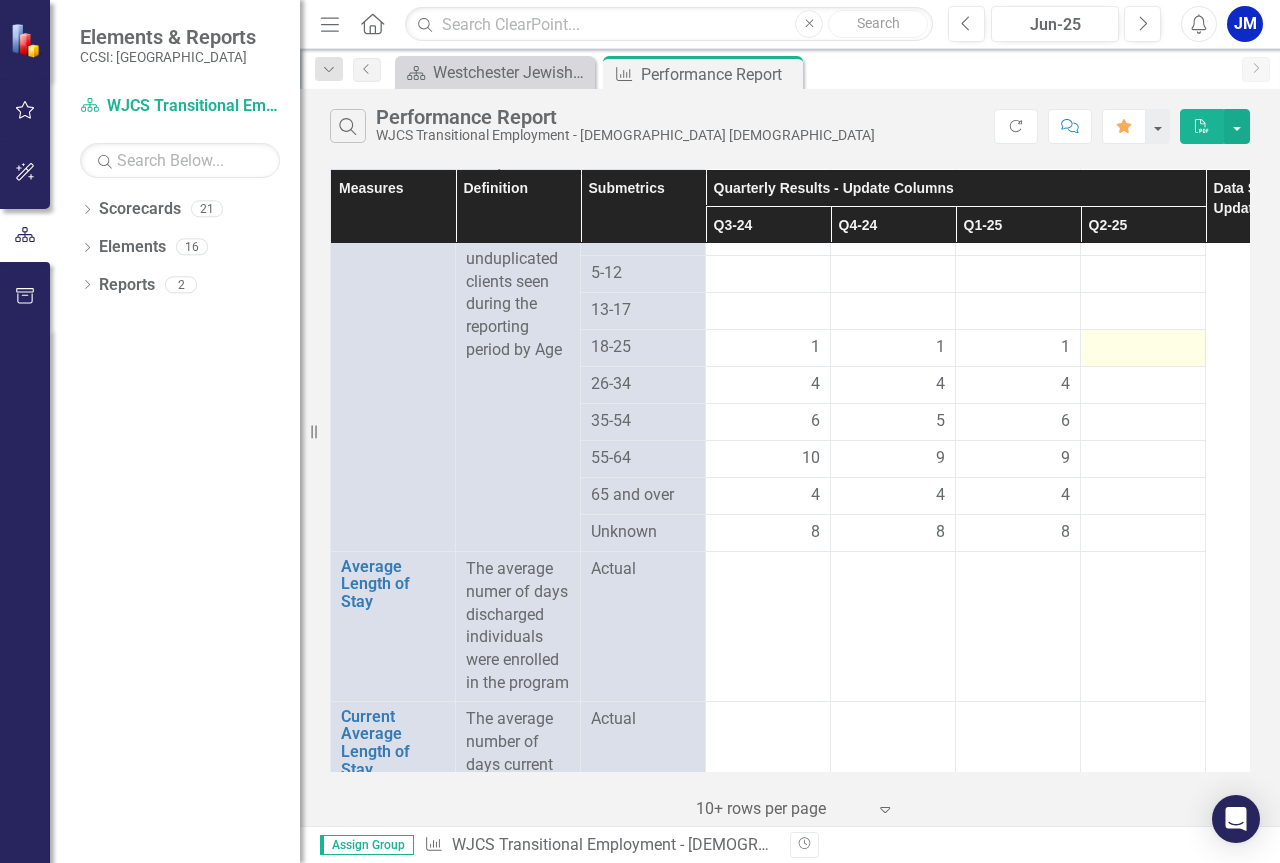 click at bounding box center [1143, 348] 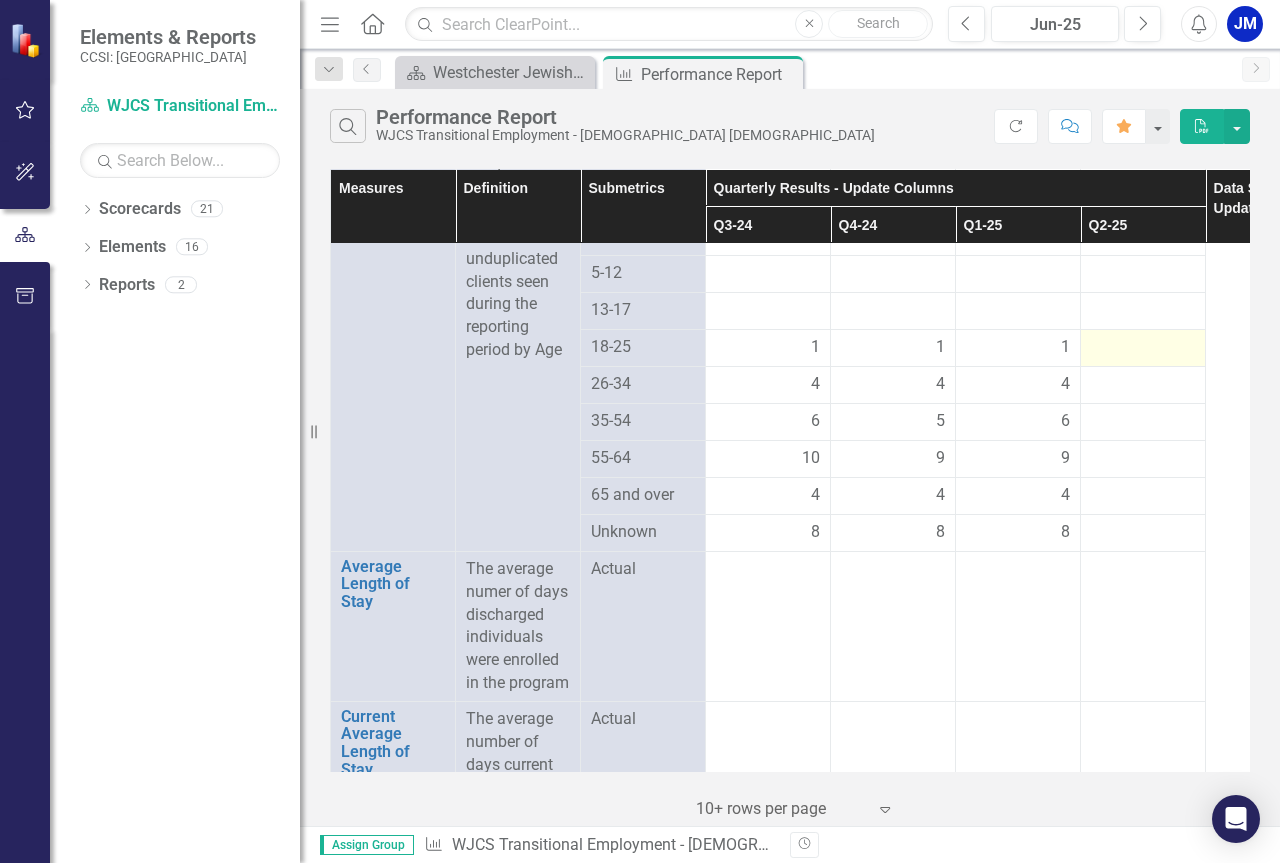 drag, startPoint x: 1172, startPoint y: 412, endPoint x: 1190, endPoint y: 407, distance: 18.681541 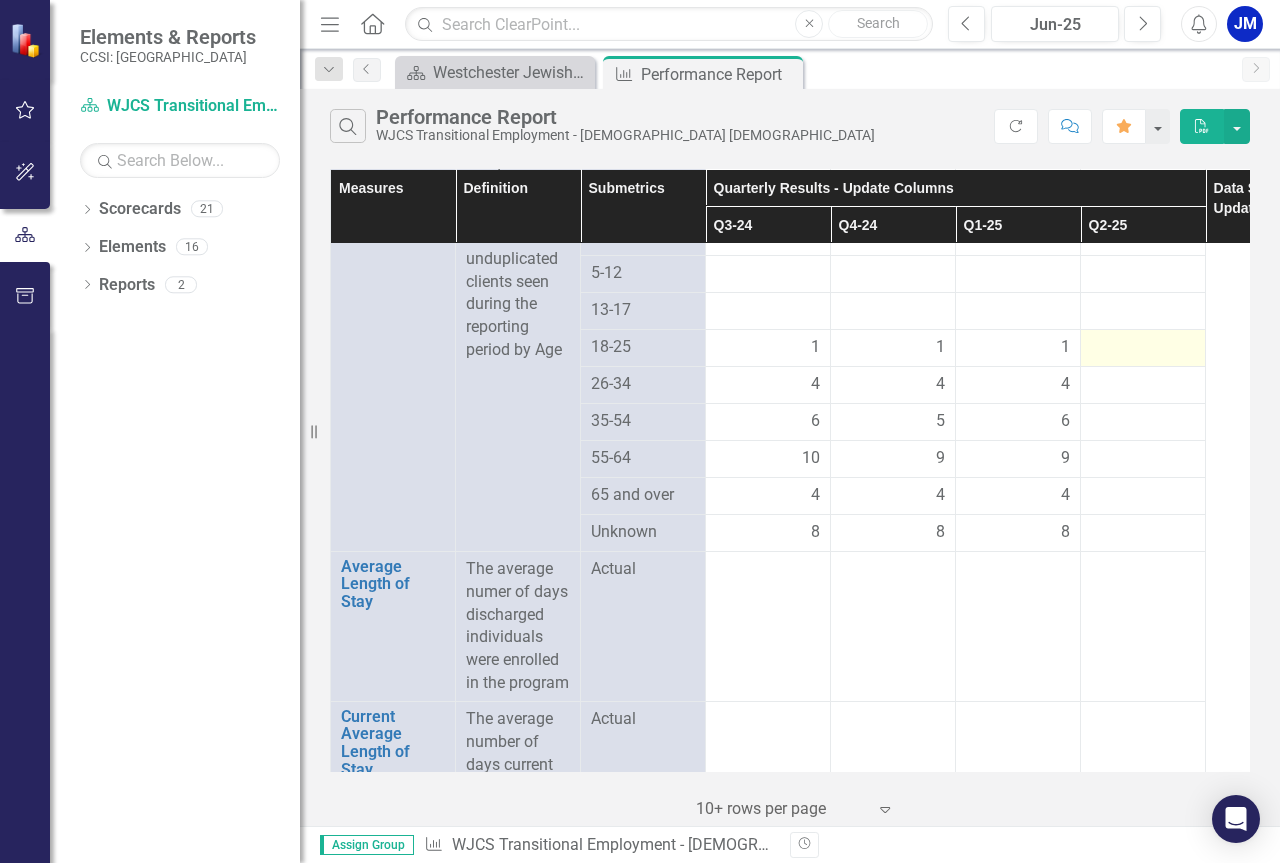 click at bounding box center [1143, 348] 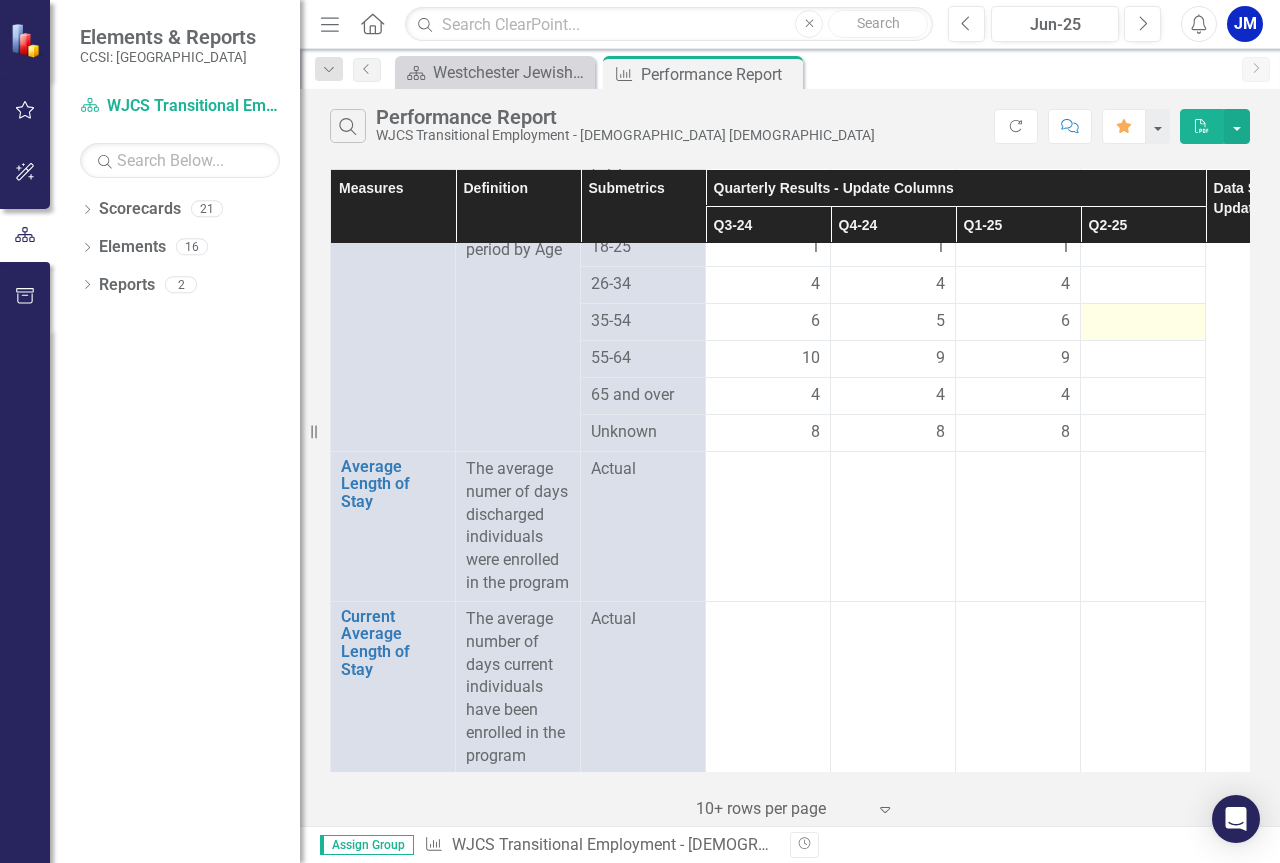 scroll, scrollTop: 1600, scrollLeft: 0, axis: vertical 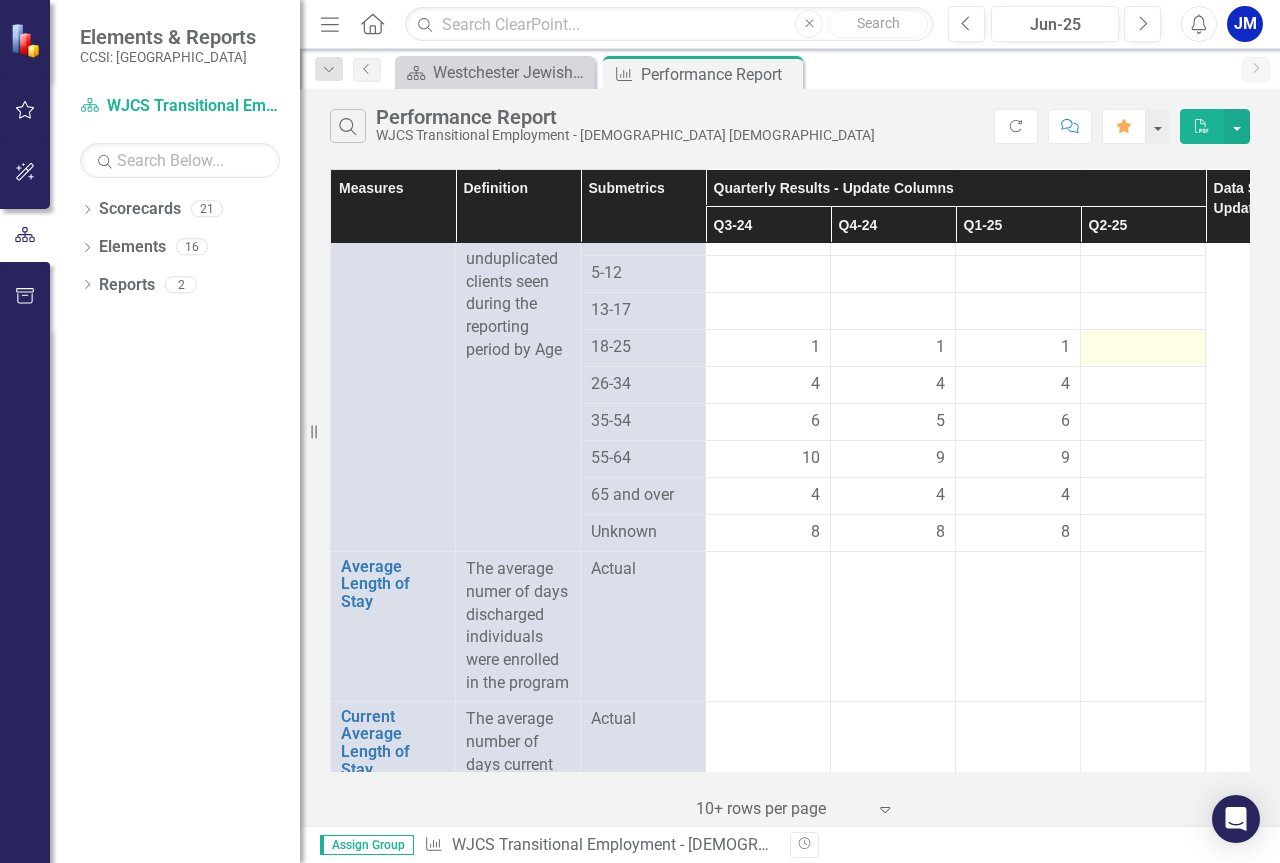 click at bounding box center (1143, 348) 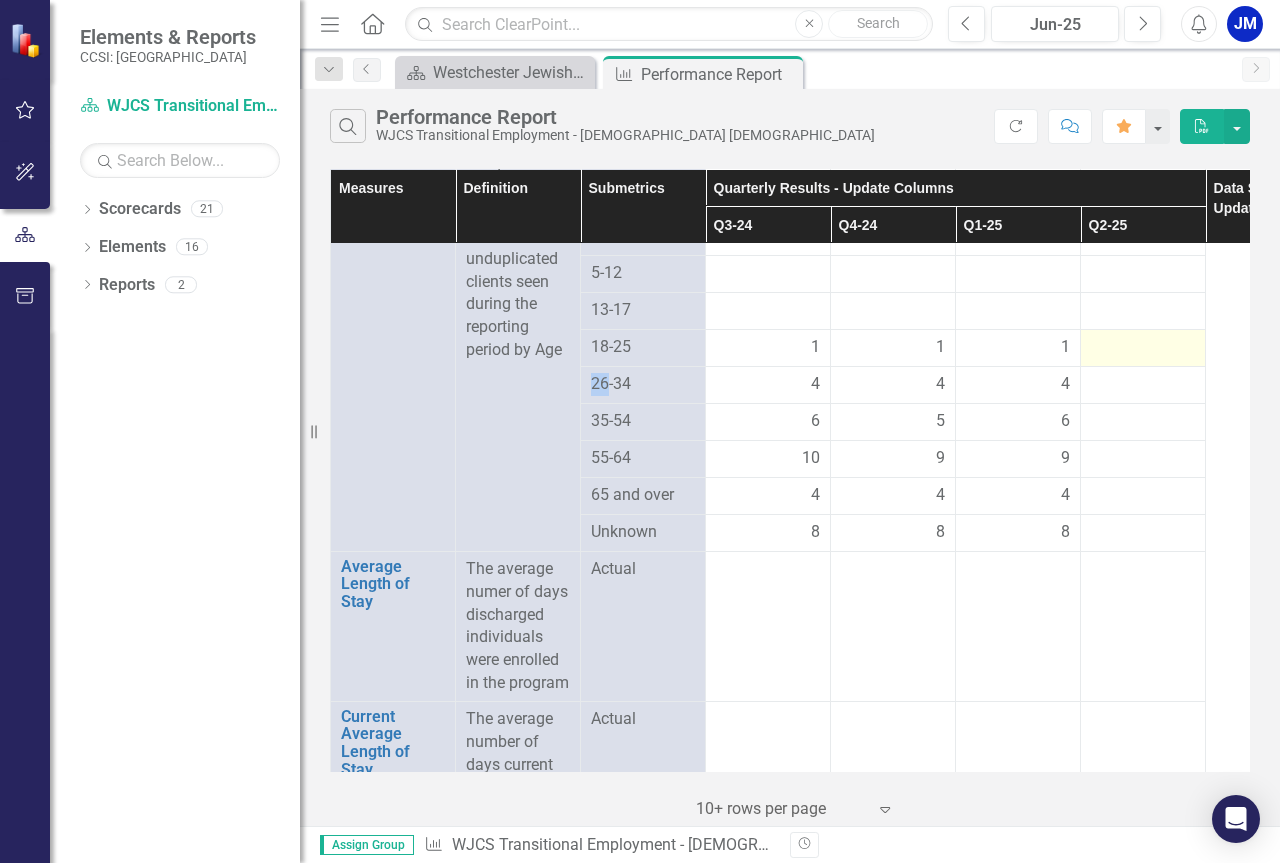 click at bounding box center [1143, 348] 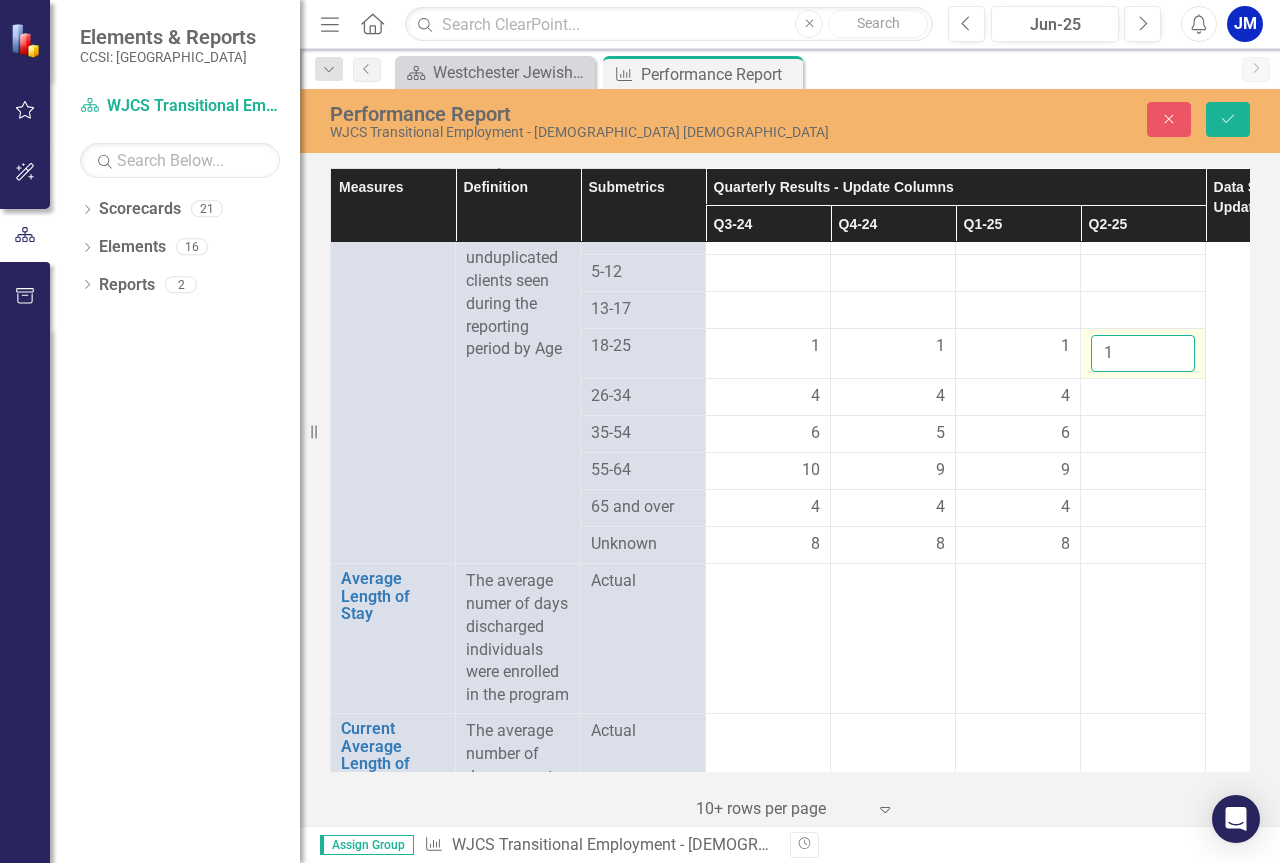 click on "1" at bounding box center [1143, 353] 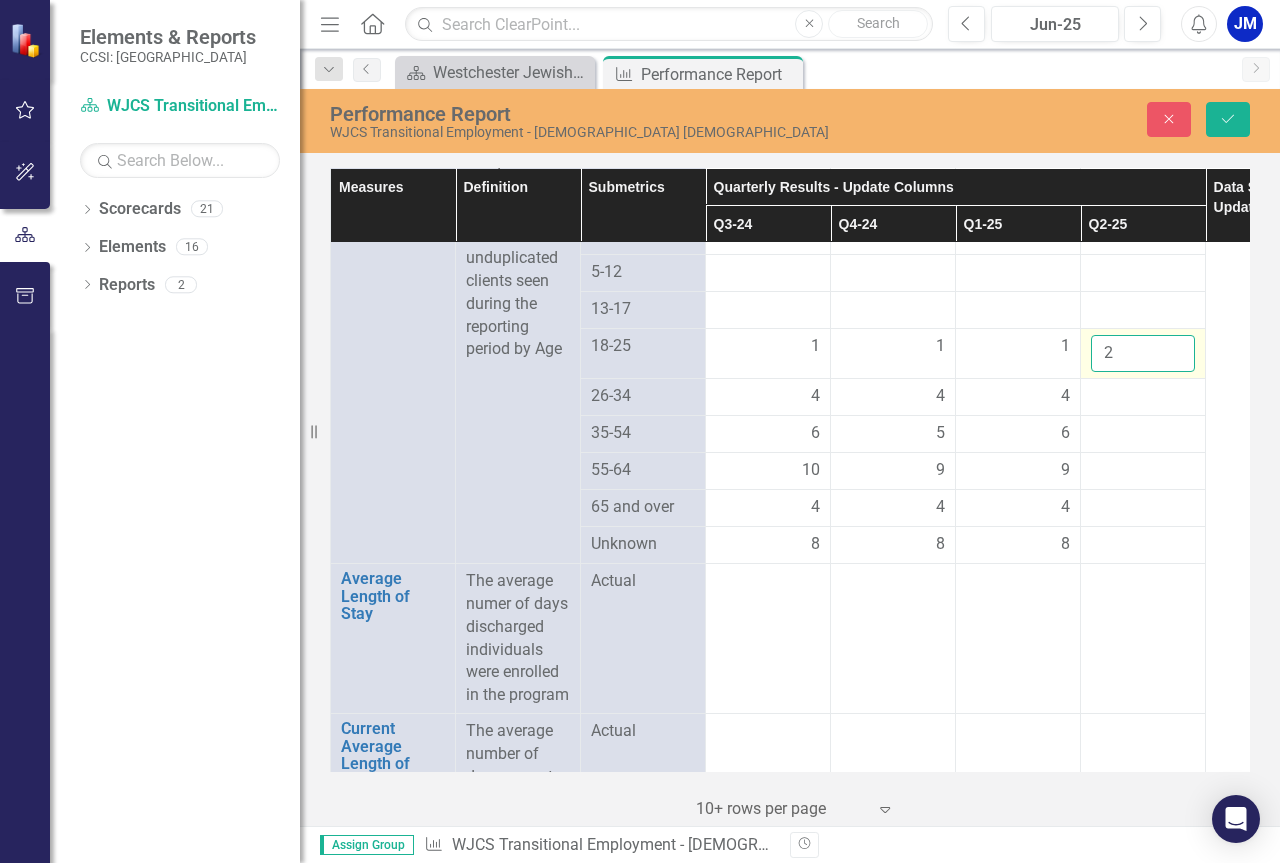 type on "2" 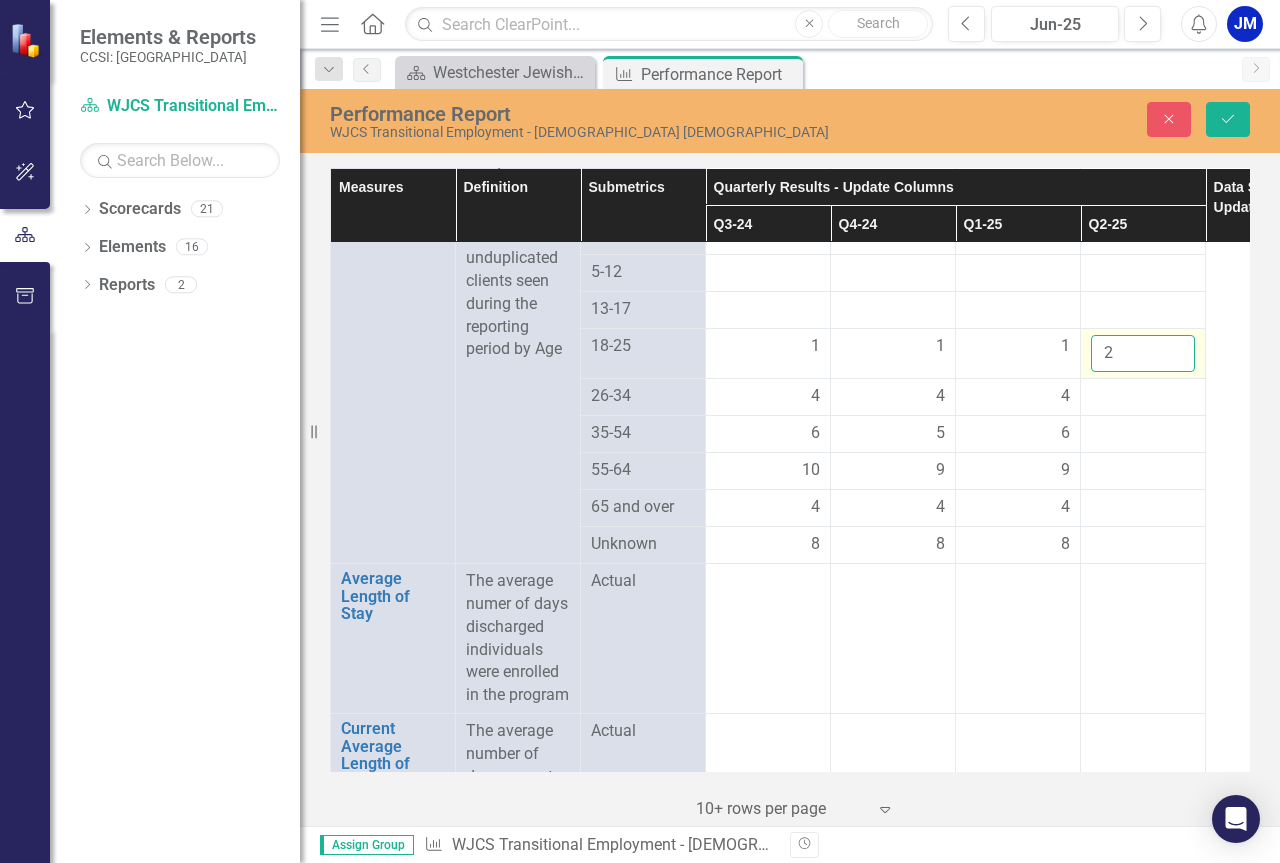 click on "2" at bounding box center (1143, 353) 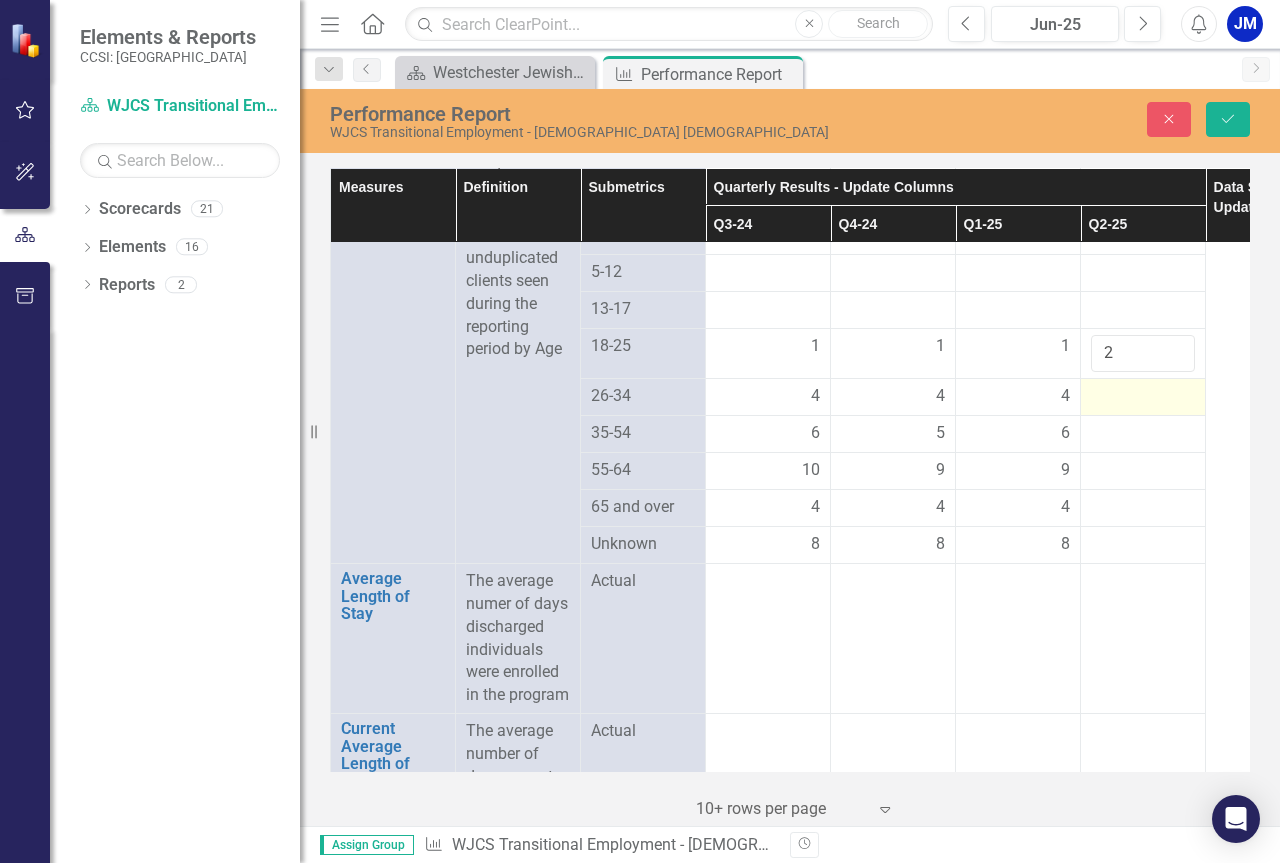click at bounding box center (1143, 397) 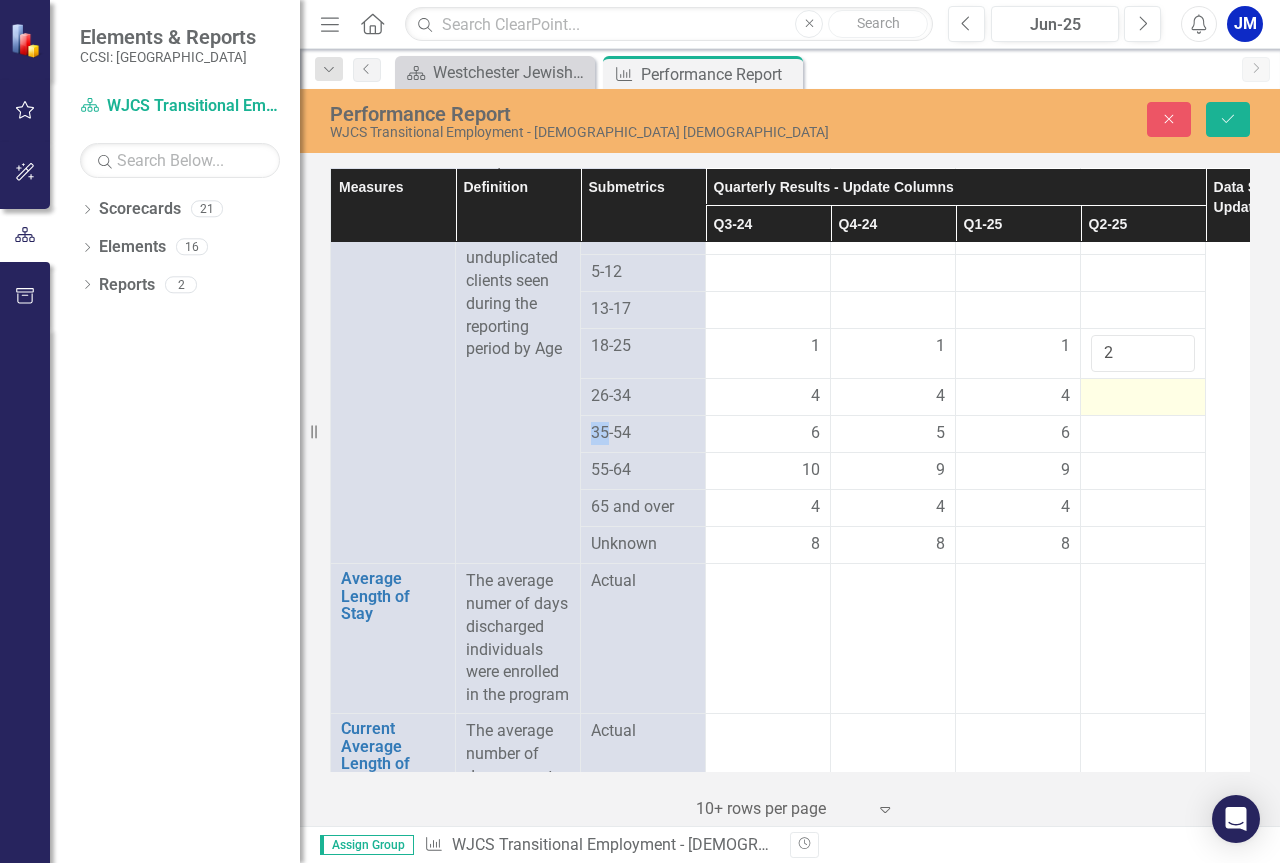 click at bounding box center [1143, 397] 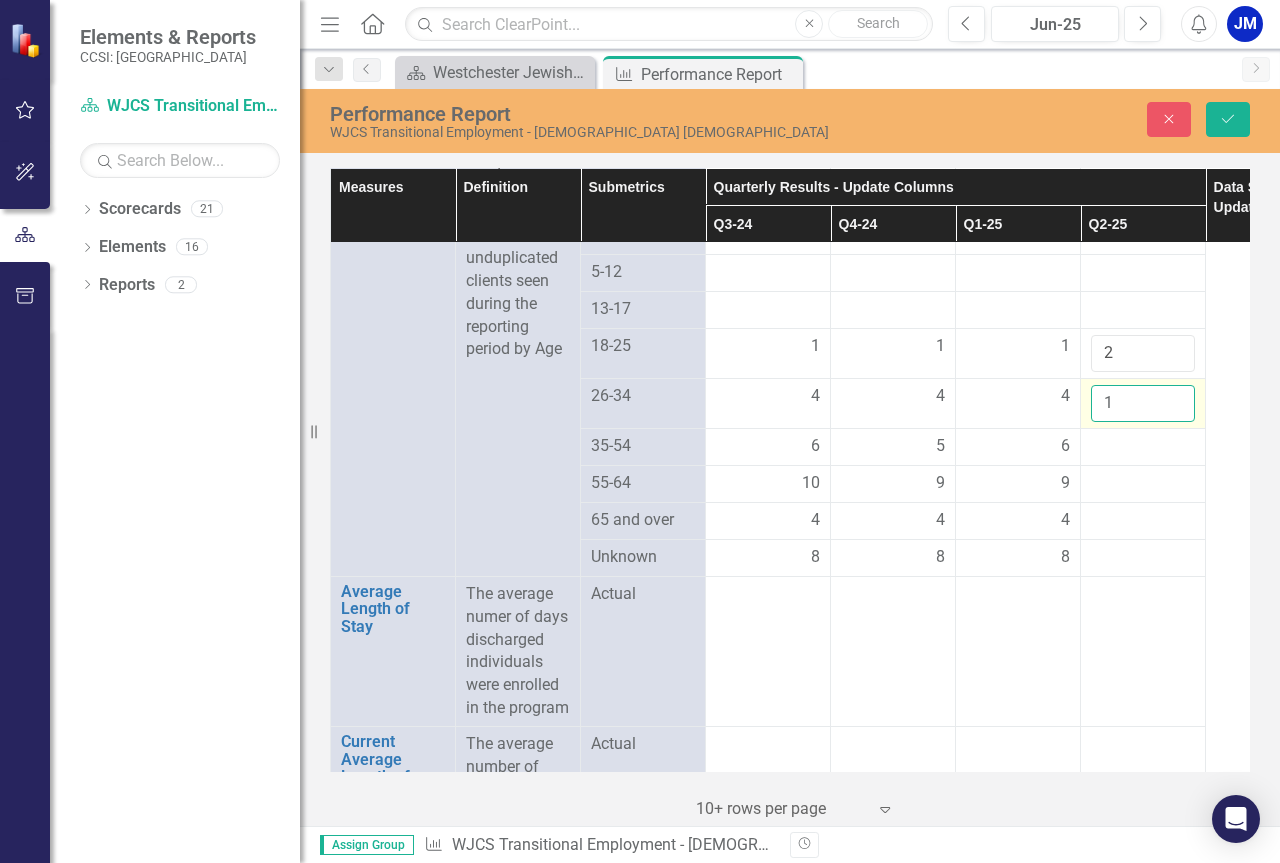 click on "1" at bounding box center [1143, 403] 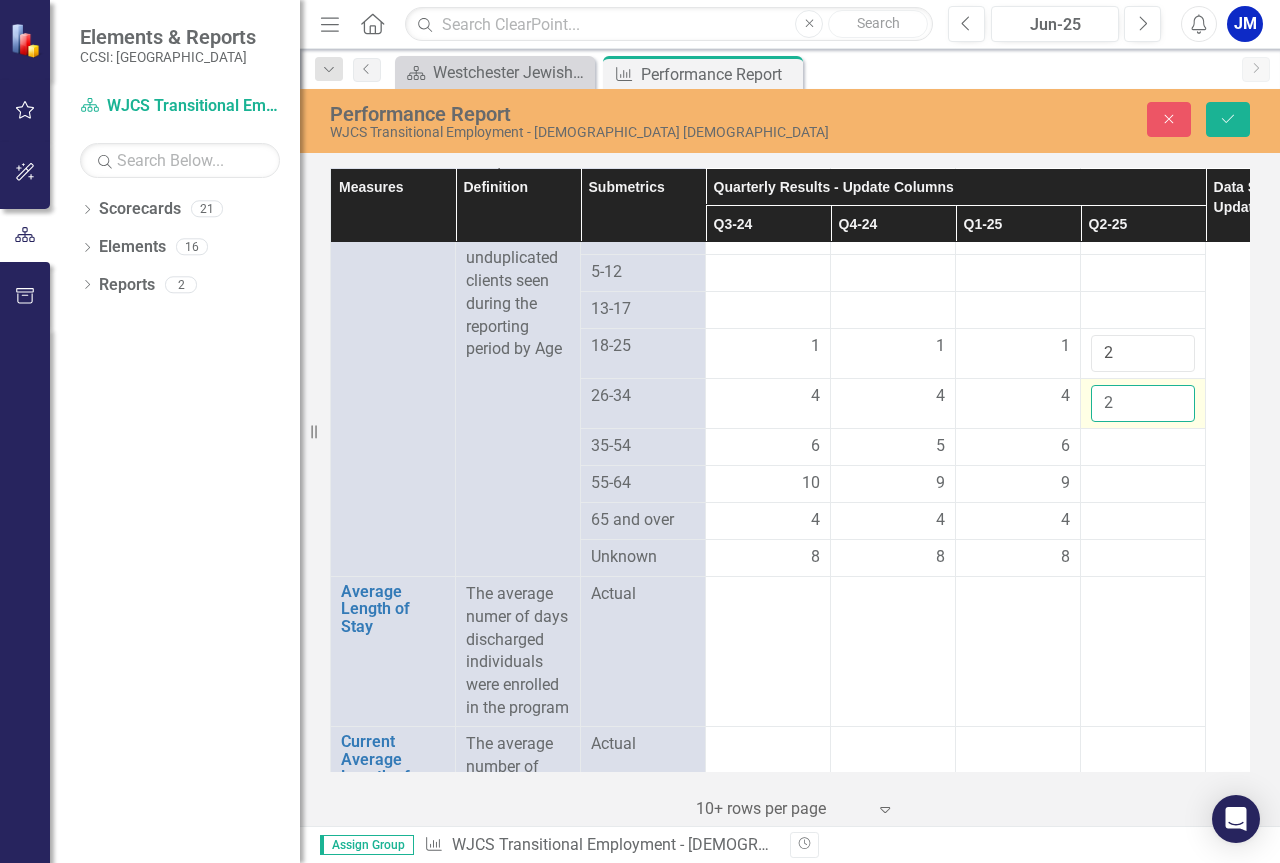 click on "2" at bounding box center [1143, 403] 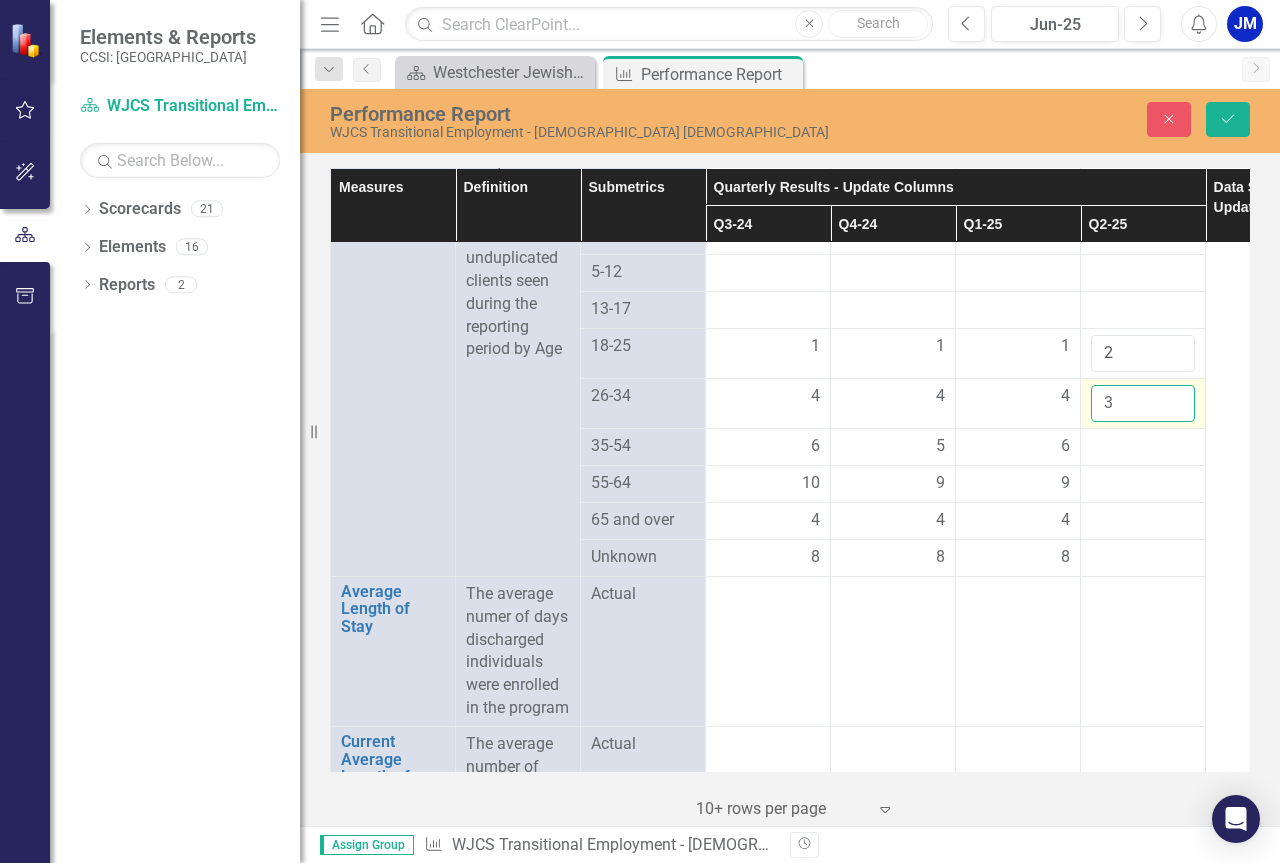 click on "3" at bounding box center [1143, 403] 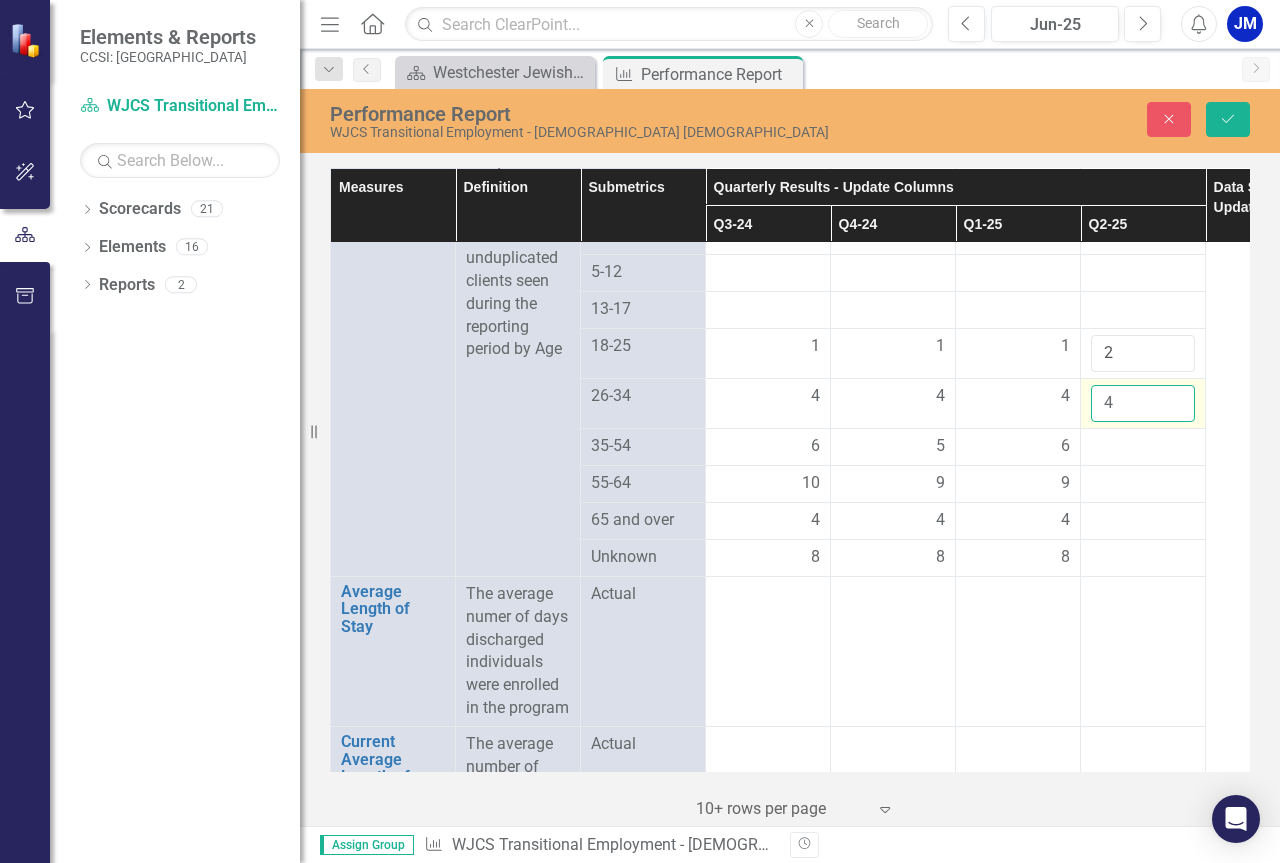click on "4" at bounding box center (1143, 403) 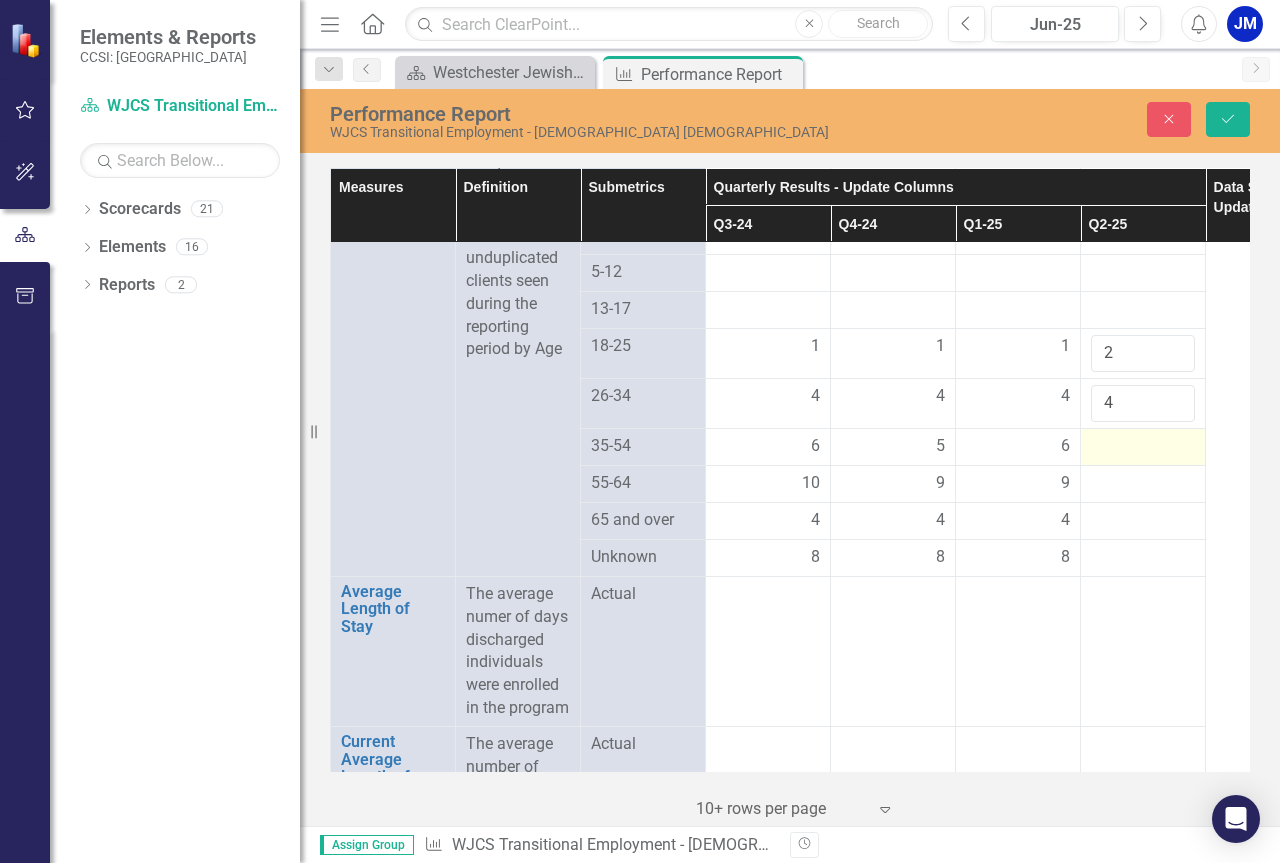 click at bounding box center (1143, 447) 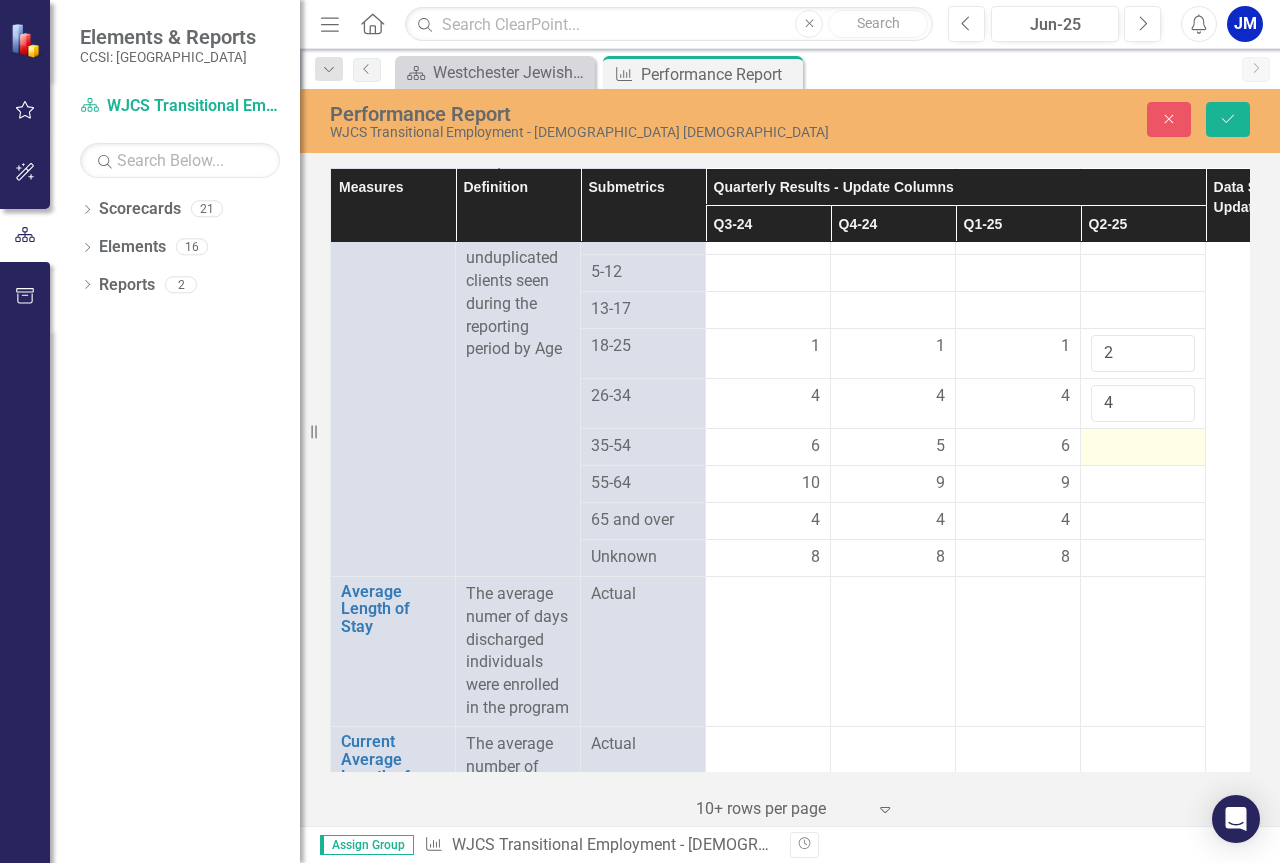 click at bounding box center [1143, 447] 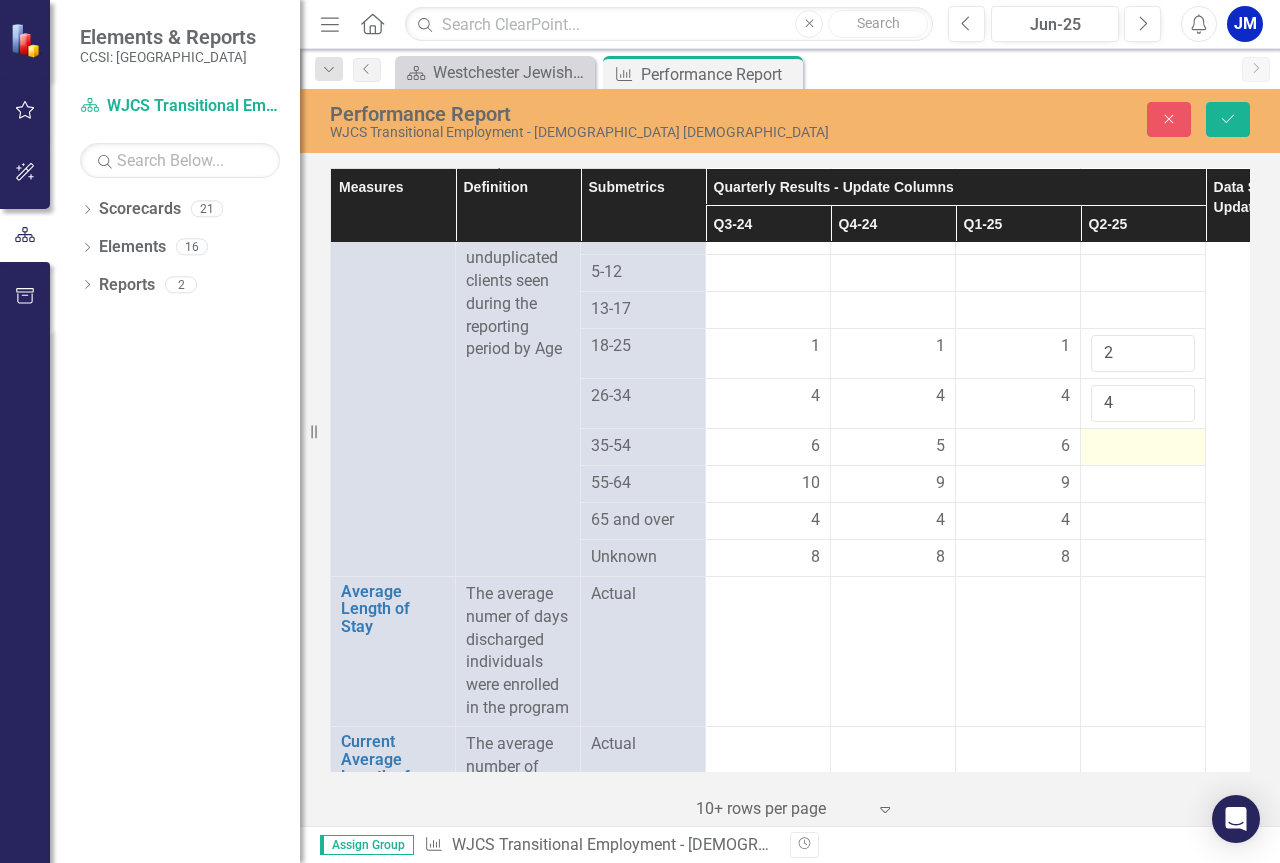 click at bounding box center (1143, 447) 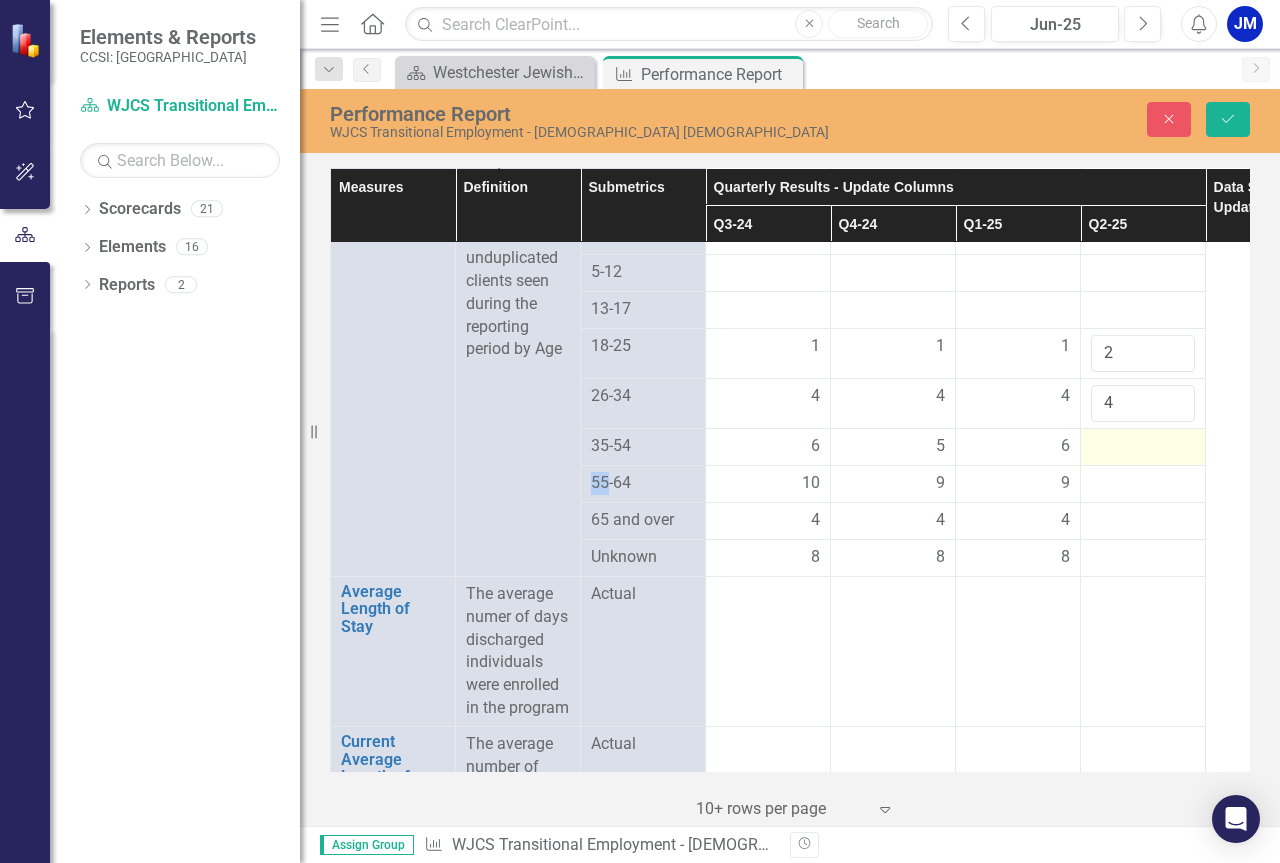 click at bounding box center [1143, 447] 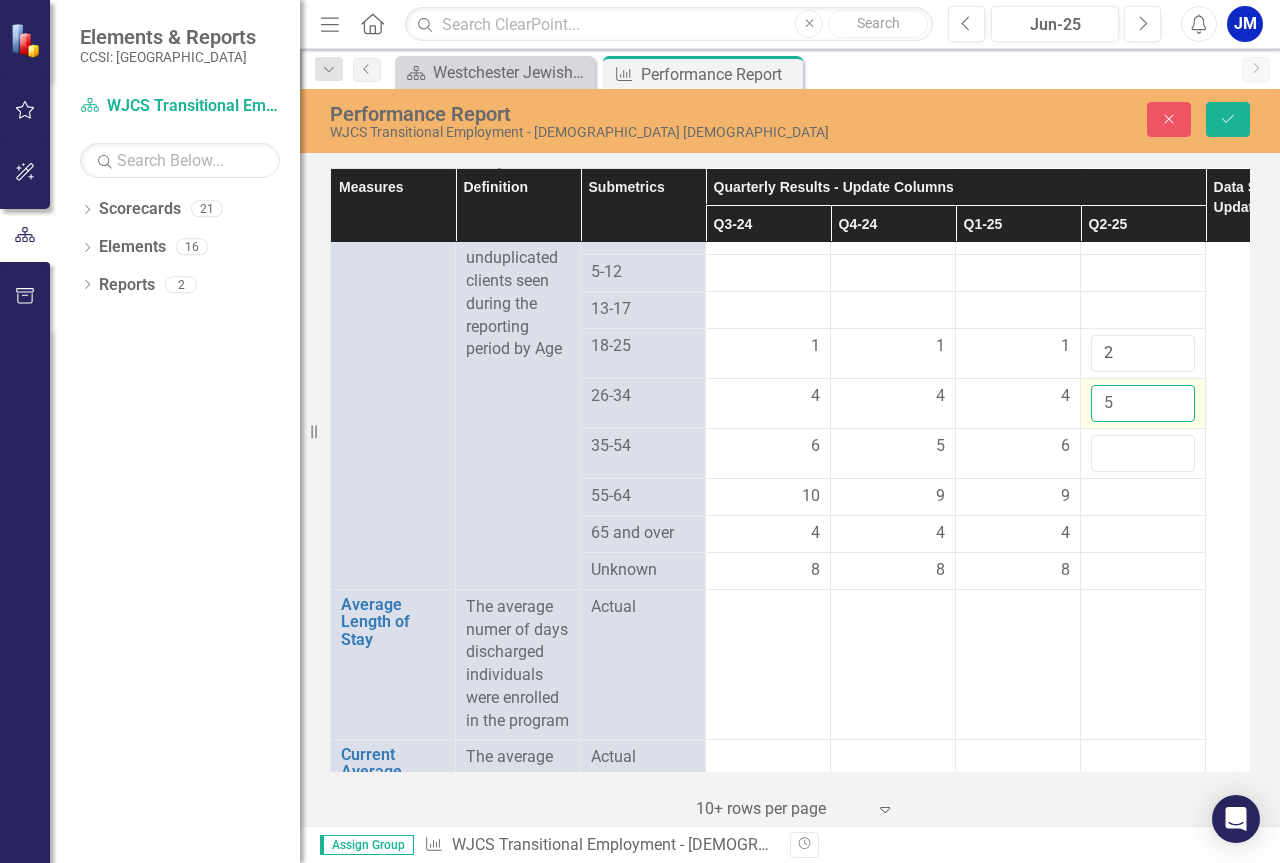 type on "5" 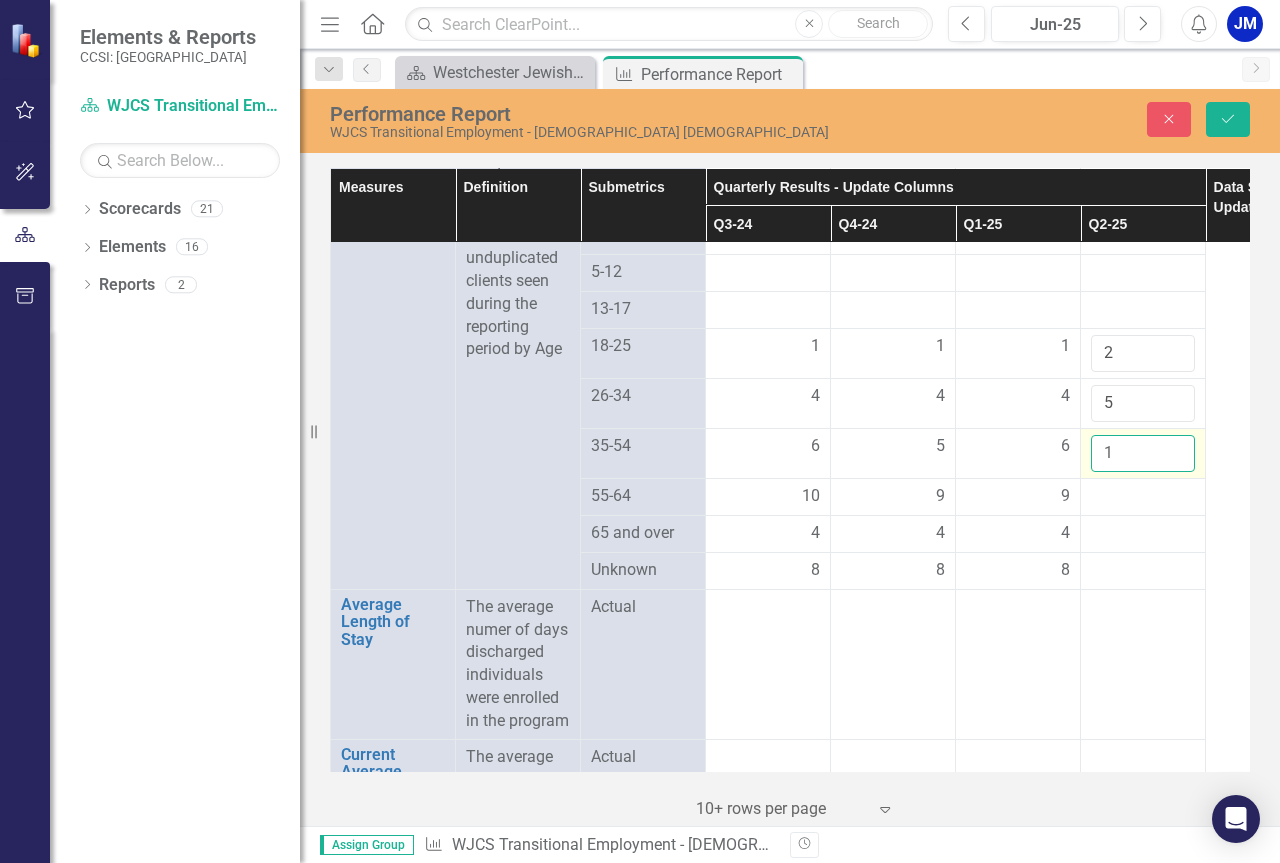 click on "1" at bounding box center (1143, 453) 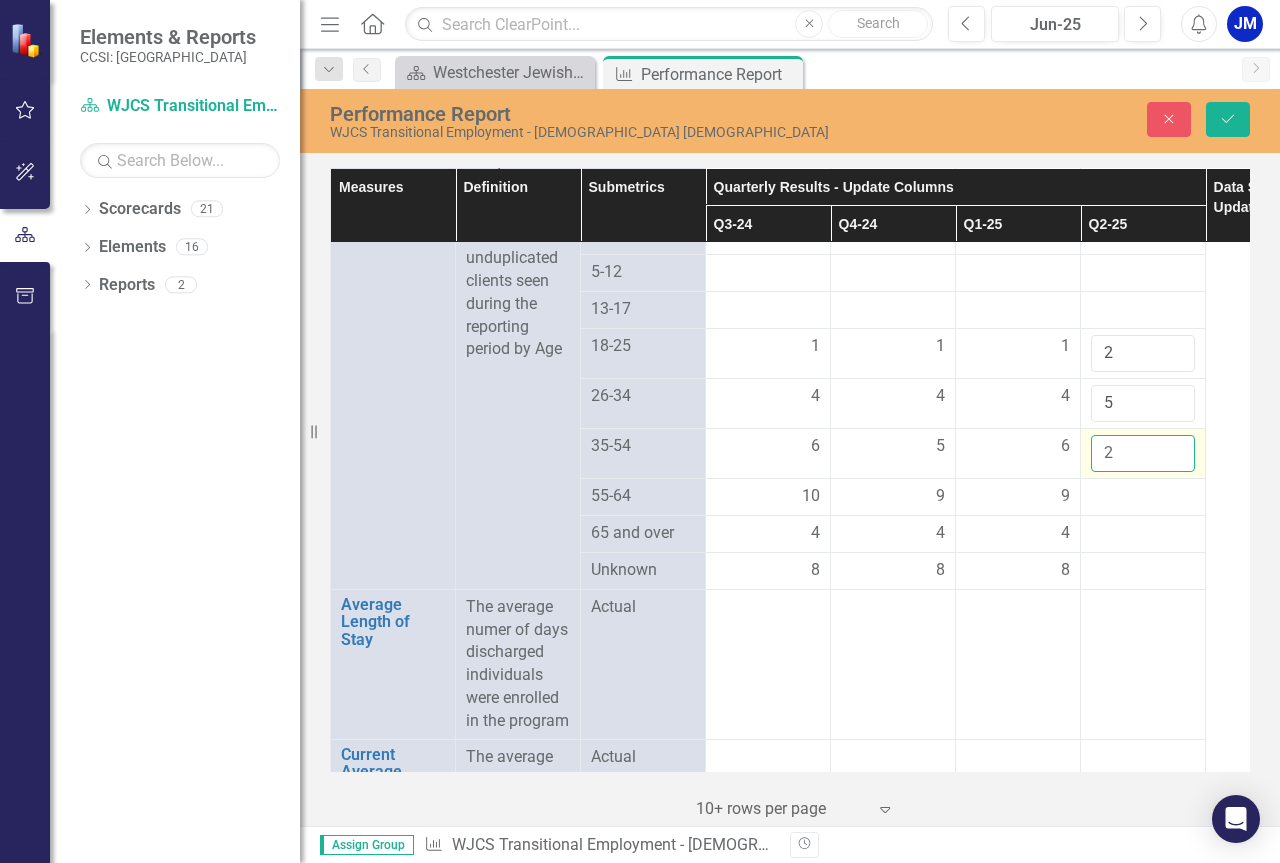 click on "2" at bounding box center (1143, 453) 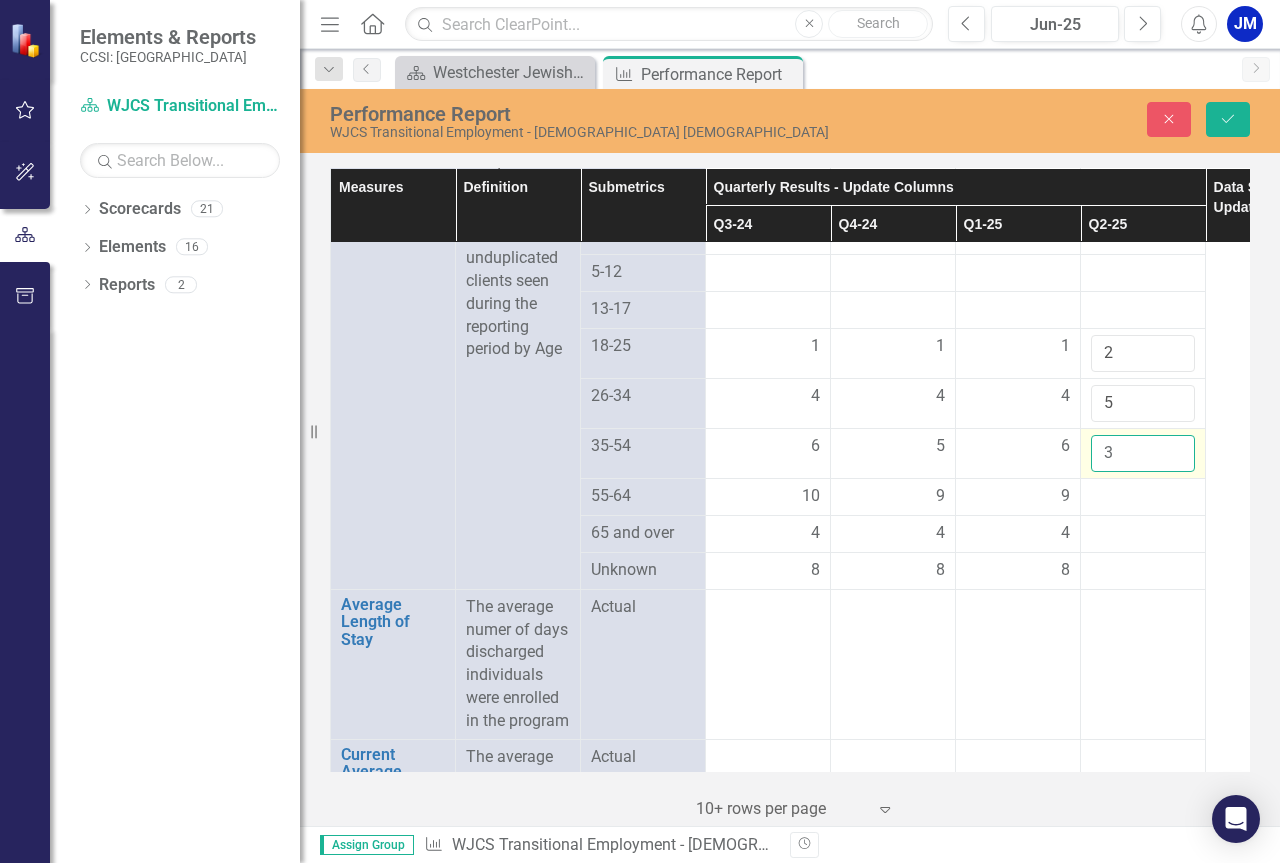 click on "3" at bounding box center (1143, 453) 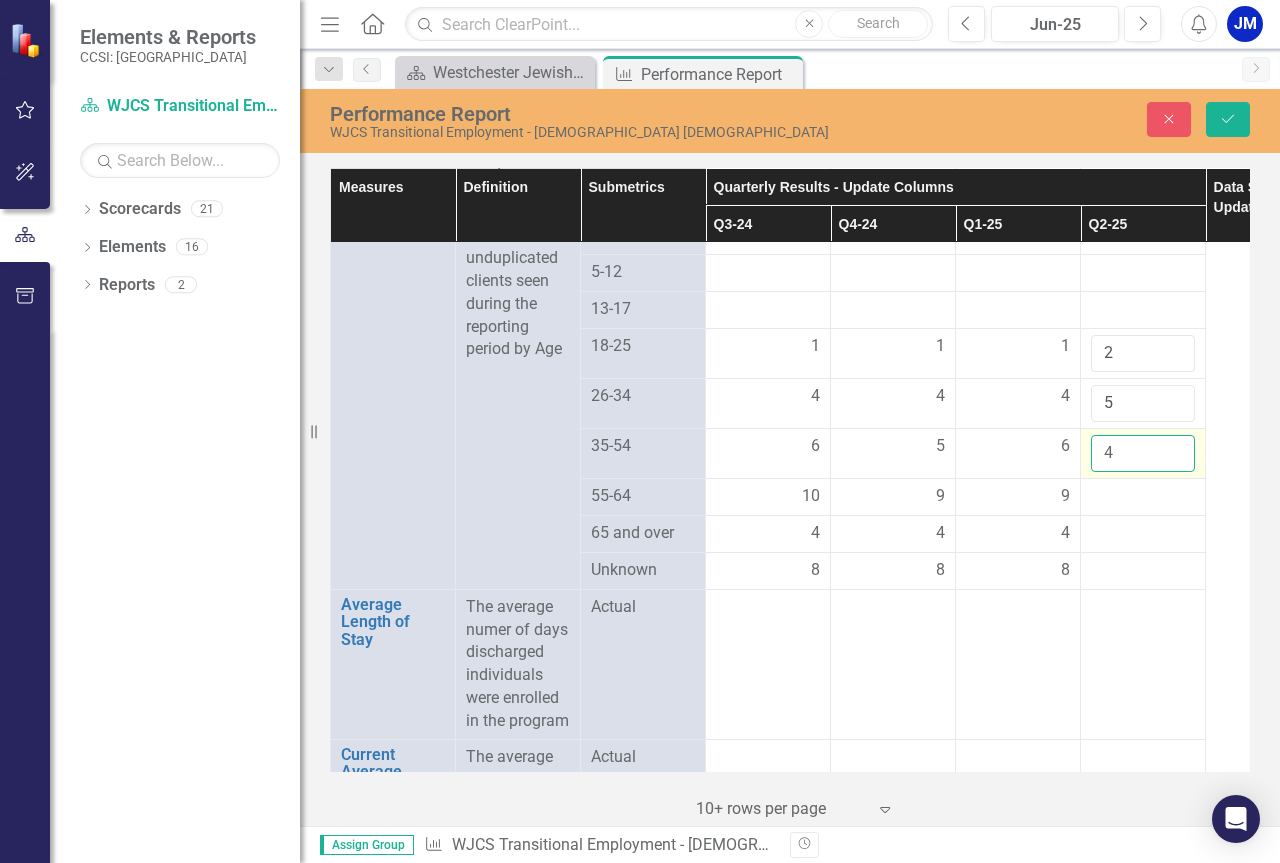 click on "4" at bounding box center (1143, 453) 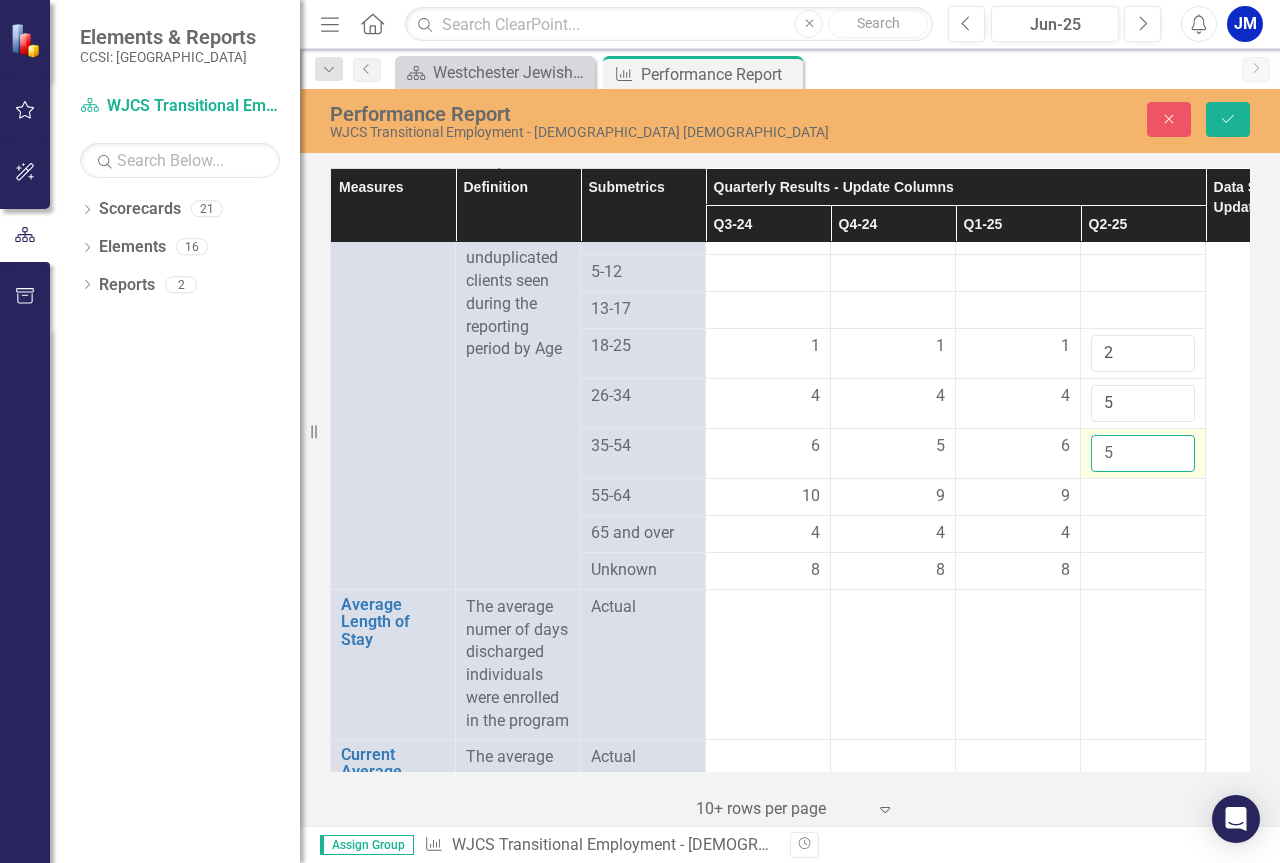 click on "5" at bounding box center (1143, 453) 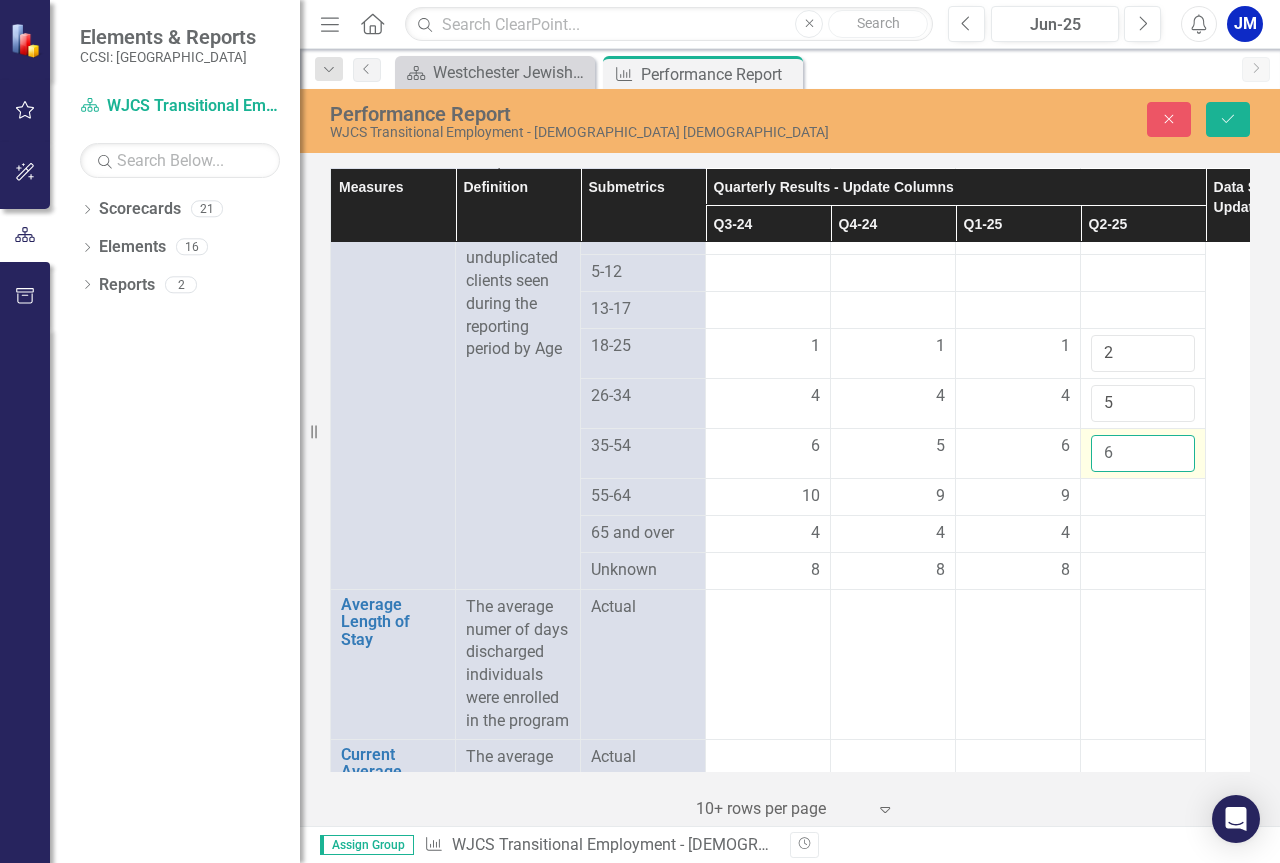 type on "6" 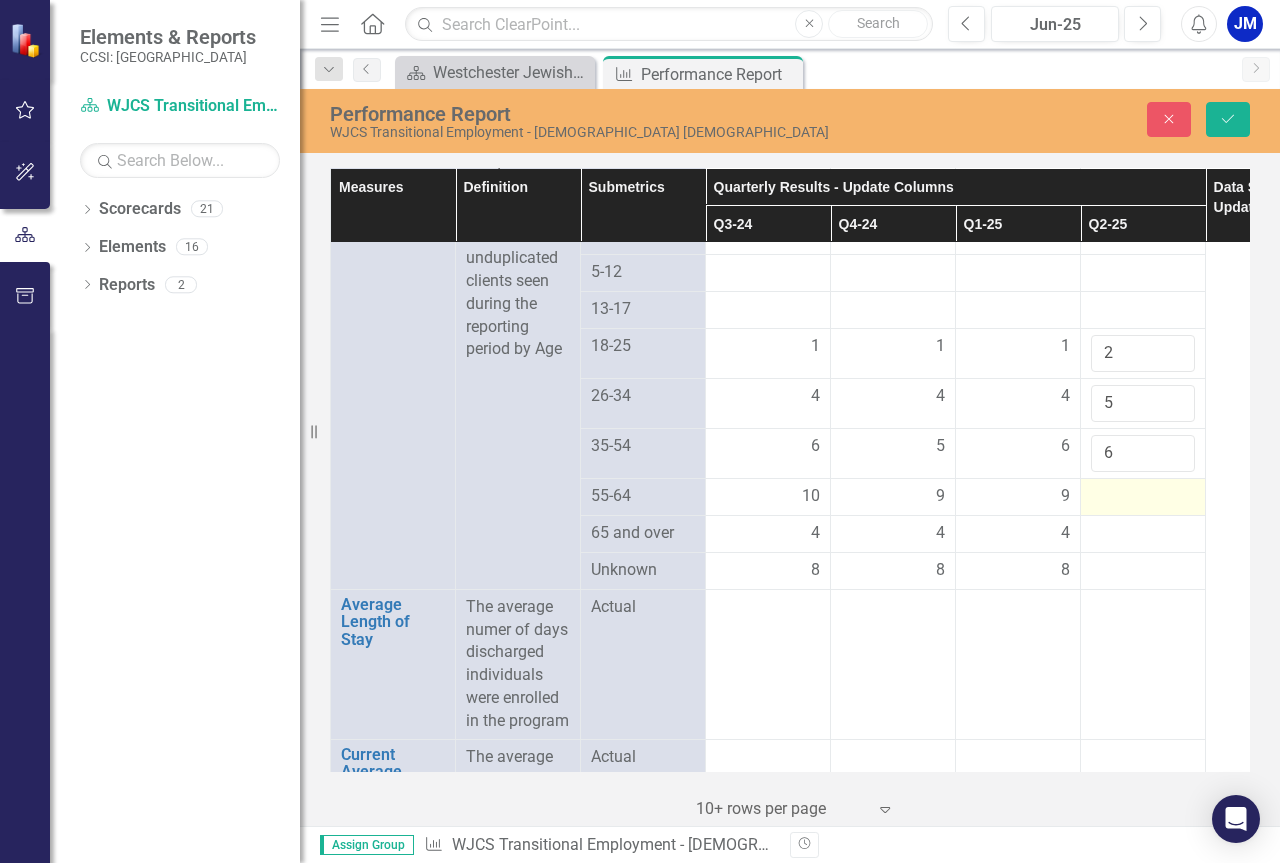 click at bounding box center (1143, 497) 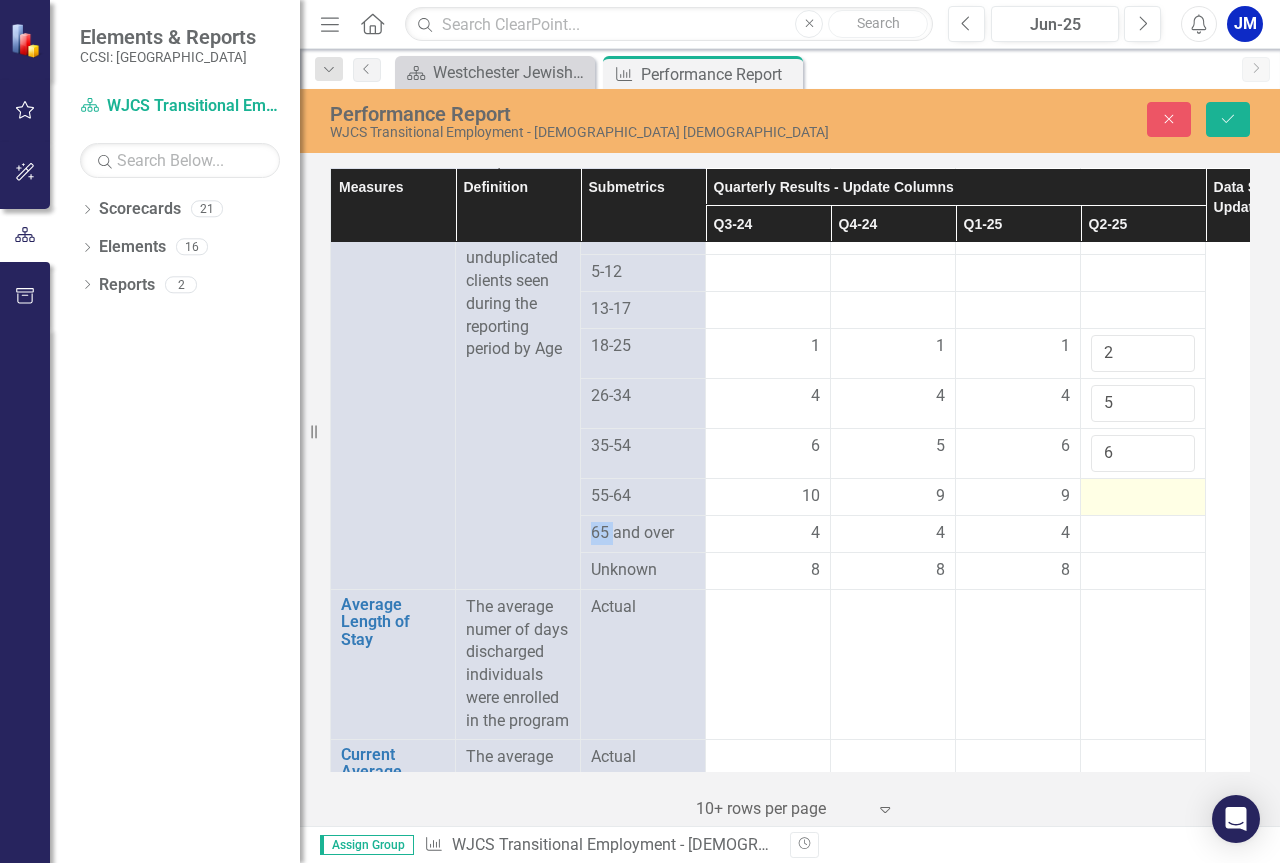 click at bounding box center [1143, 497] 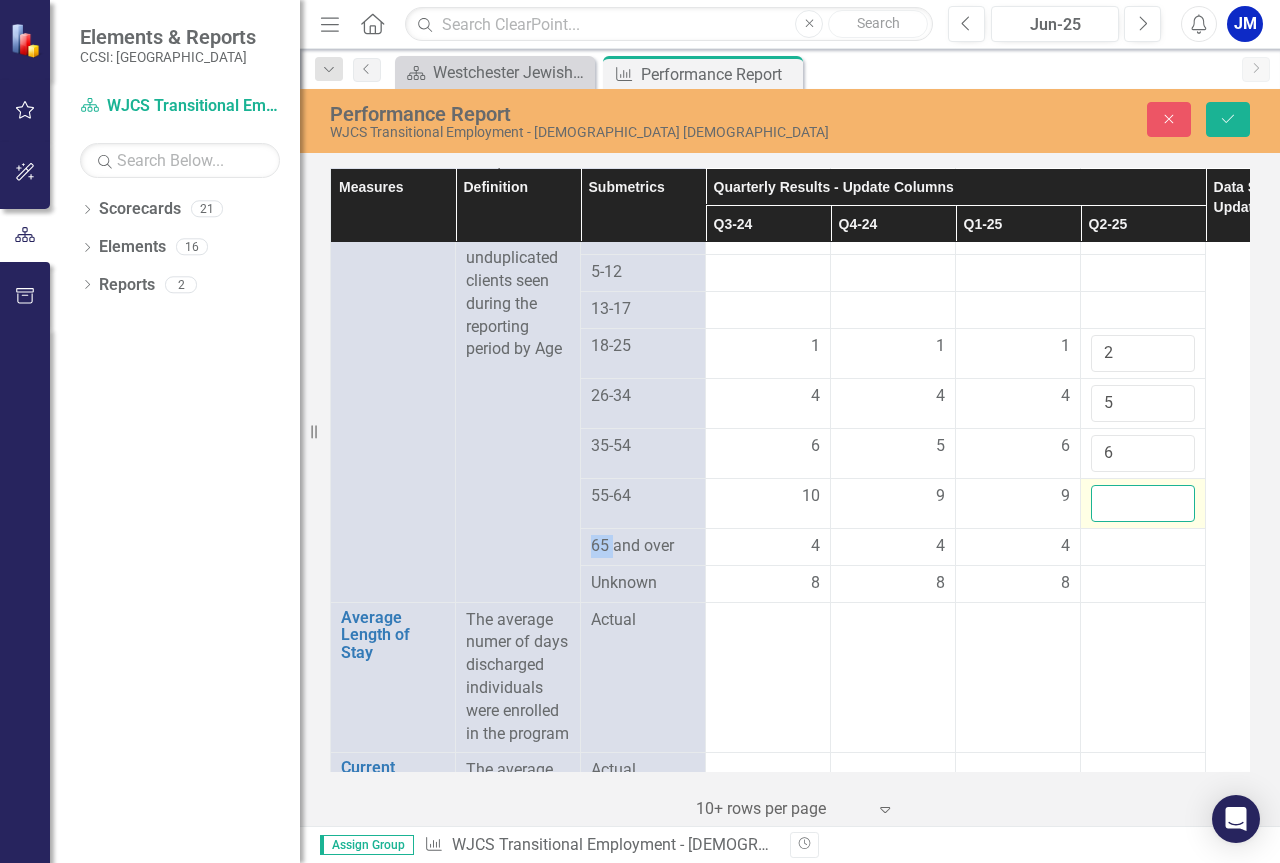 click at bounding box center (1143, 503) 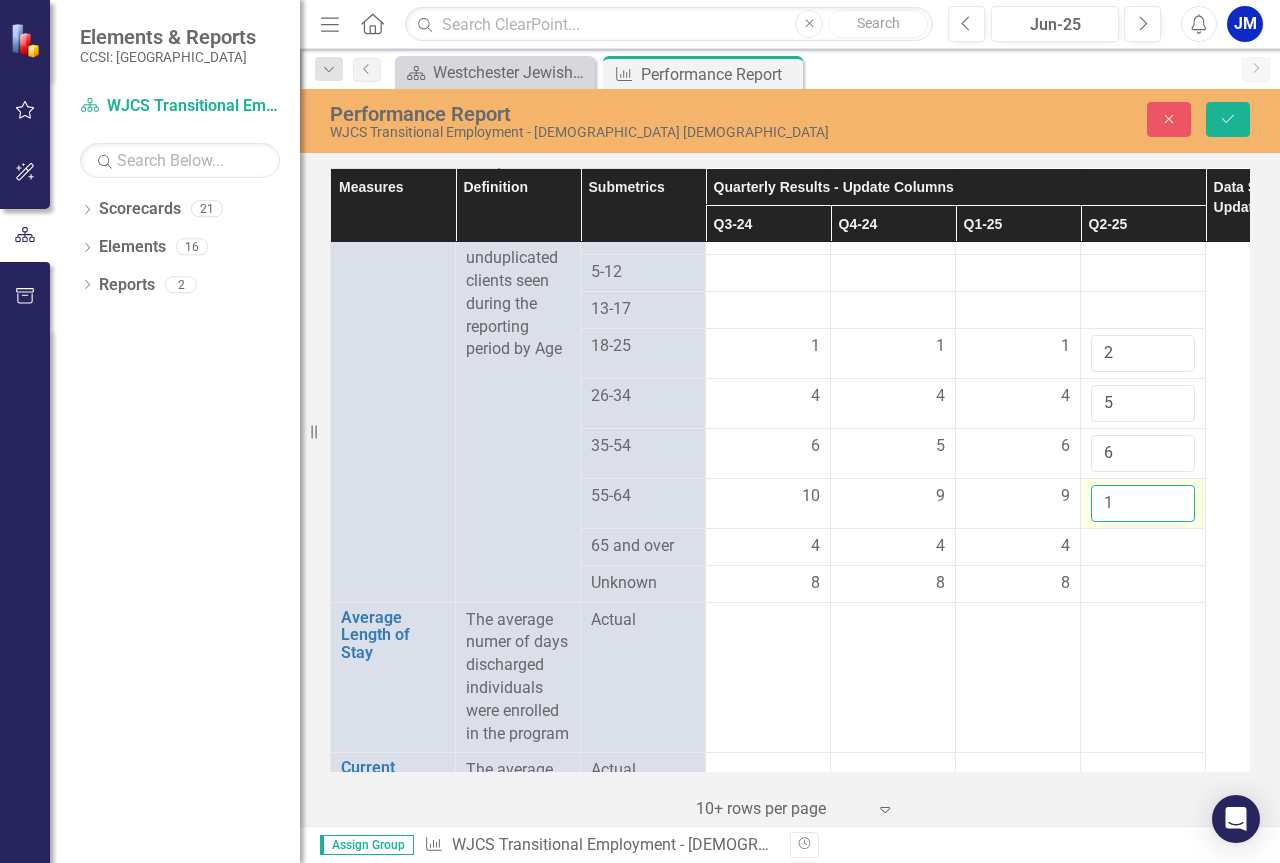 click on "1" at bounding box center [1143, 503] 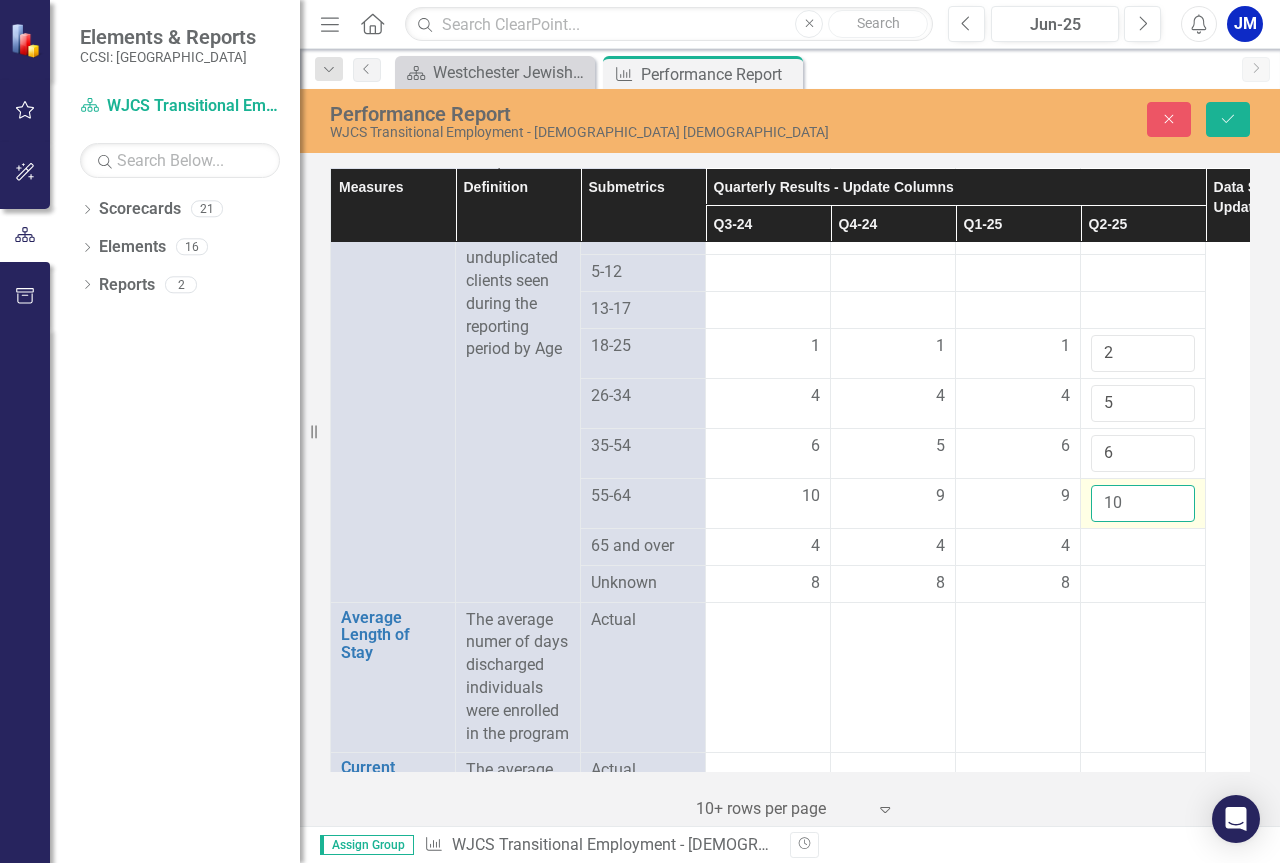 type on "10" 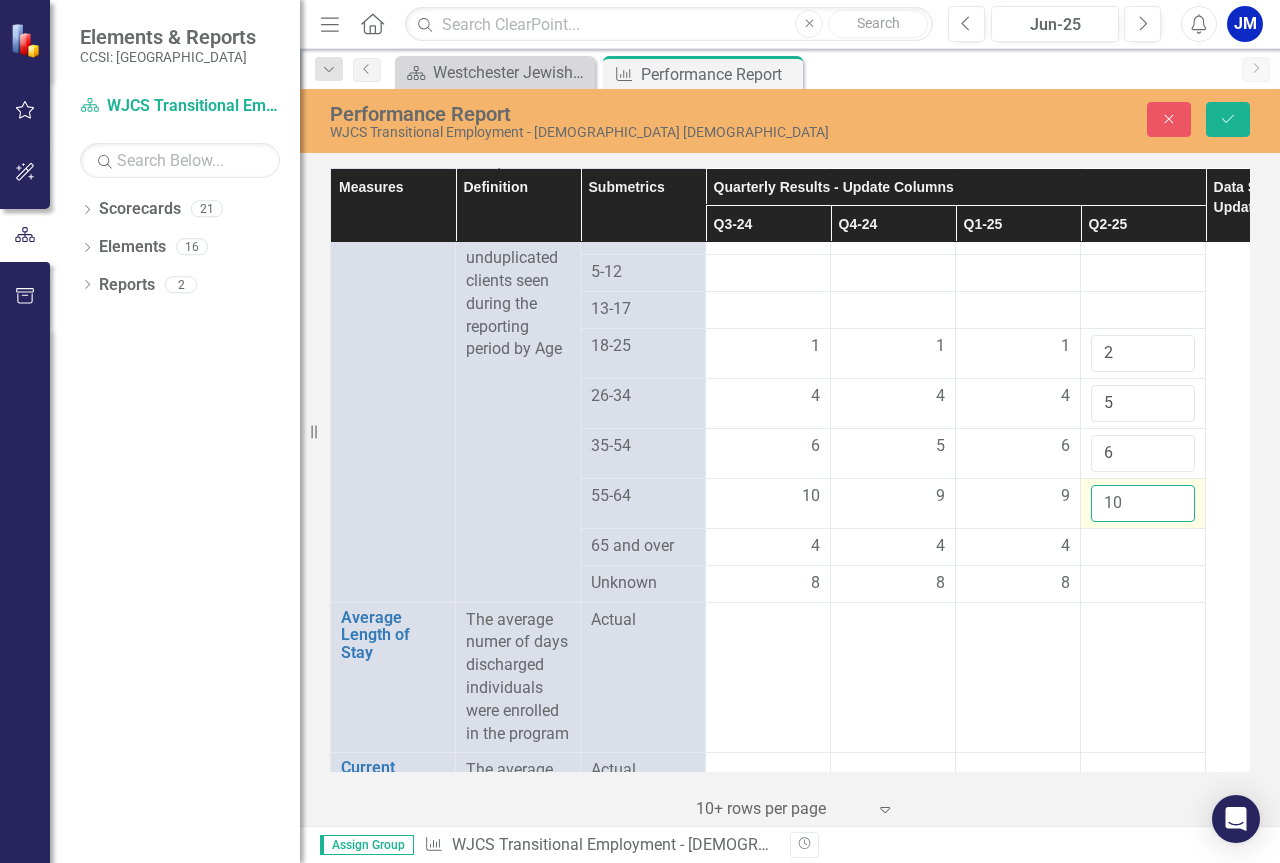 click on "Save" at bounding box center [1228, 119] 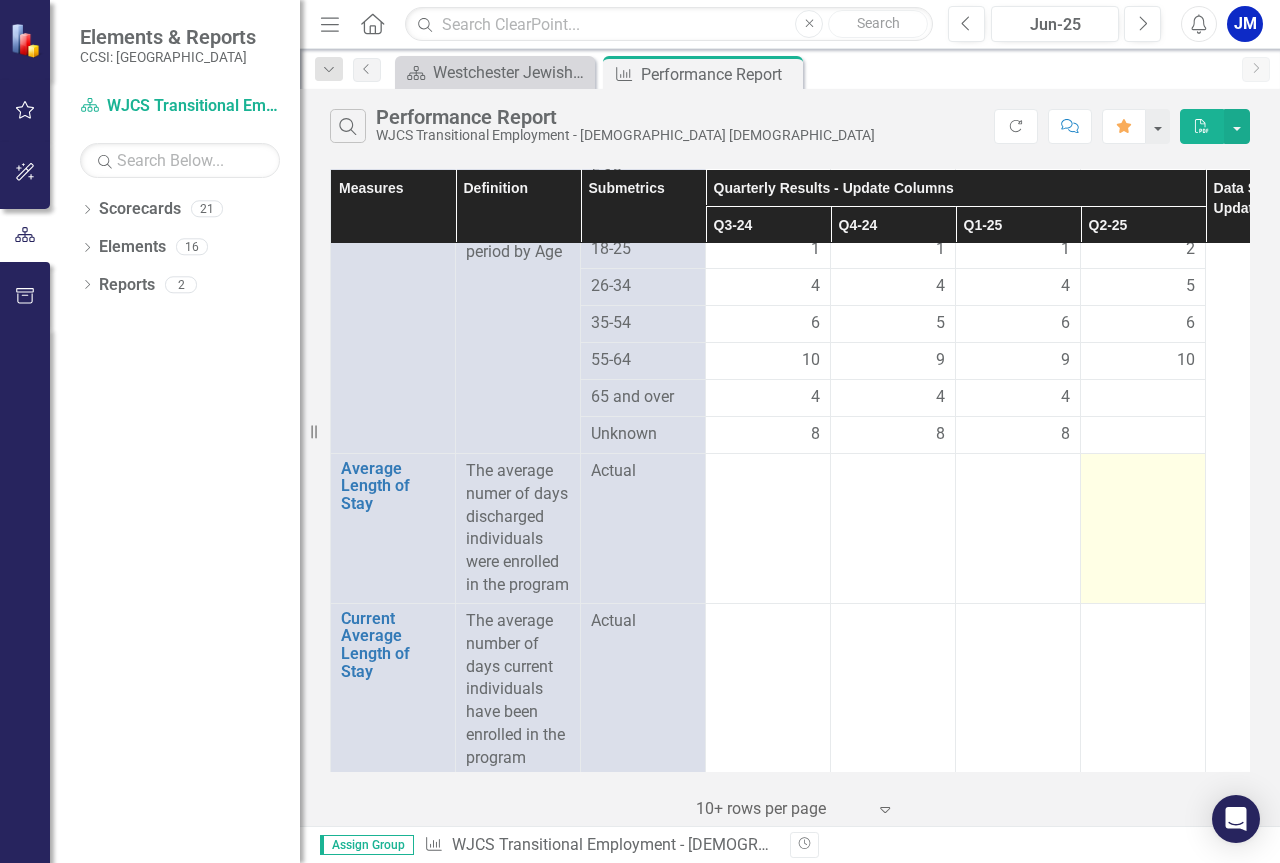 scroll, scrollTop: 1700, scrollLeft: 0, axis: vertical 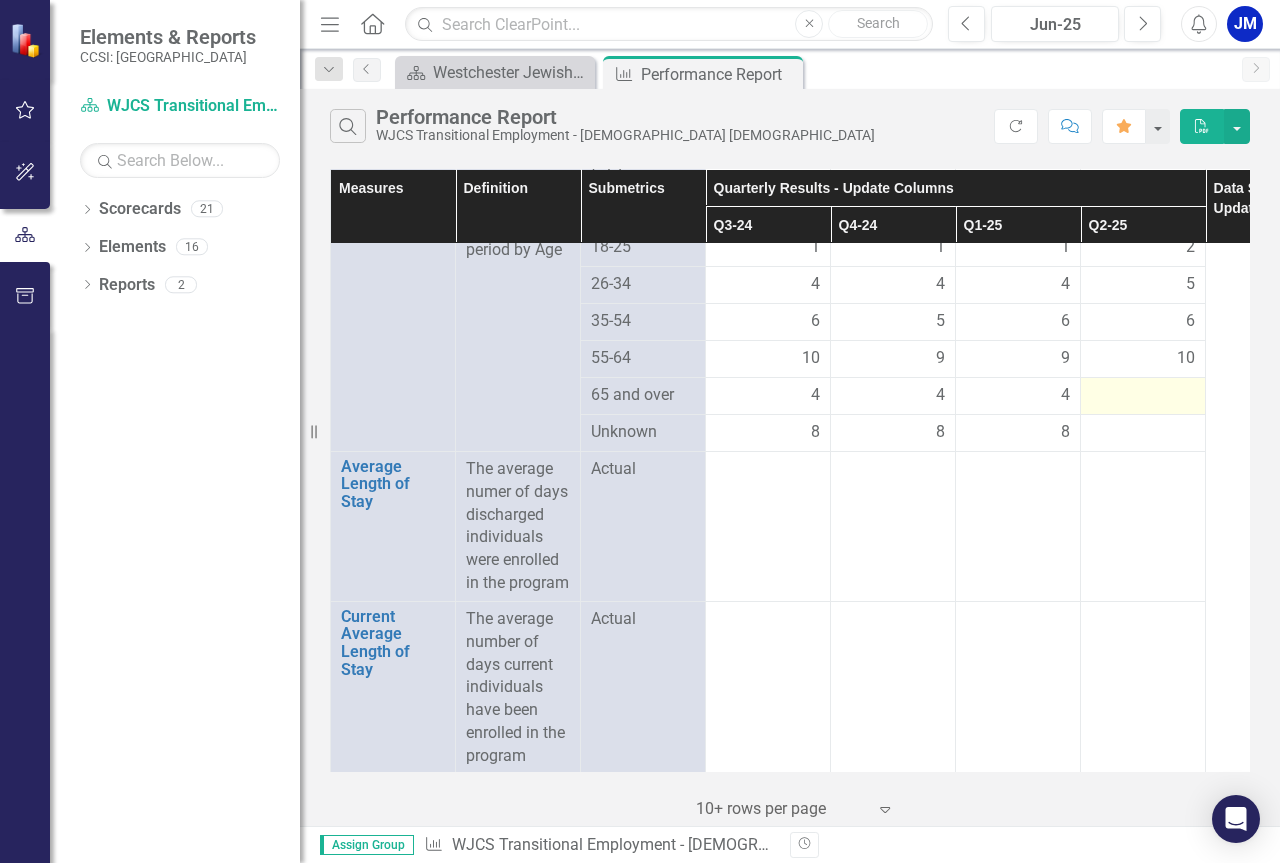 click at bounding box center [1143, 396] 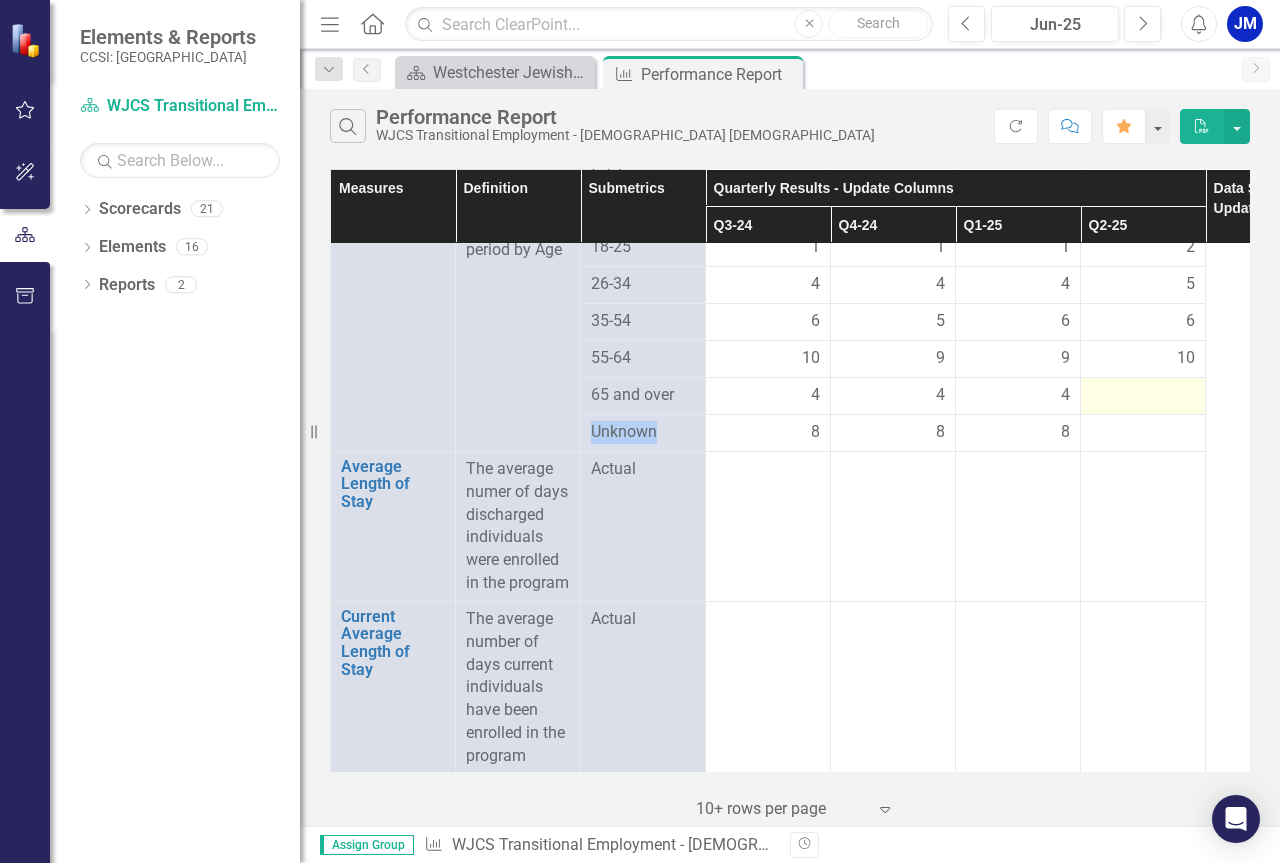 click at bounding box center [1143, 396] 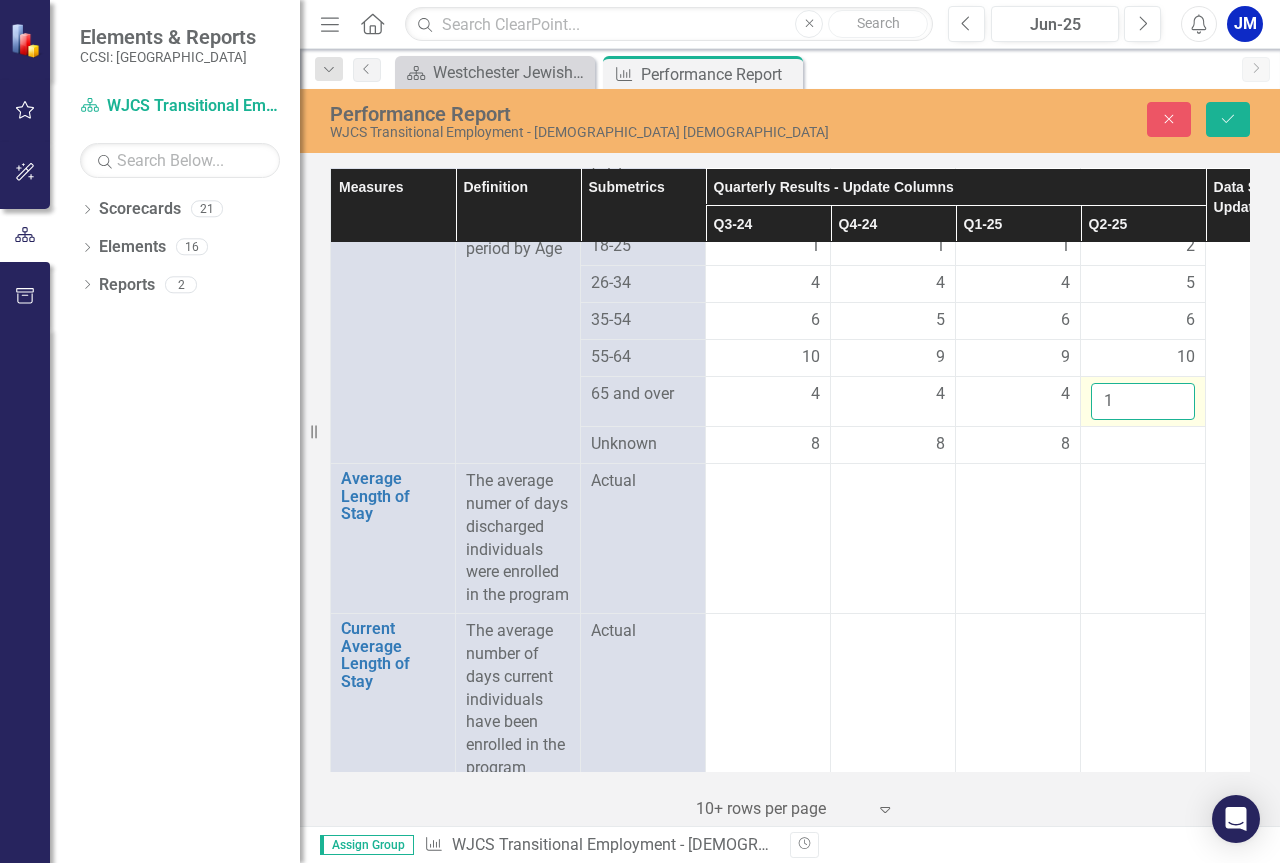 click on "1" at bounding box center [1143, 401] 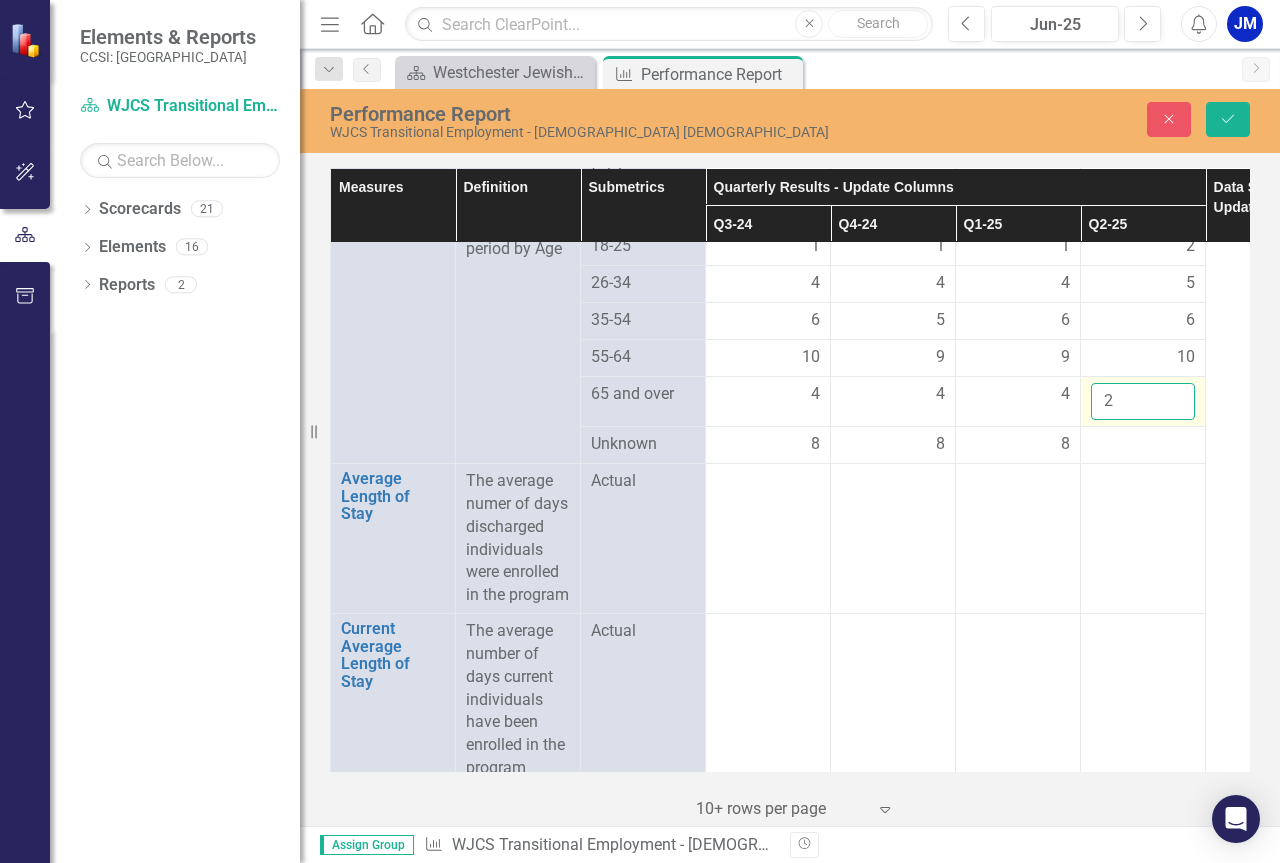 click on "2" at bounding box center (1143, 401) 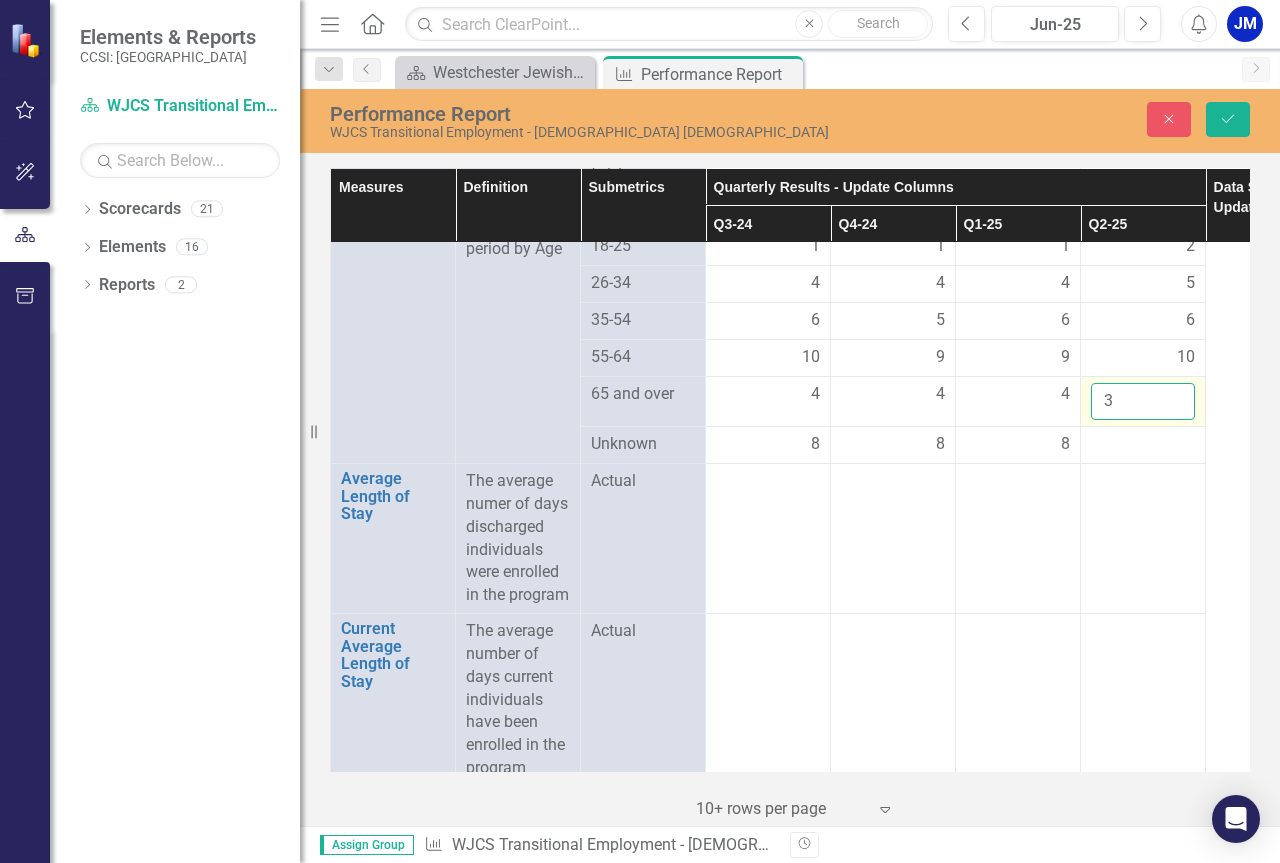click on "3" at bounding box center [1143, 401] 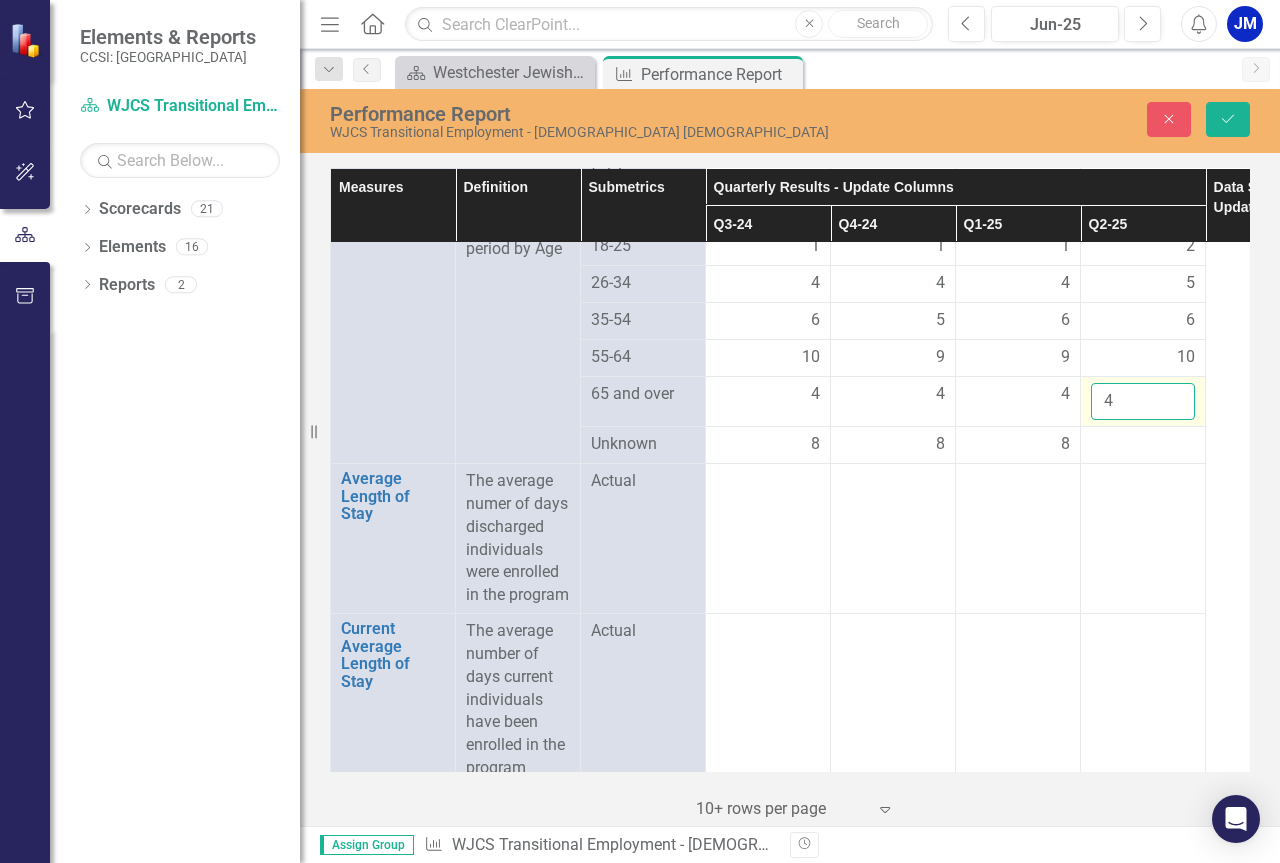 type on "4" 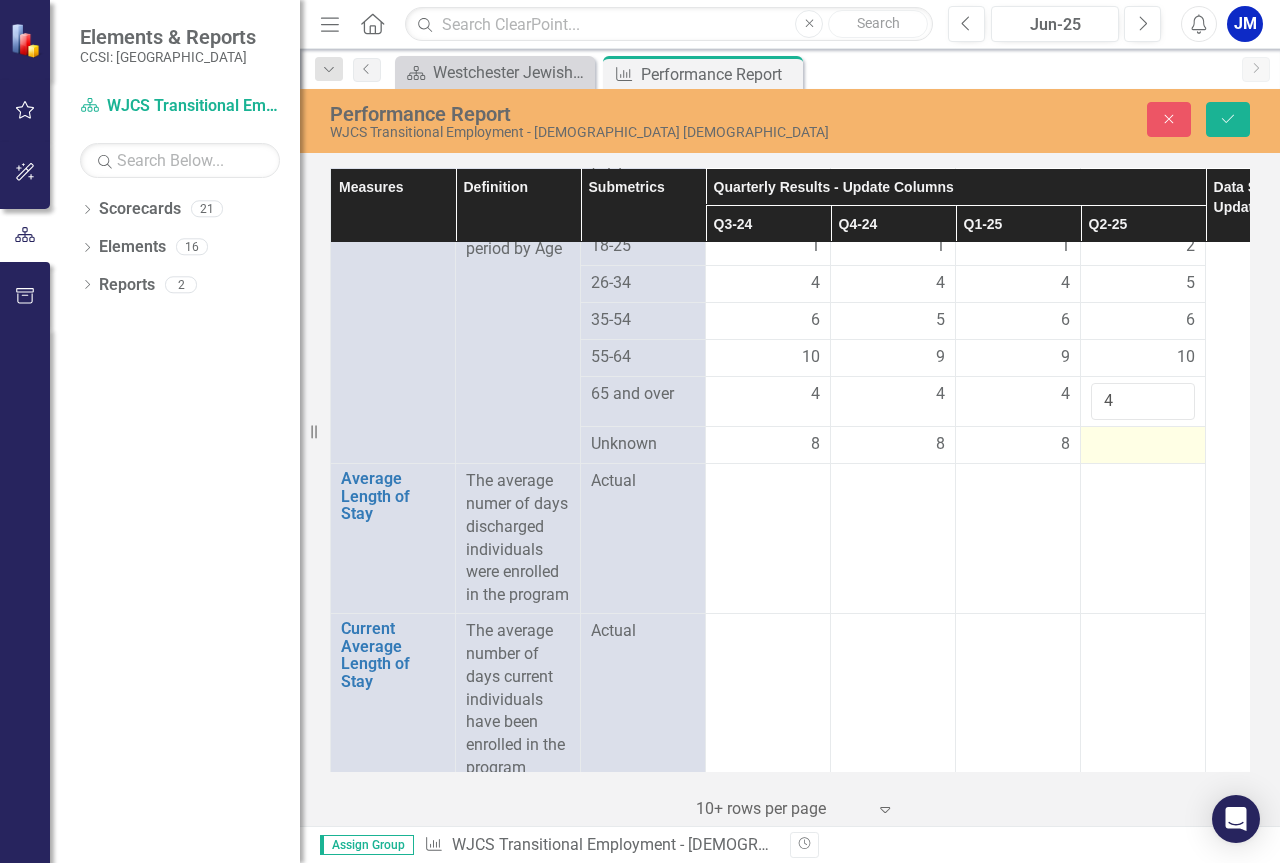 click at bounding box center [1143, 445] 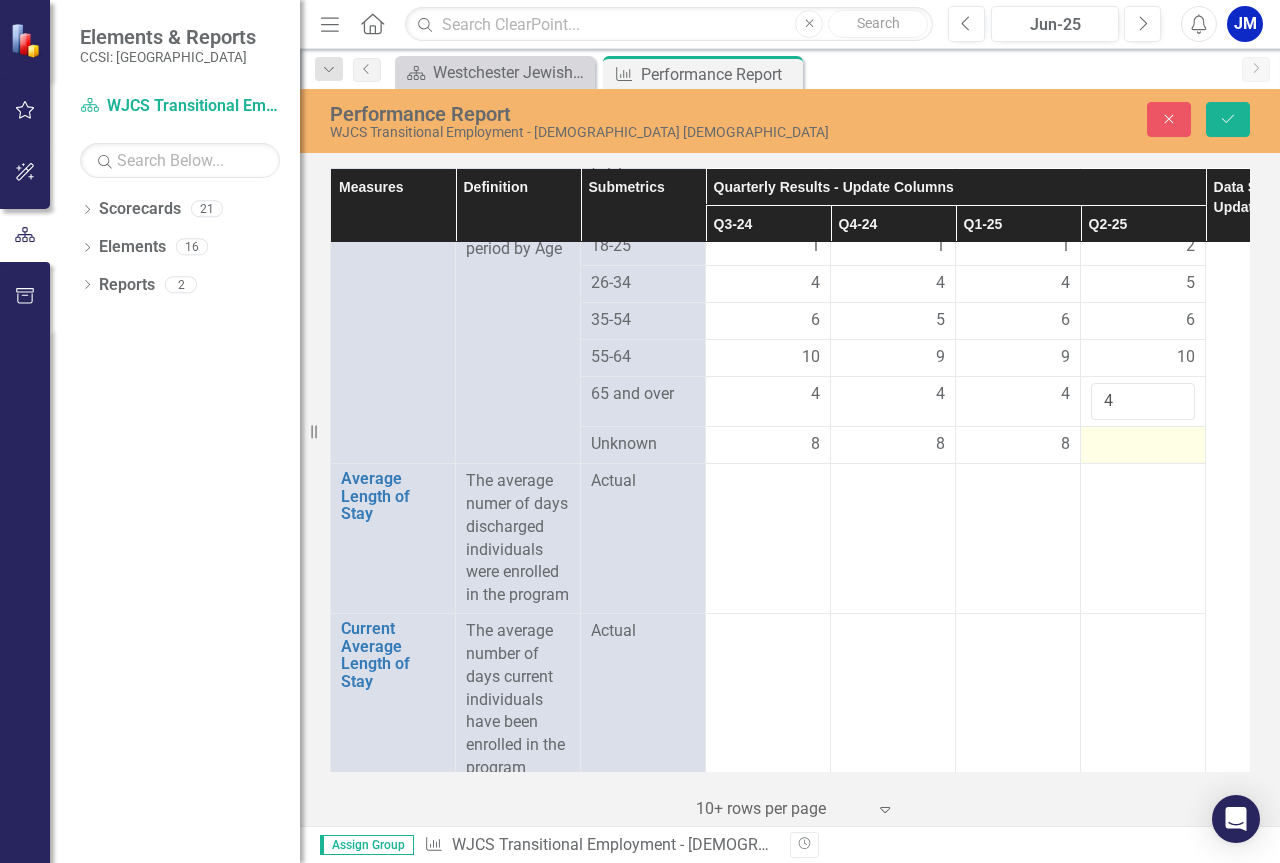 click at bounding box center [1143, 445] 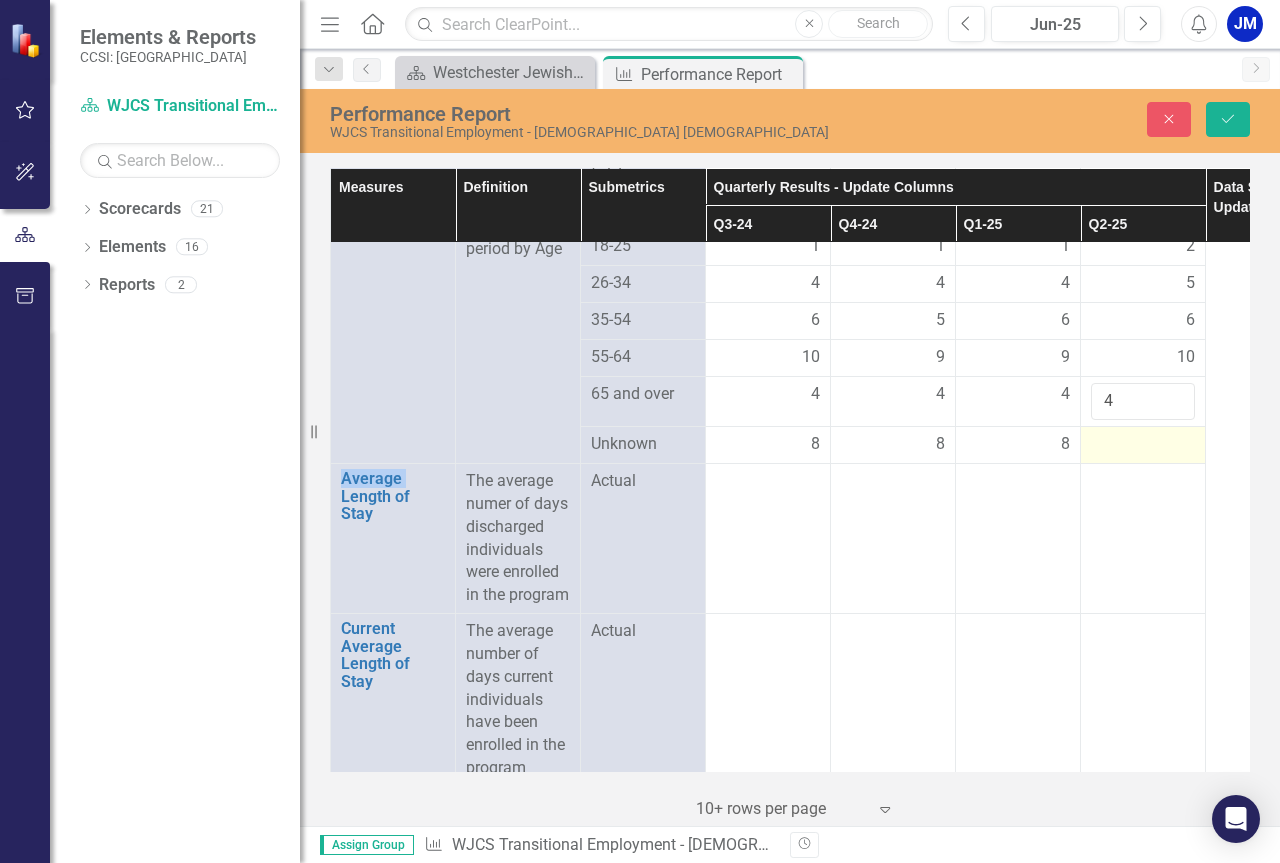 click at bounding box center (1143, 445) 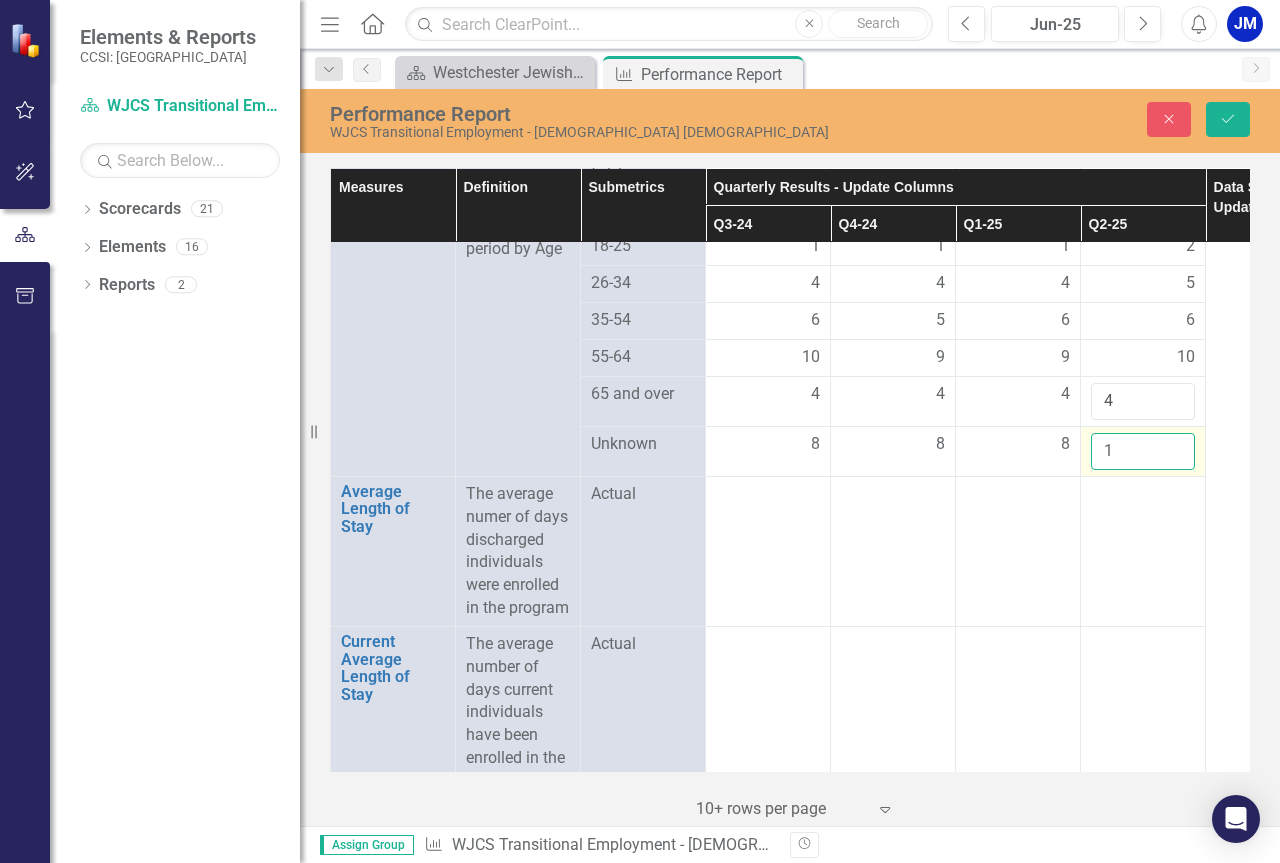 click on "1" at bounding box center [1143, 451] 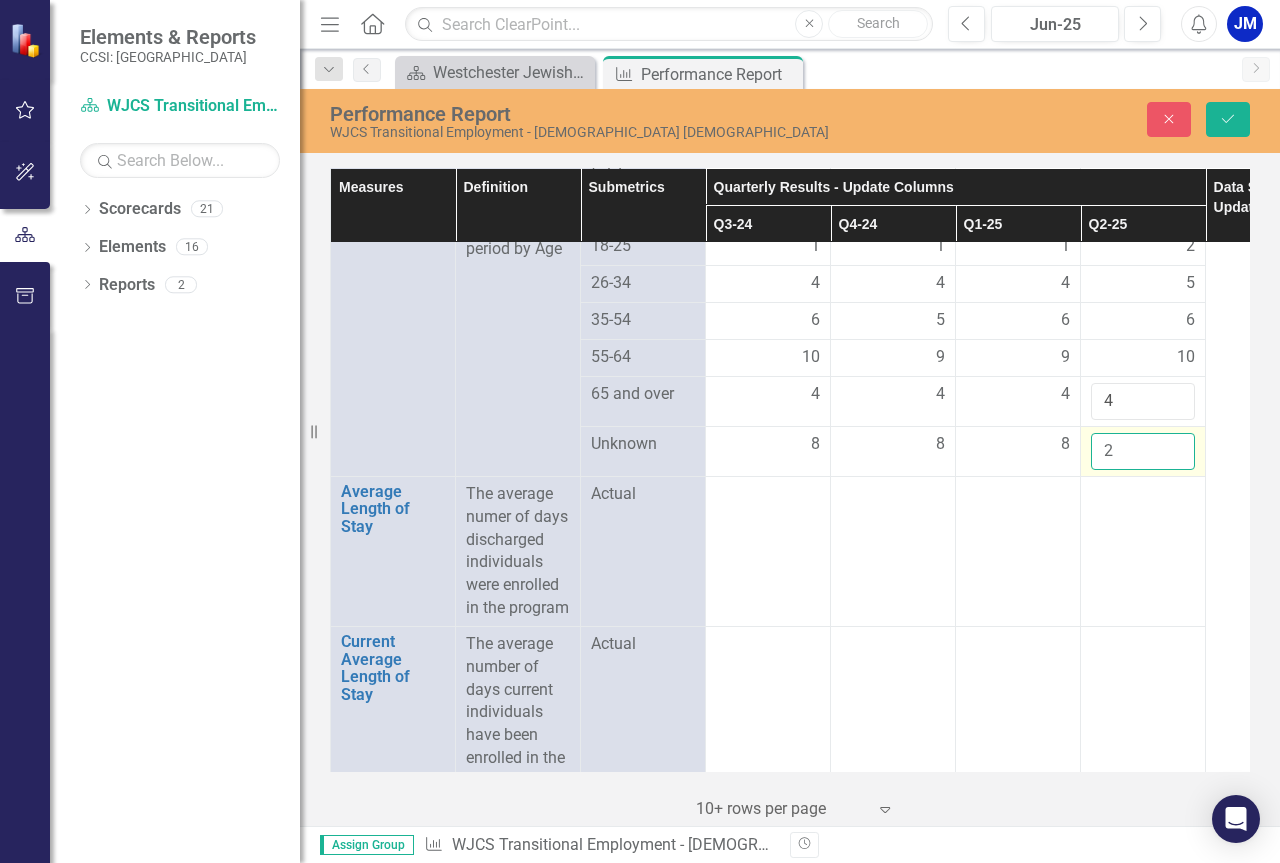 click on "2" at bounding box center [1143, 451] 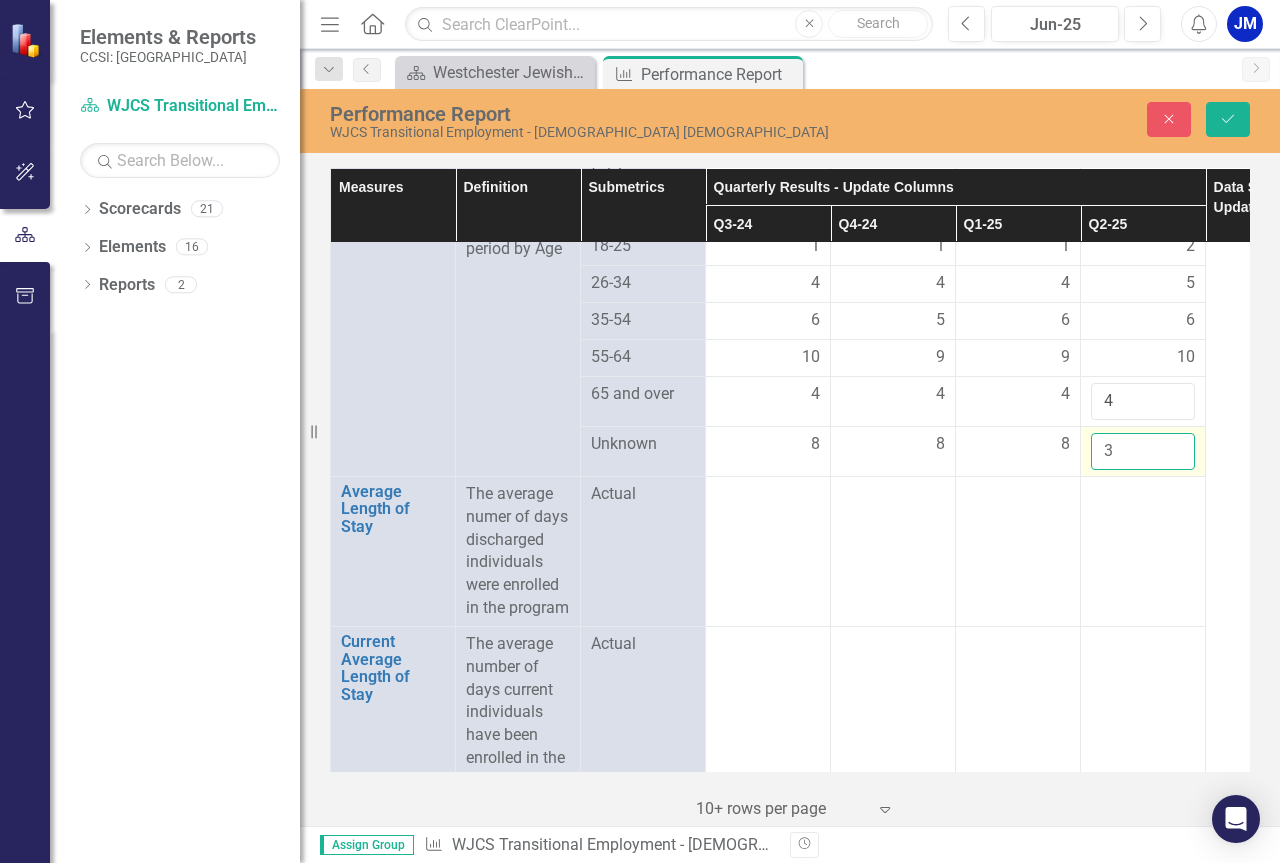 click on "3" at bounding box center [1143, 451] 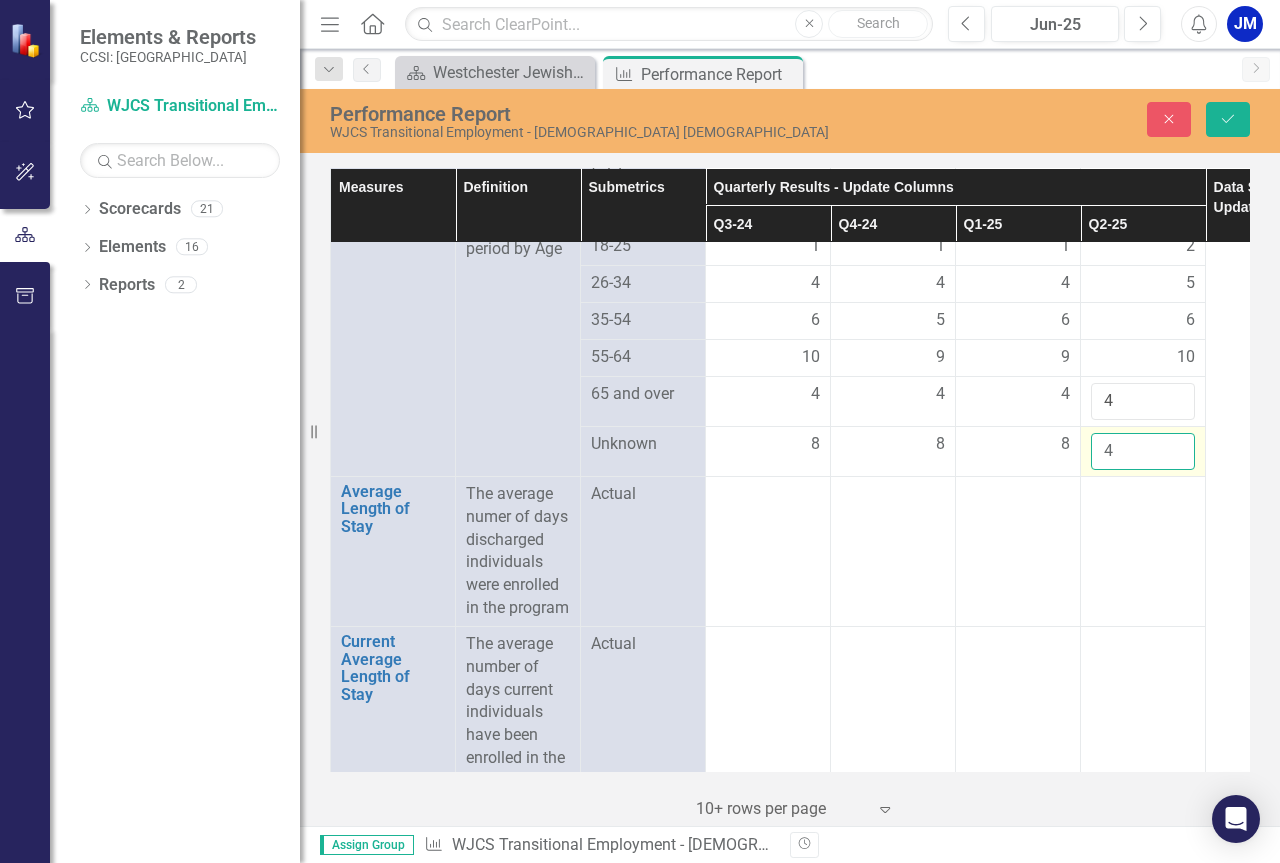 click on "4" at bounding box center [1143, 451] 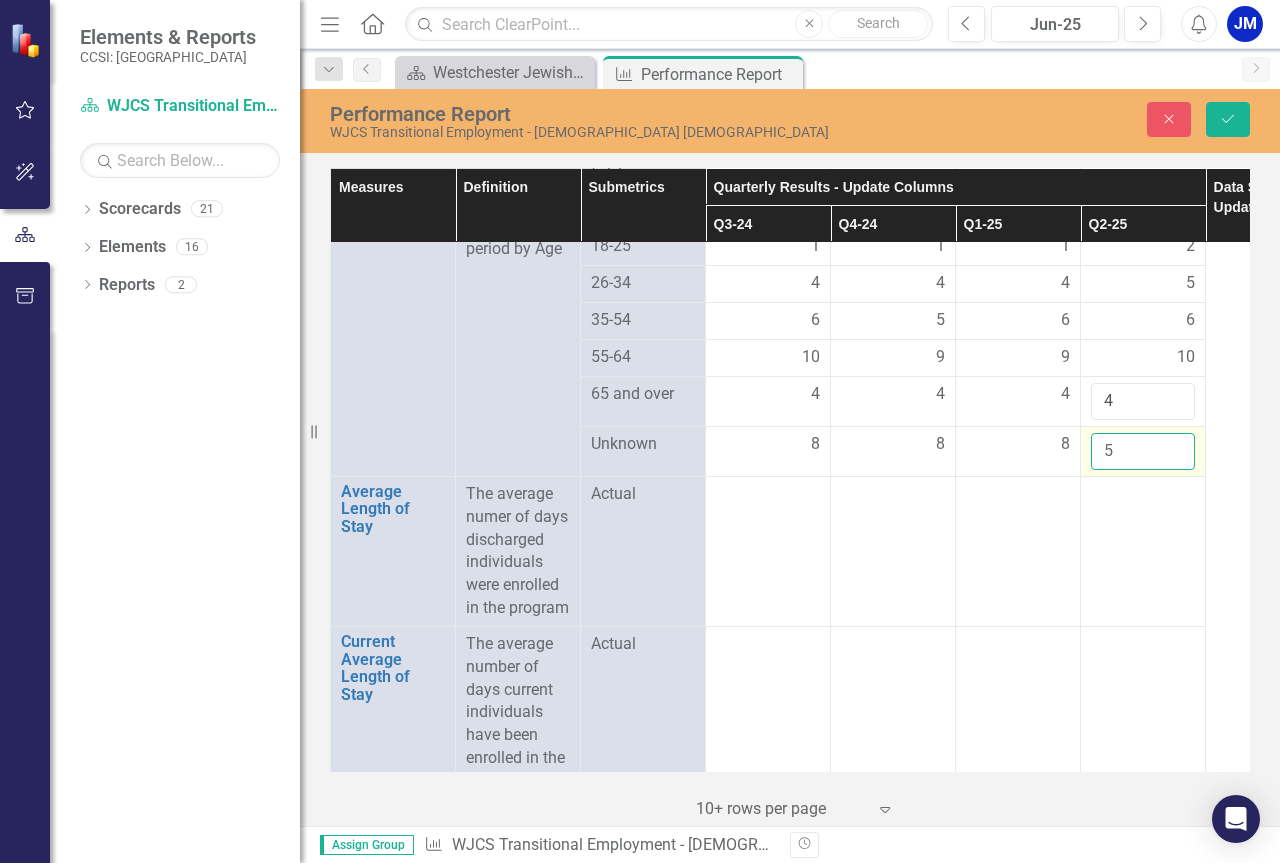 click on "5" at bounding box center (1143, 451) 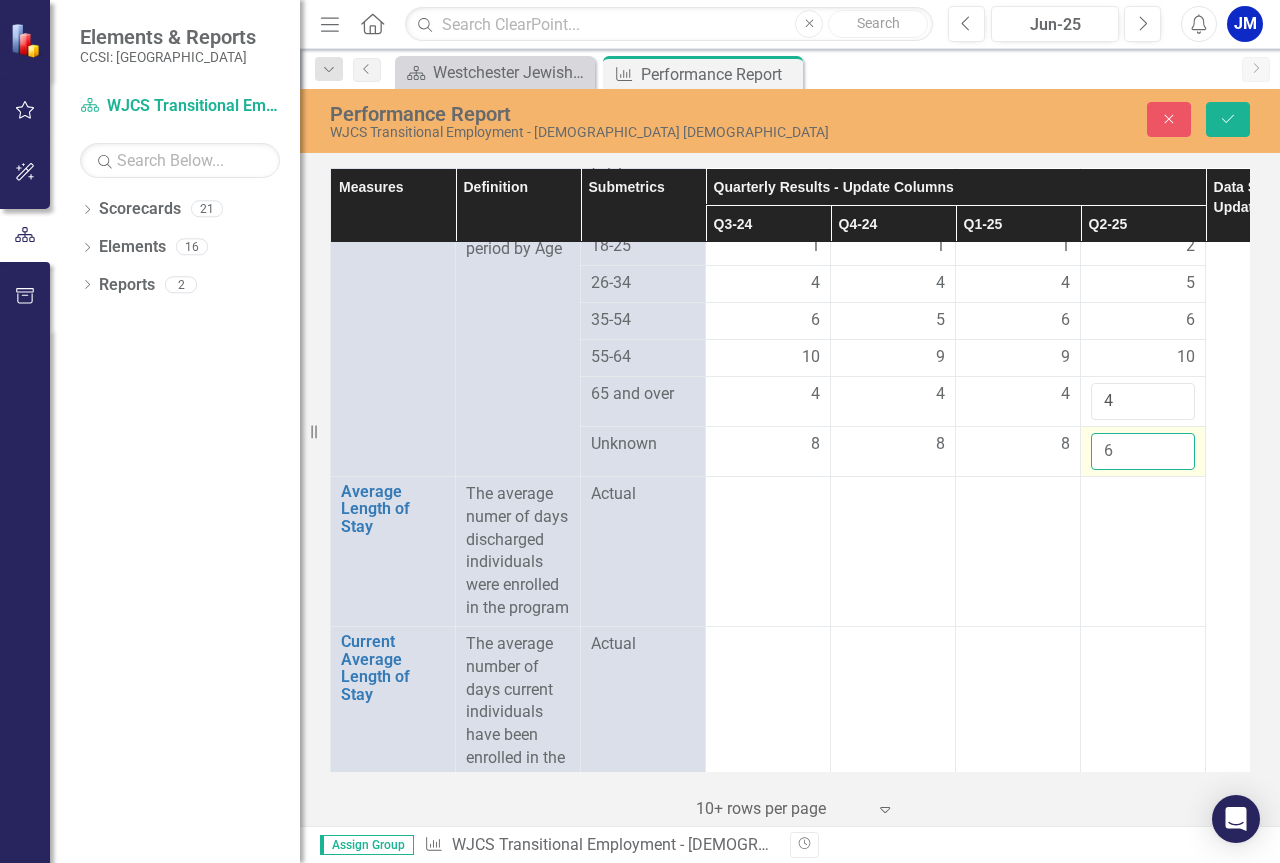 click on "6" at bounding box center [1143, 451] 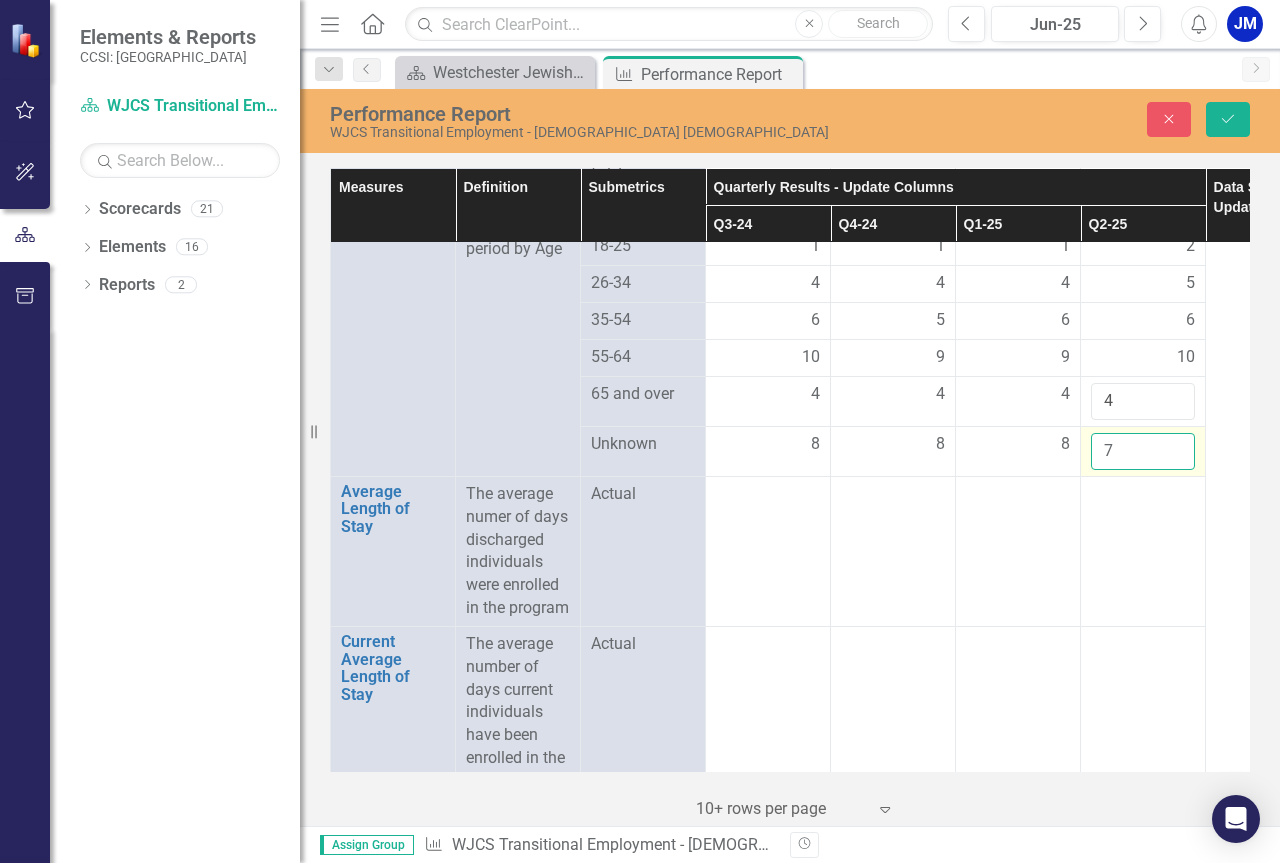 click on "7" at bounding box center [1143, 451] 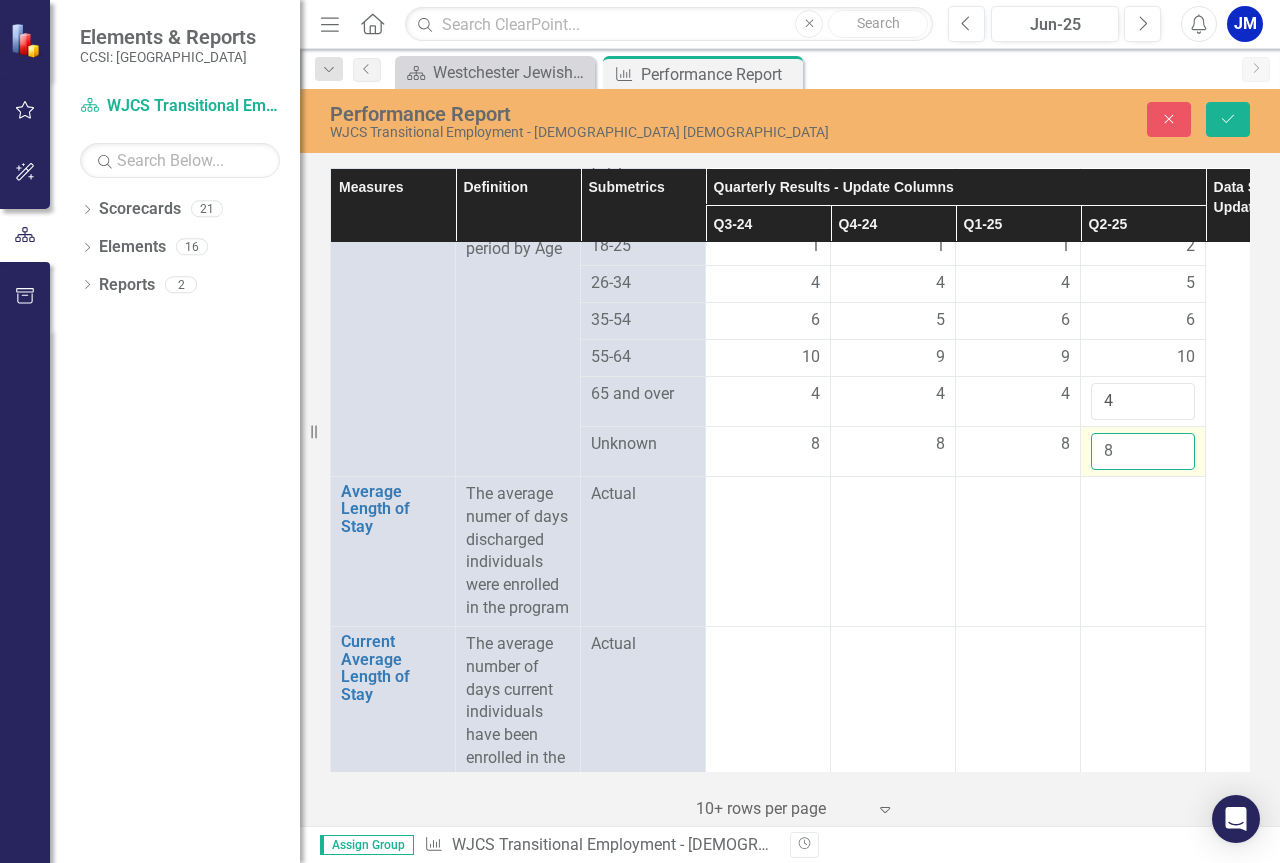 click on "8" at bounding box center [1143, 451] 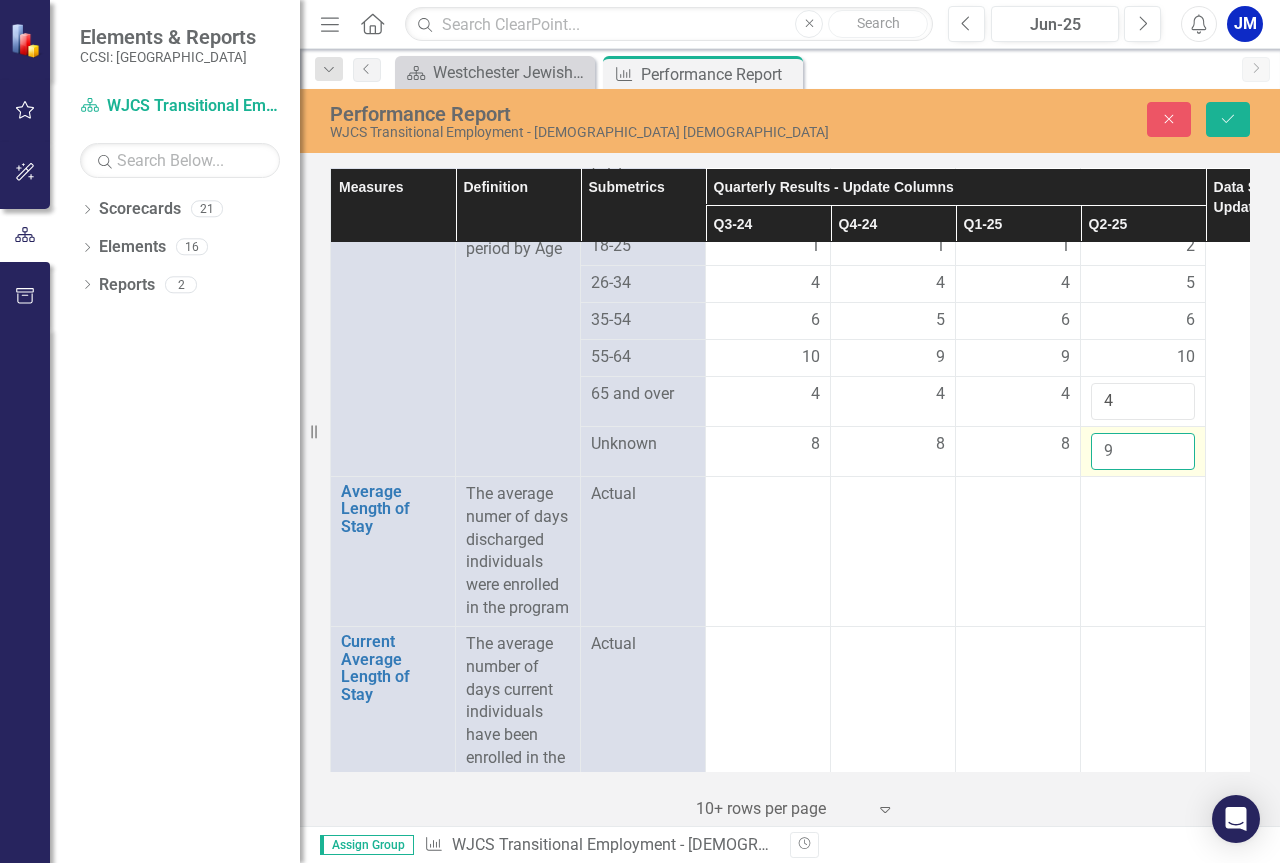 click on "9" at bounding box center (1143, 451) 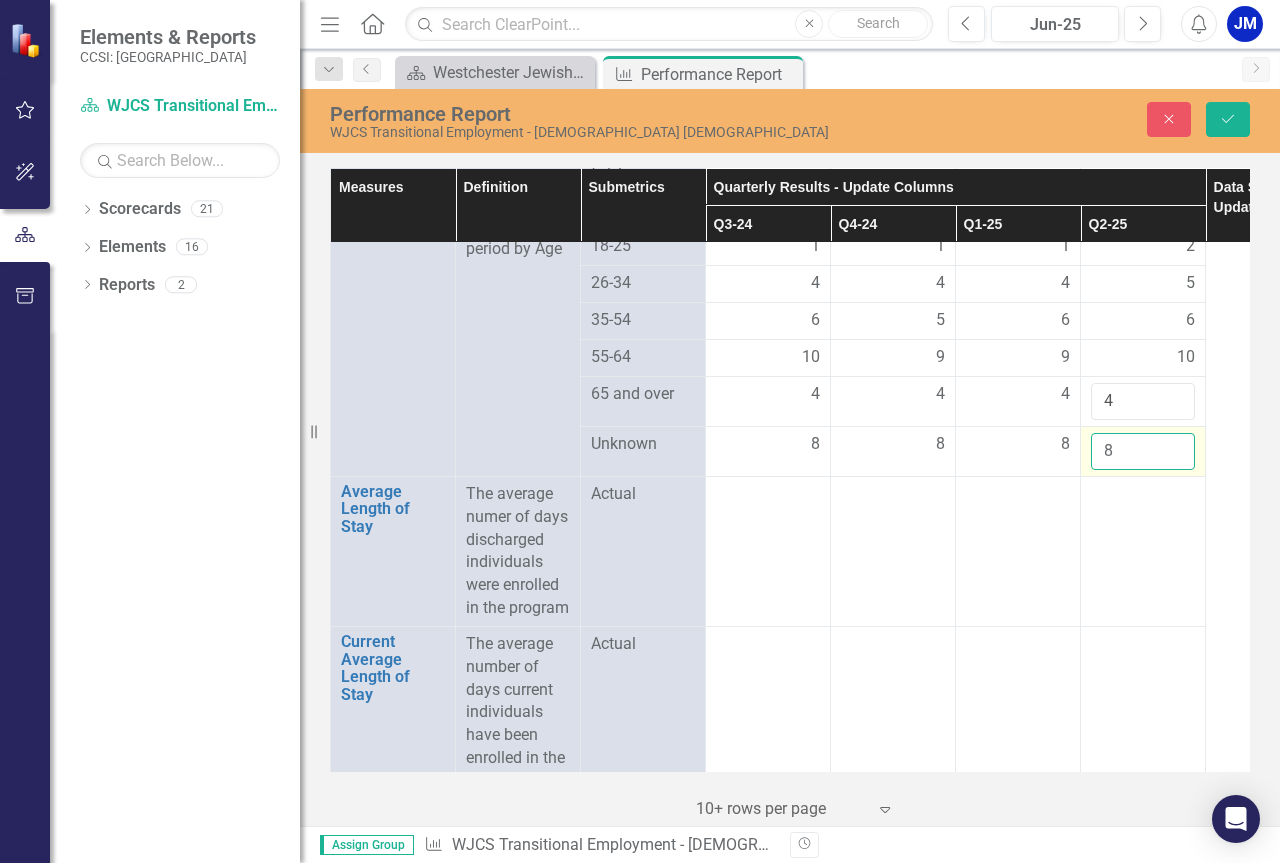 type on "8" 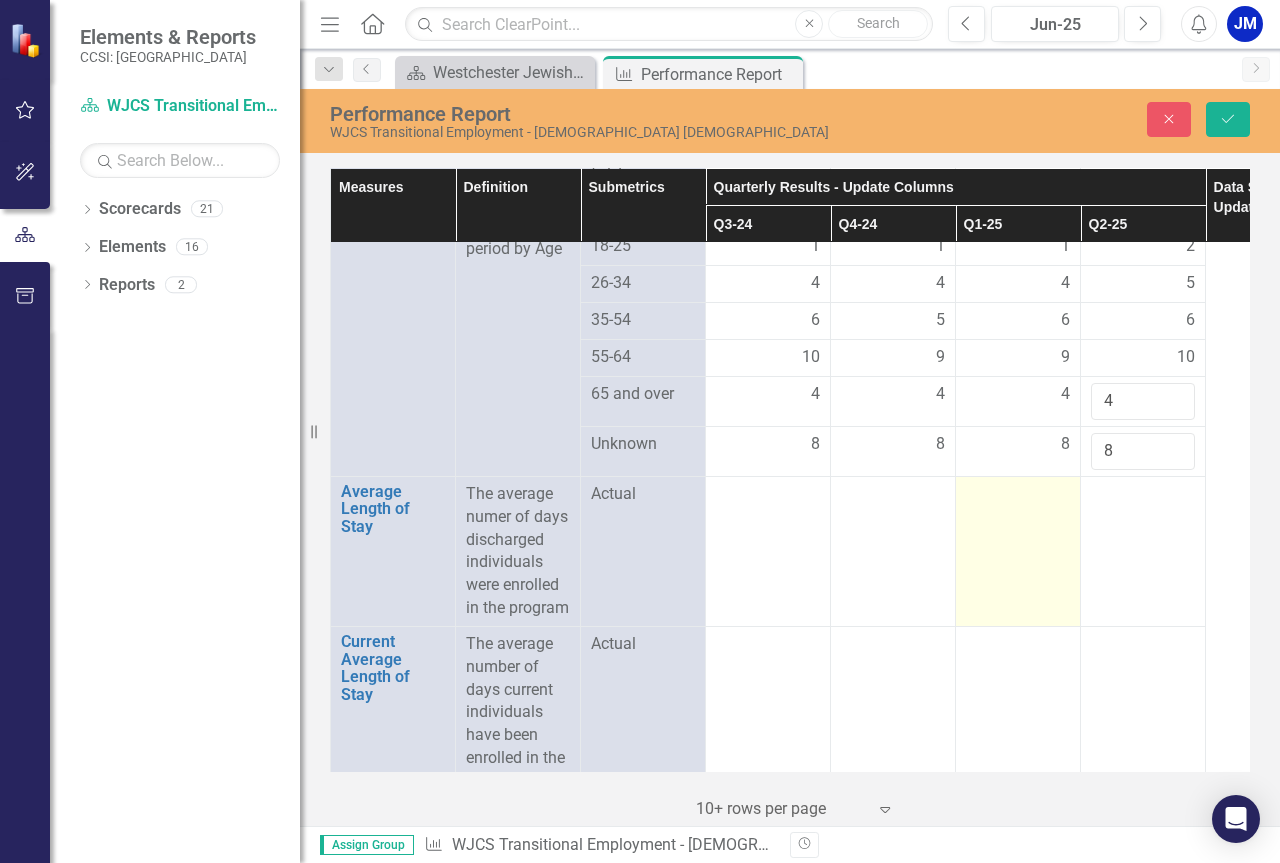 drag, startPoint x: 977, startPoint y: 629, endPoint x: 1013, endPoint y: 582, distance: 59.20304 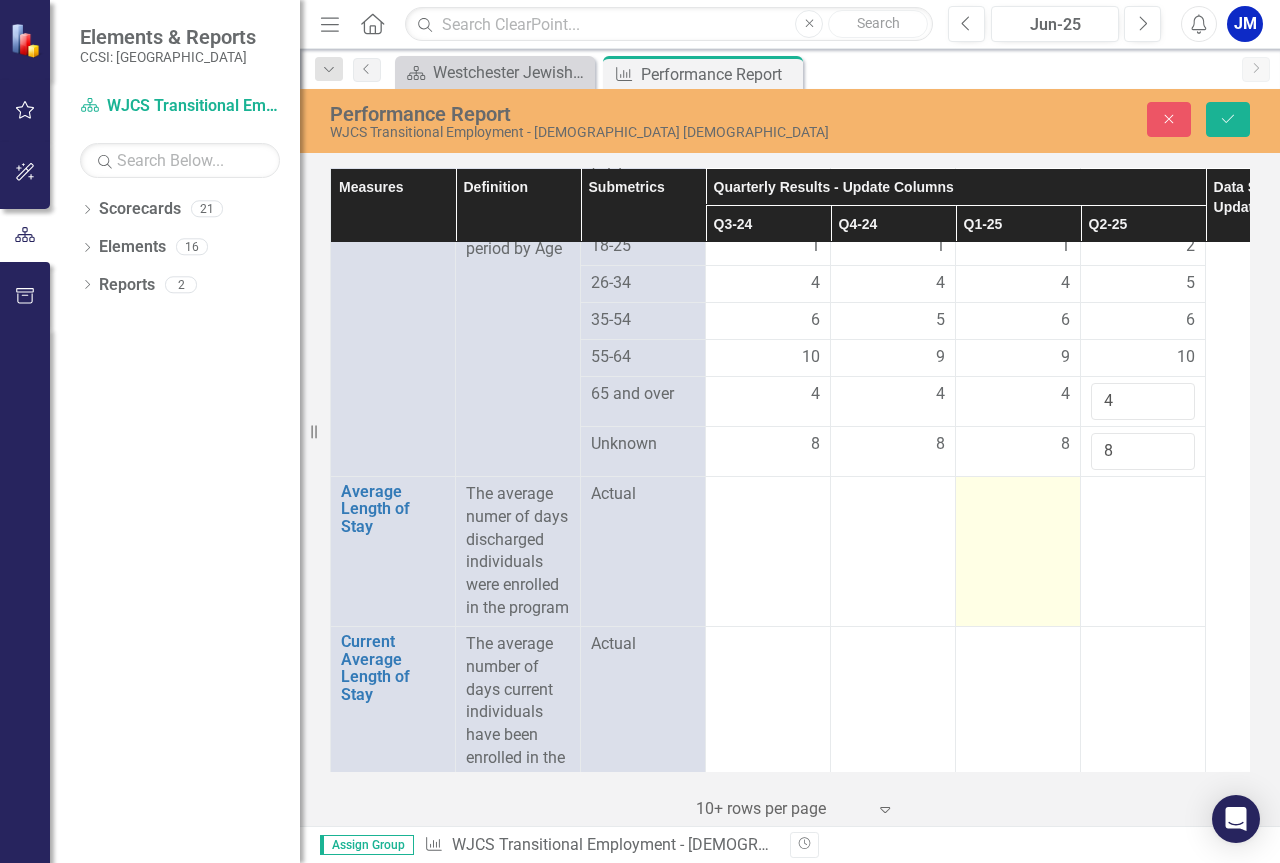 click at bounding box center (1018, 551) 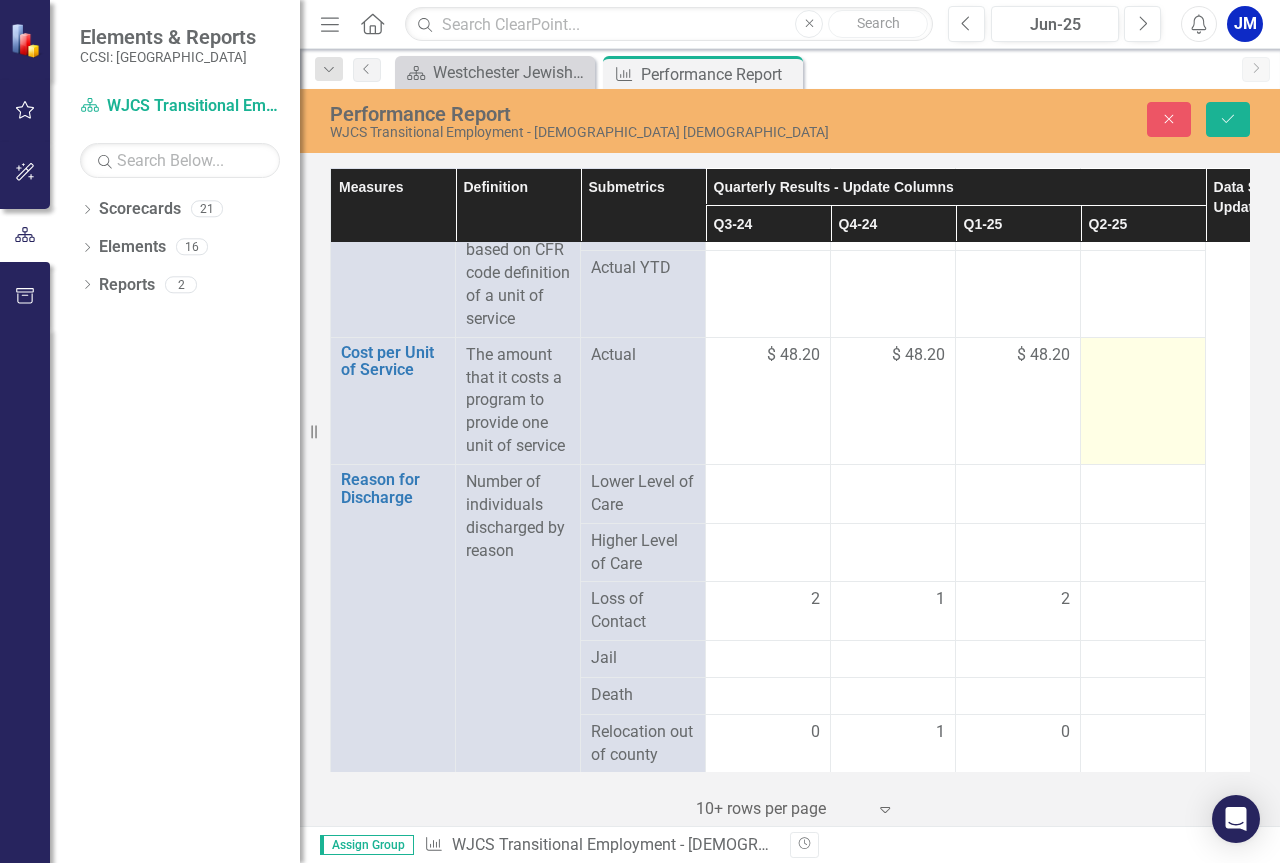 scroll, scrollTop: 2300, scrollLeft: 0, axis: vertical 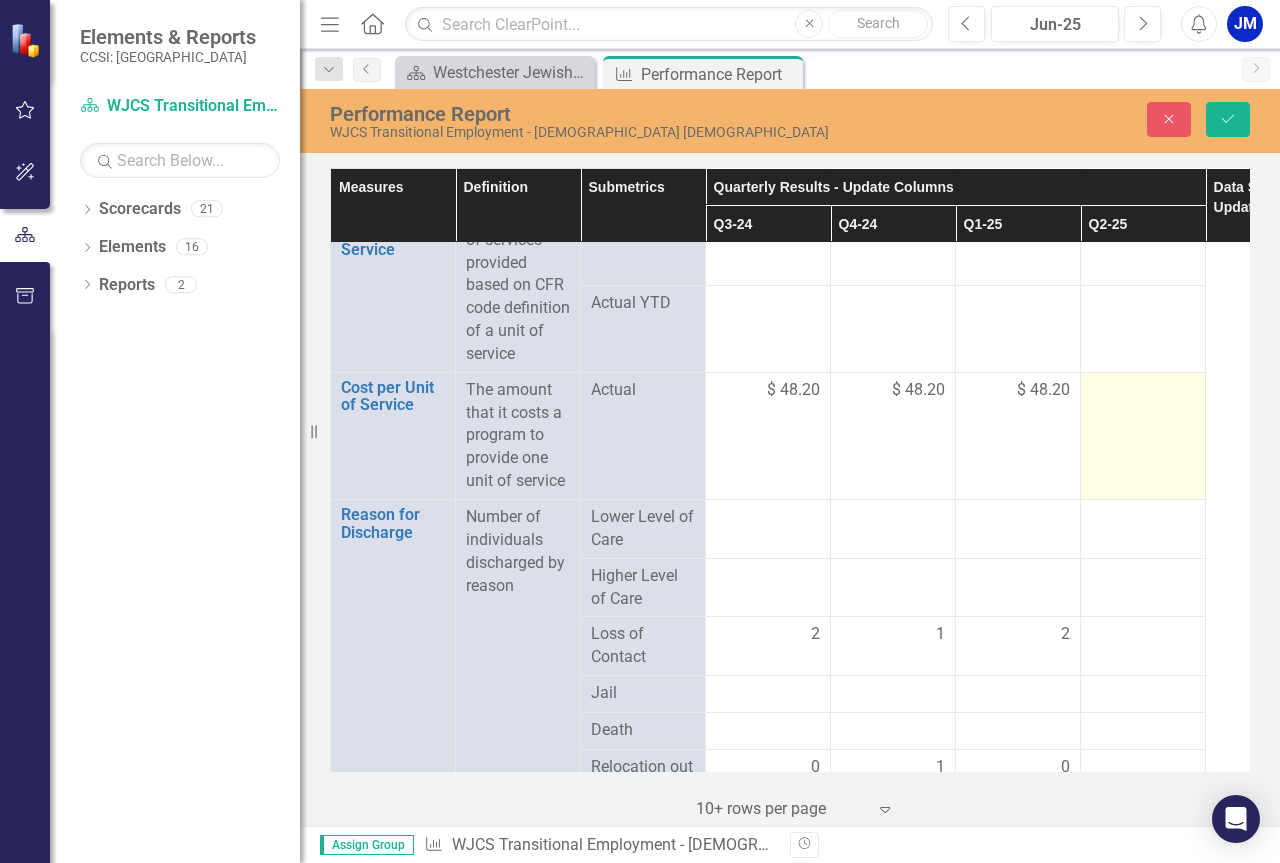 click at bounding box center (1143, 391) 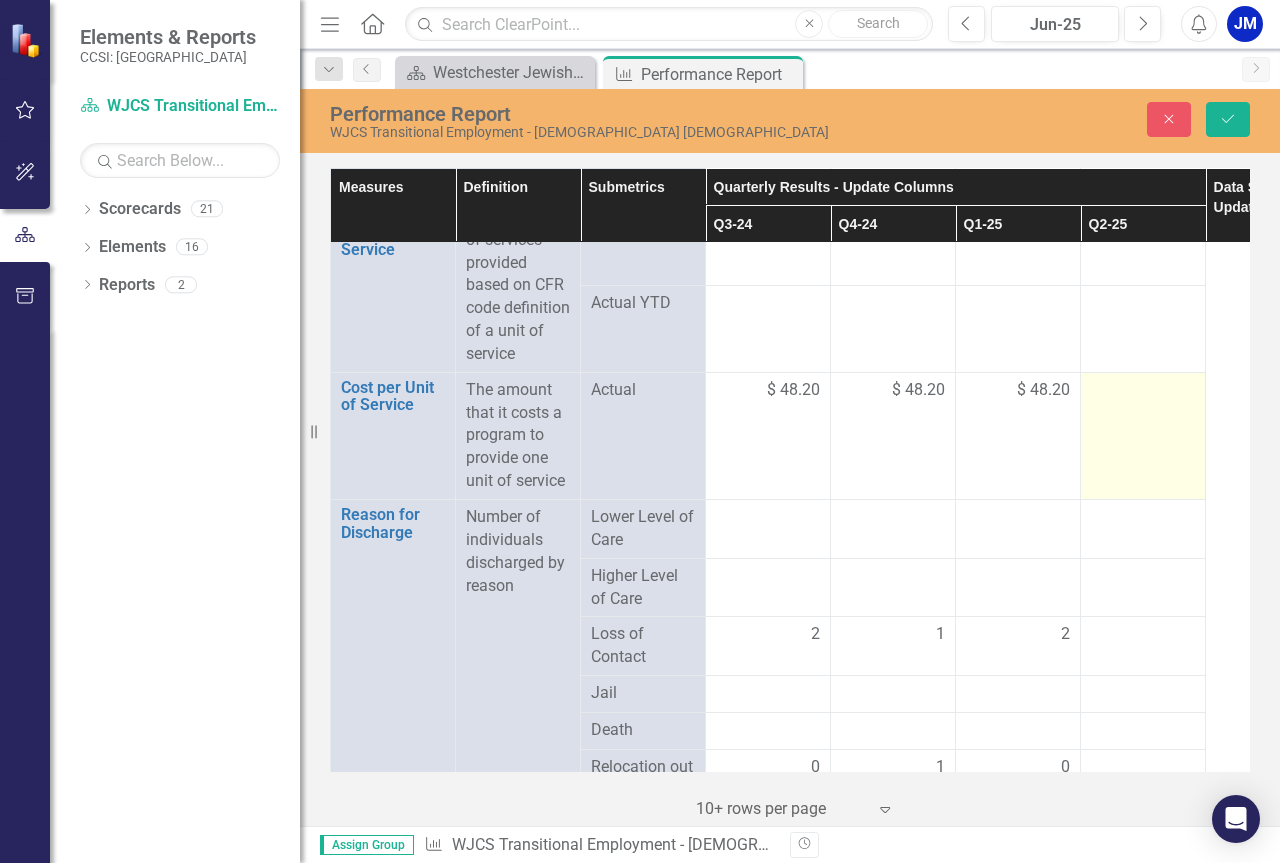 click at bounding box center (1143, 391) 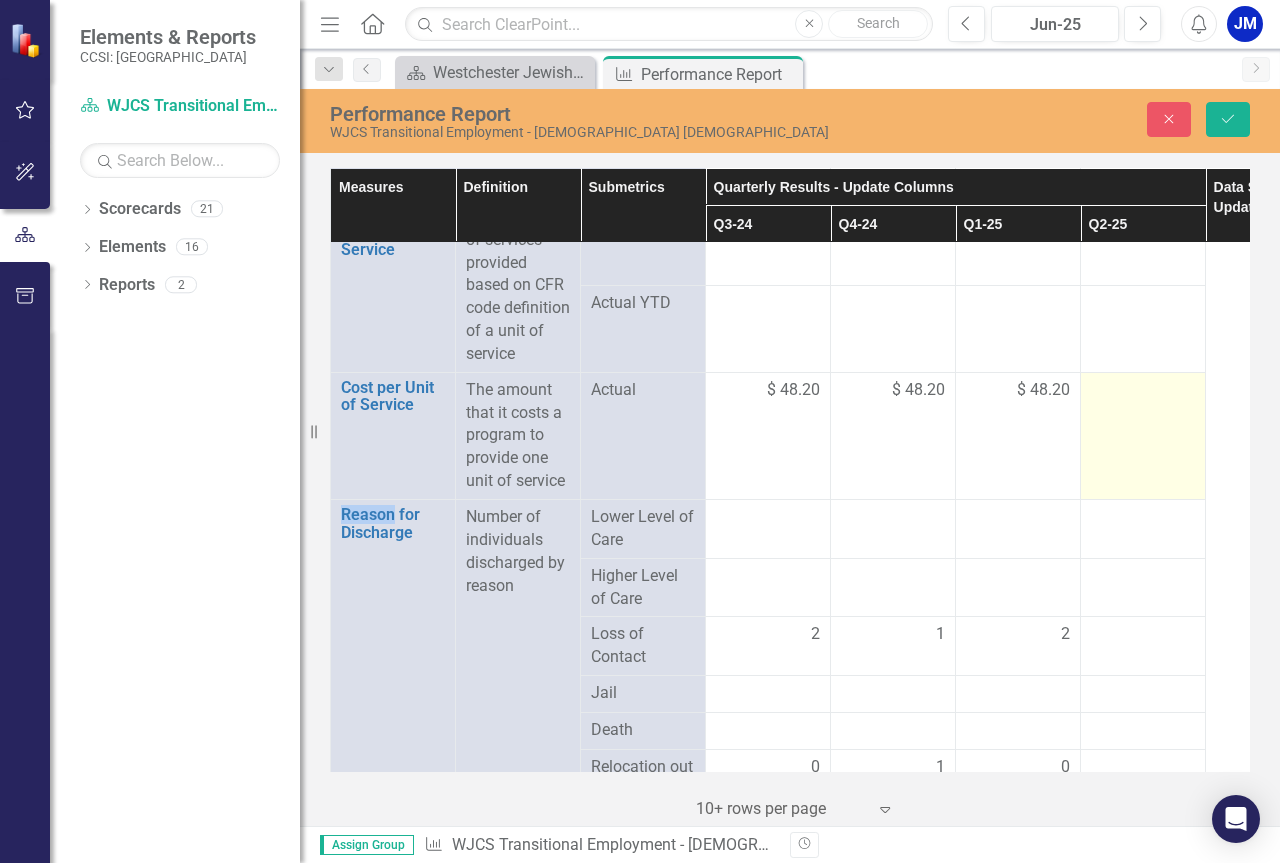 click at bounding box center [1143, 391] 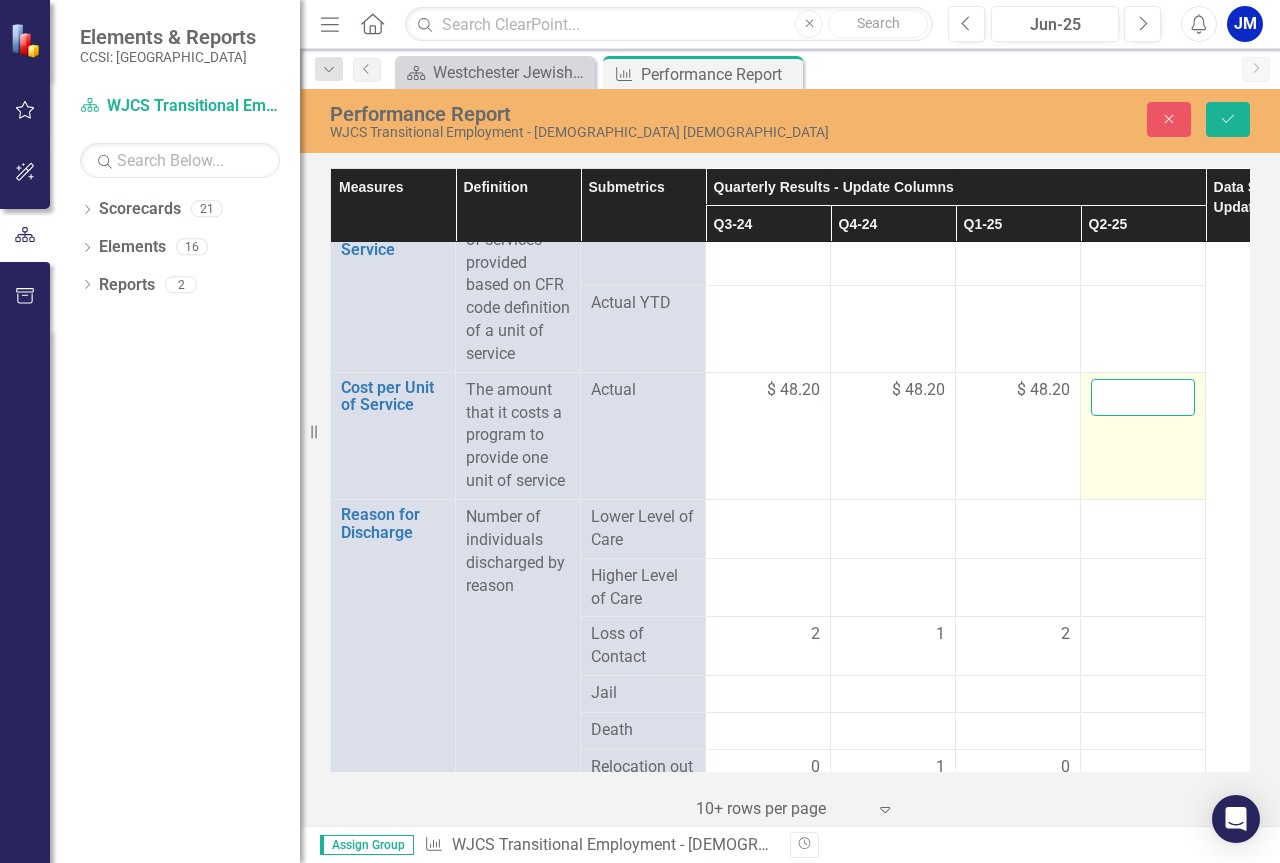 click at bounding box center (1143, 397) 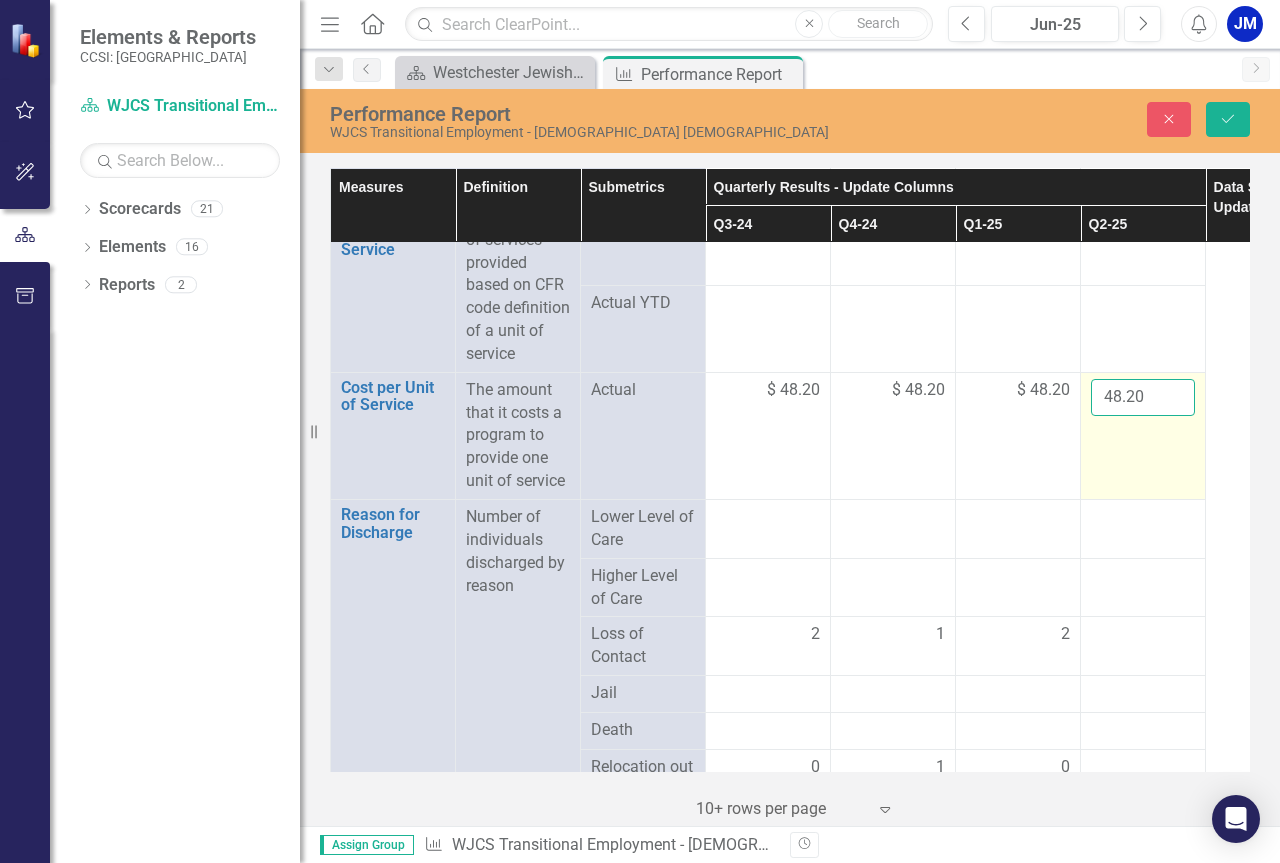 type on "48.20" 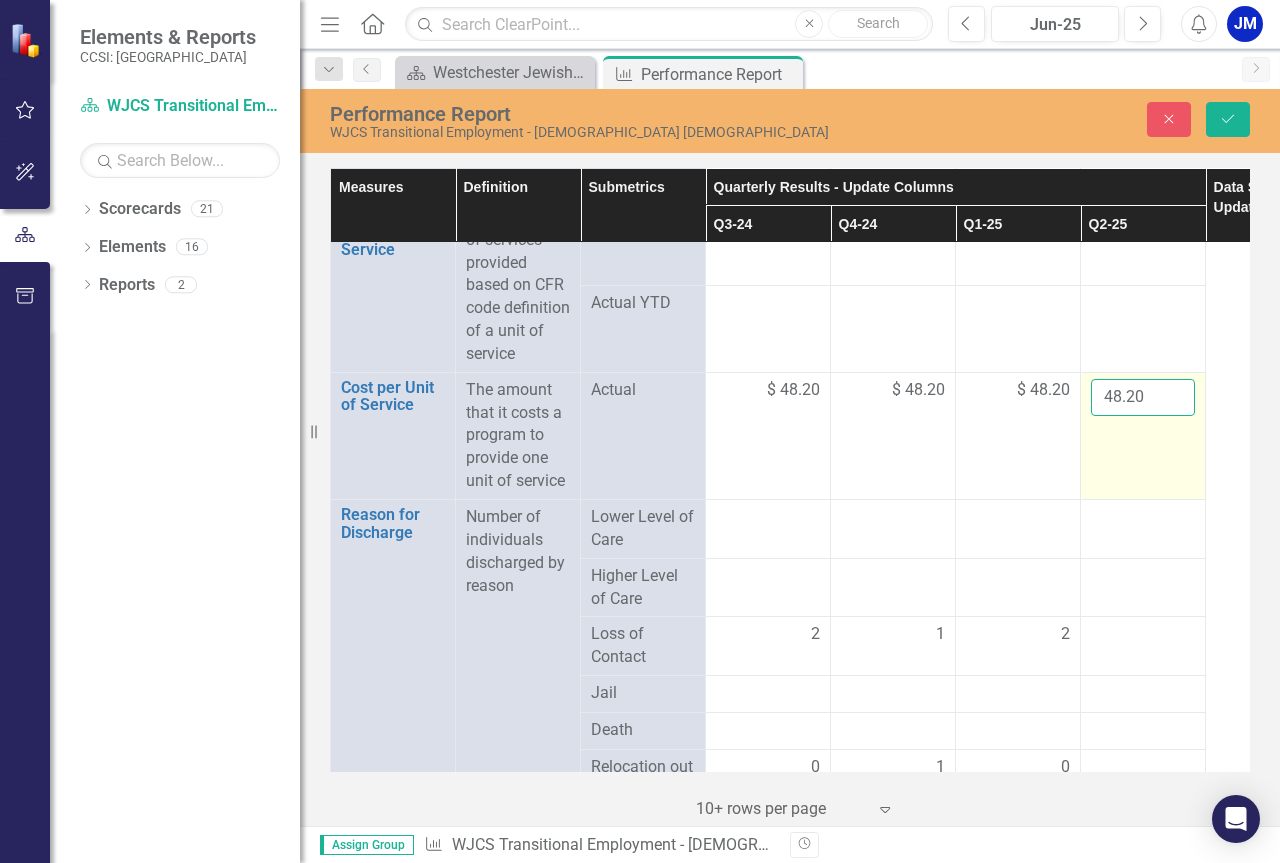 click on "Save" at bounding box center (1228, 119) 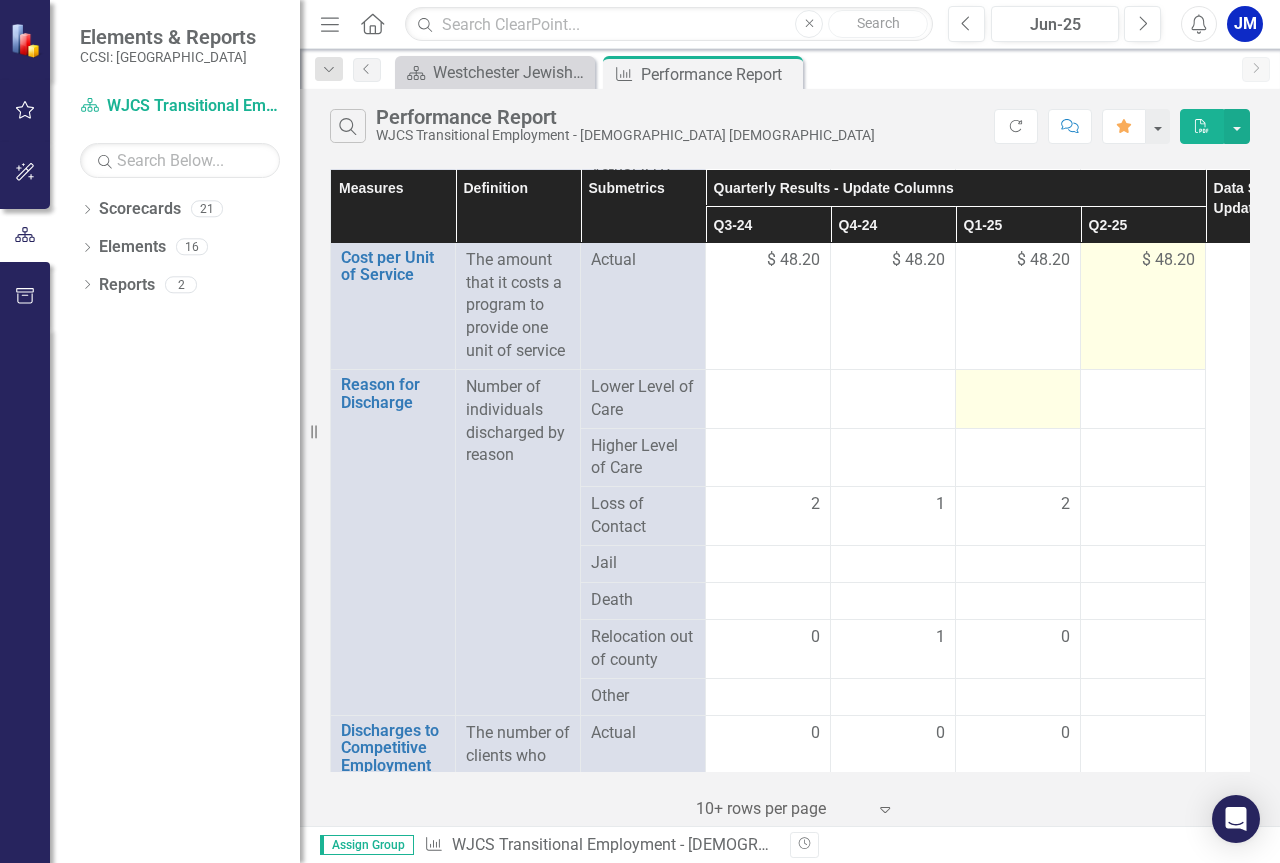 scroll, scrollTop: 2600, scrollLeft: 0, axis: vertical 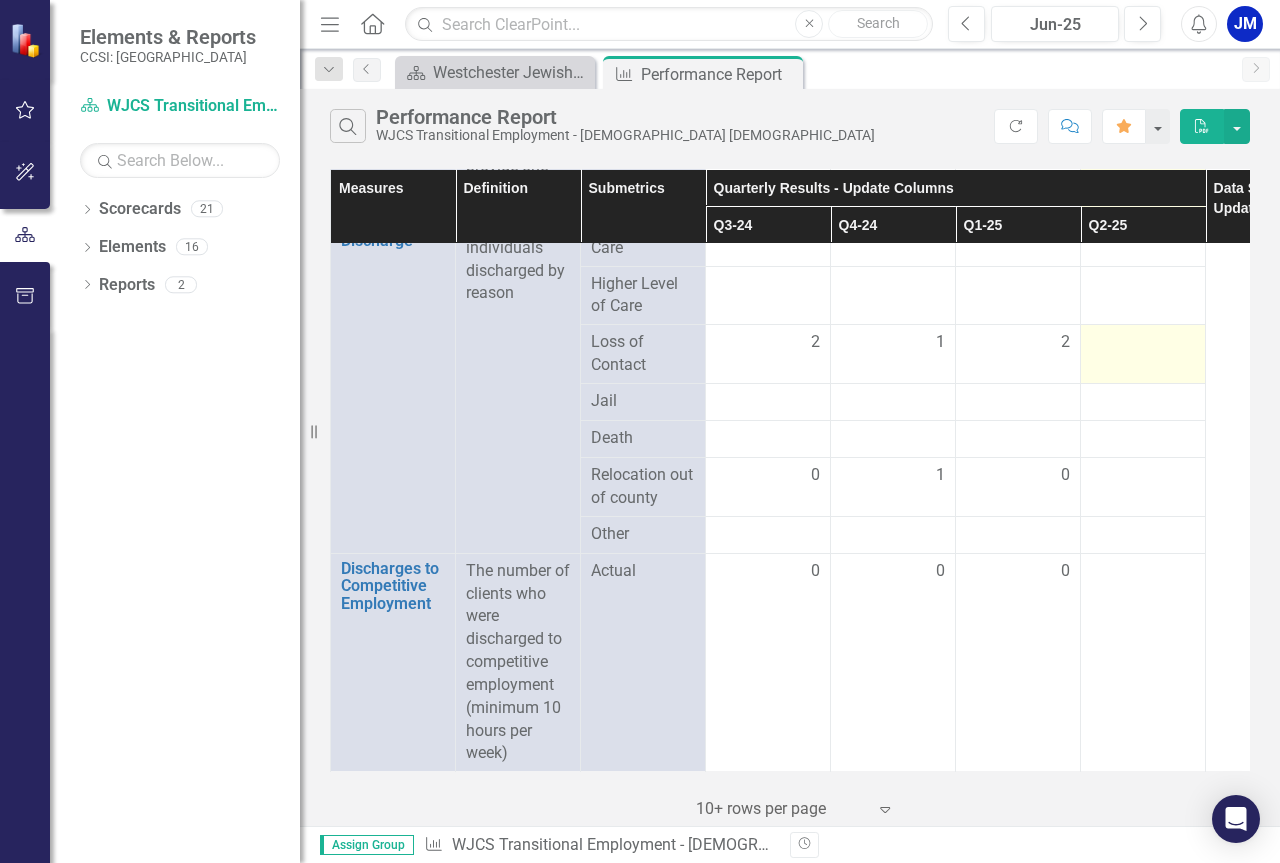 click at bounding box center [1143, 343] 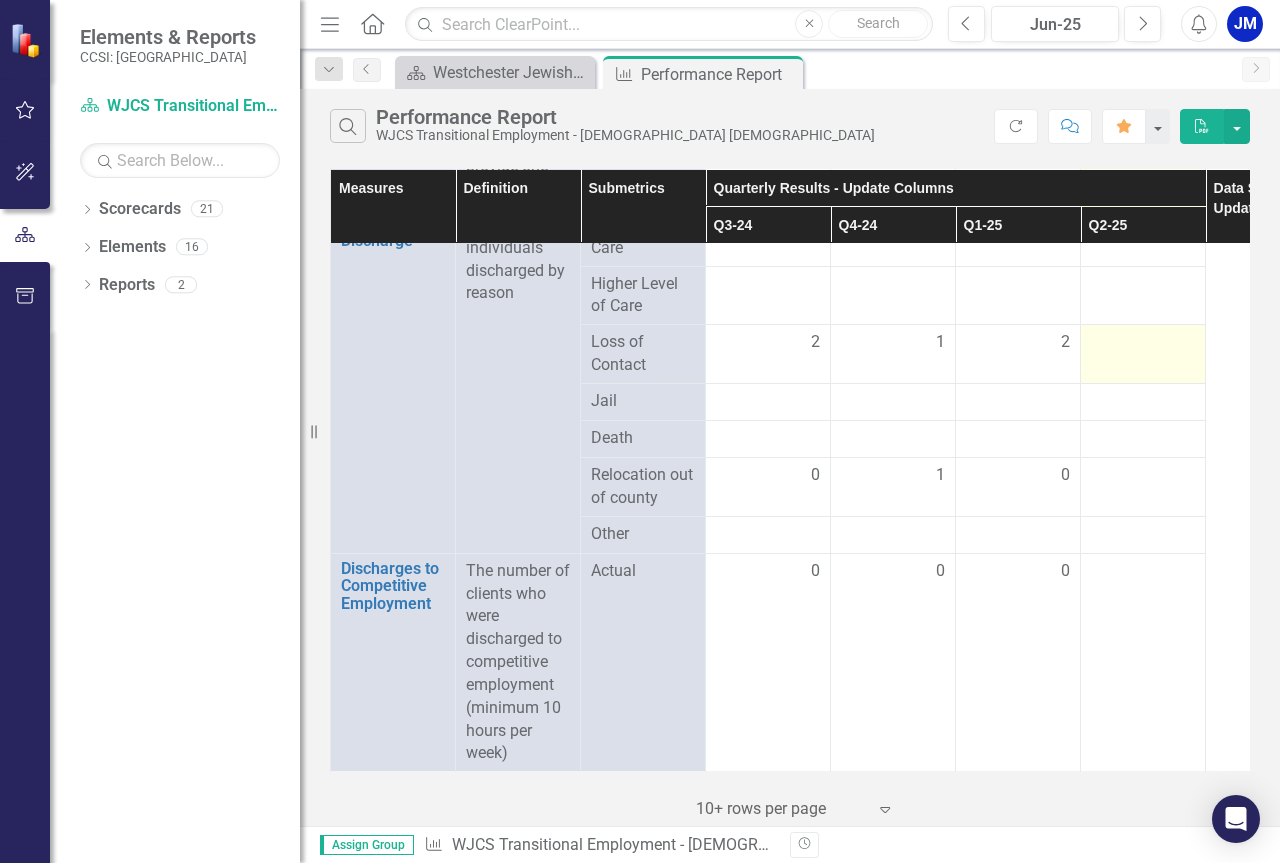 click at bounding box center [1143, 343] 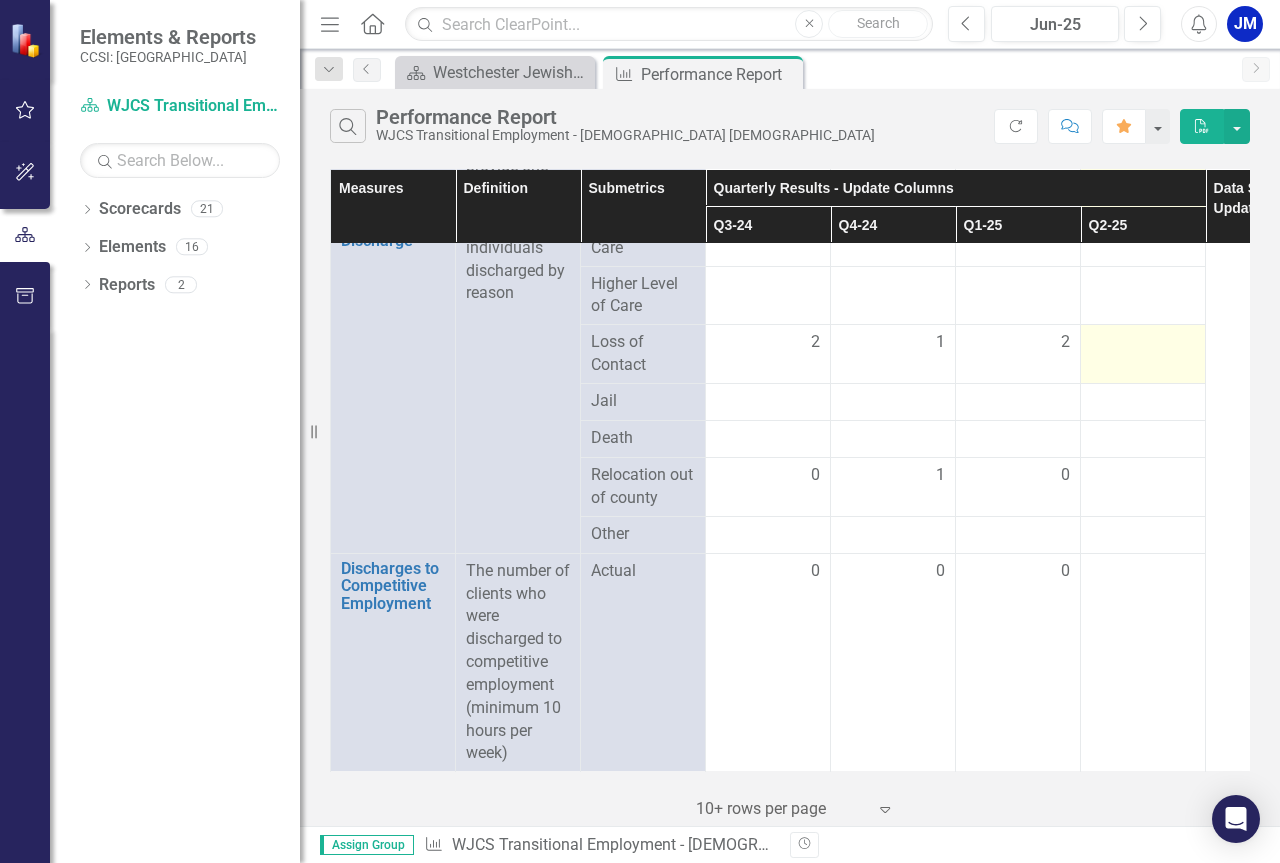 click at bounding box center (1143, 343) 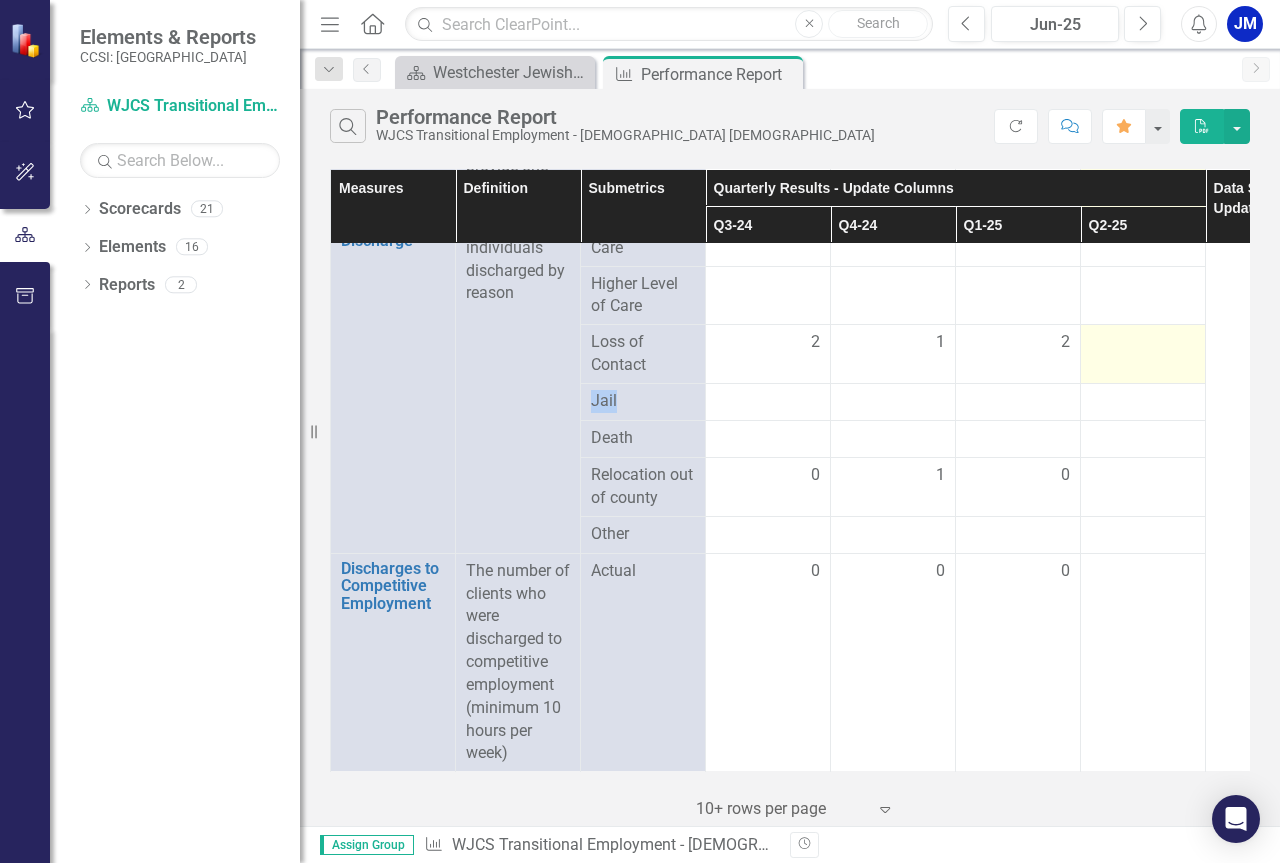 click at bounding box center [1143, 343] 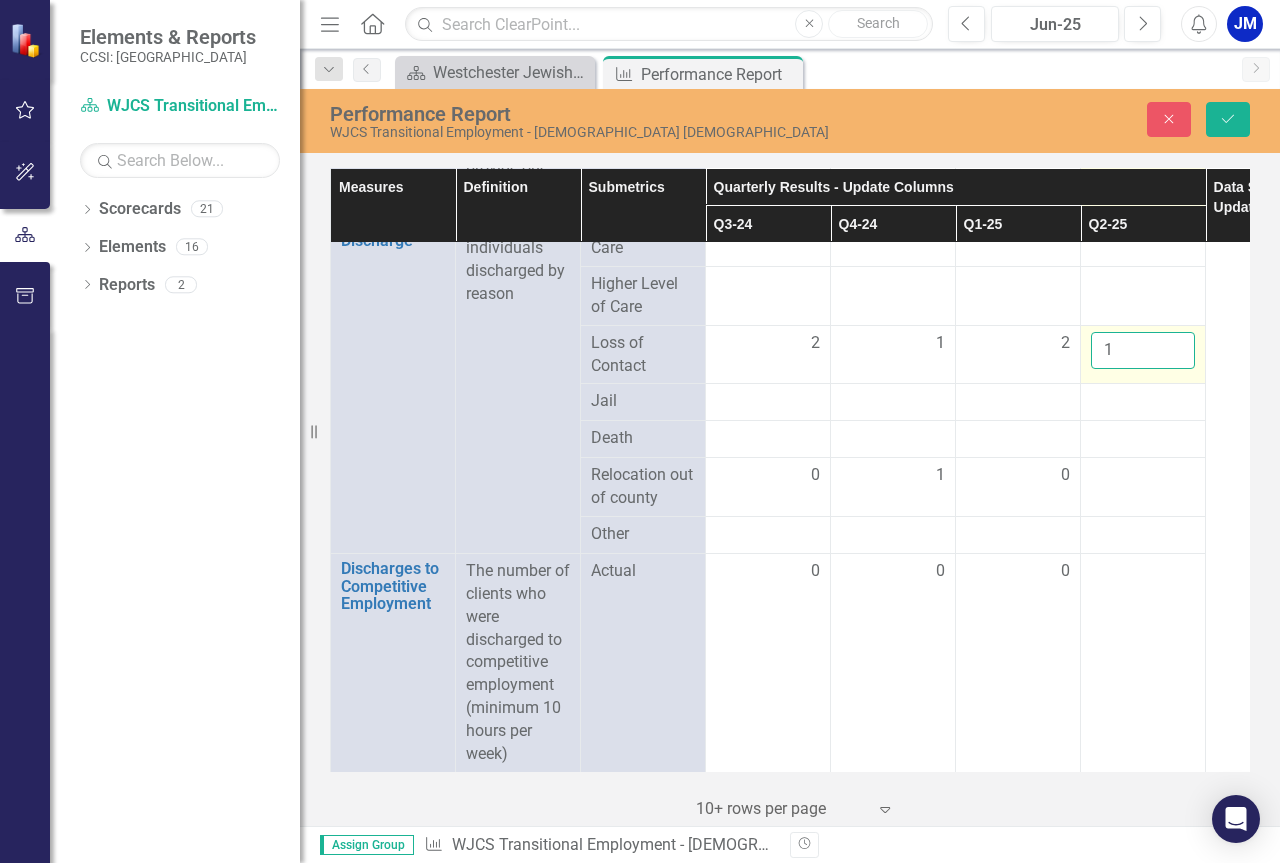 click on "1" at bounding box center [1143, 350] 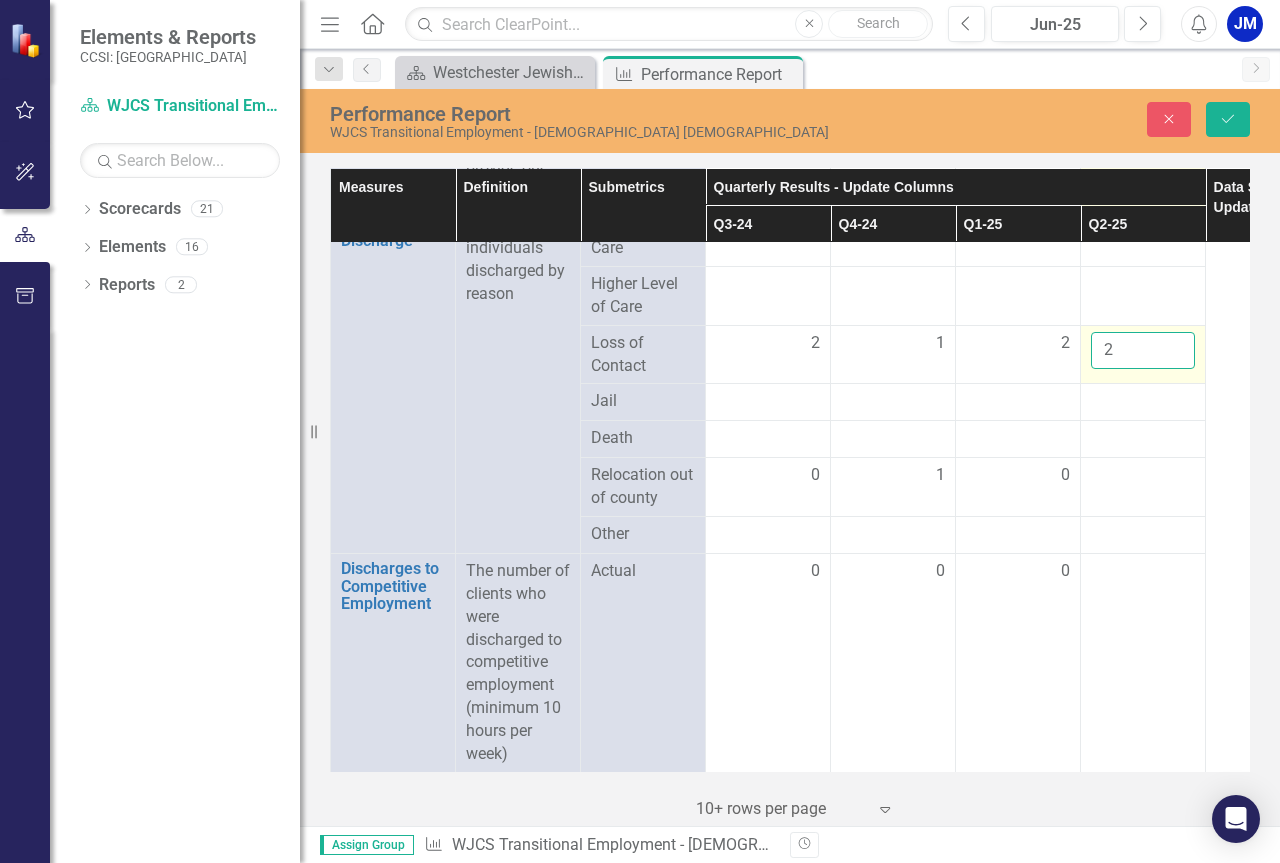 type on "2" 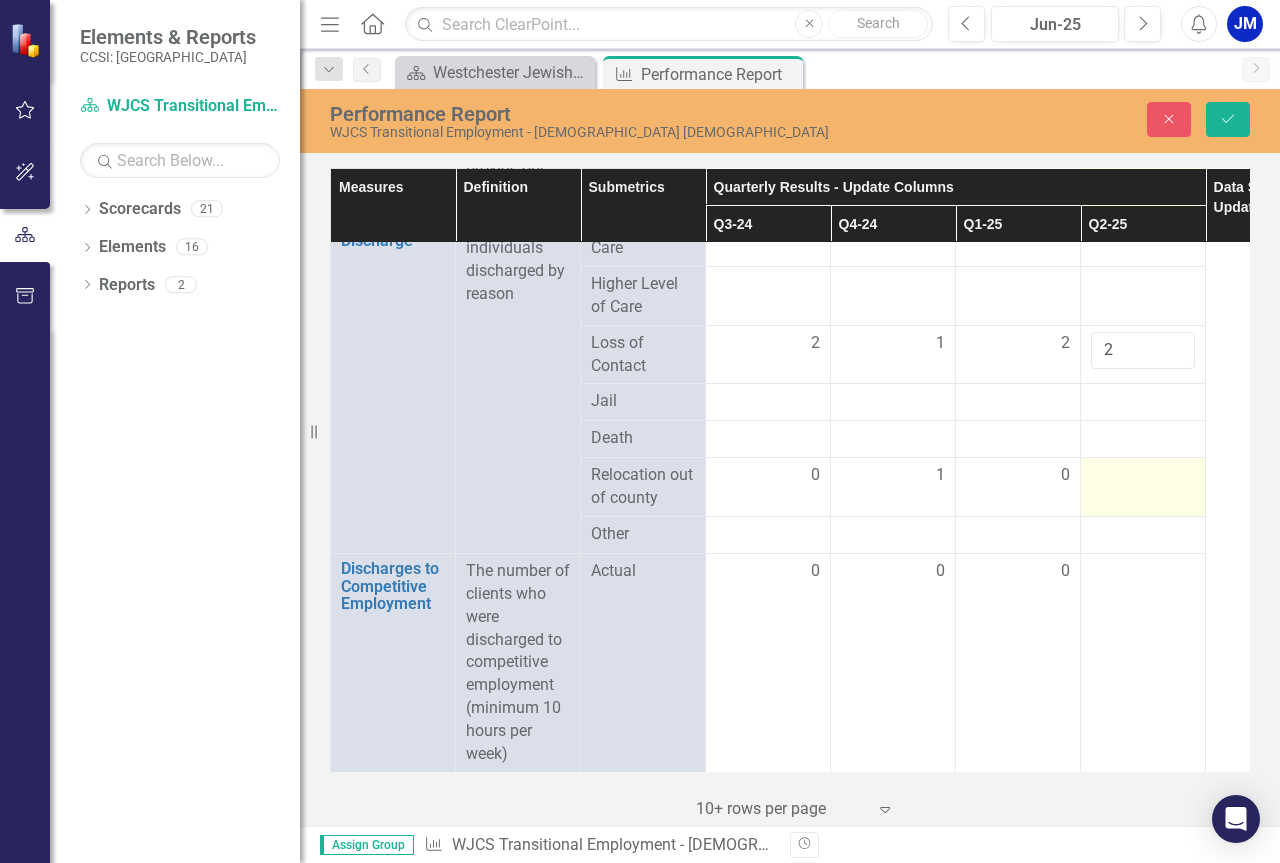 click at bounding box center (1143, 487) 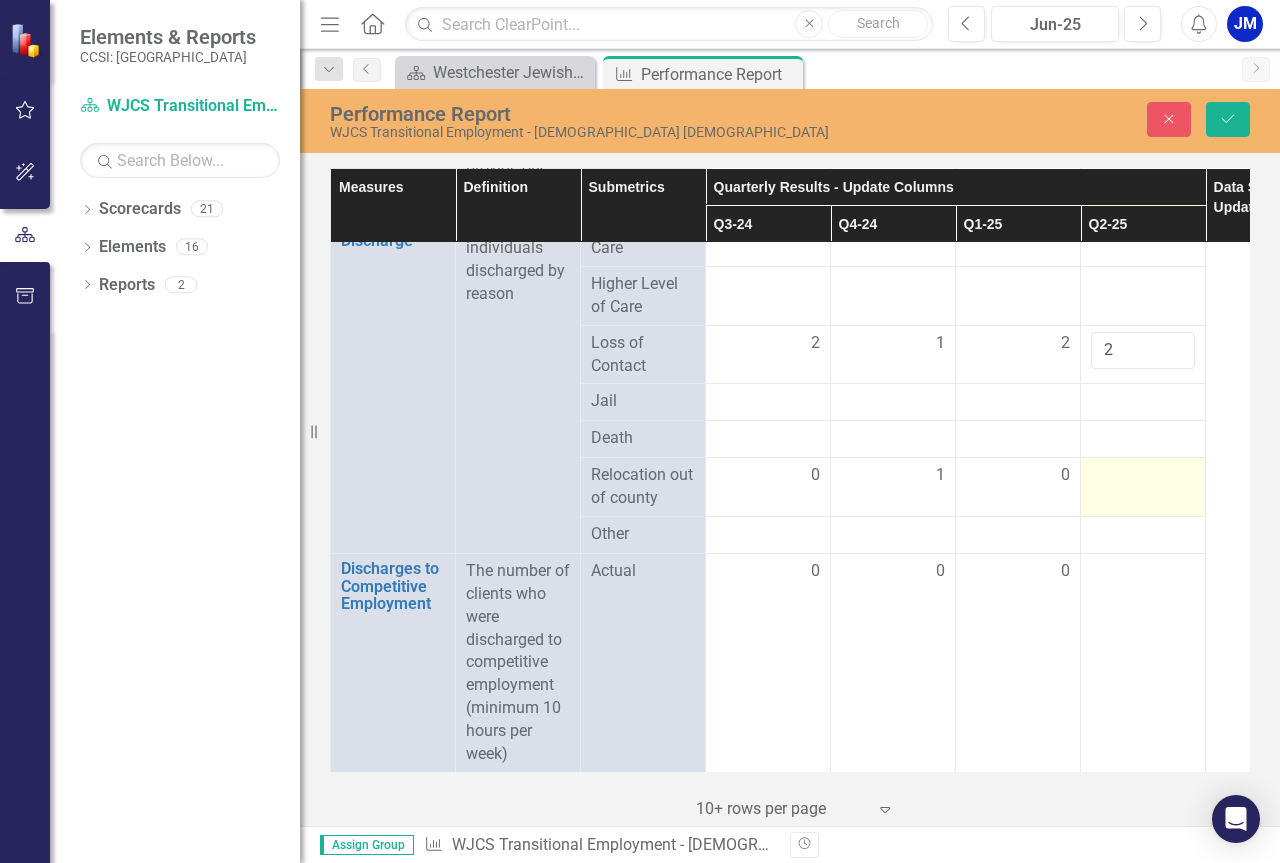 click at bounding box center (1143, 476) 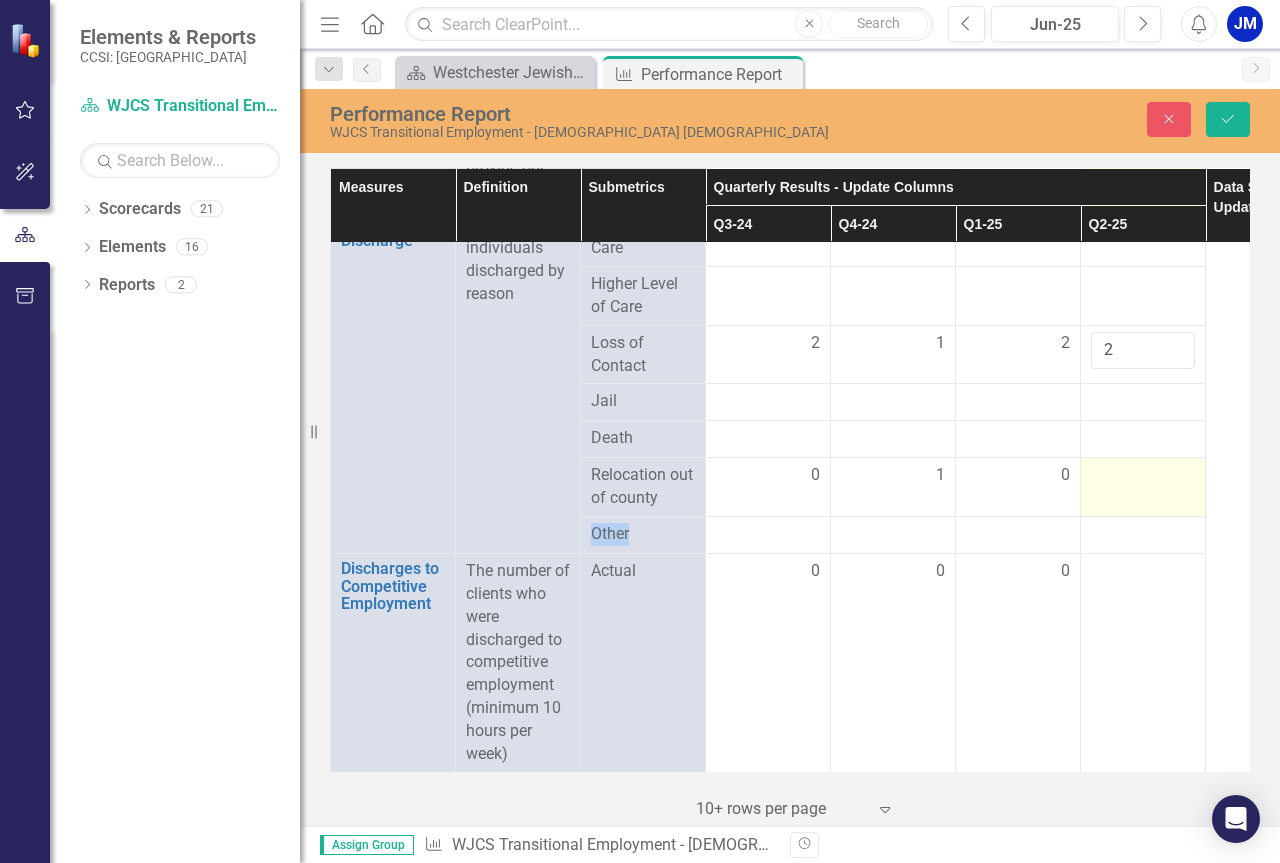 click at bounding box center [1143, 476] 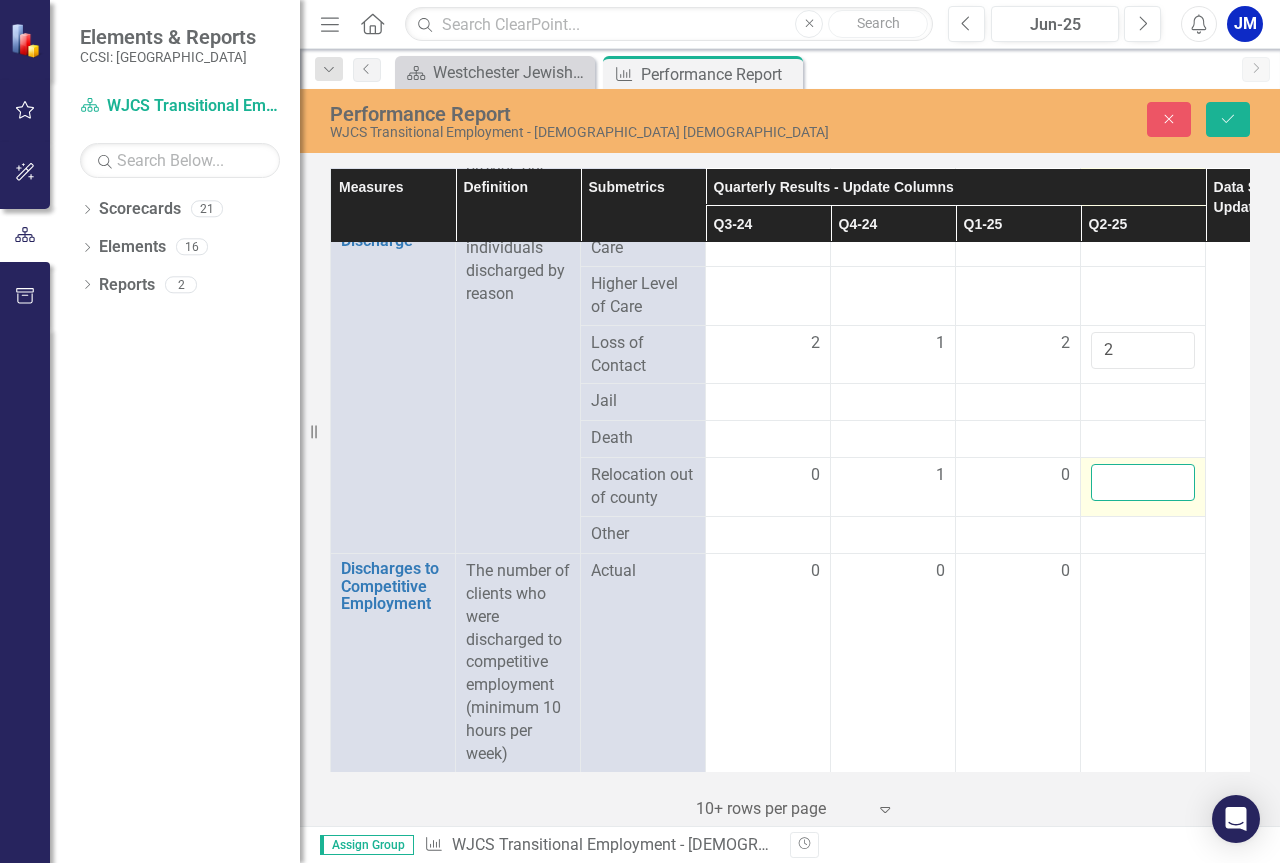 click at bounding box center (1143, 482) 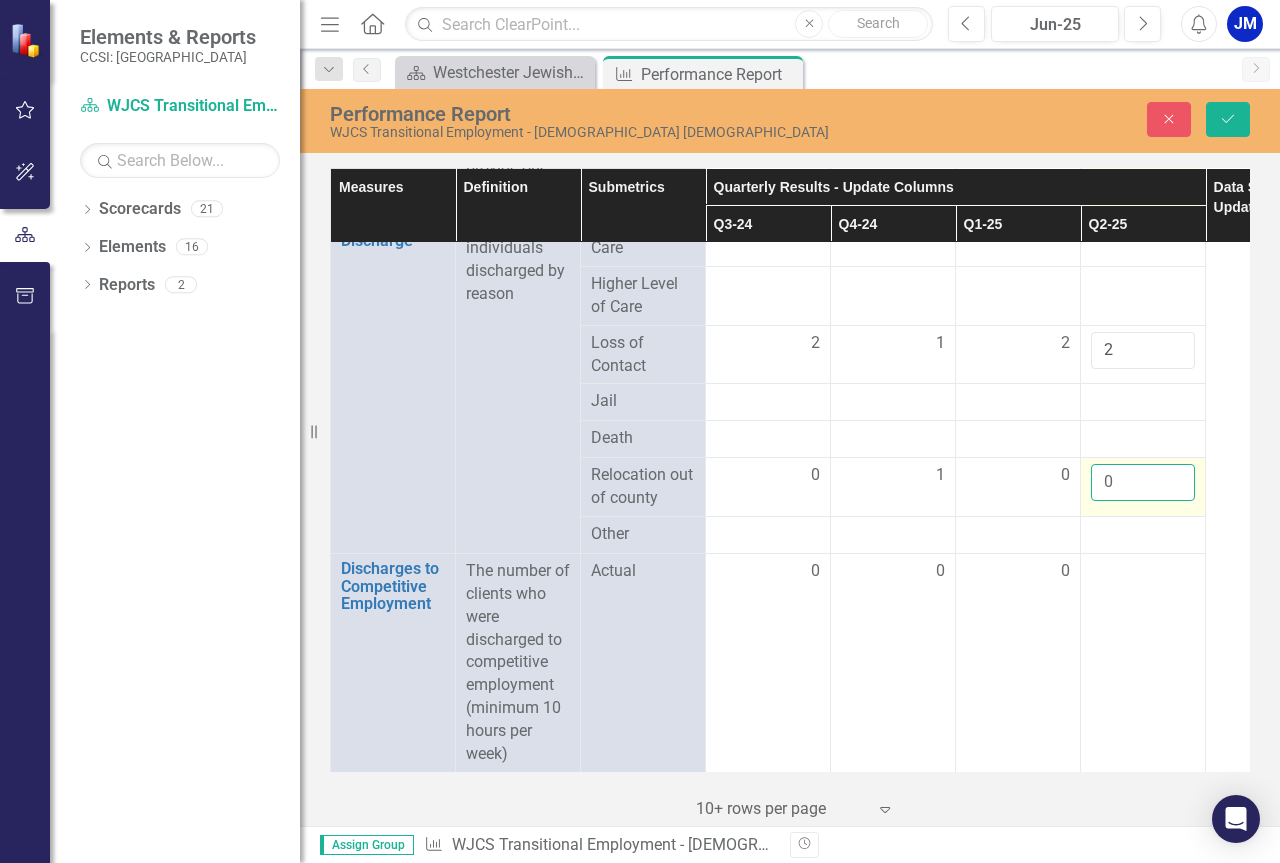 type on "0" 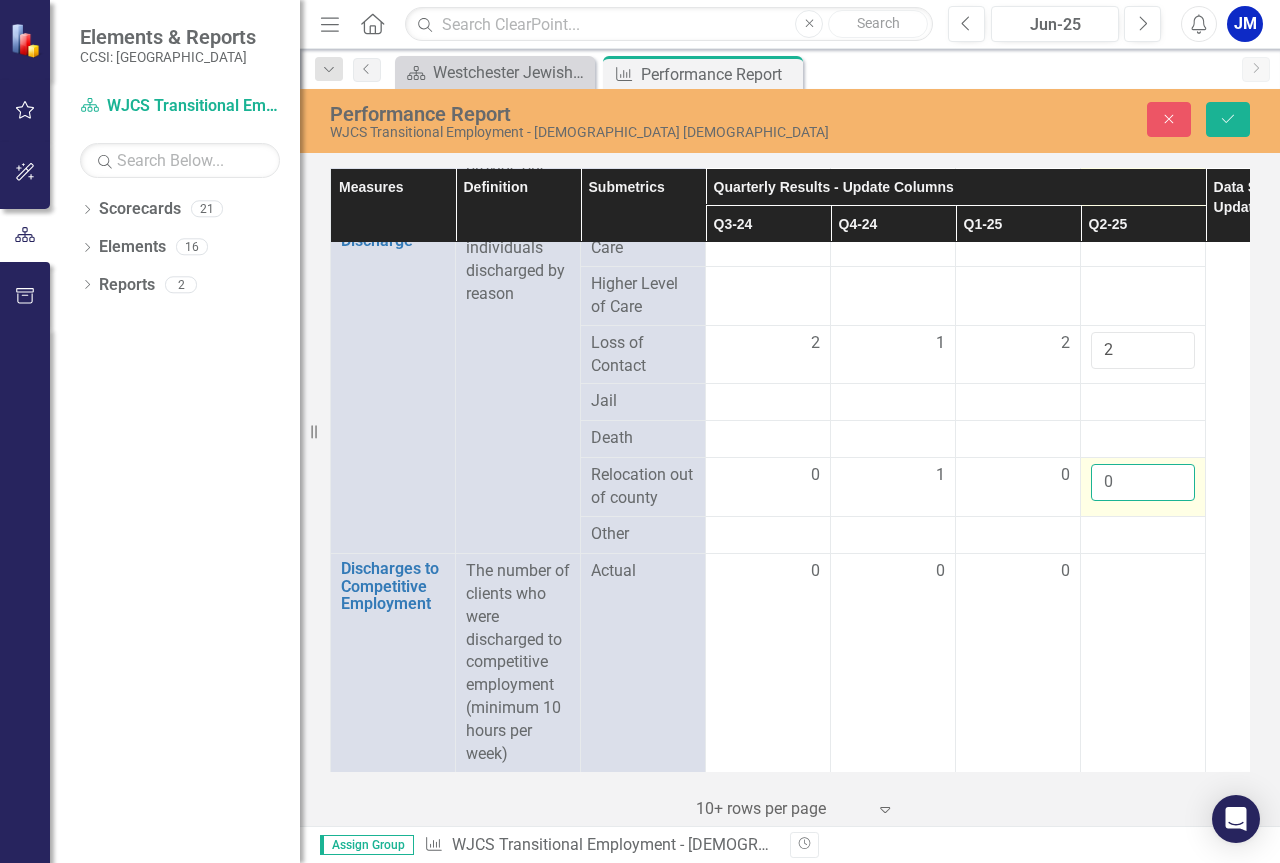 click on "Save" at bounding box center (1228, 119) 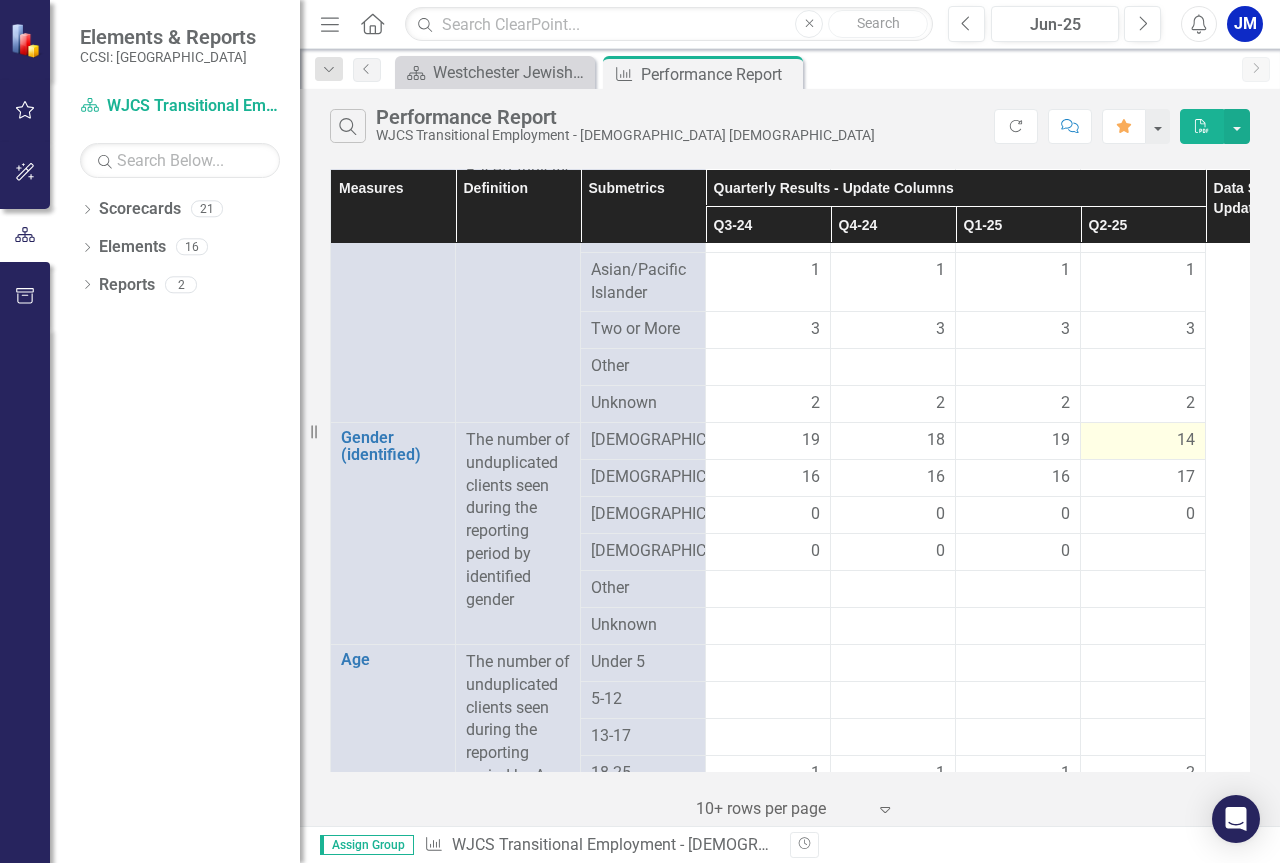 scroll, scrollTop: 1200, scrollLeft: 0, axis: vertical 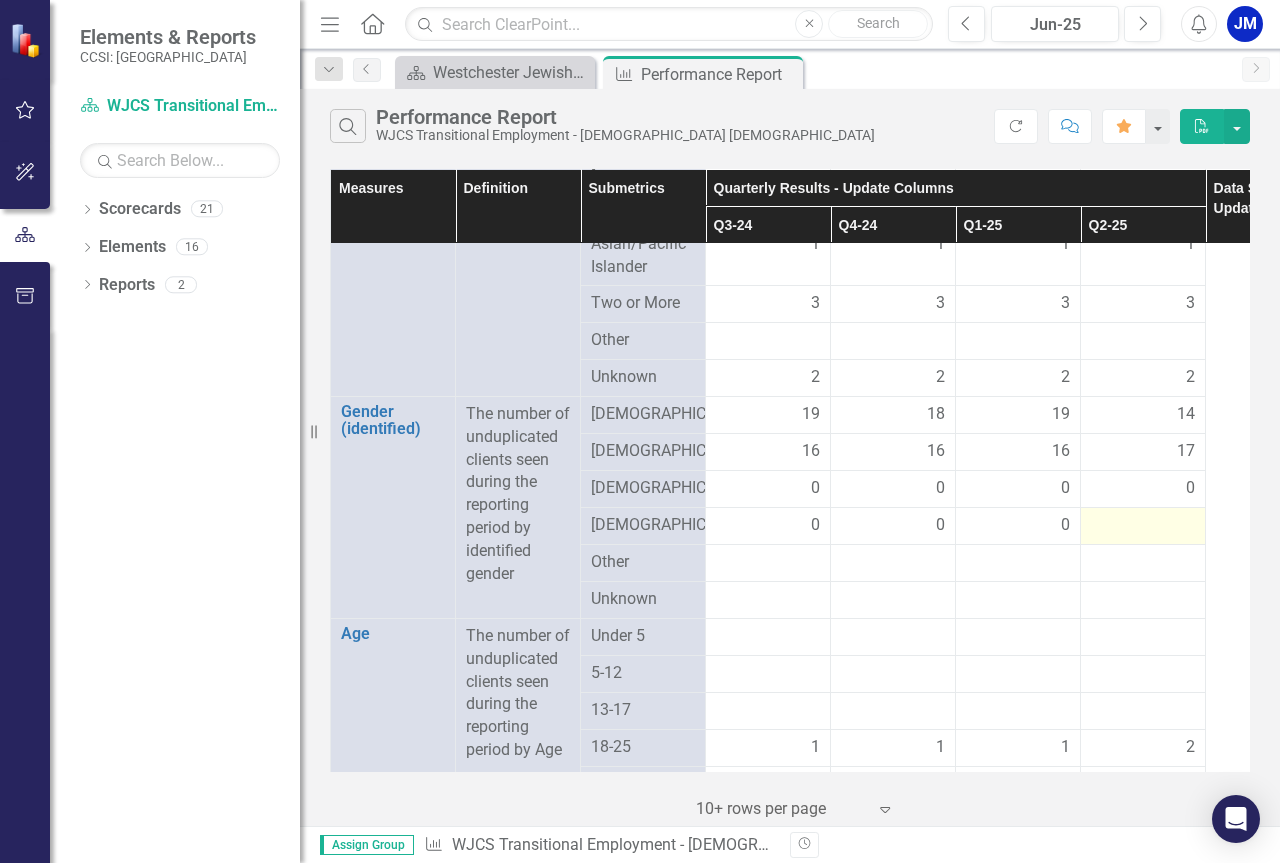 click at bounding box center (1143, 526) 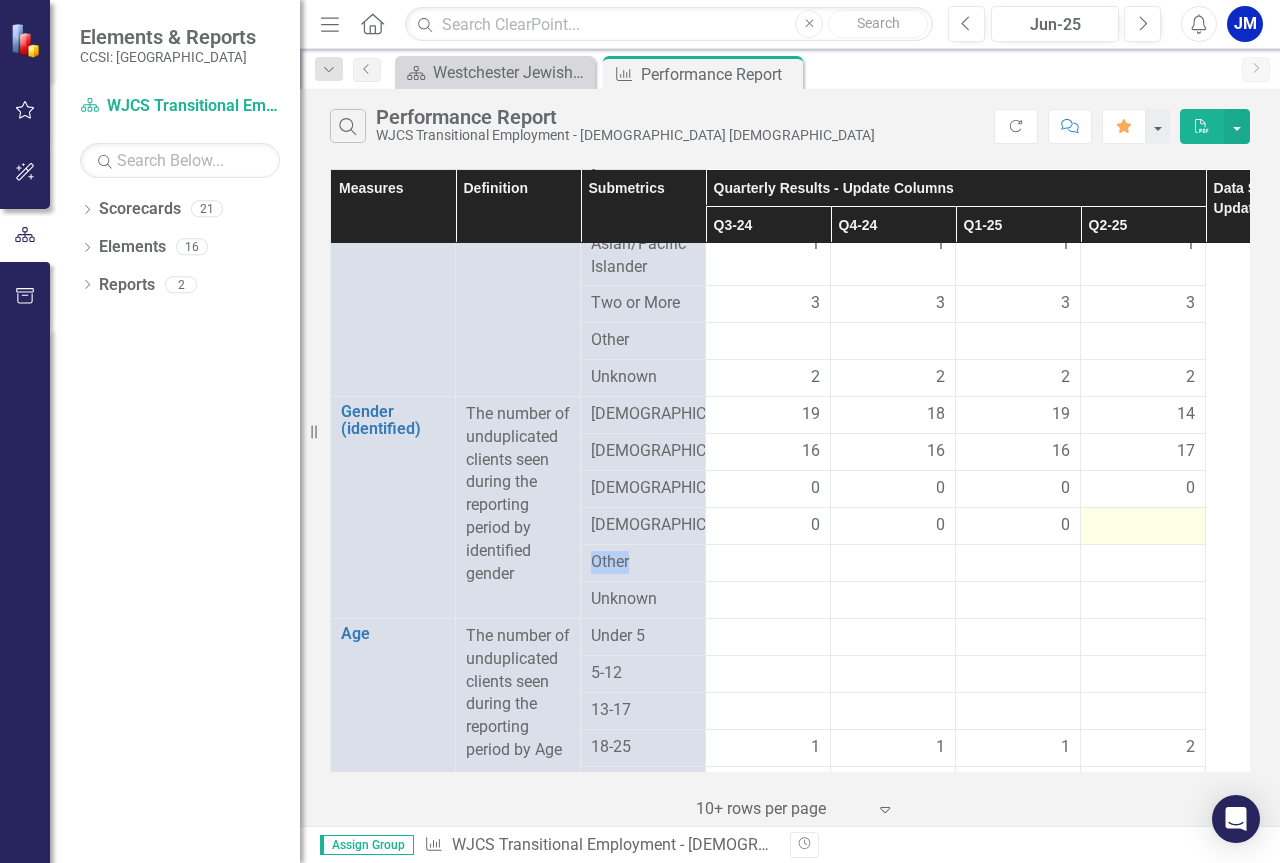 click at bounding box center (1143, 526) 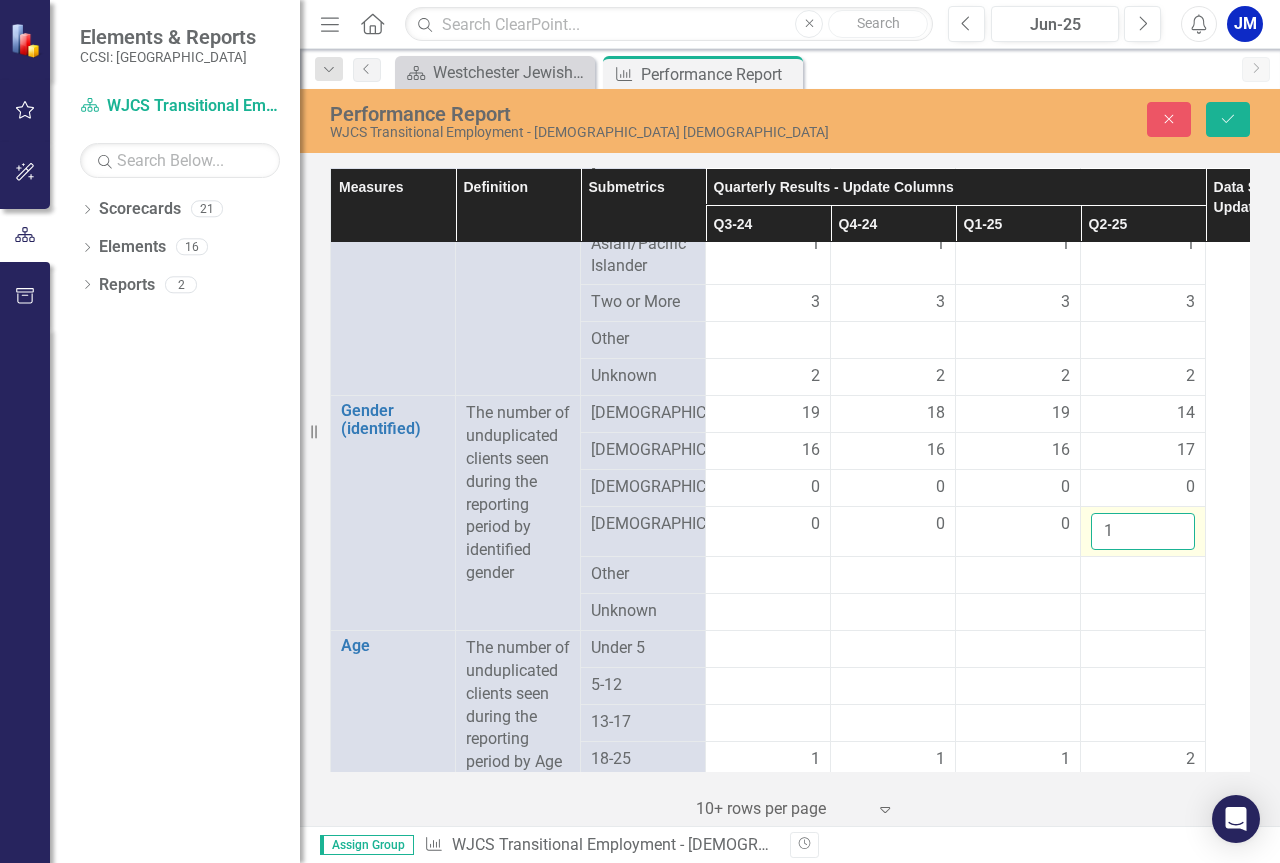click on "1" at bounding box center [1143, 531] 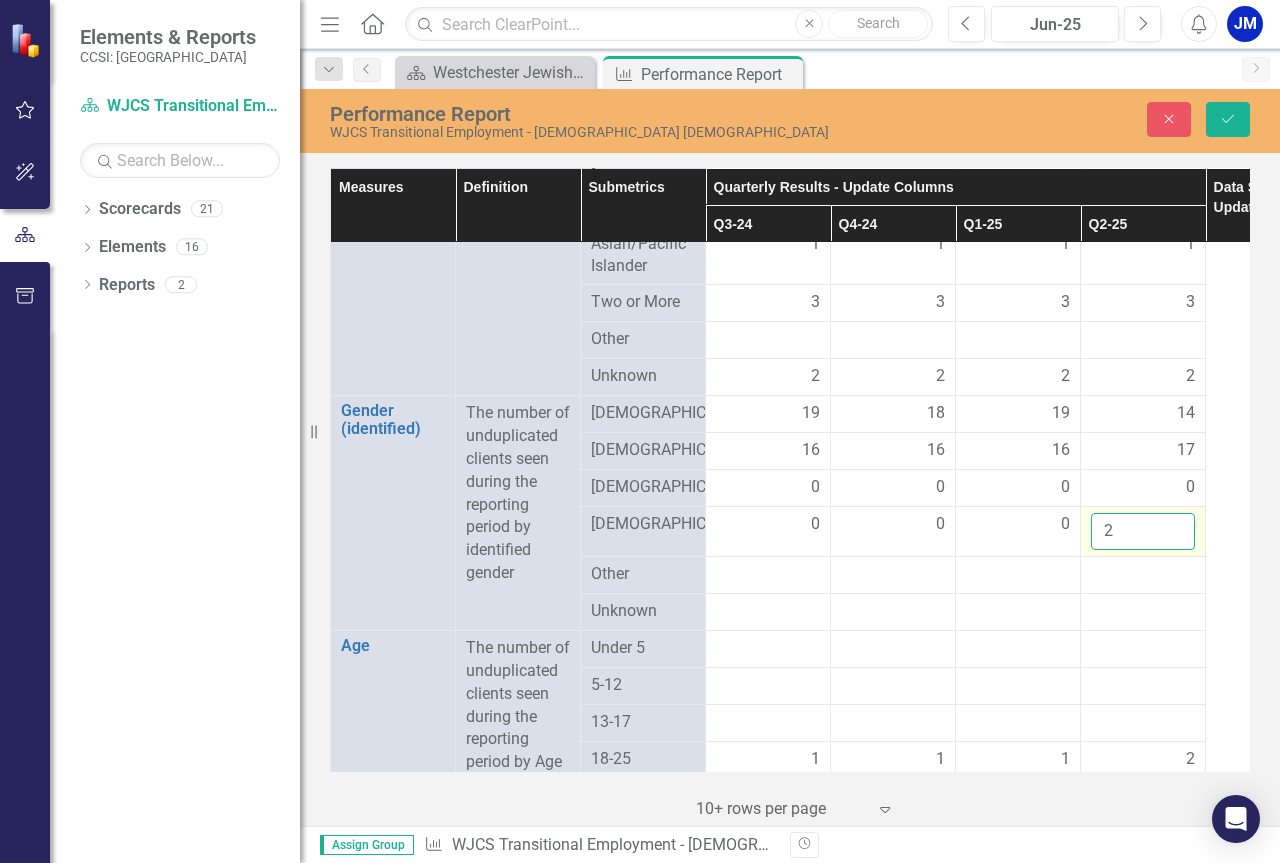 click on "2" at bounding box center (1143, 531) 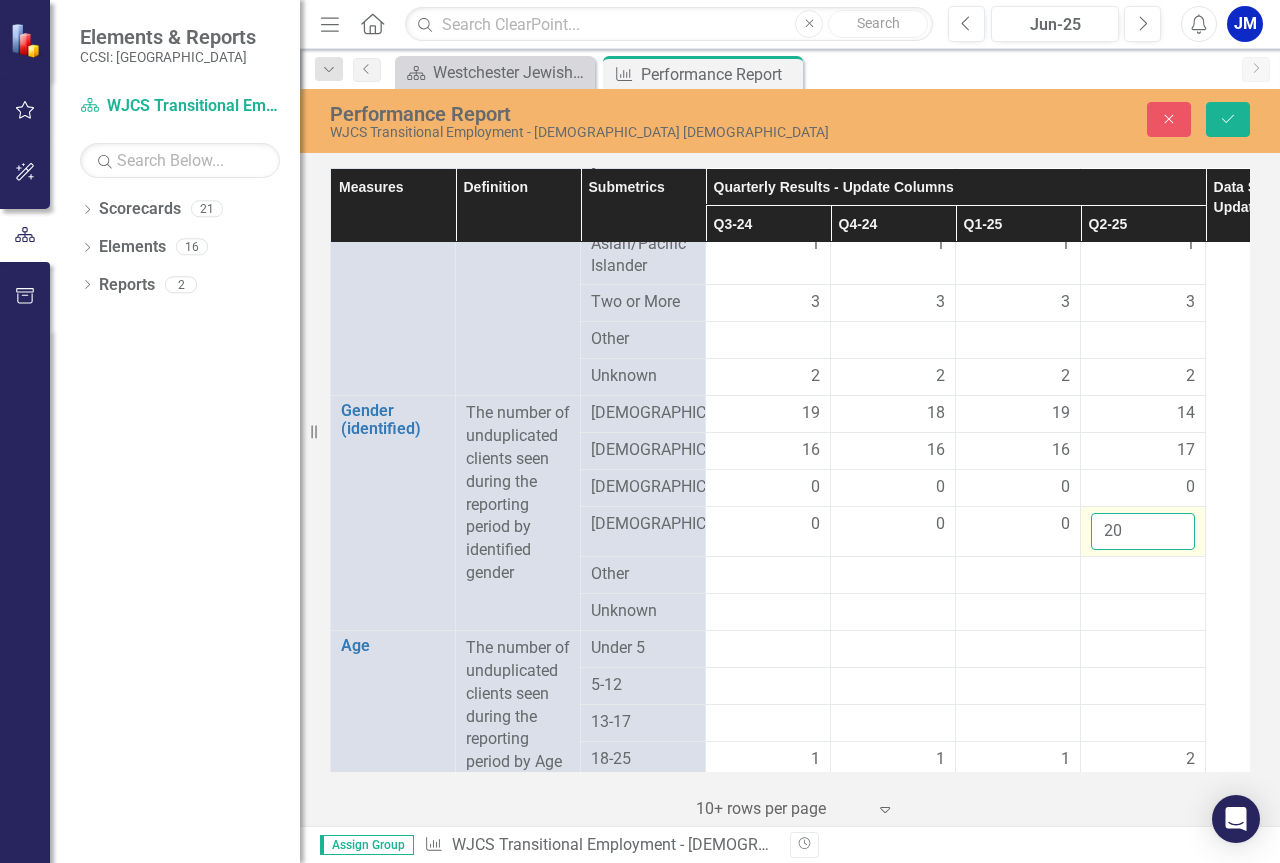 type on "2" 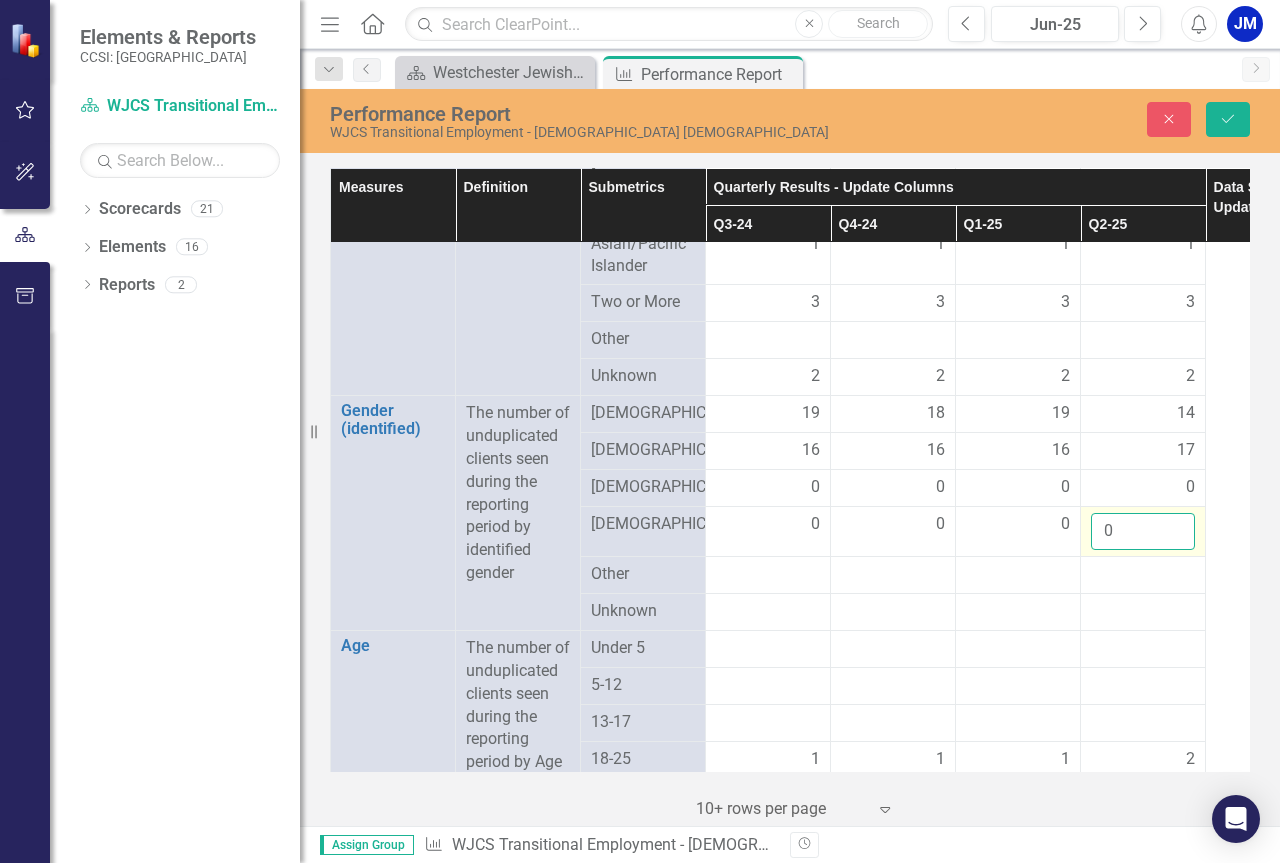 type on "0" 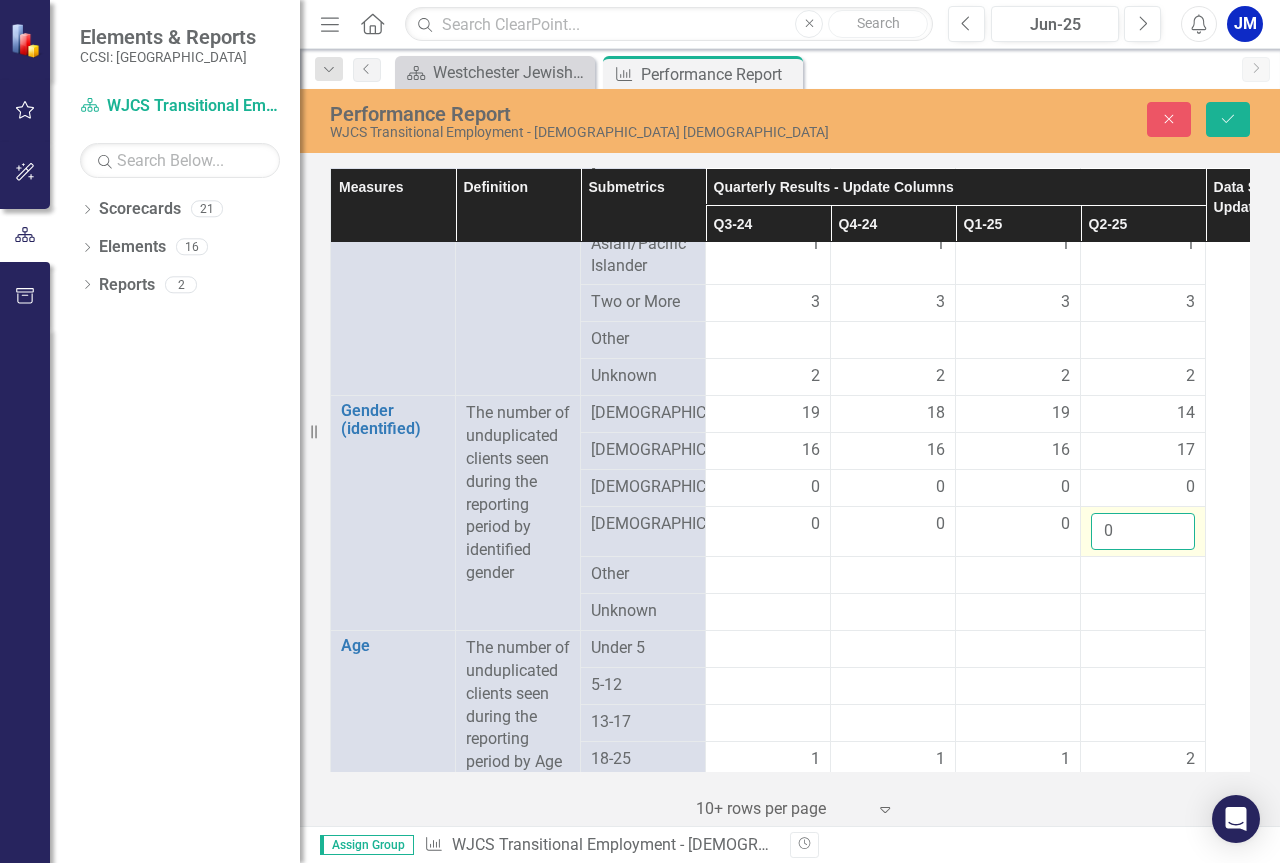 click on "Save" at bounding box center (1228, 119) 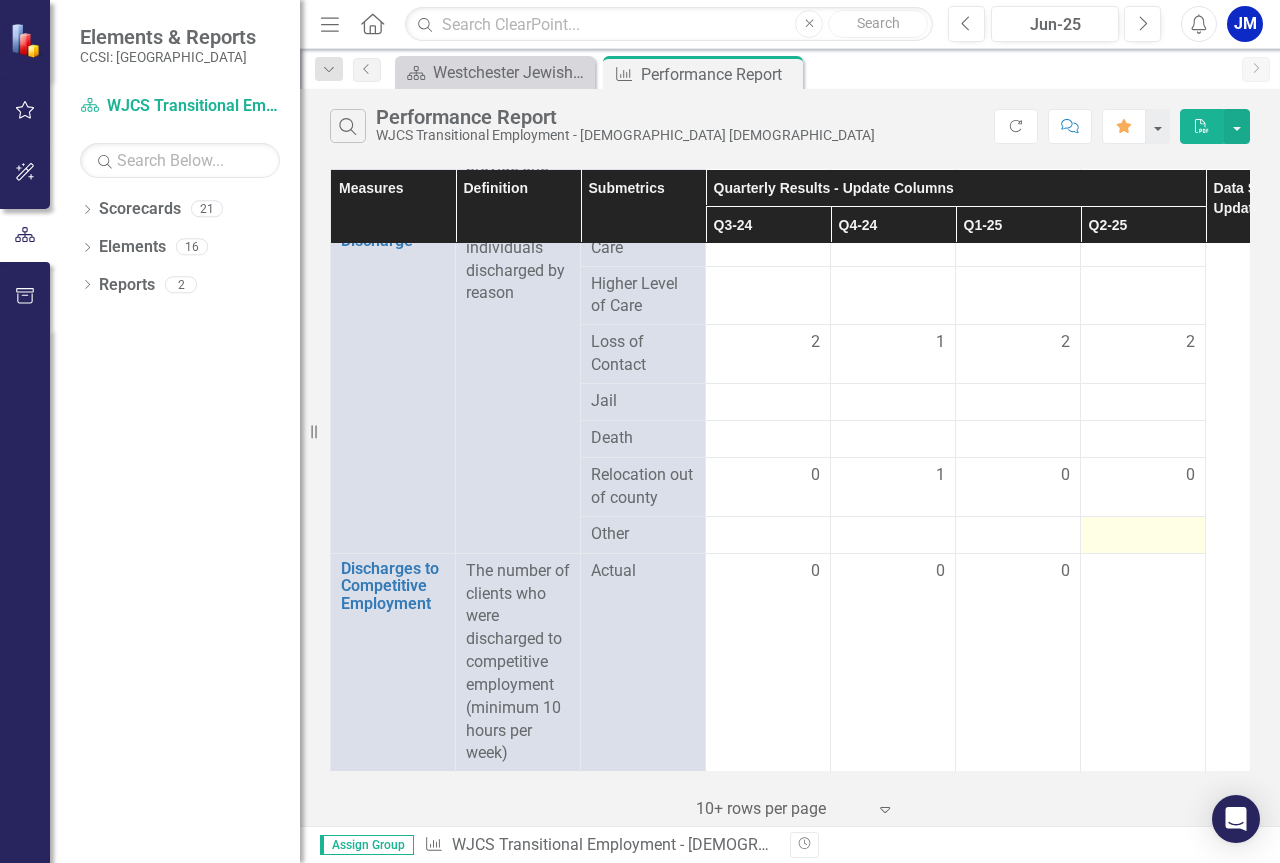 scroll, scrollTop: 2650, scrollLeft: 0, axis: vertical 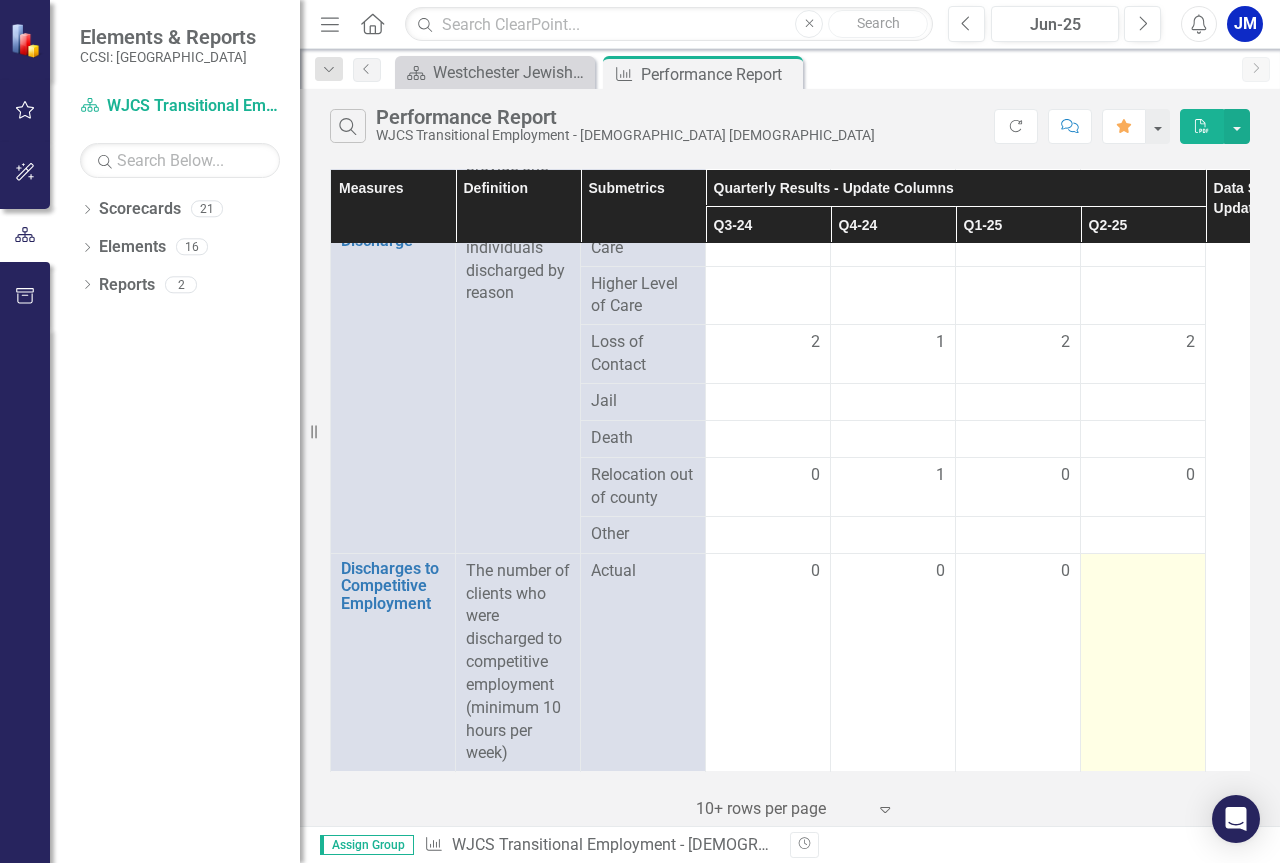 click at bounding box center [1143, 572] 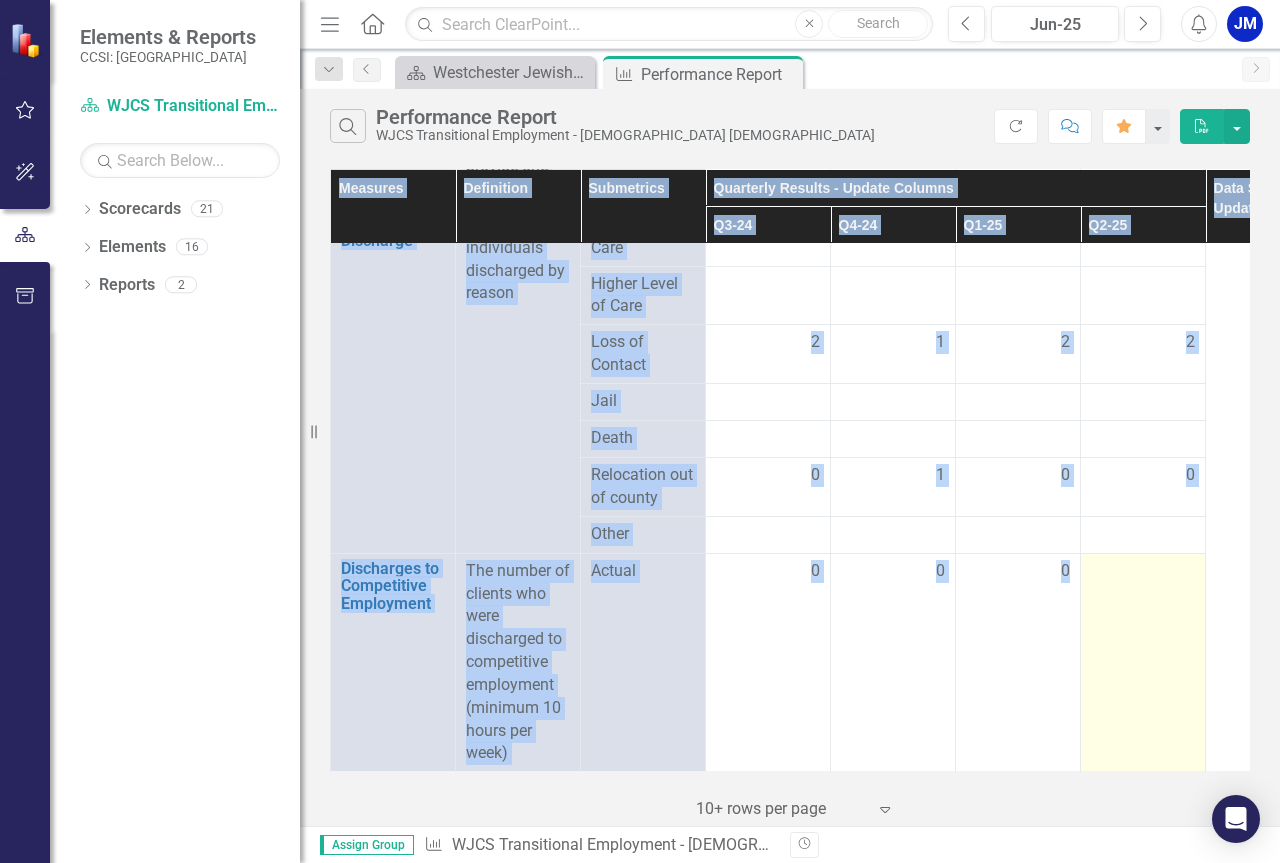 click at bounding box center (1143, 572) 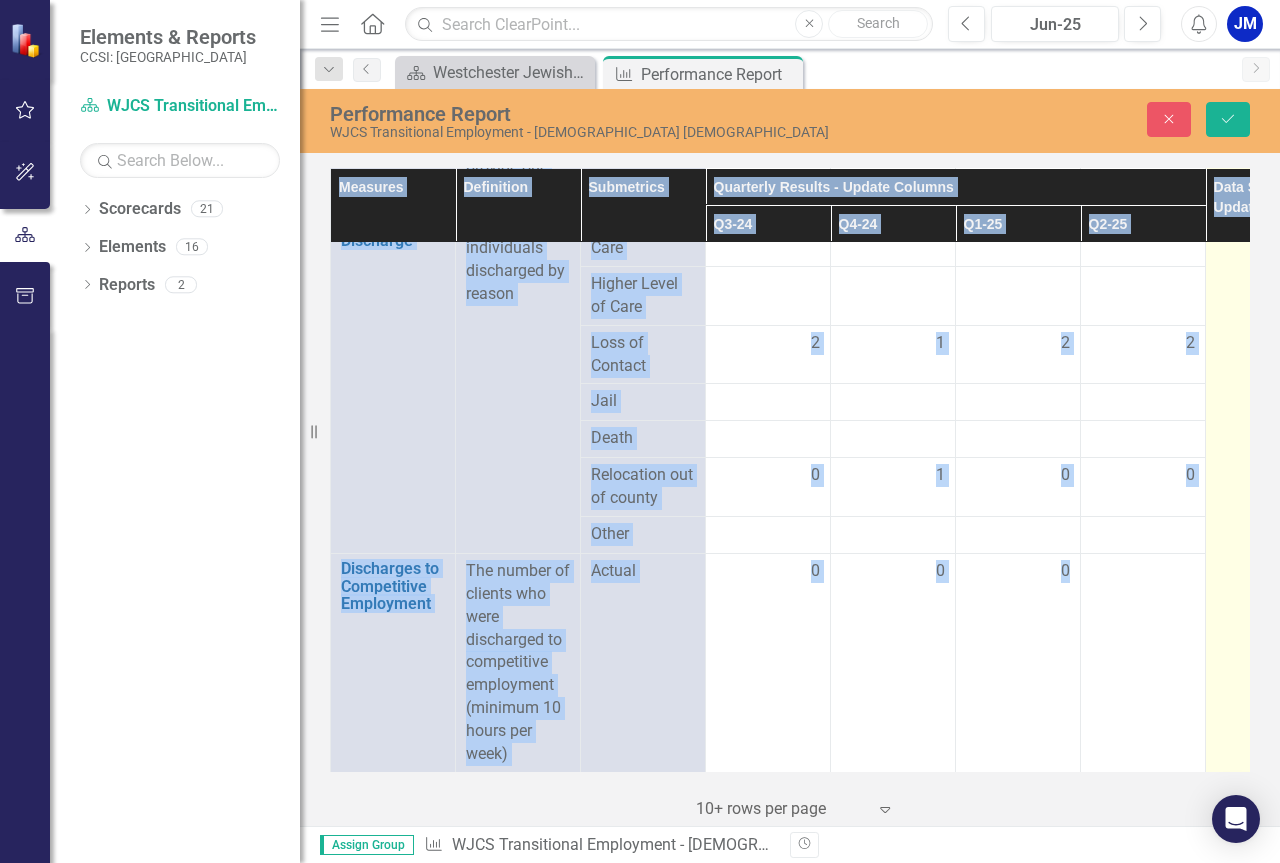 scroll, scrollTop: 2649, scrollLeft: 0, axis: vertical 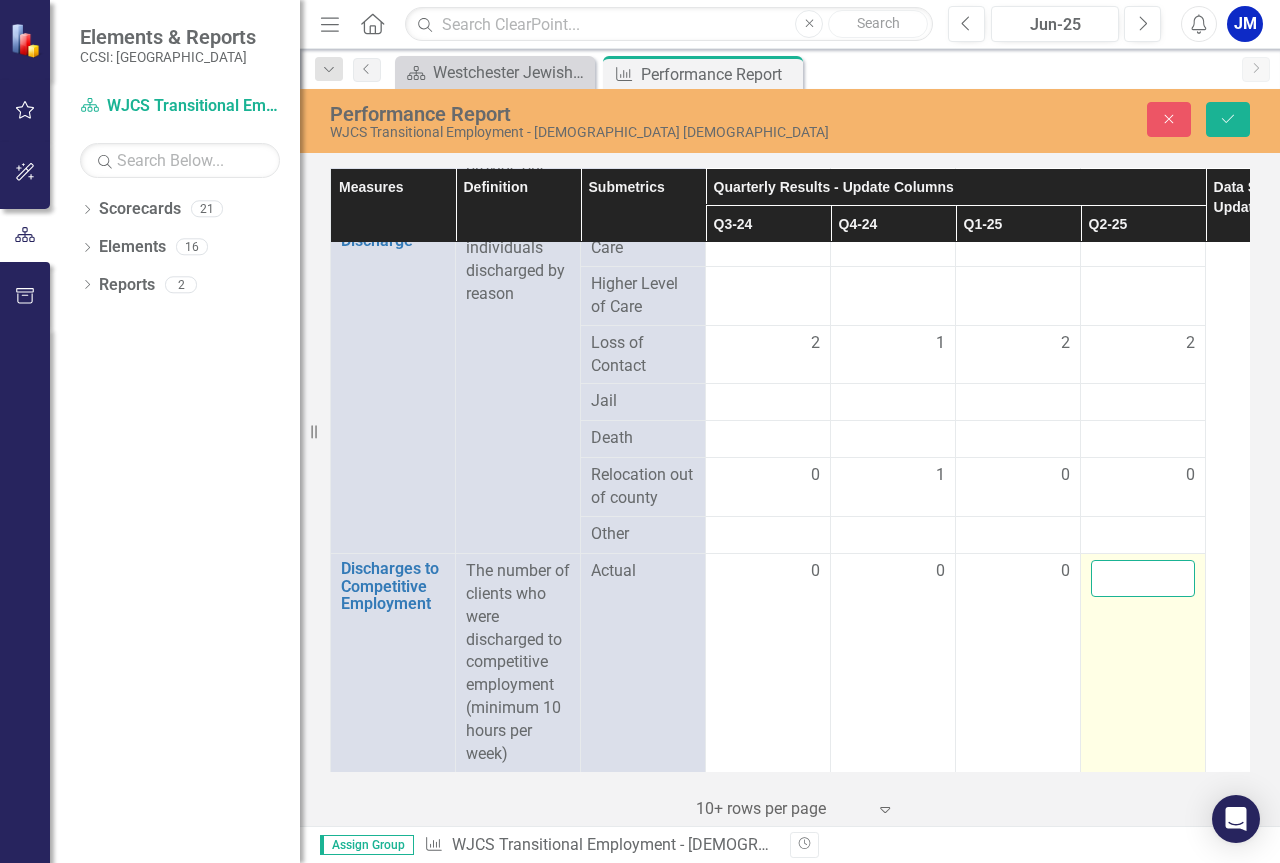 click at bounding box center [1143, 578] 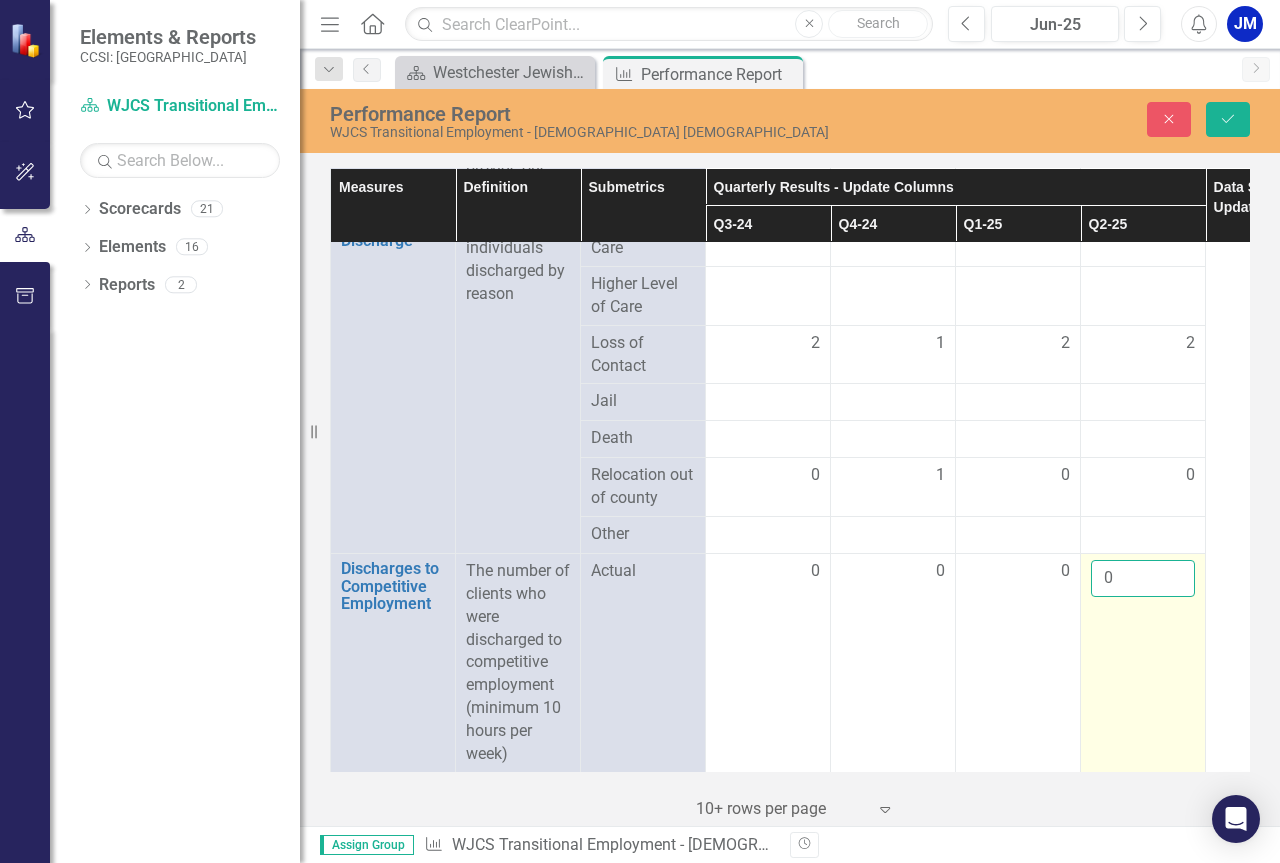 type on "0" 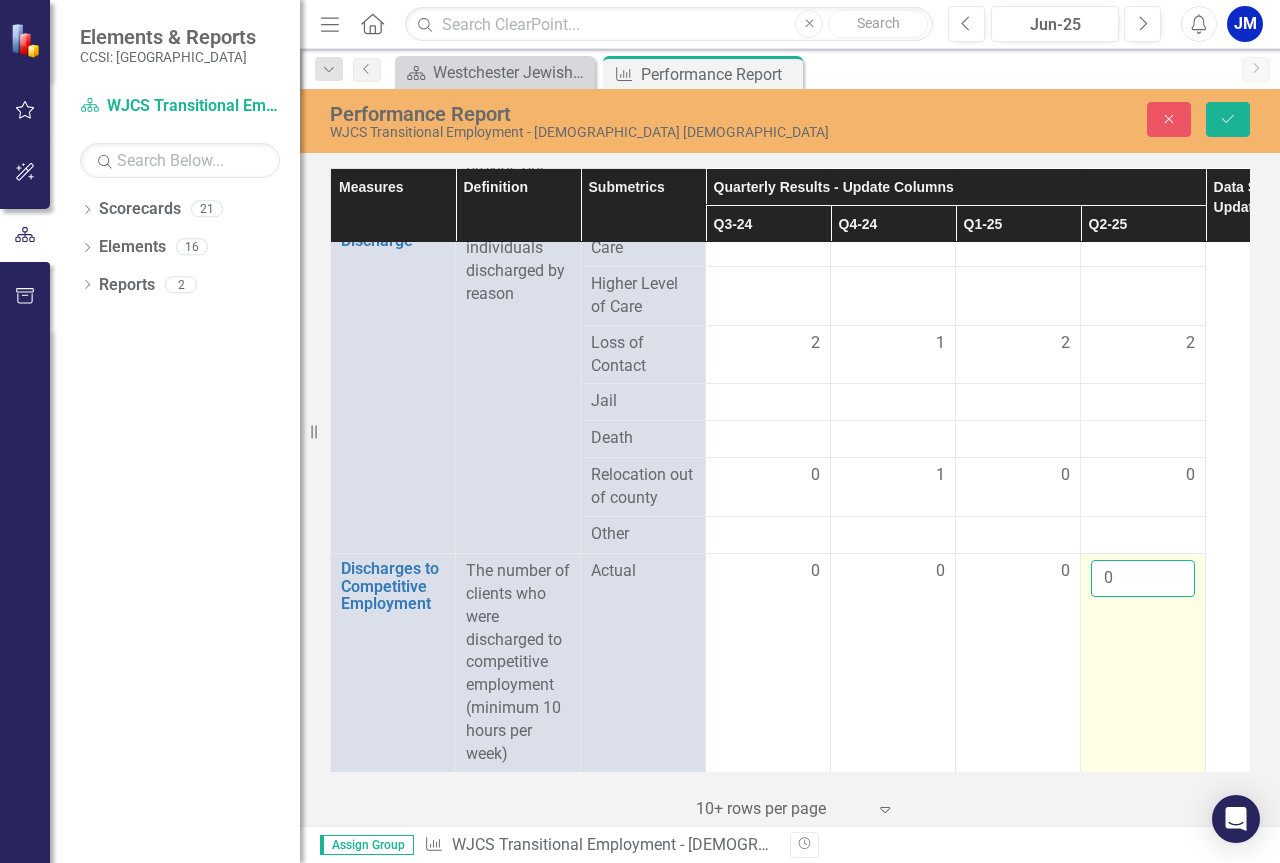 click on "Save" at bounding box center [1228, 119] 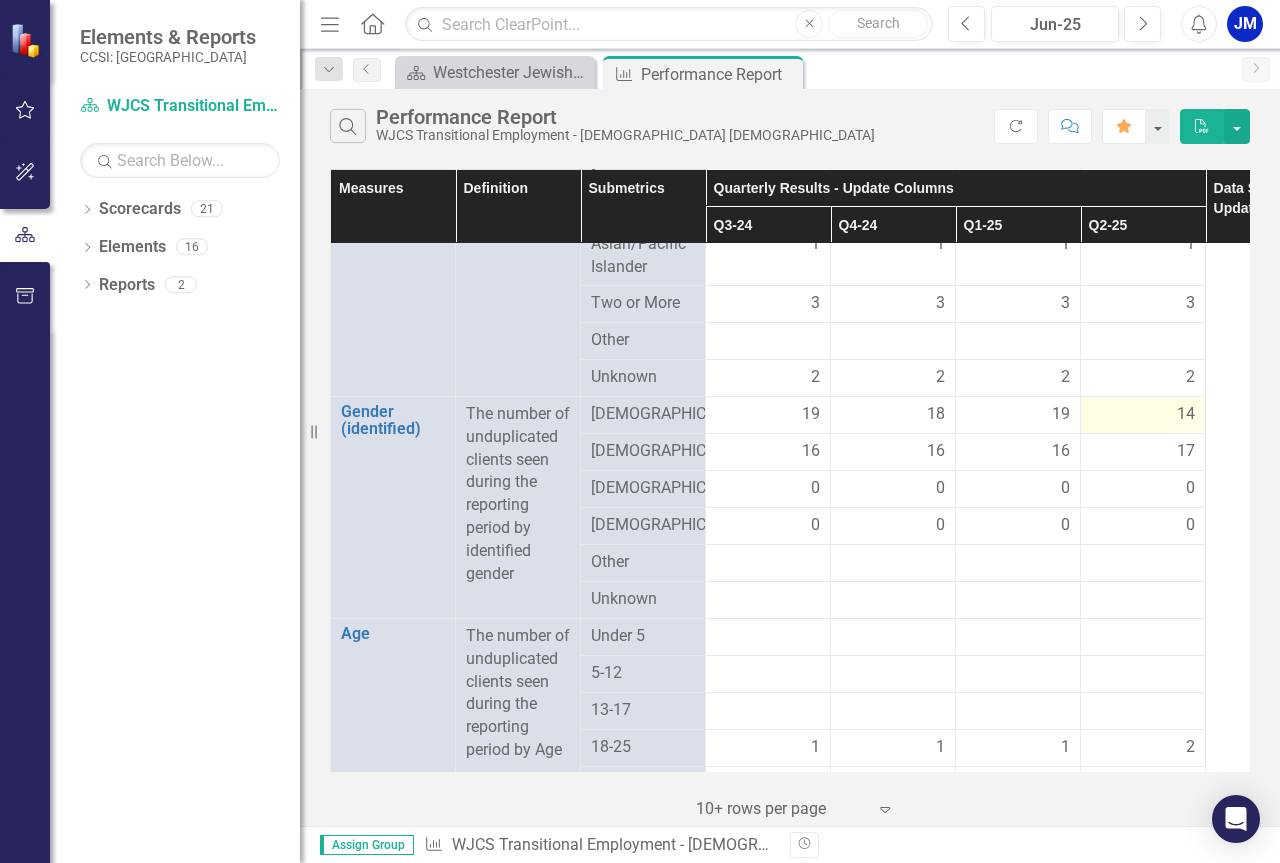 scroll, scrollTop: 1300, scrollLeft: 0, axis: vertical 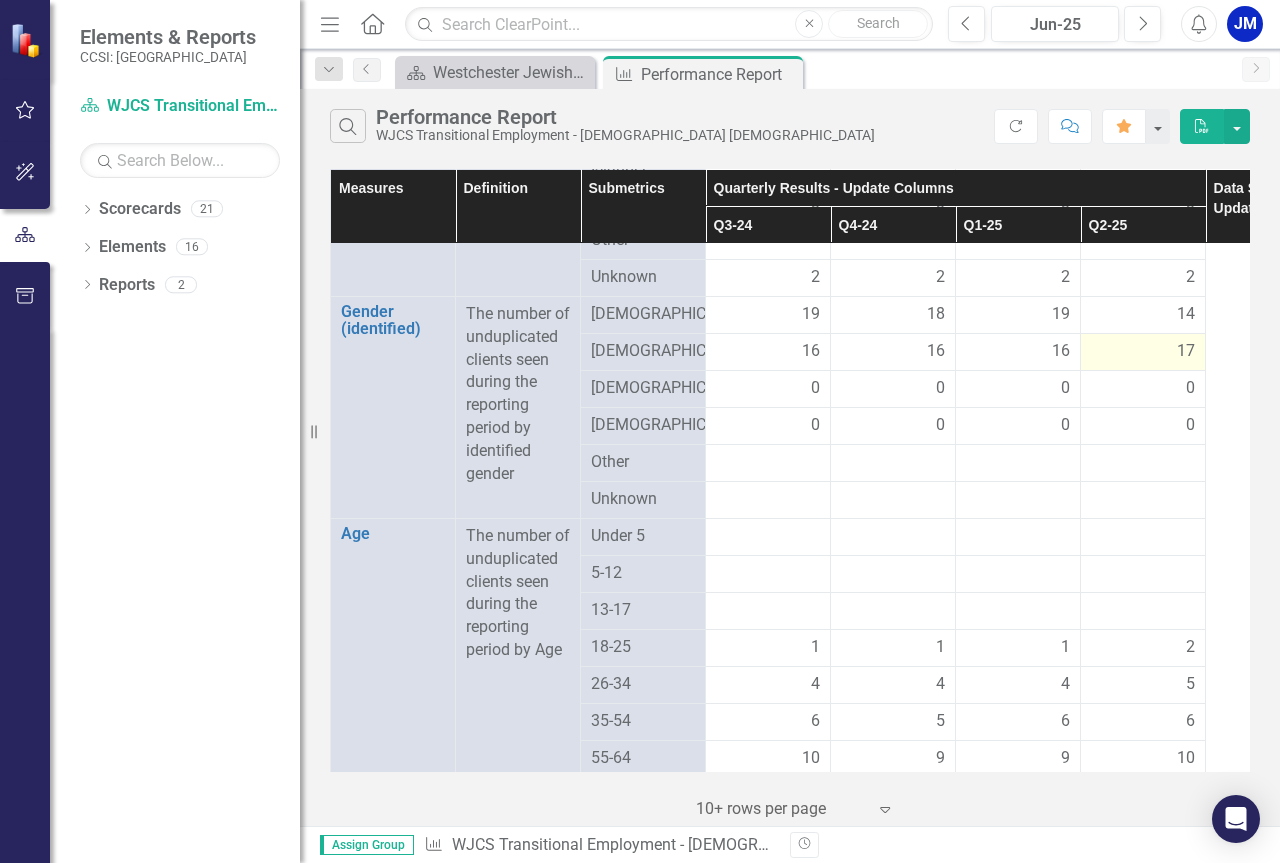 click on "17" at bounding box center [1143, 351] 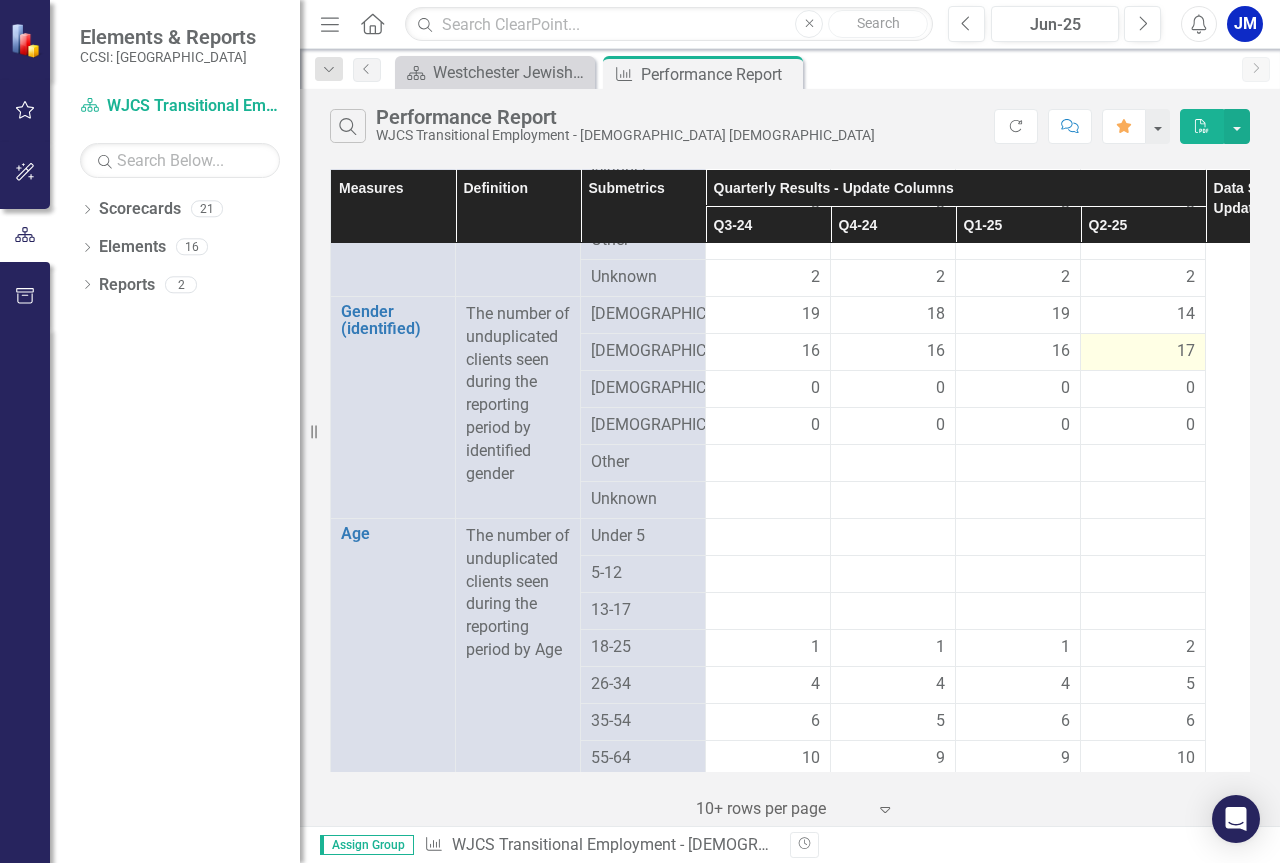 click on "17" at bounding box center (1143, 351) 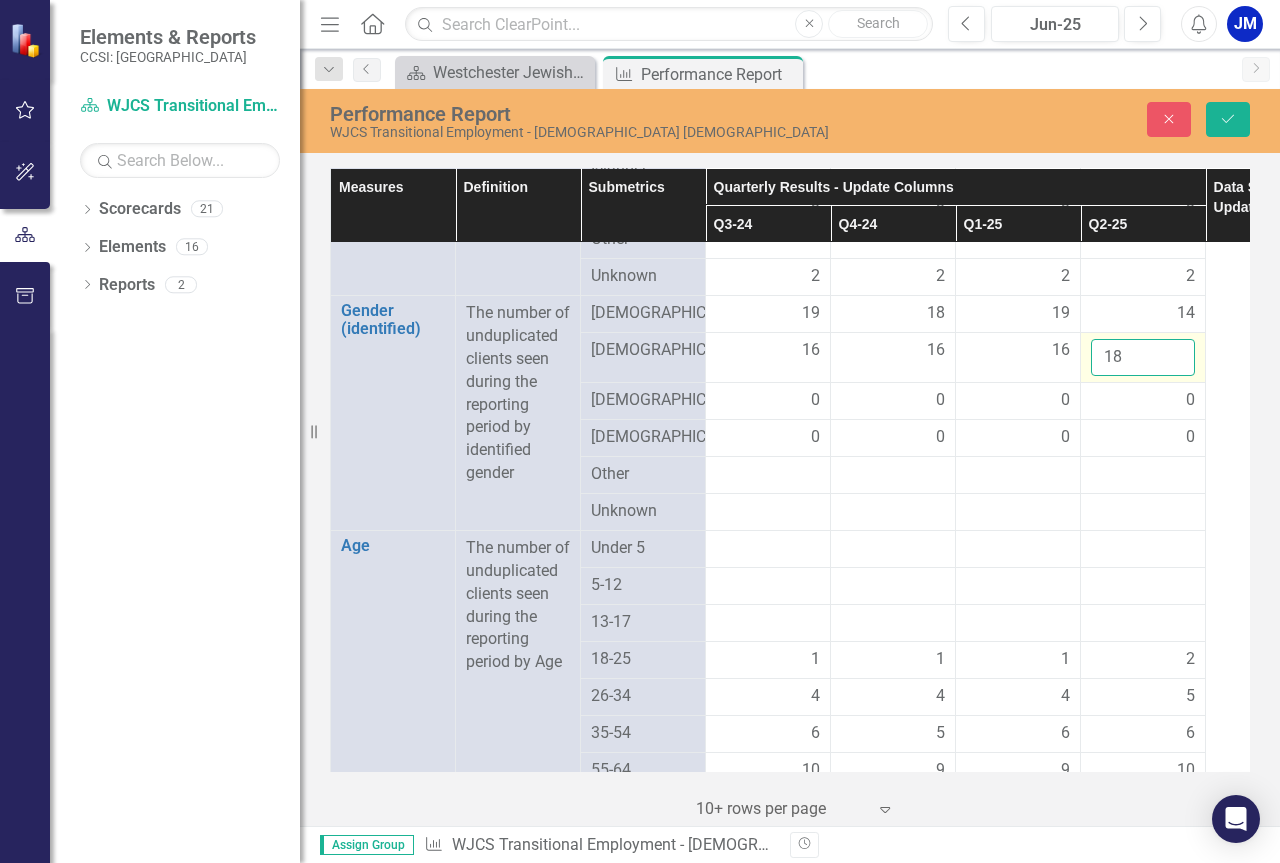 type on "18" 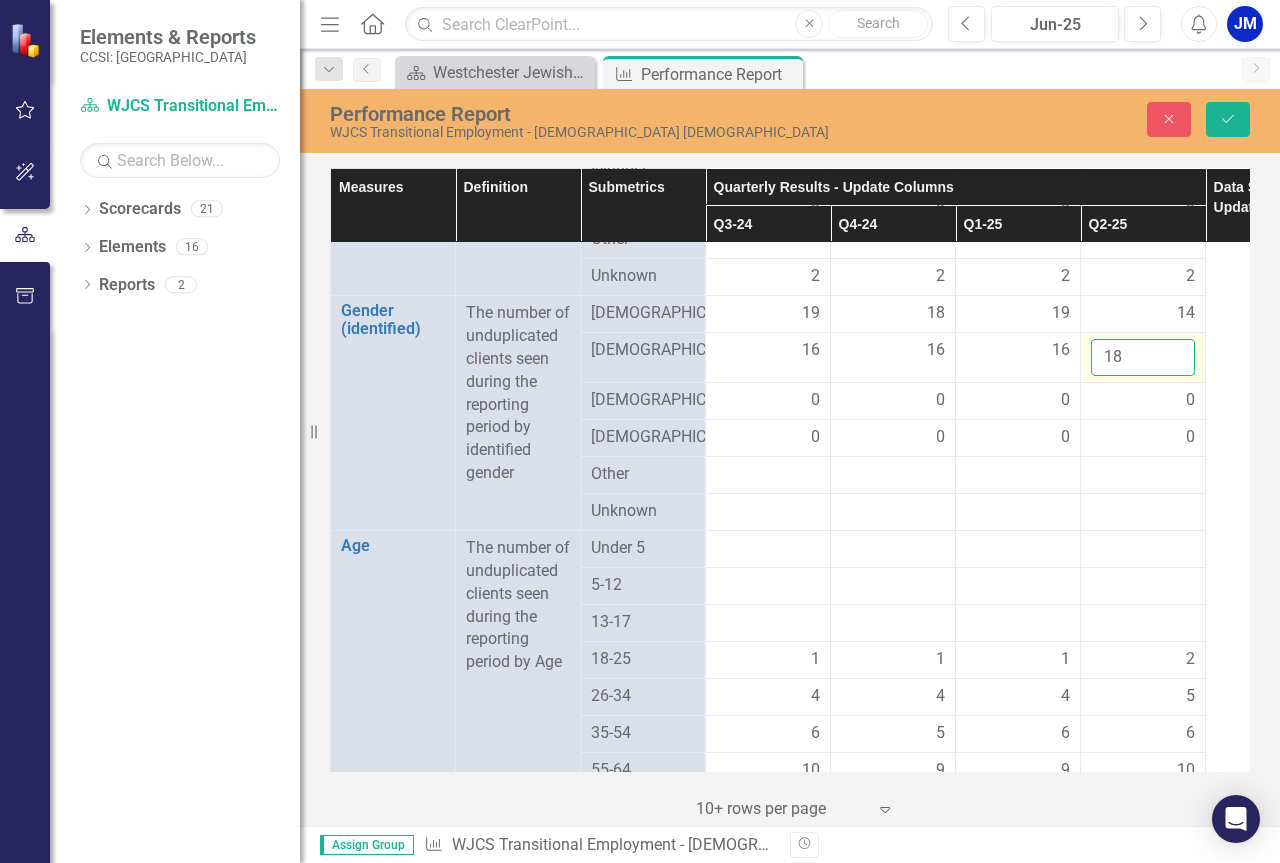 click on "18" at bounding box center [1143, 357] 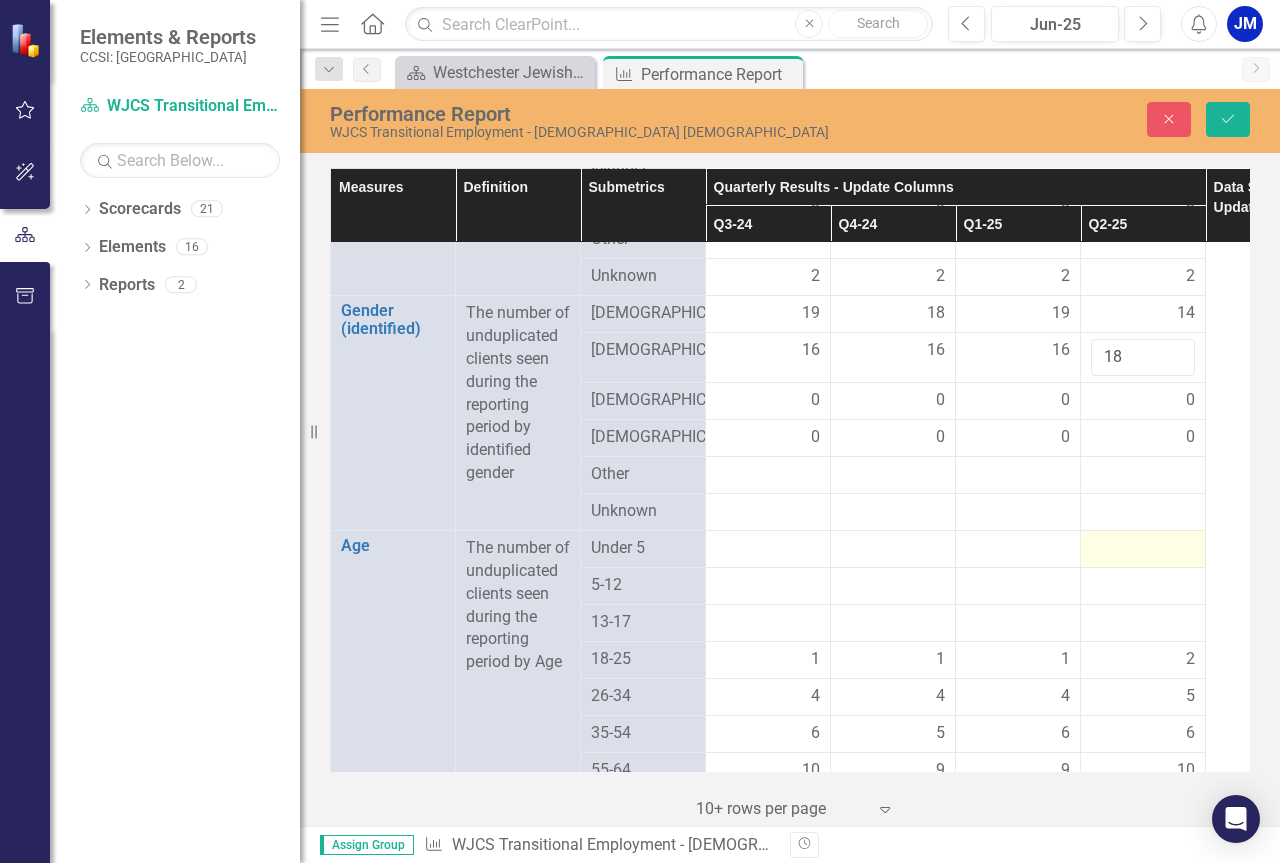 click at bounding box center (1143, 549) 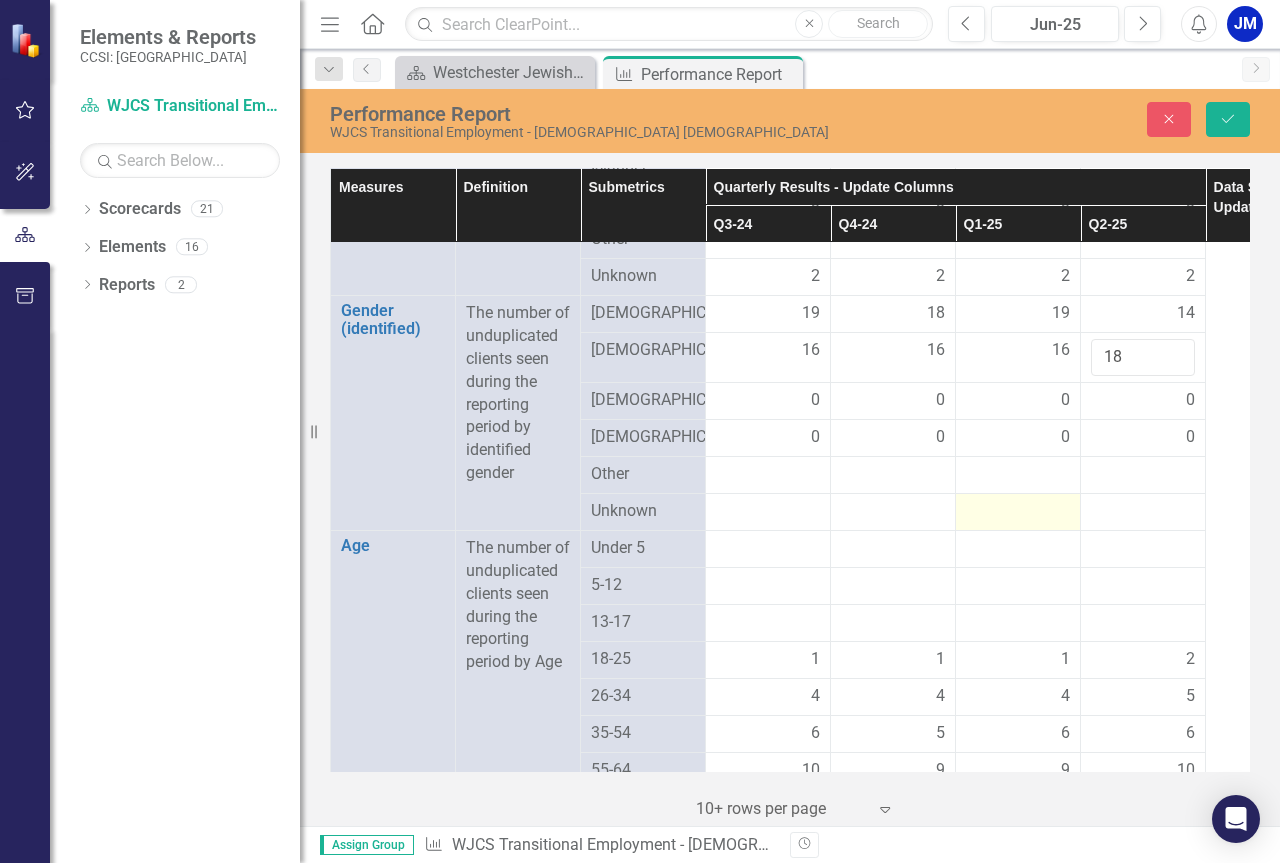 drag, startPoint x: 1025, startPoint y: 593, endPoint x: 1042, endPoint y: 593, distance: 17 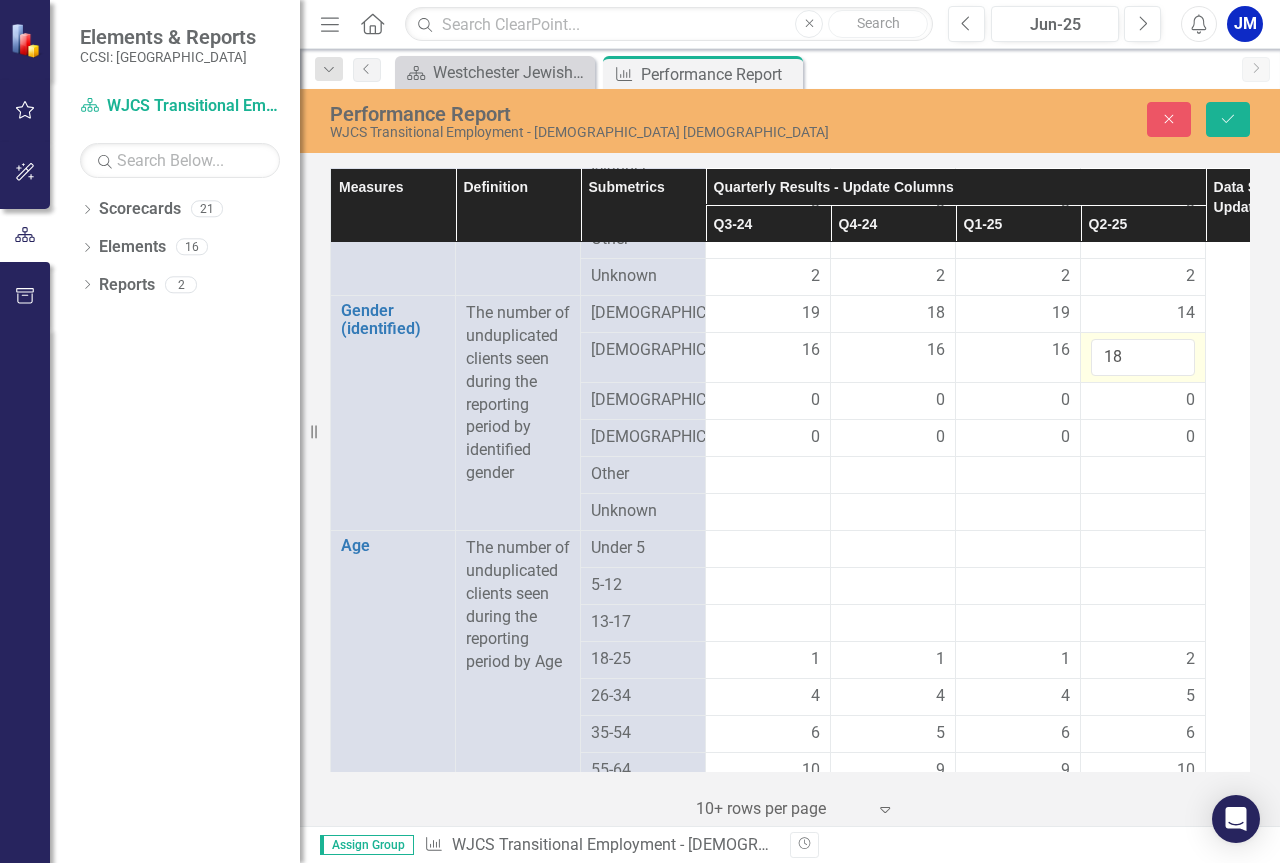 click on "18" at bounding box center (1143, 358) 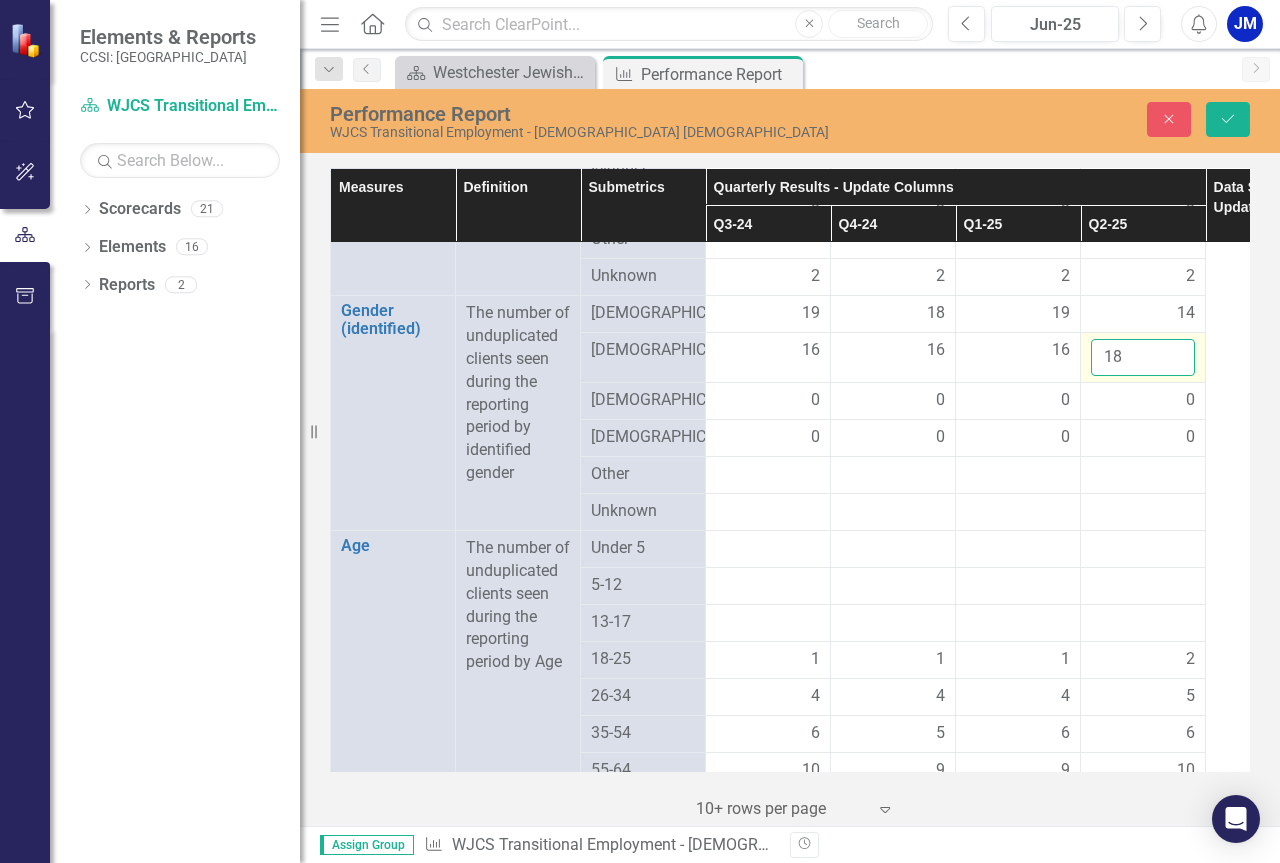 click on "18" at bounding box center (1143, 357) 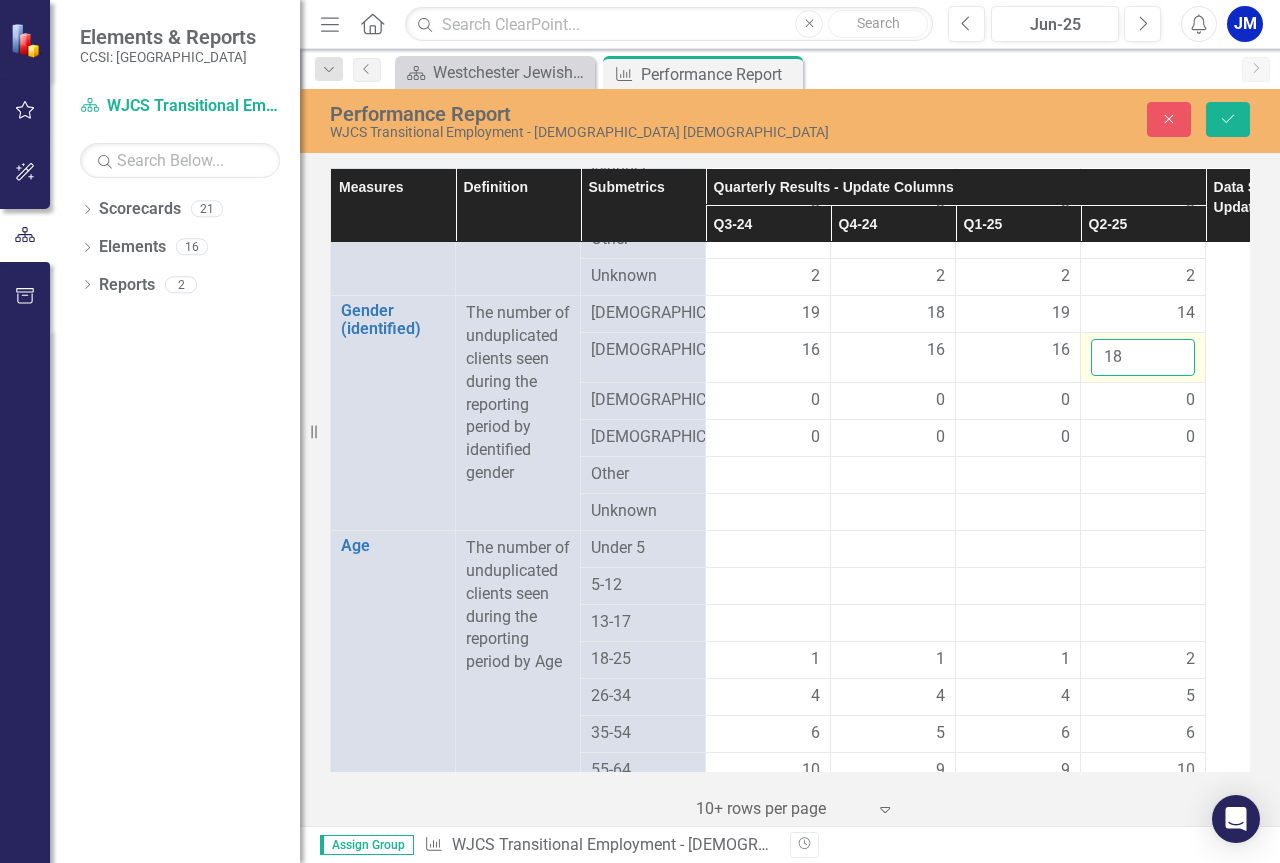 click on "Save" at bounding box center (1228, 119) 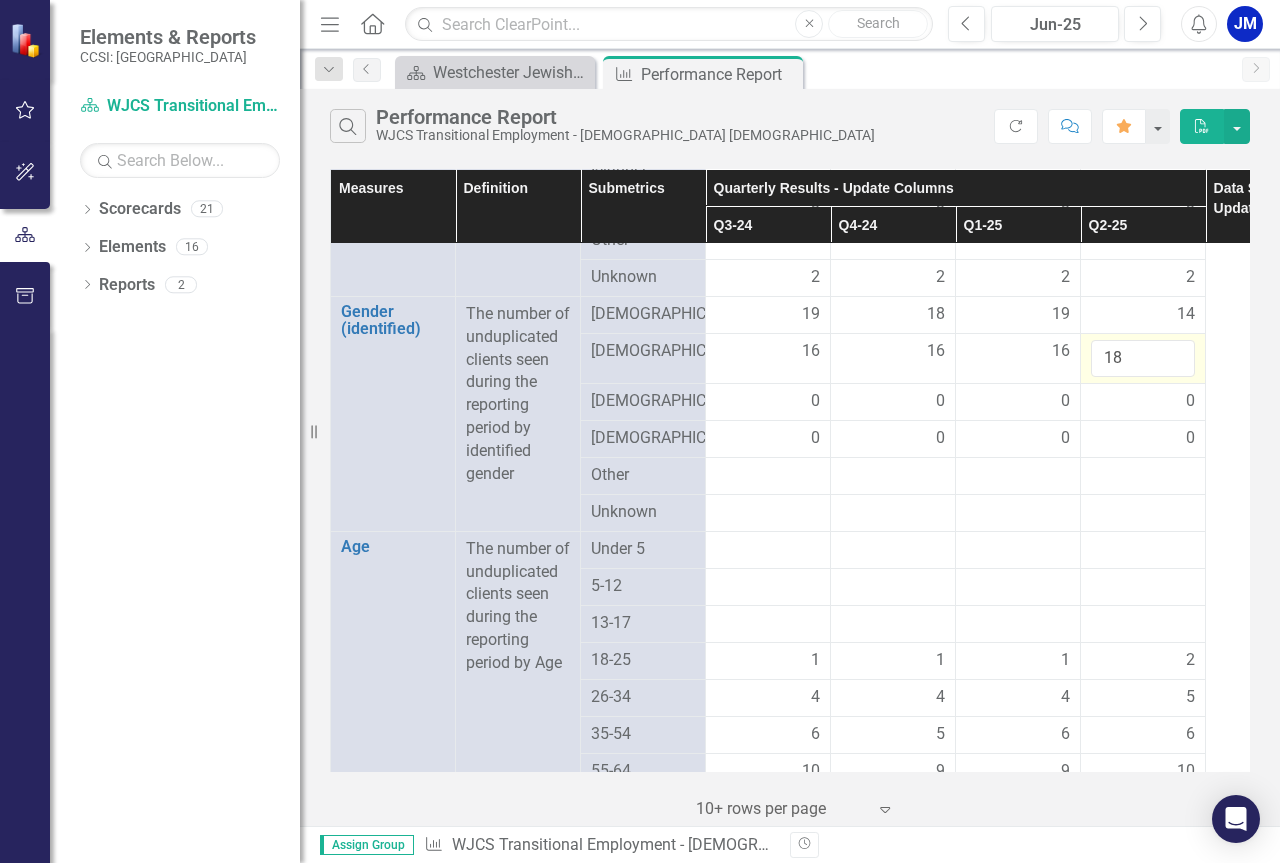 scroll, scrollTop: 0, scrollLeft: 0, axis: both 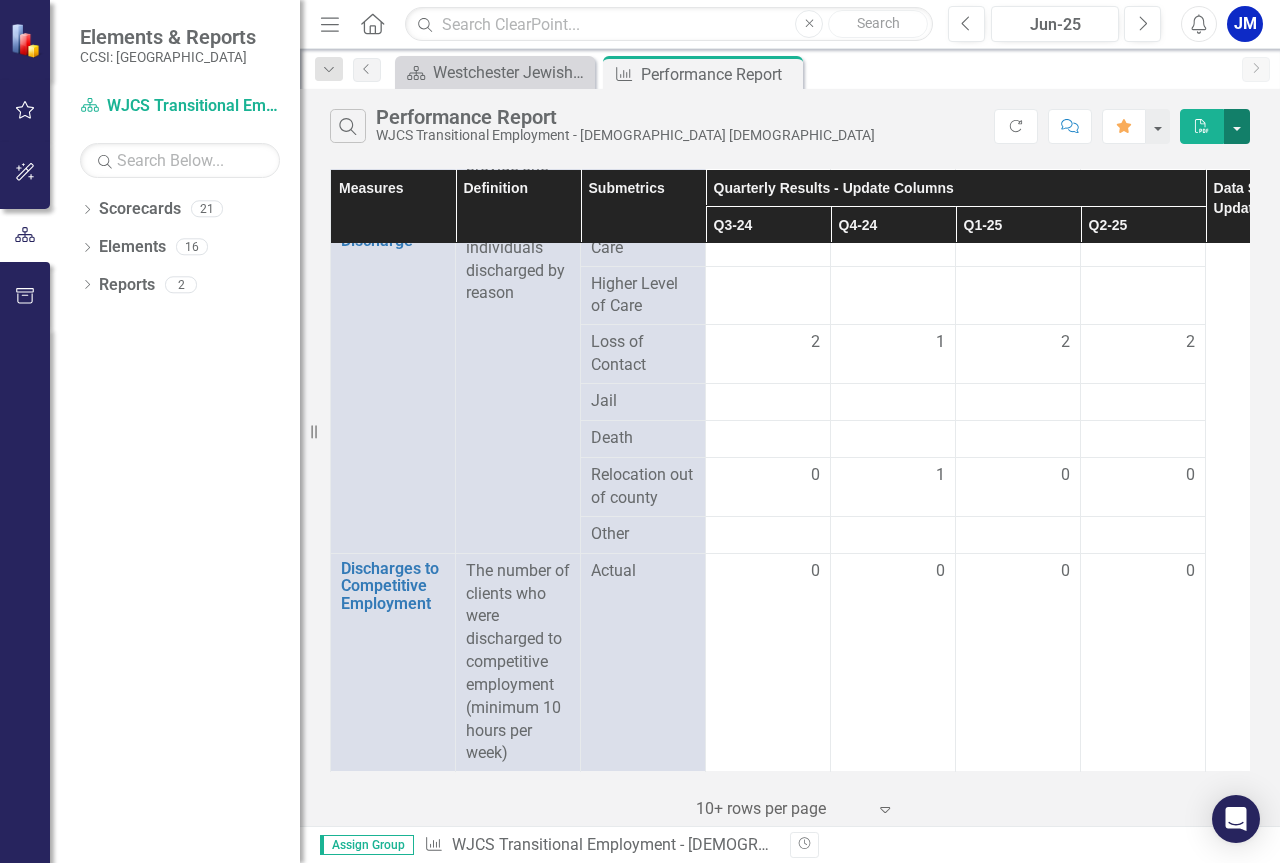 click at bounding box center (1237, 126) 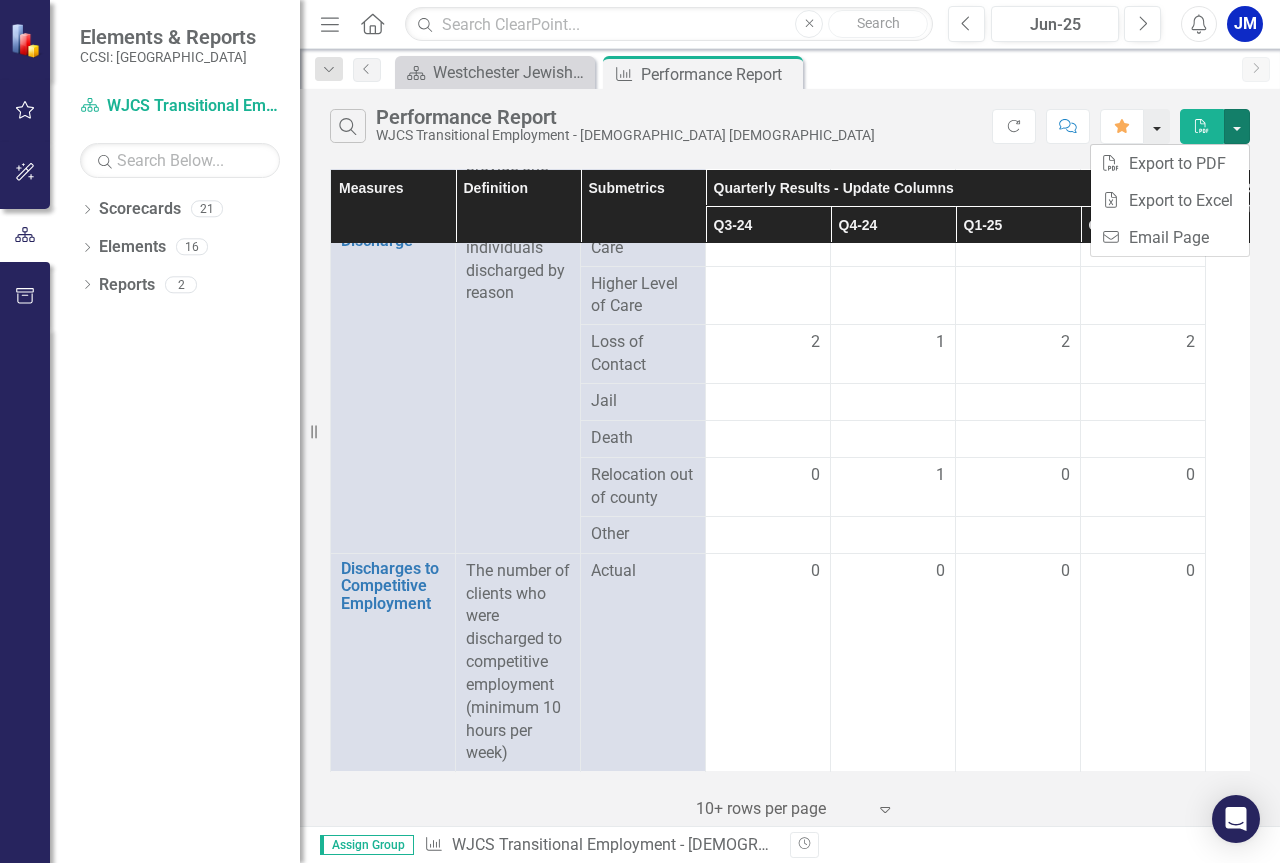 click at bounding box center (1157, 126) 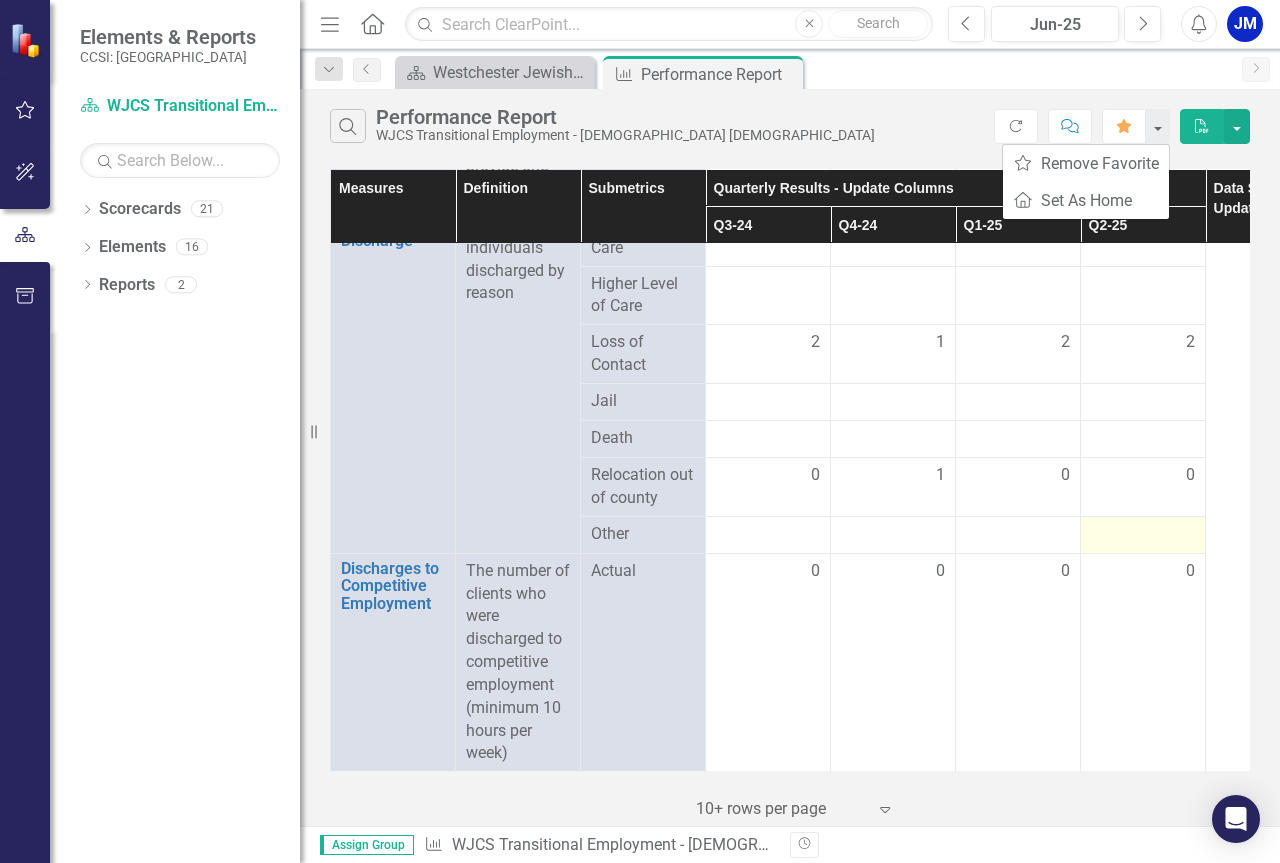 click at bounding box center [1143, 534] 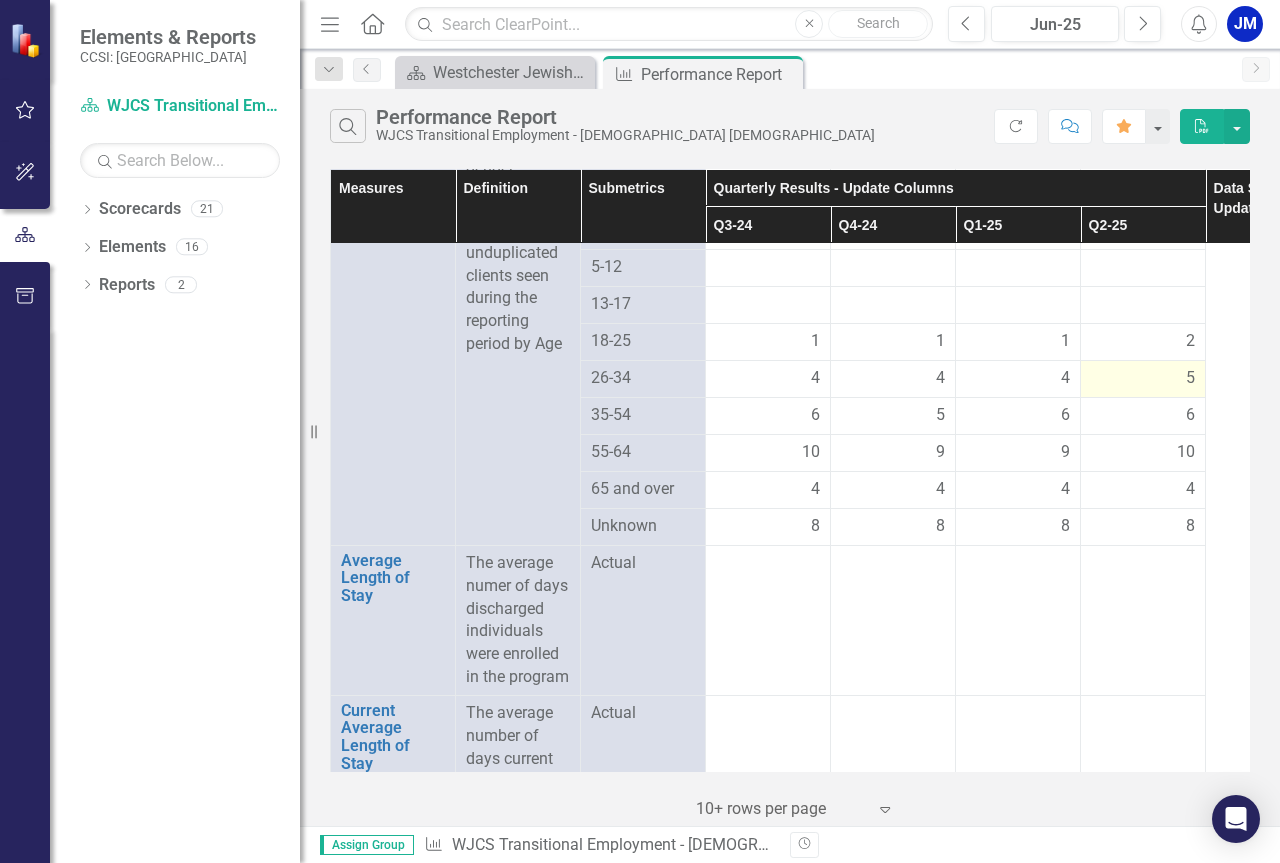scroll, scrollTop: 1650, scrollLeft: 0, axis: vertical 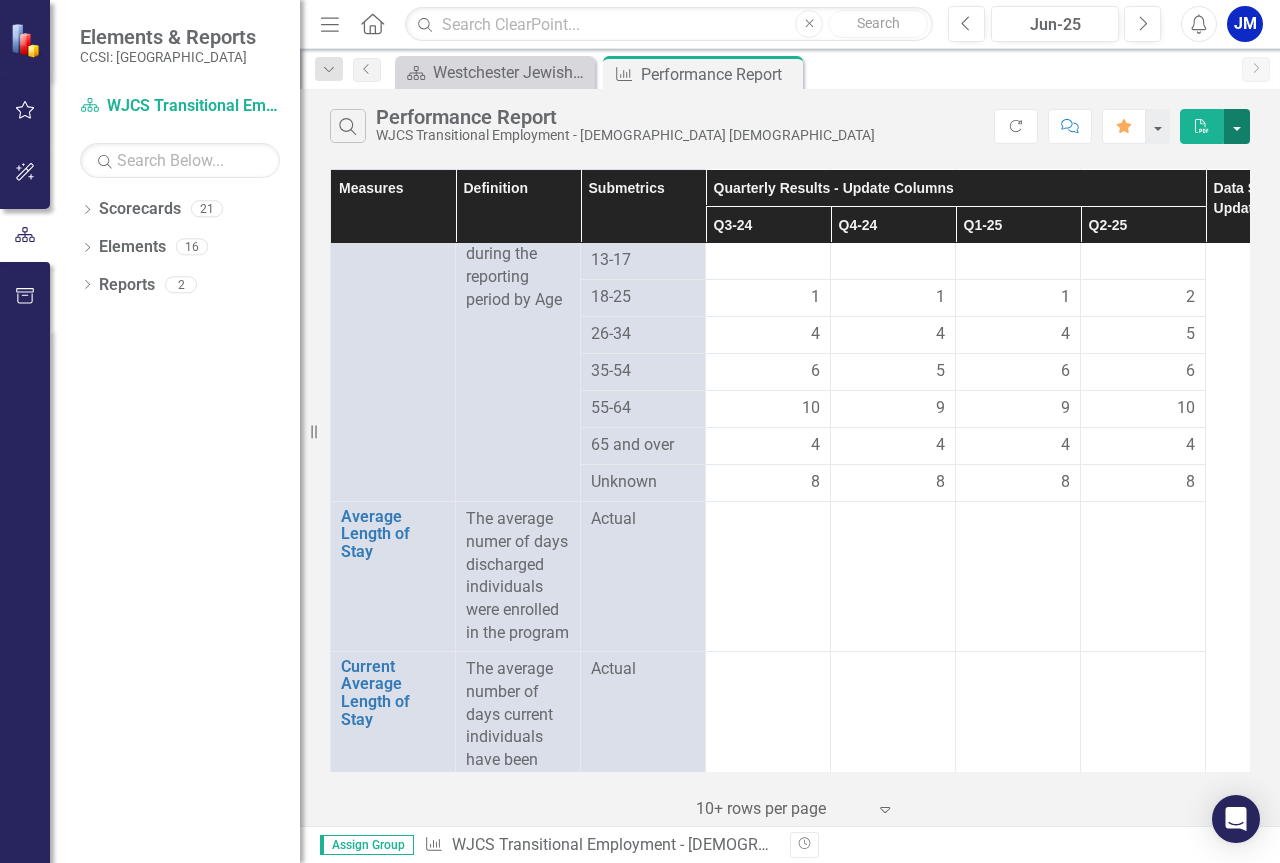 click at bounding box center [1237, 126] 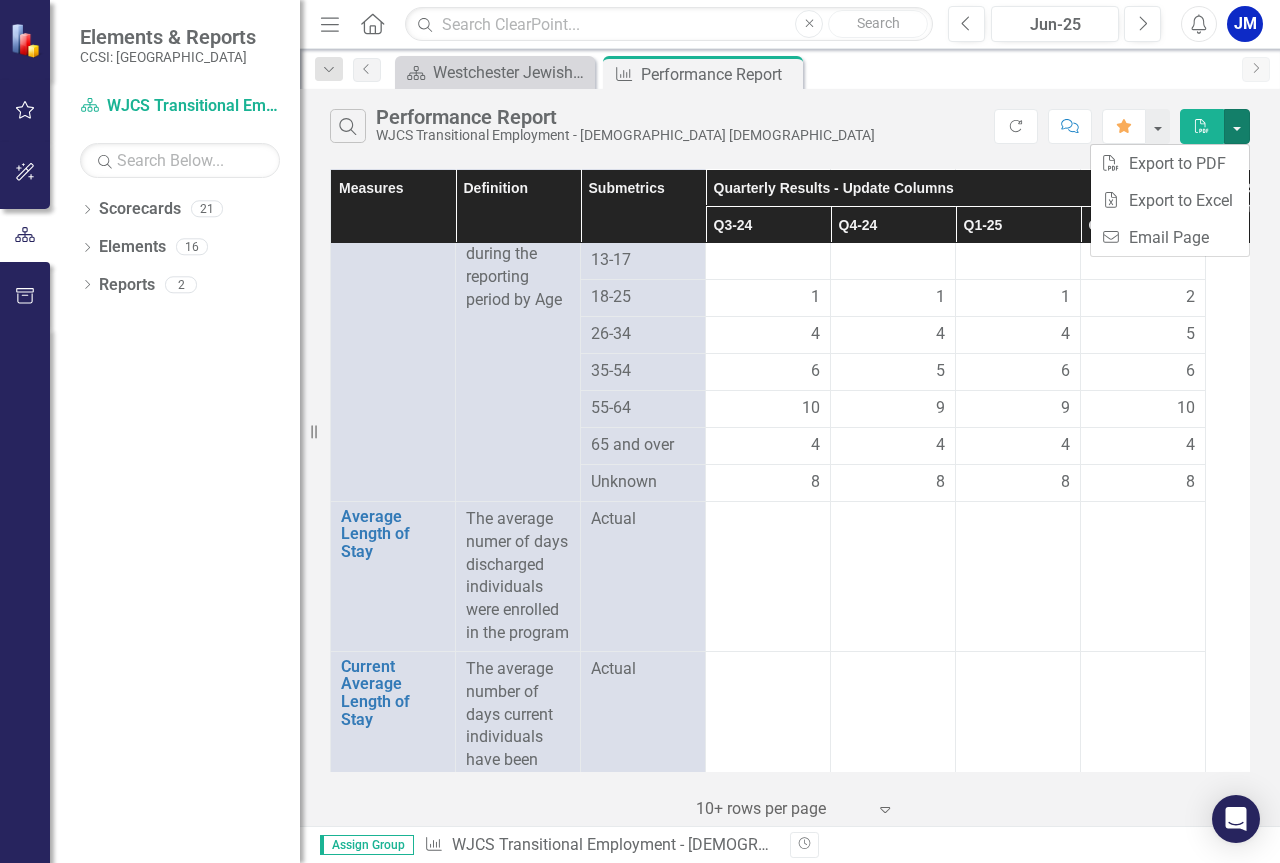 click on "Next" at bounding box center (1256, 69) 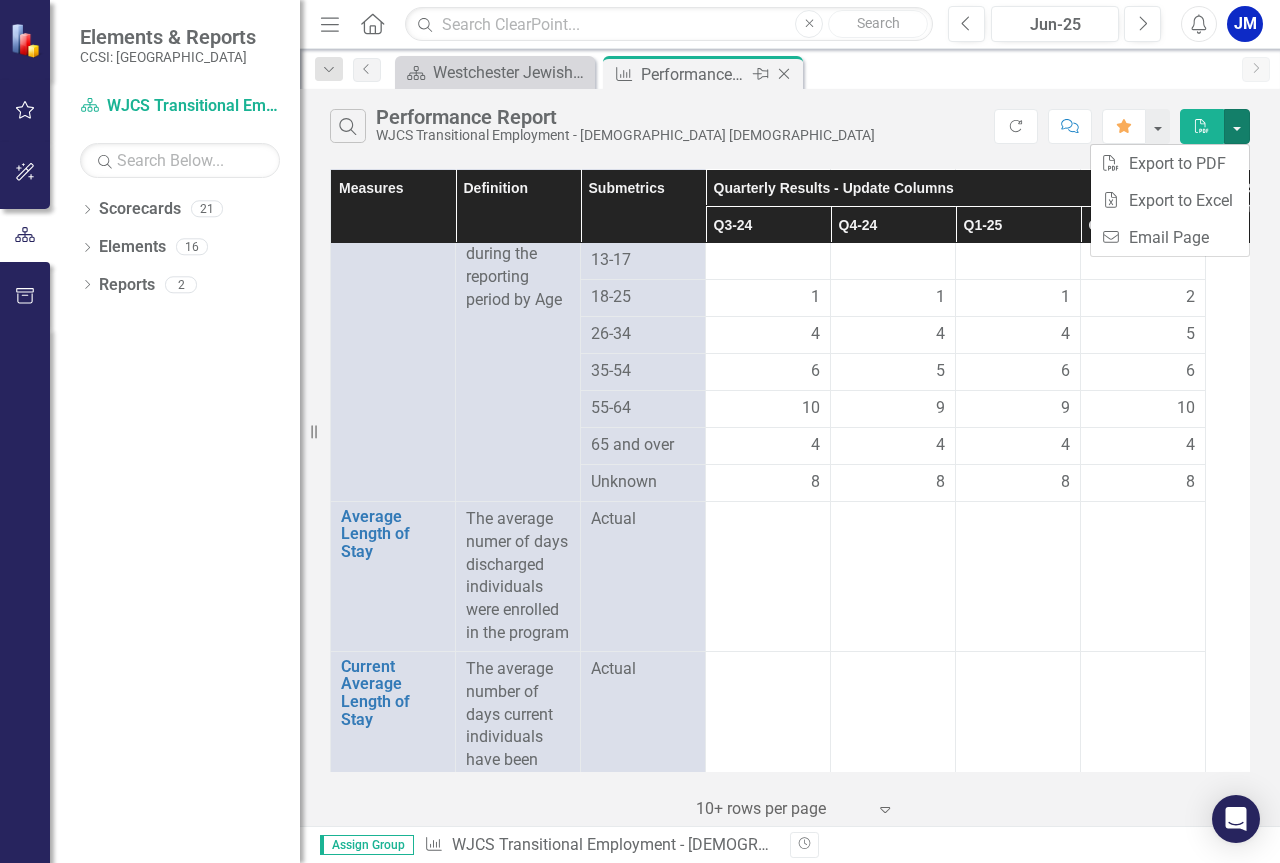 click on "Pin" 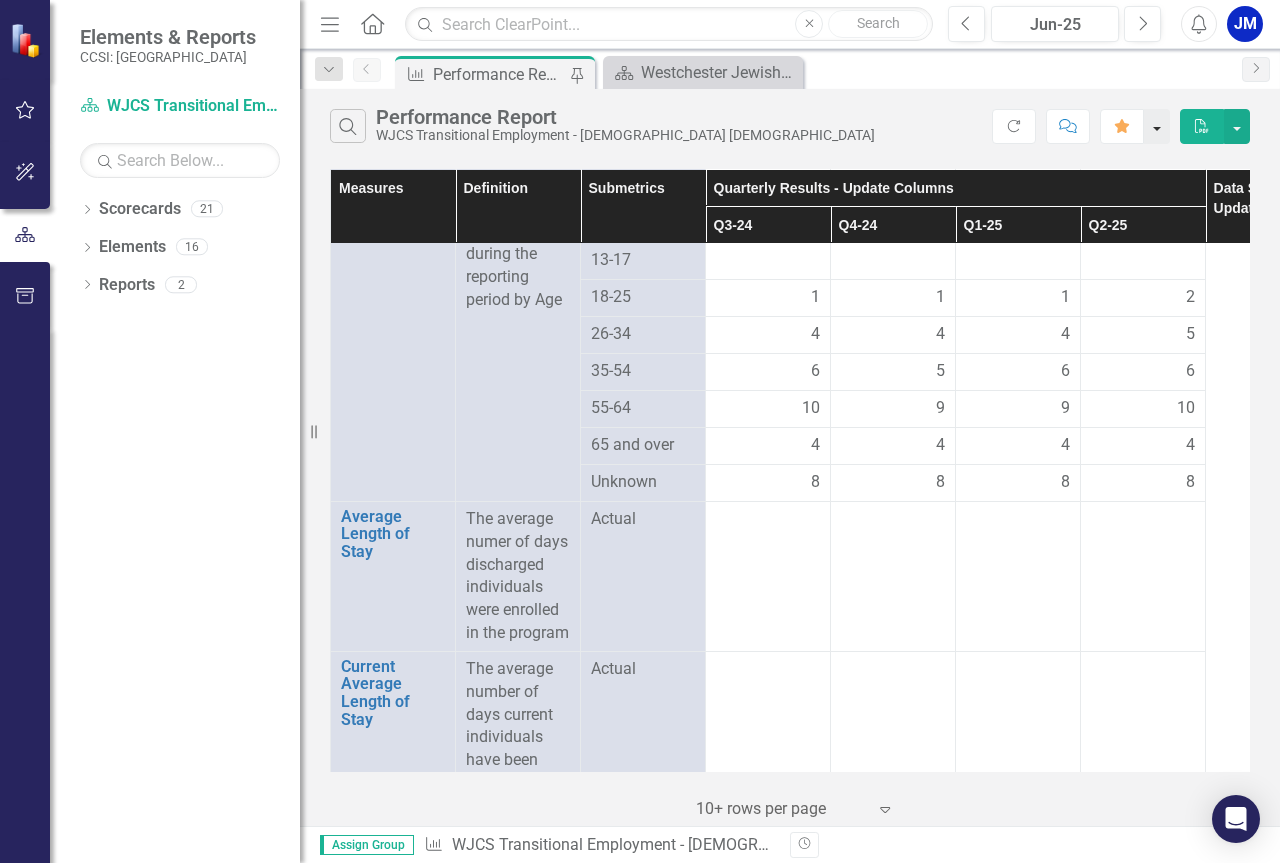 click at bounding box center [1157, 126] 